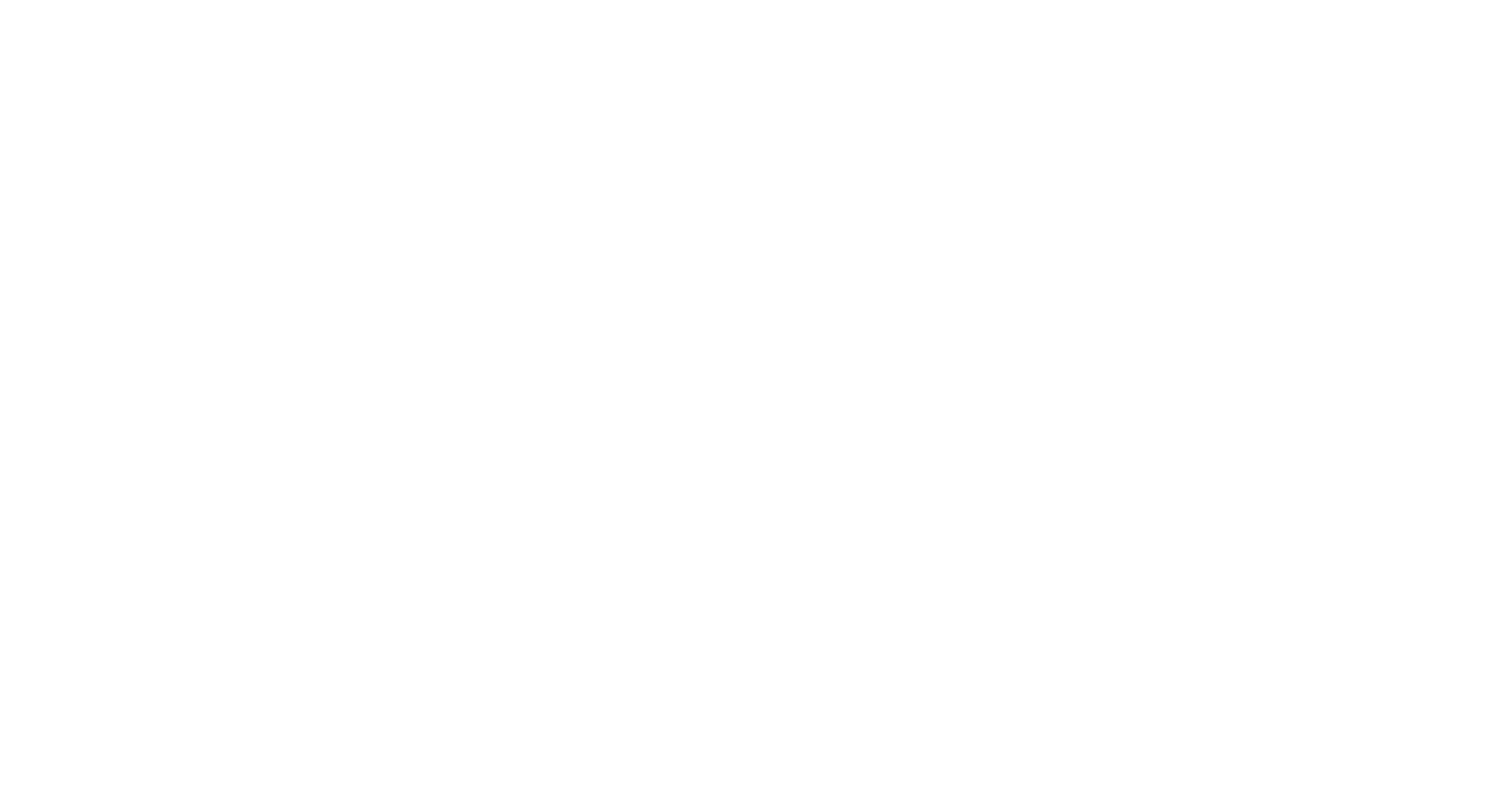scroll, scrollTop: 0, scrollLeft: 0, axis: both 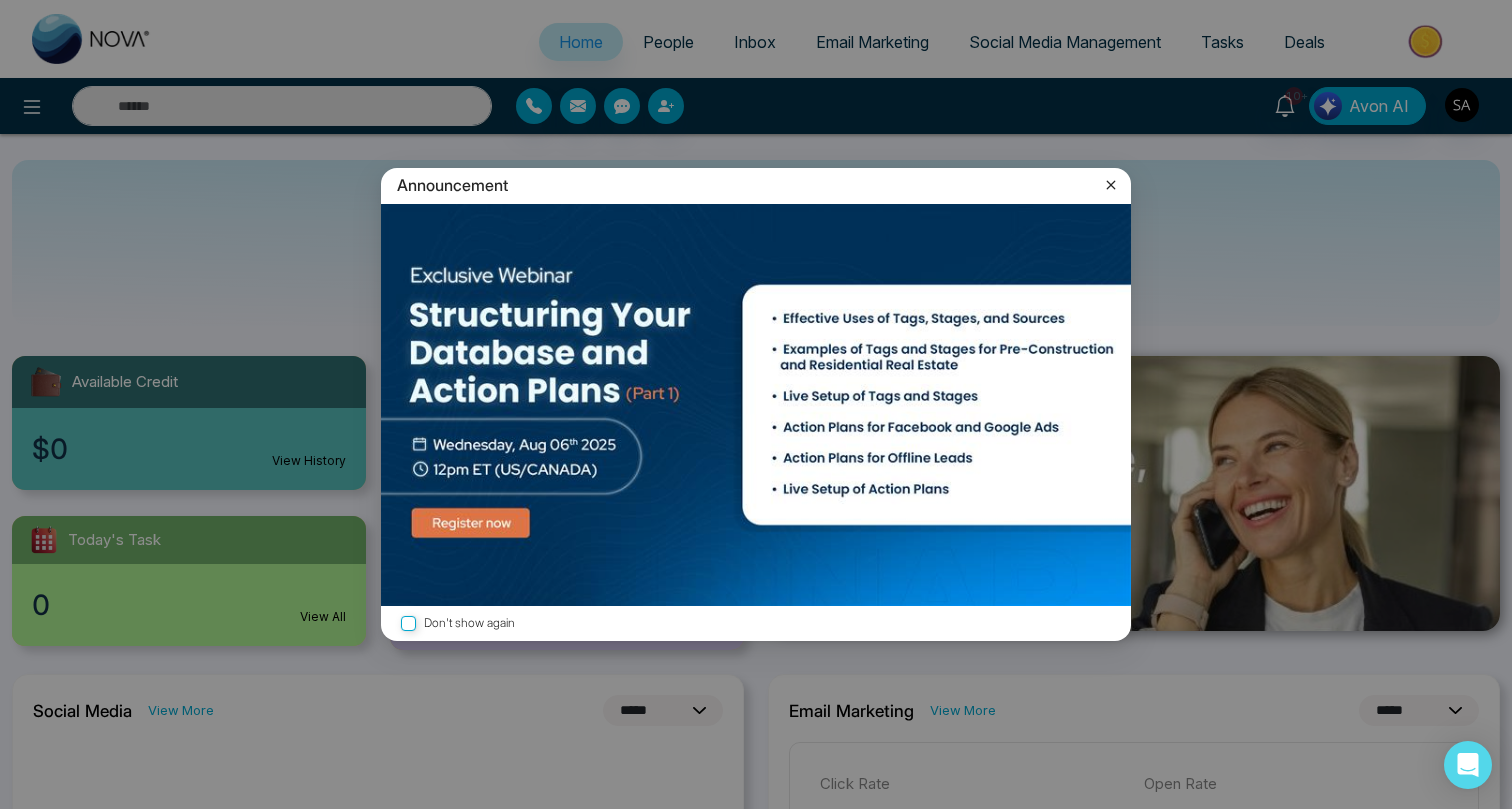 click 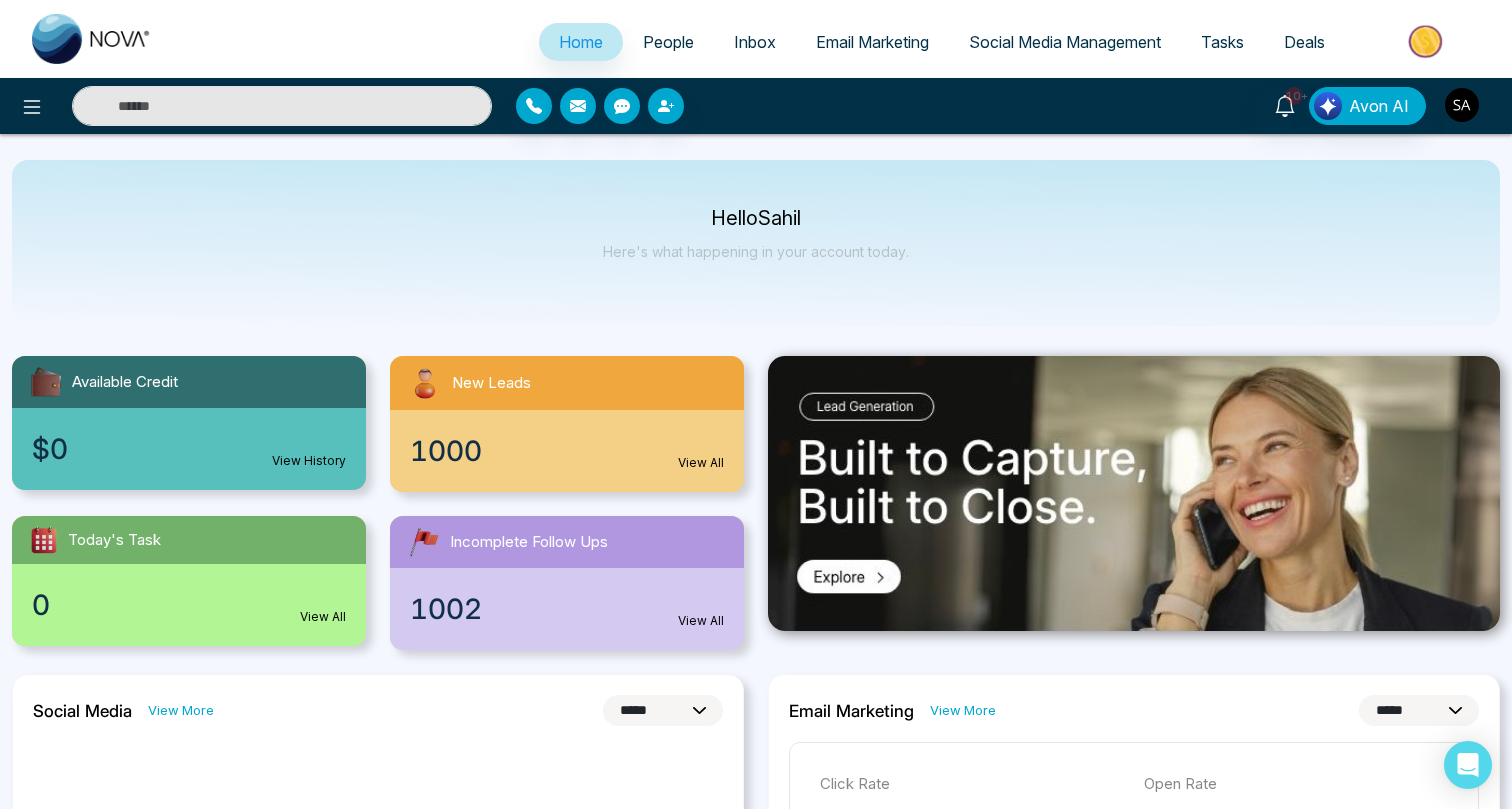 click at bounding box center [1462, 105] 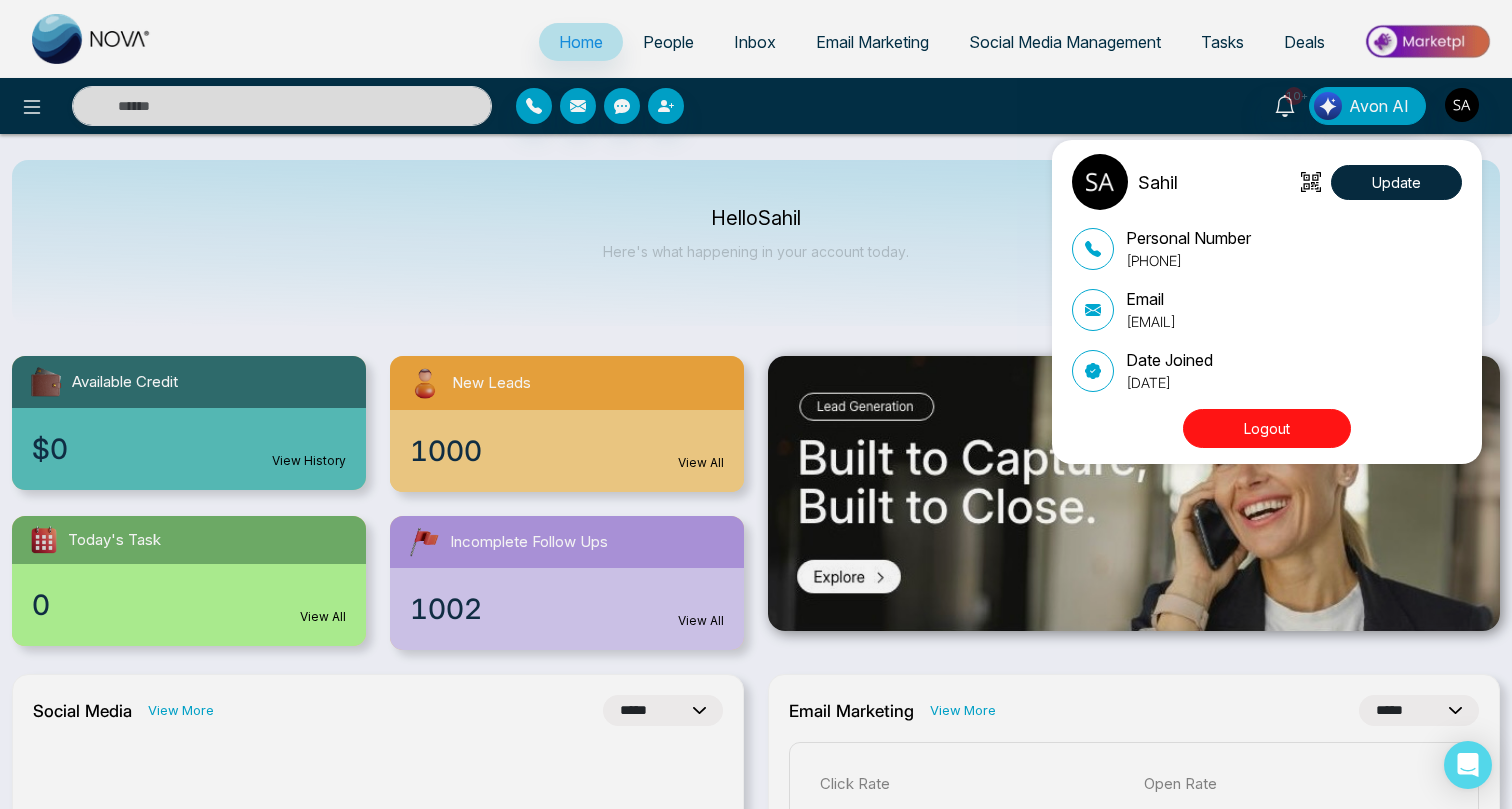 click on "Logout" at bounding box center [1267, 428] 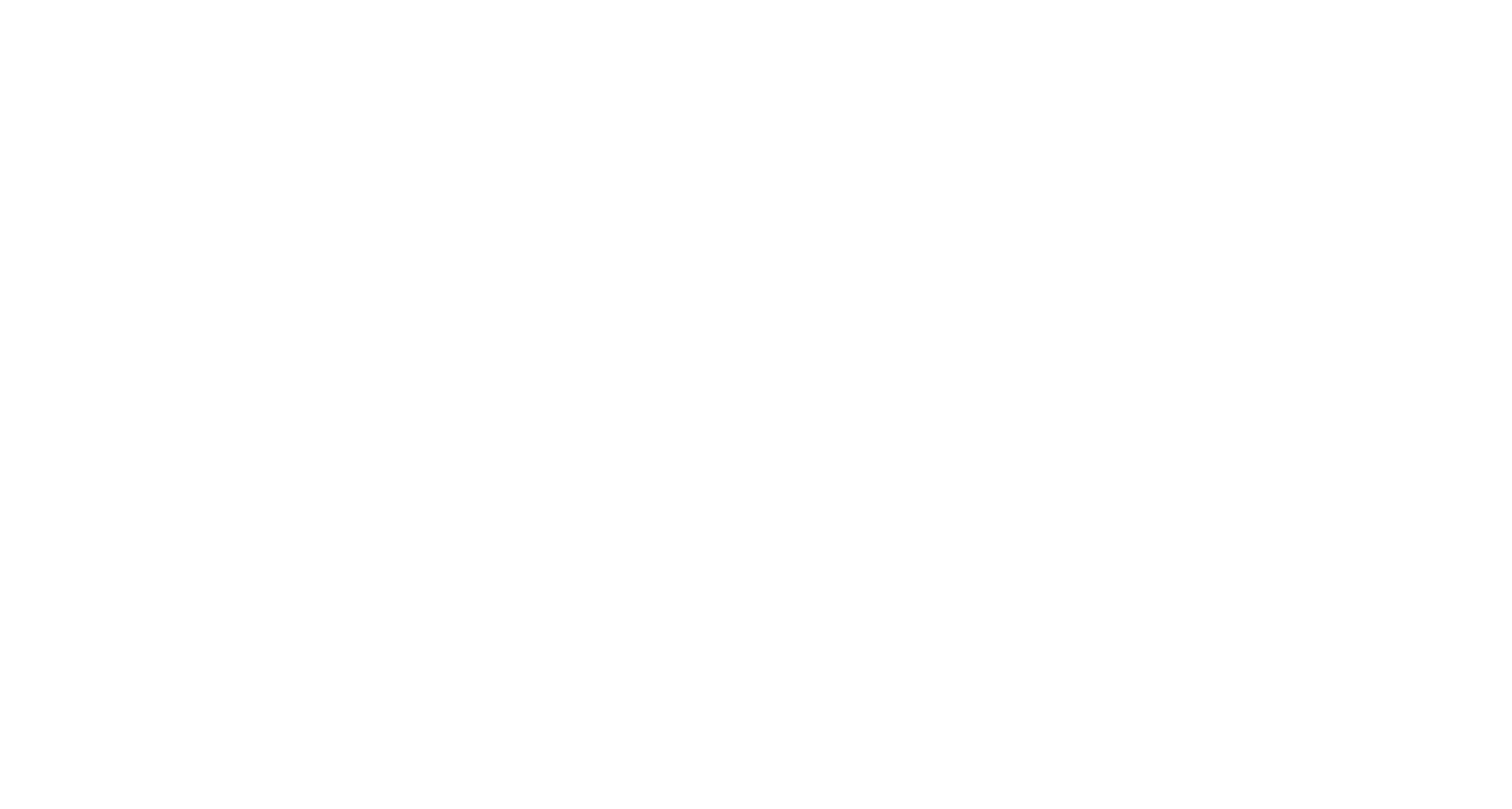 scroll, scrollTop: 0, scrollLeft: 0, axis: both 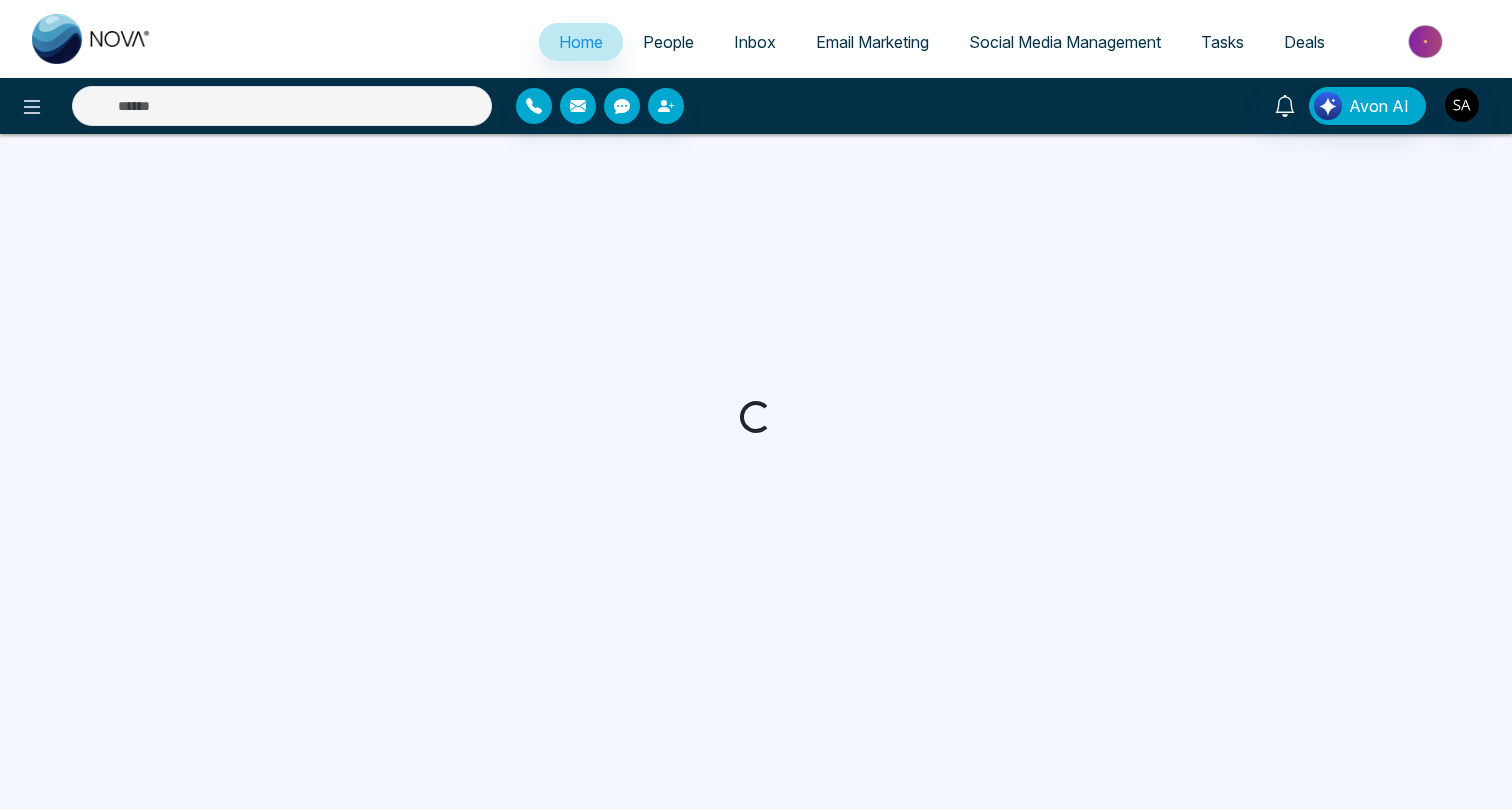 select on "*" 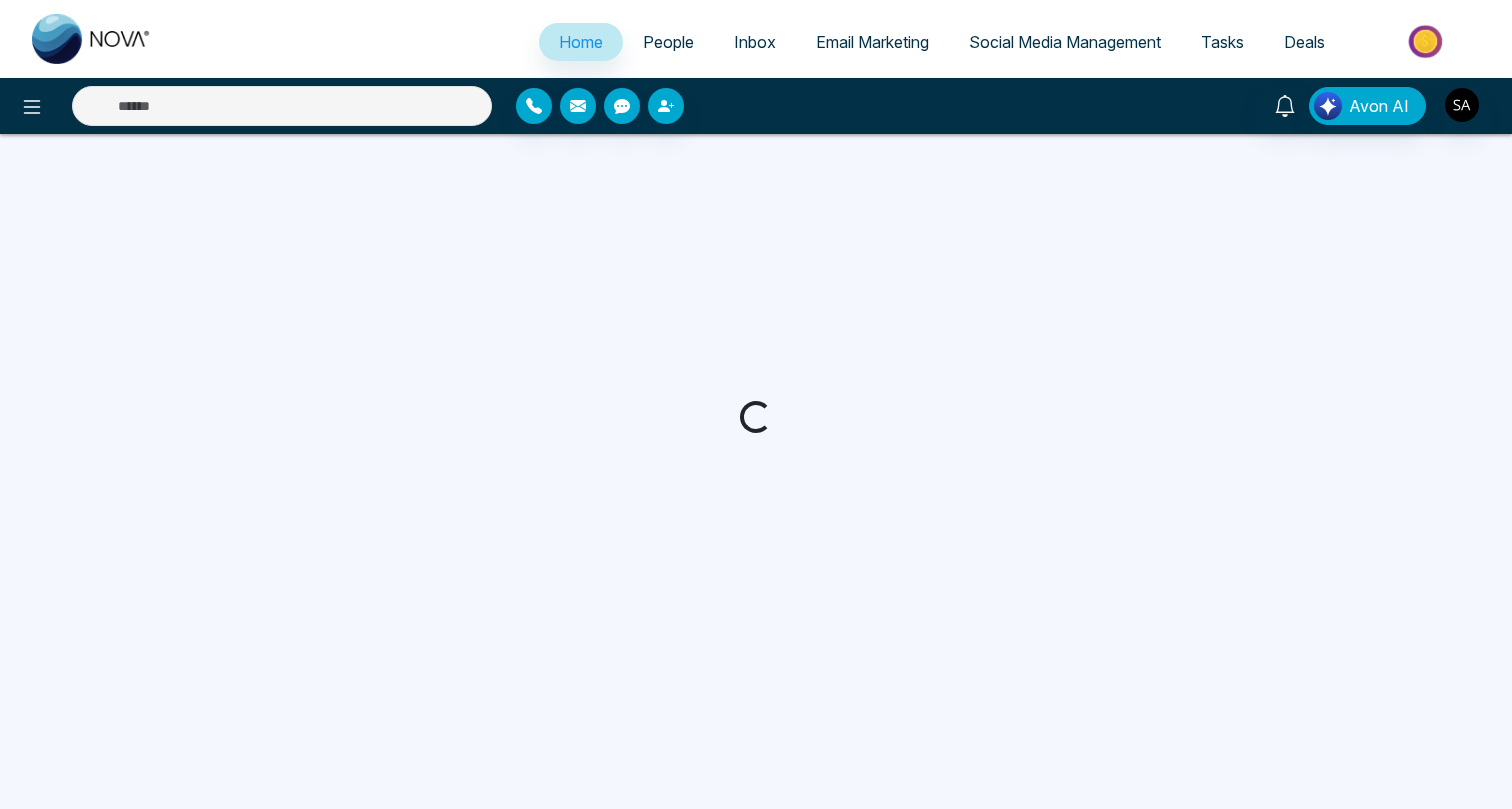 select on "*" 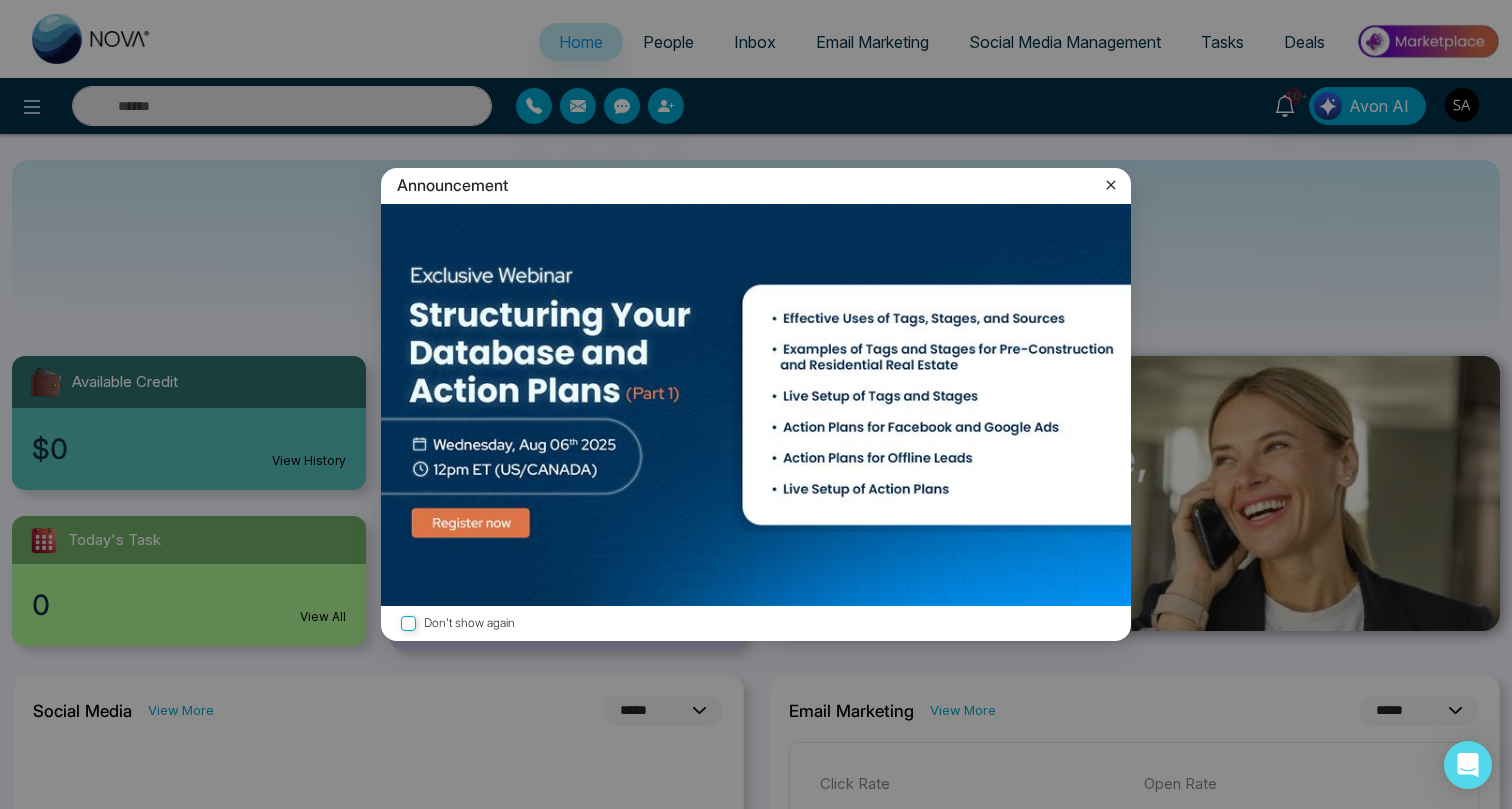 click 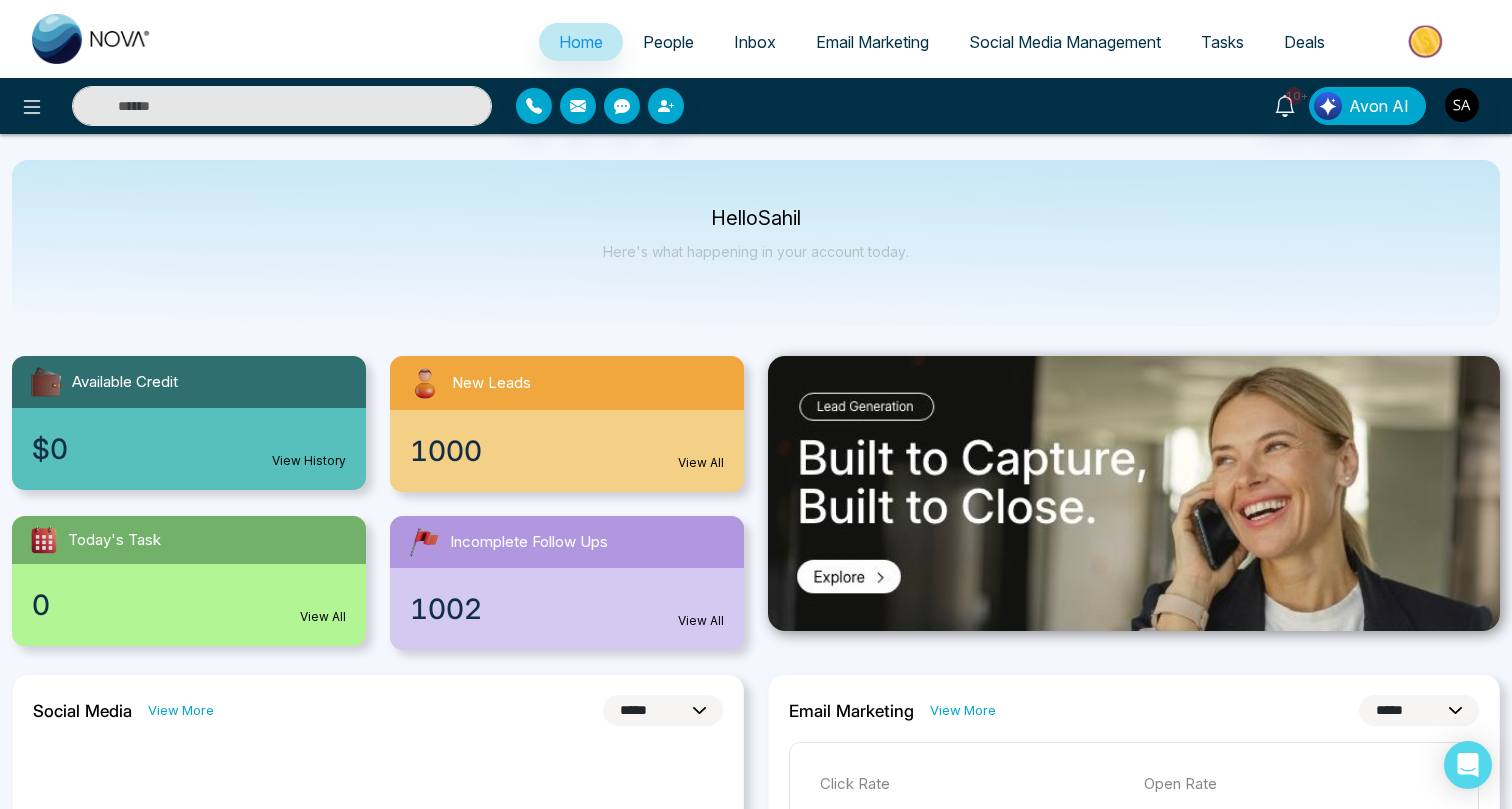 click at bounding box center (282, 106) 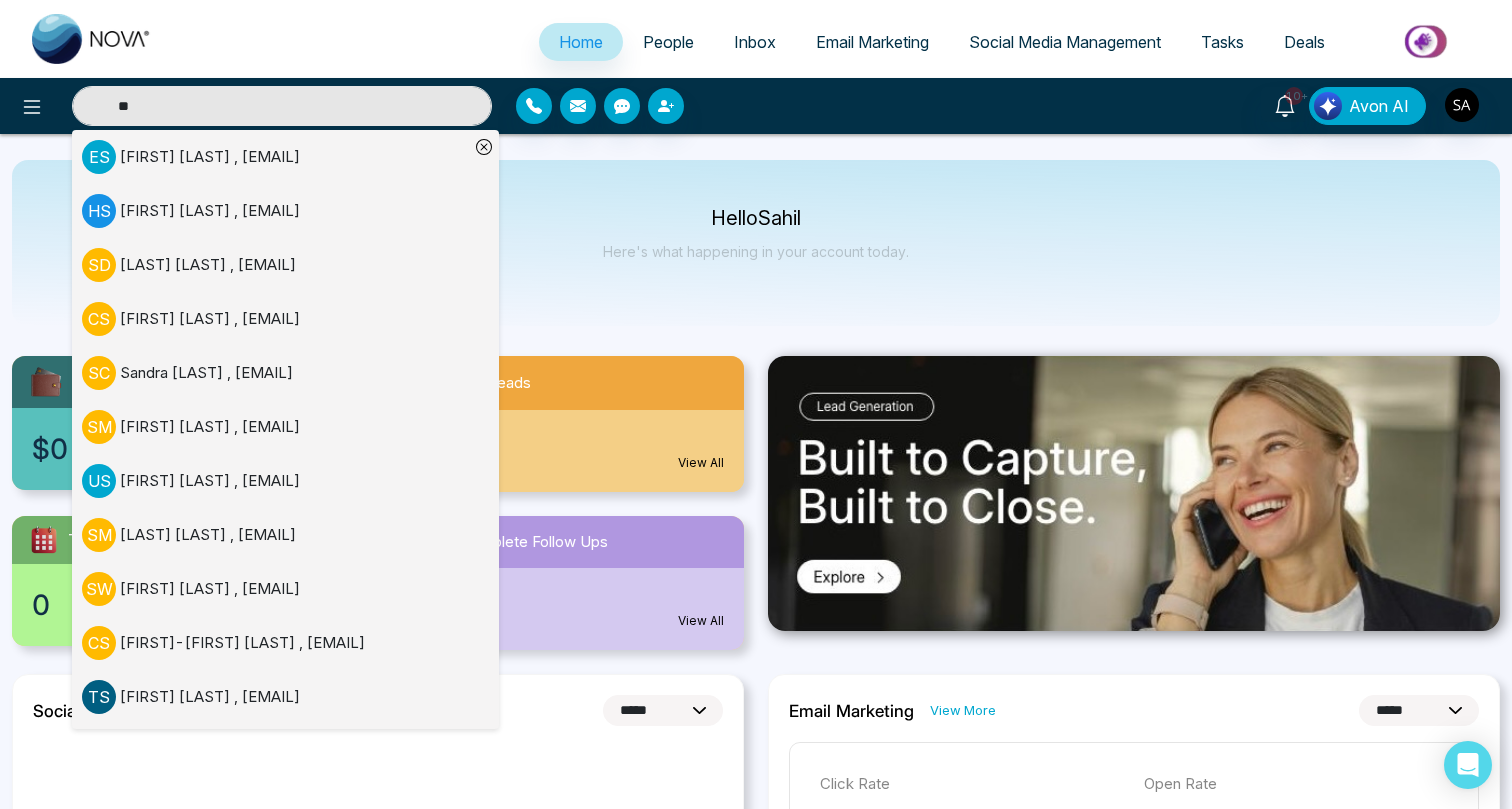 type on "**" 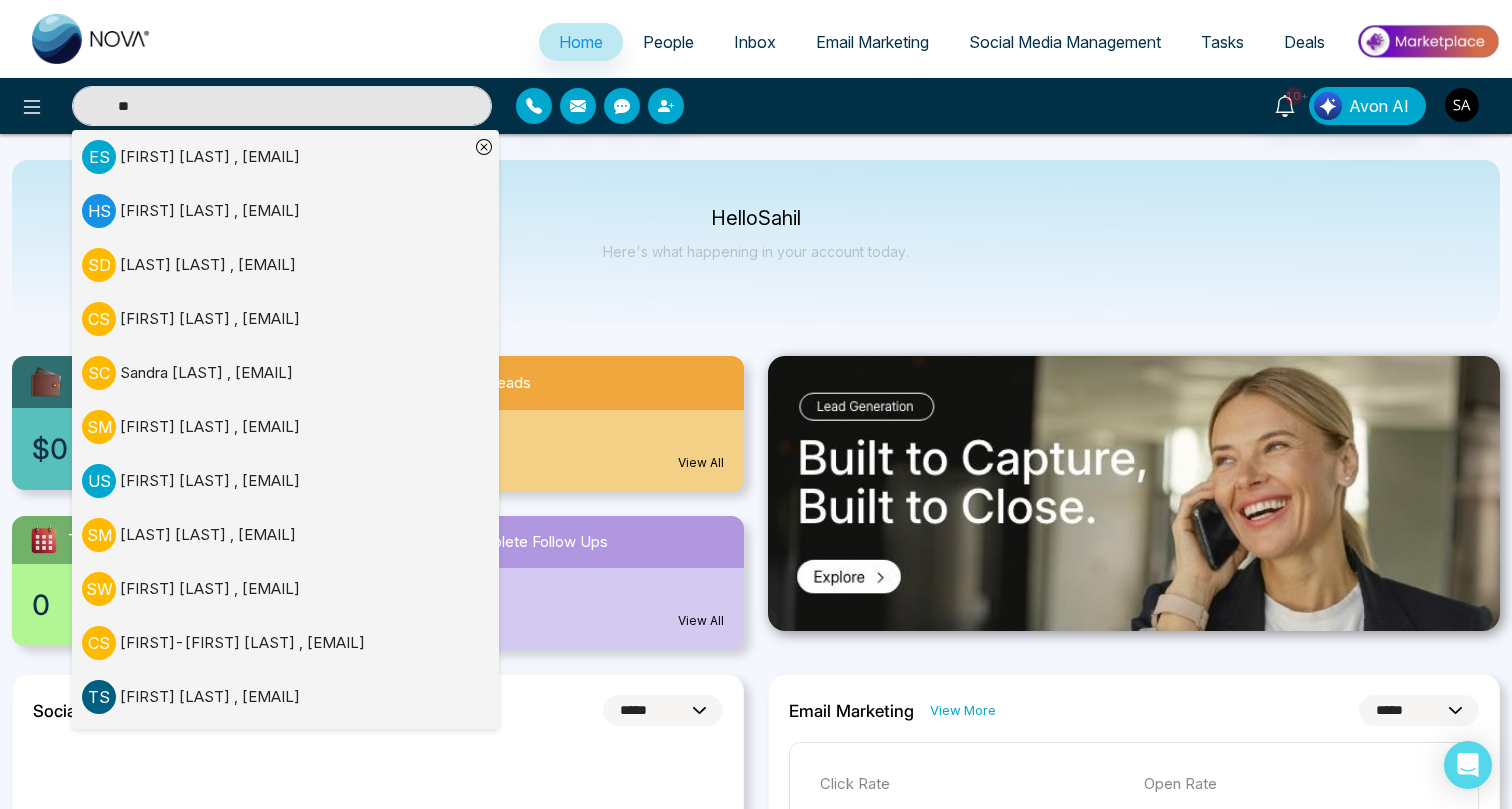 click on "Hebert   Sadry     , hsadrymh@163.com" at bounding box center [210, 211] 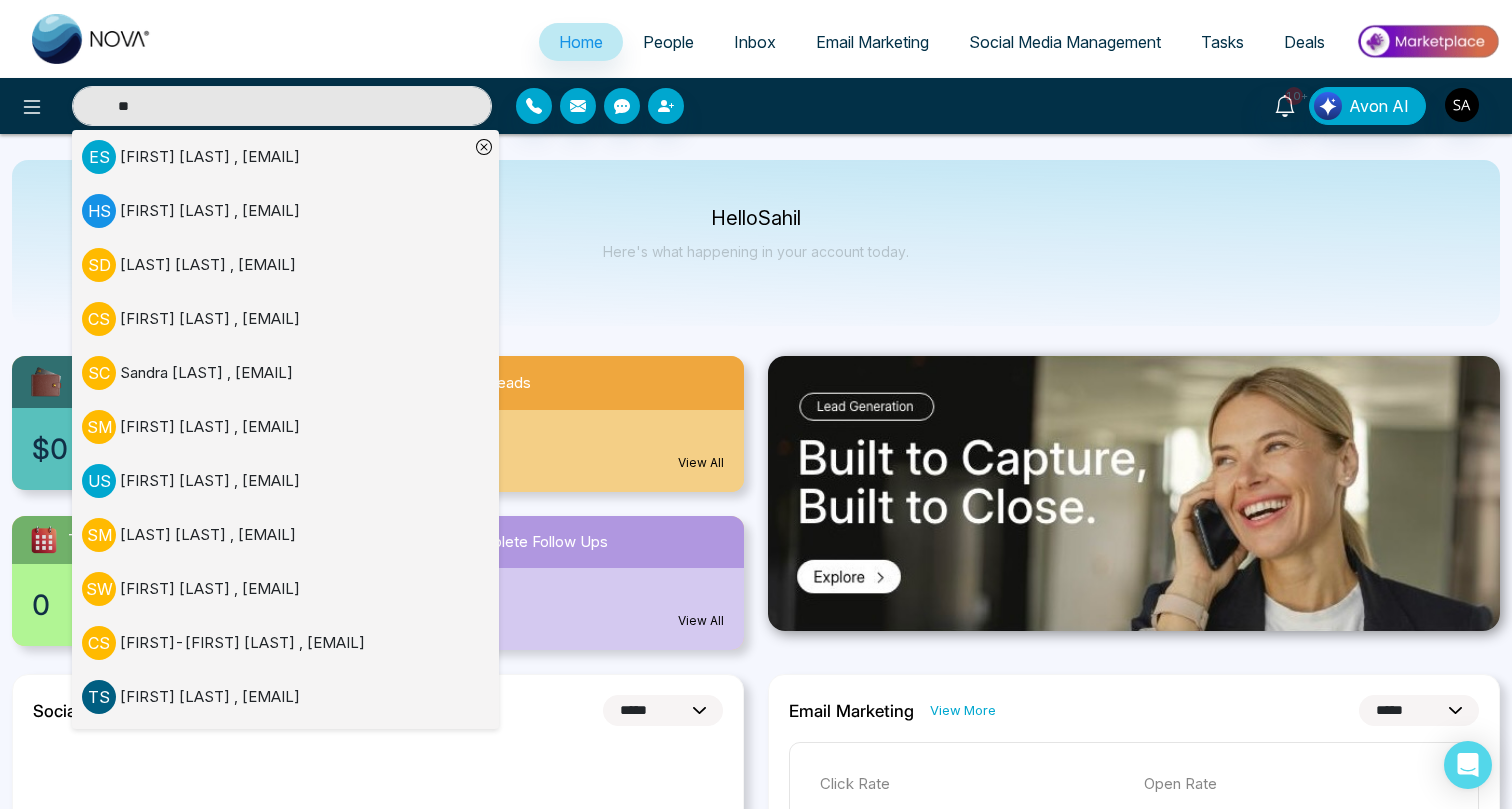 type 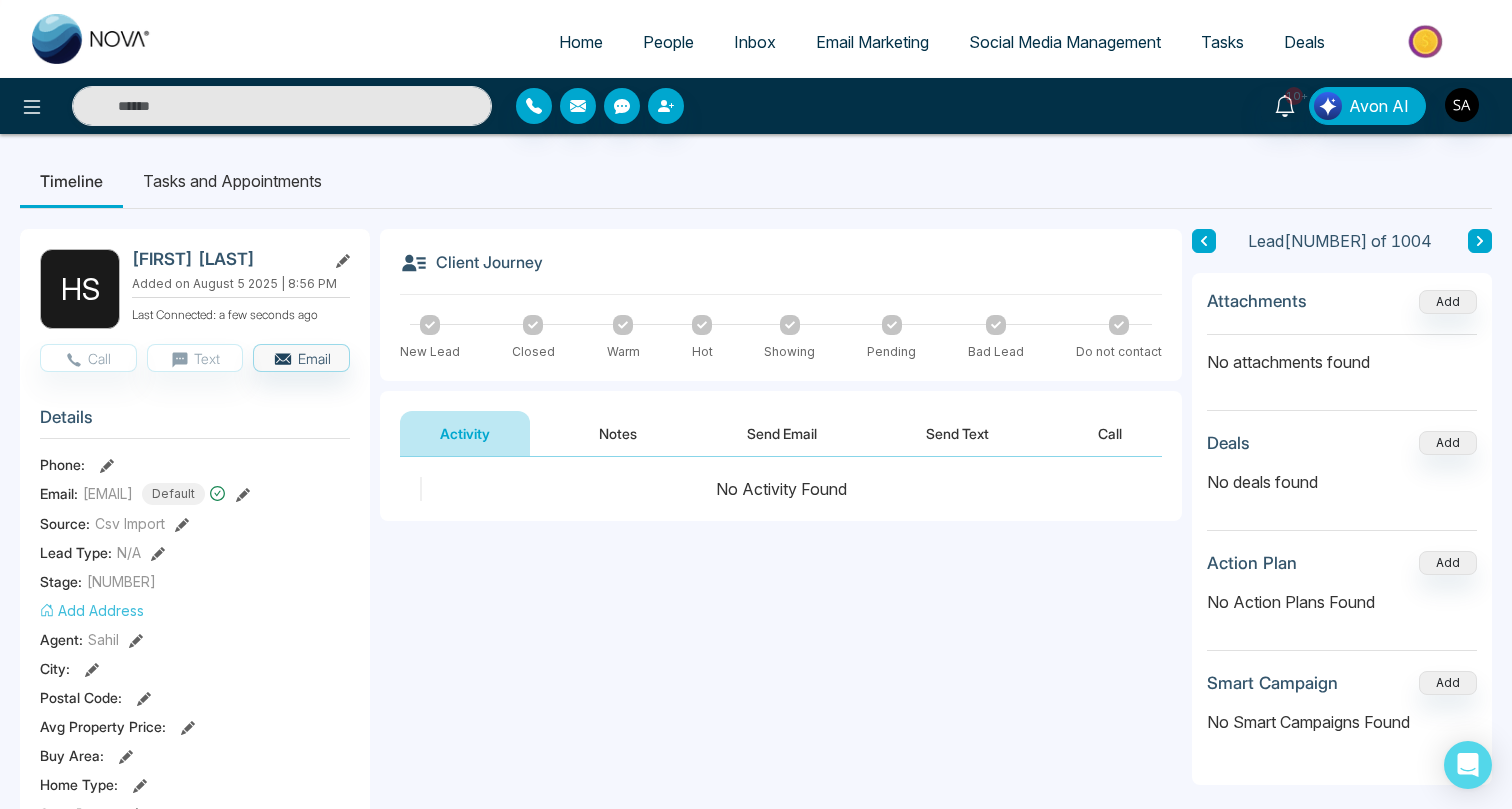 click on "Tasks and Appointments" at bounding box center [232, 181] 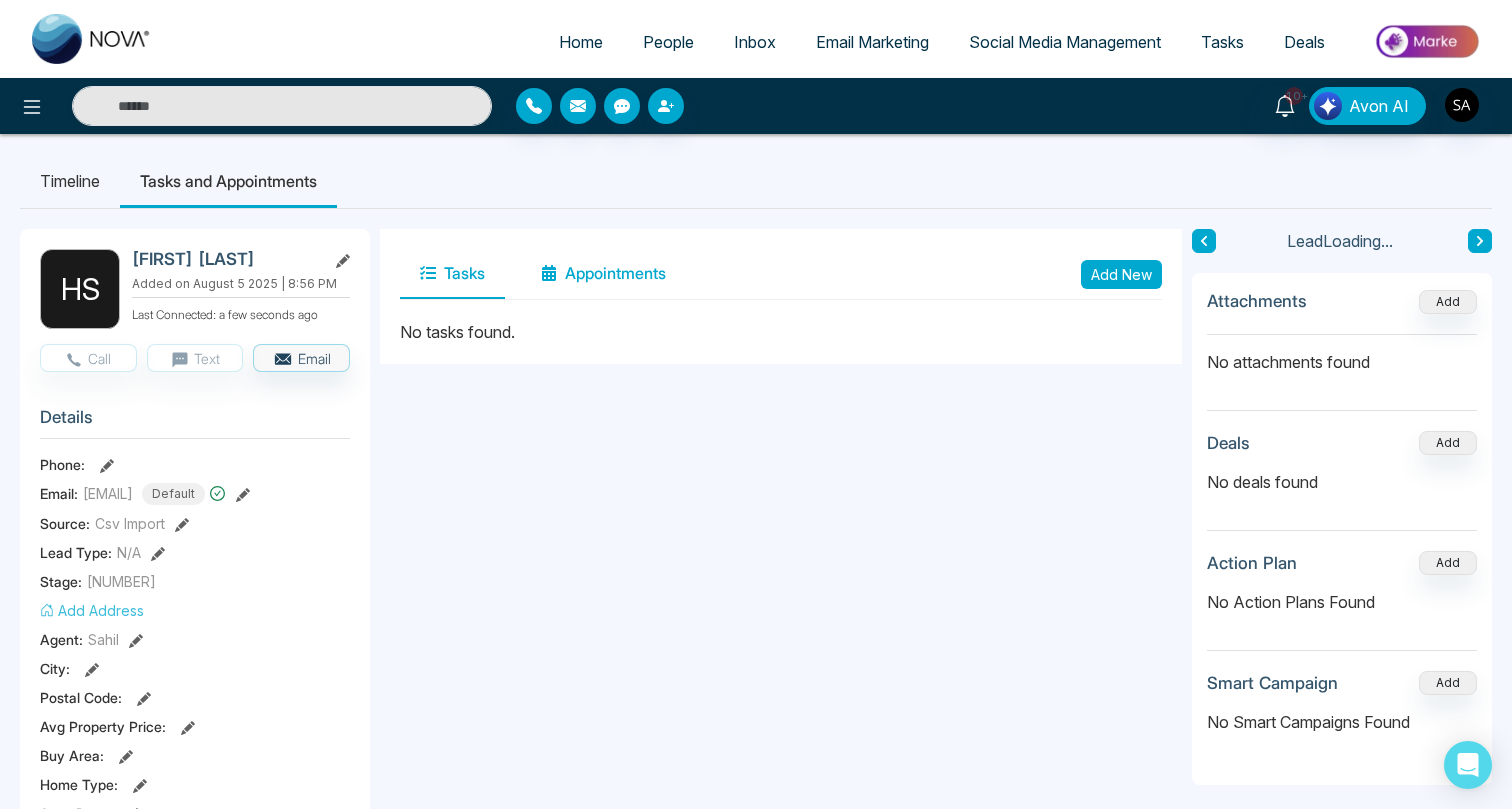 click on "Appointments" at bounding box center (603, 274) 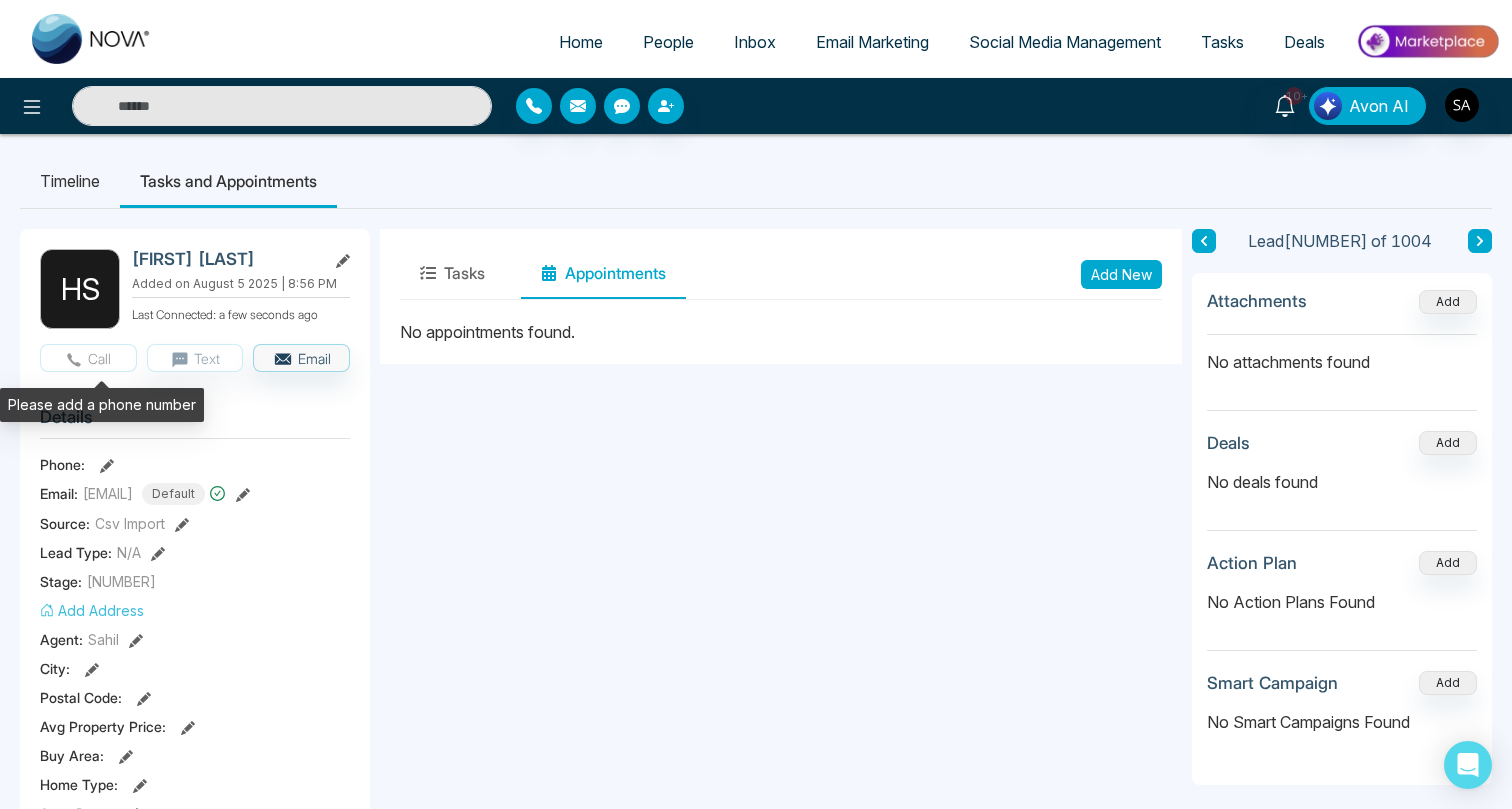 click on "Call" at bounding box center (88, 358) 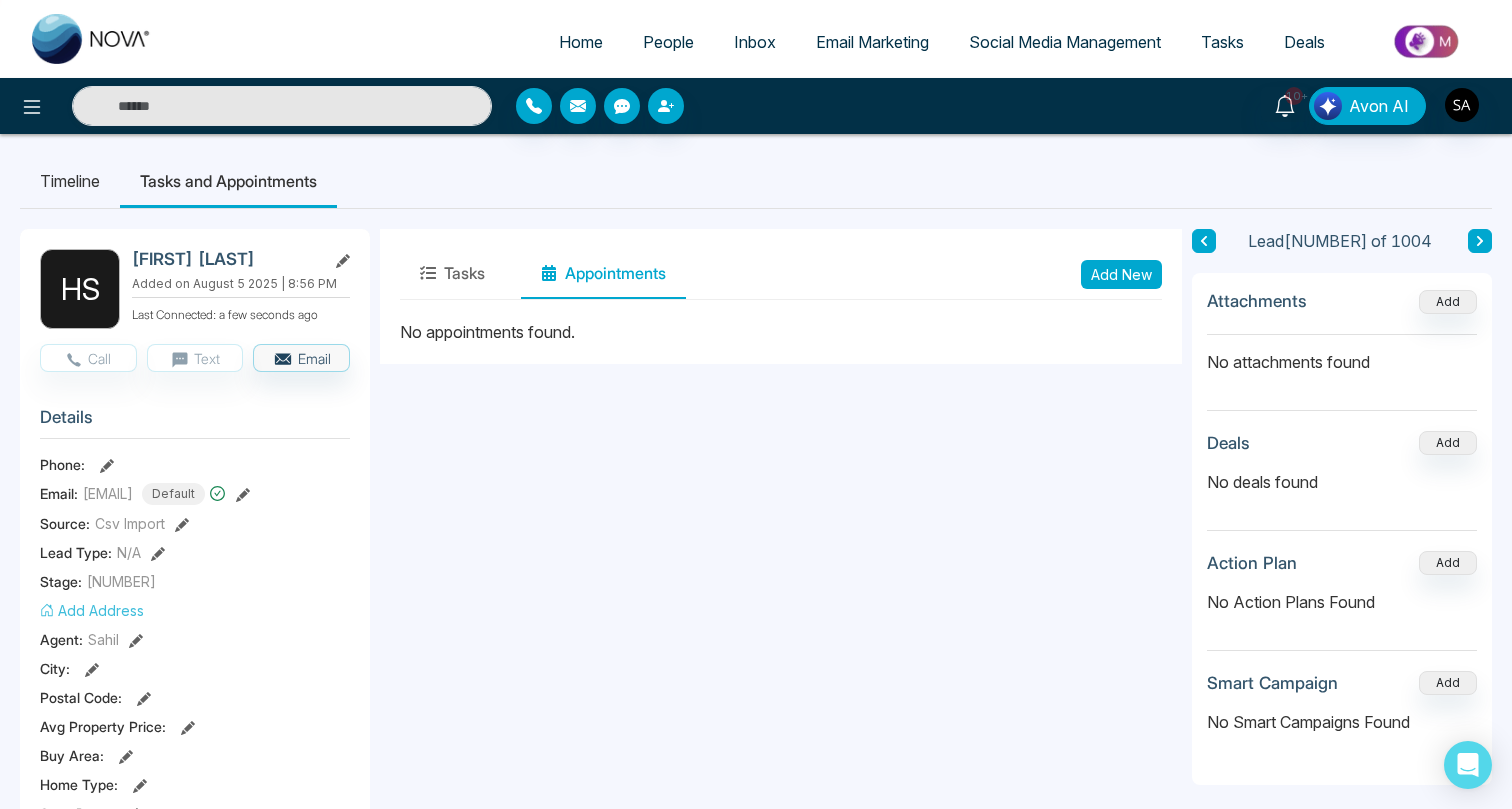 click on "Tasks Appointments Add New" at bounding box center (781, 274) 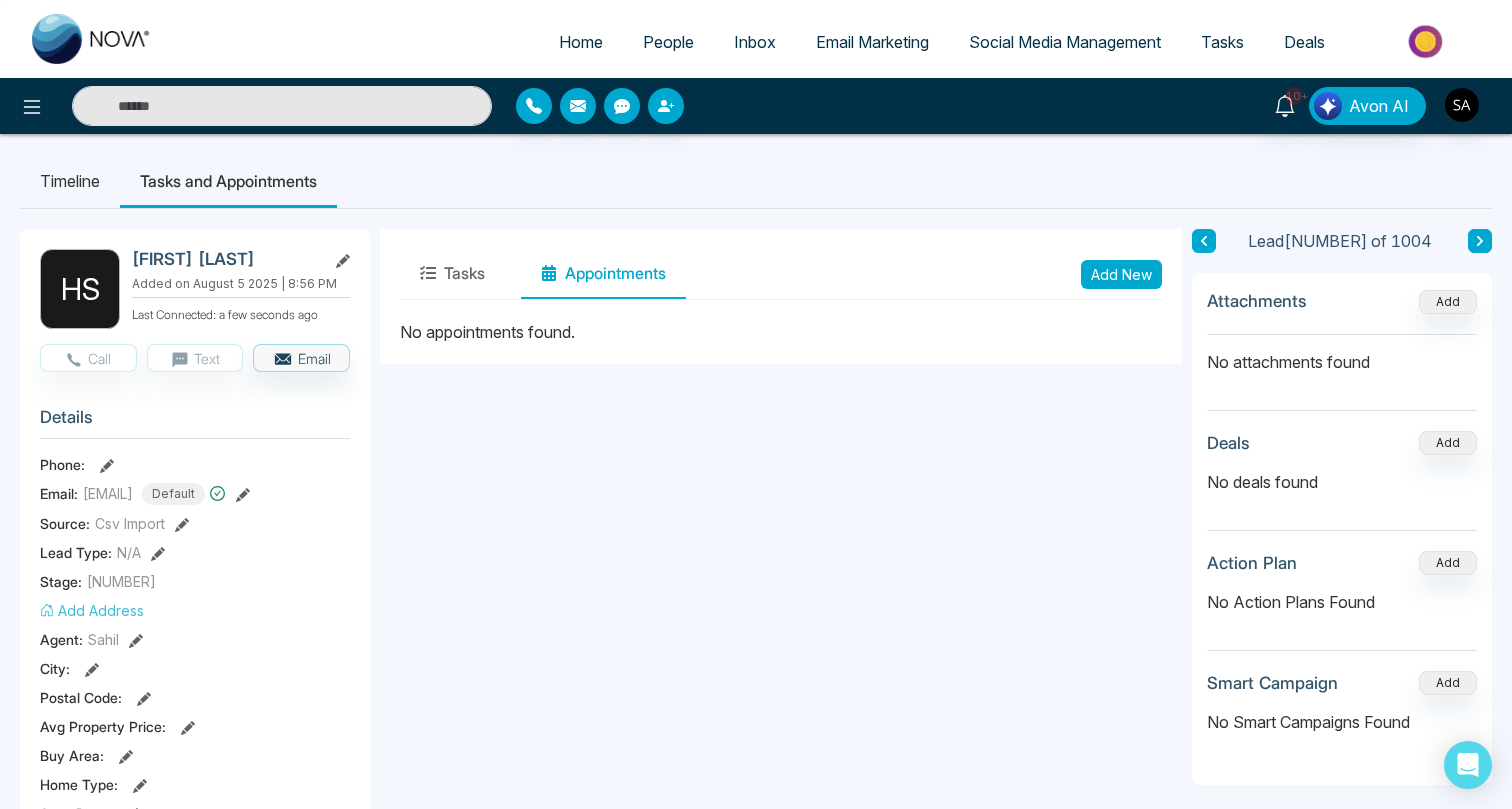 click on "Add New" at bounding box center (1121, 274) 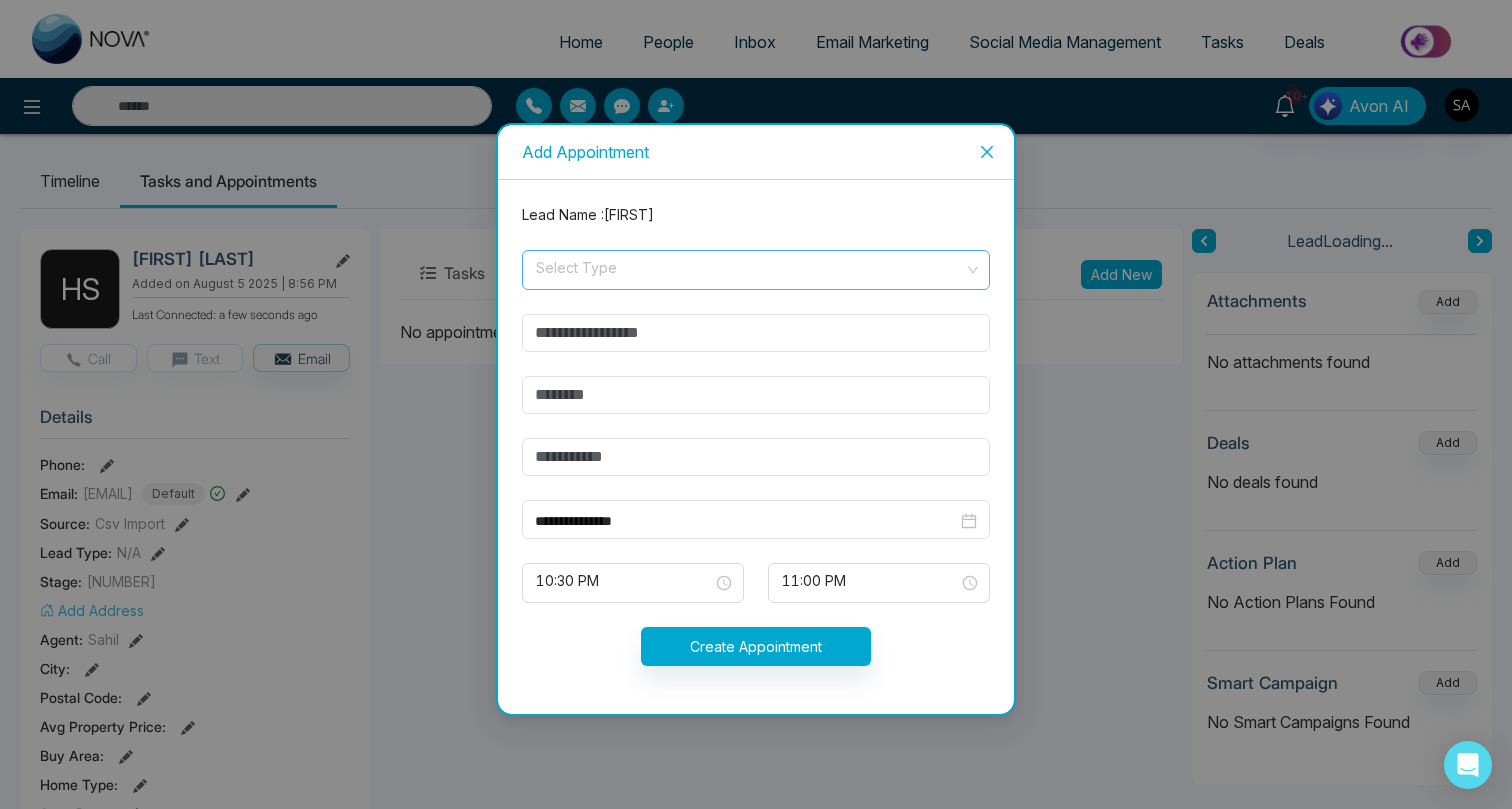 click at bounding box center [749, 270] 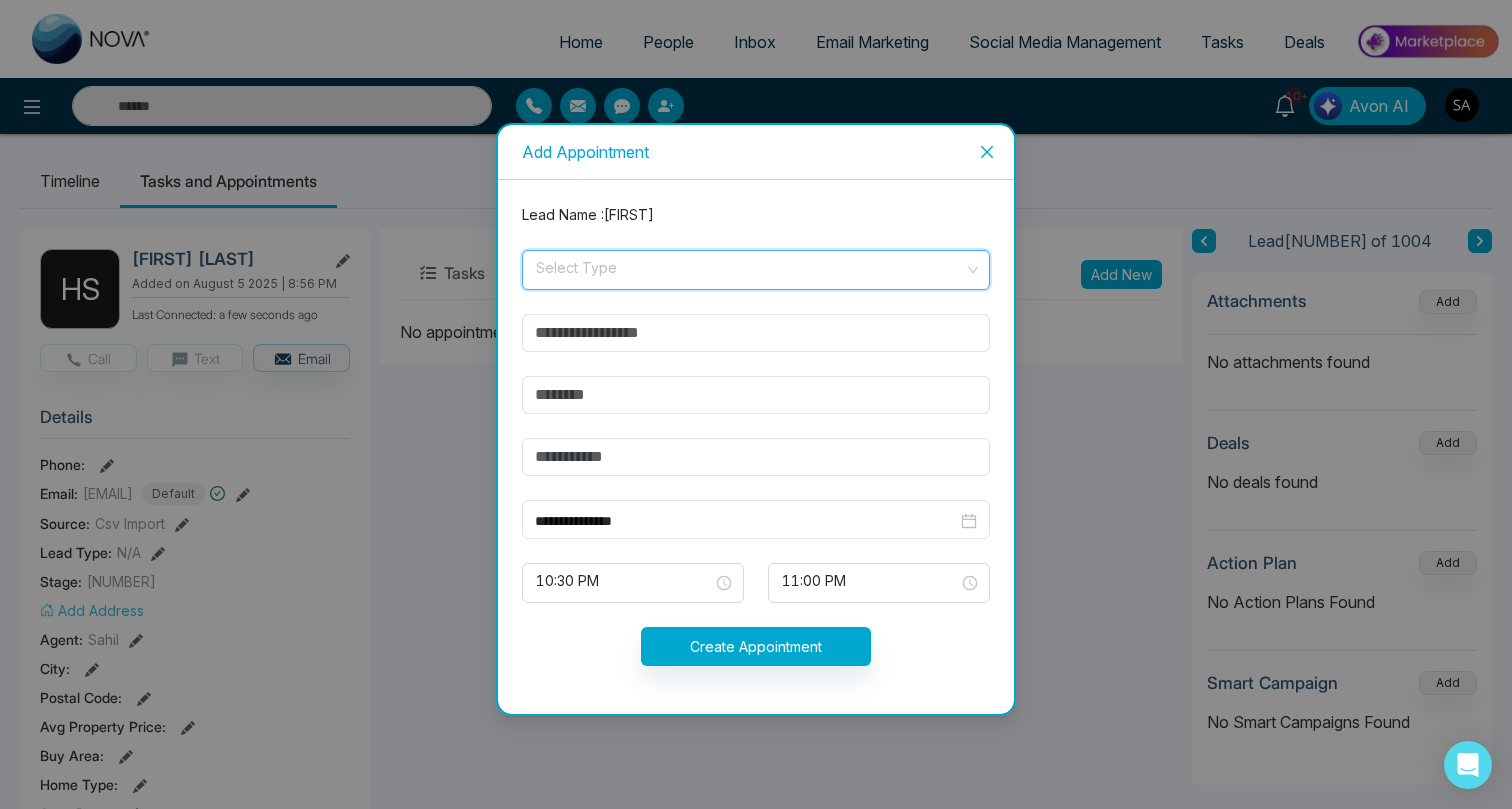 click at bounding box center [749, 270] 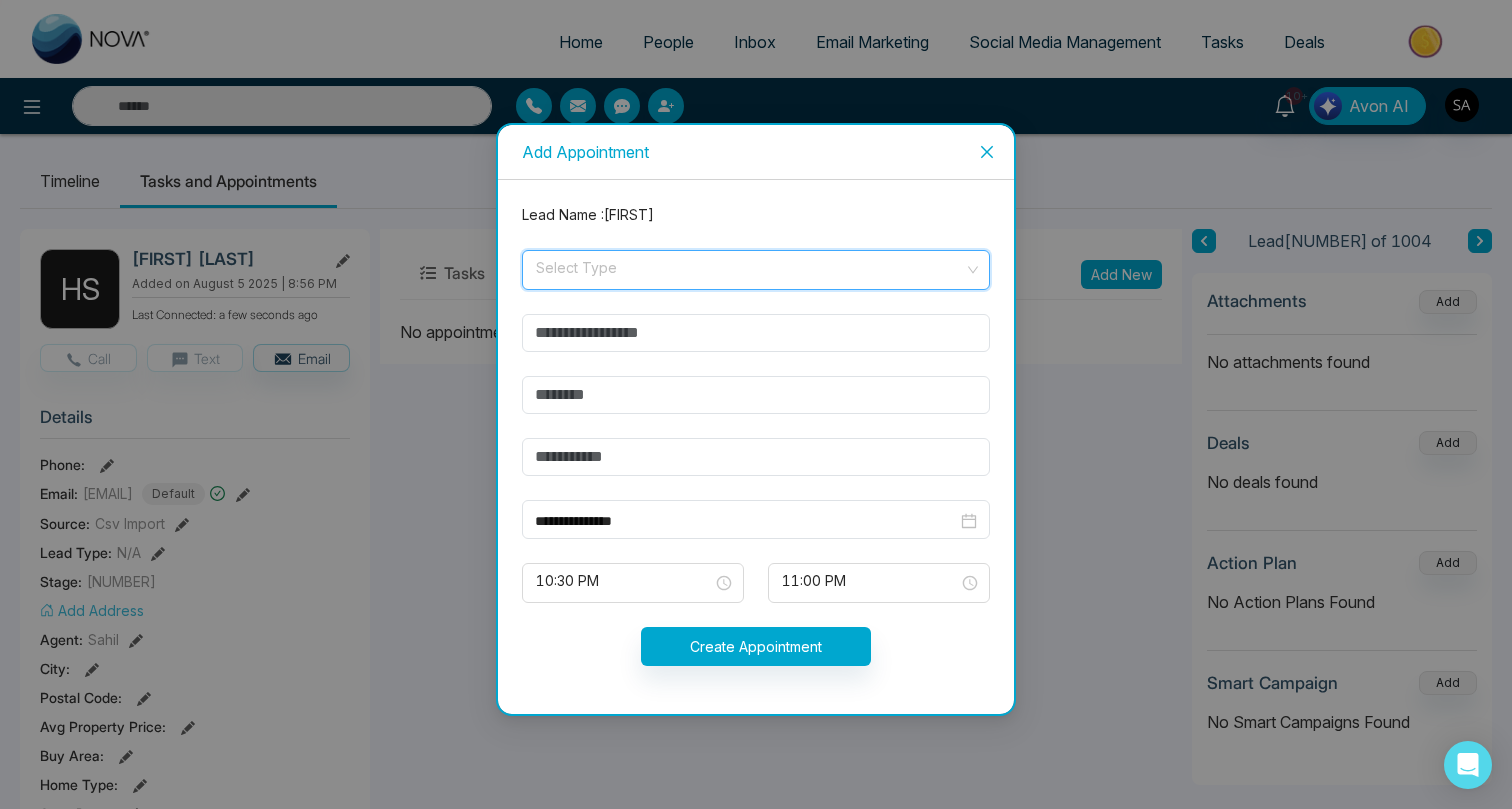 click 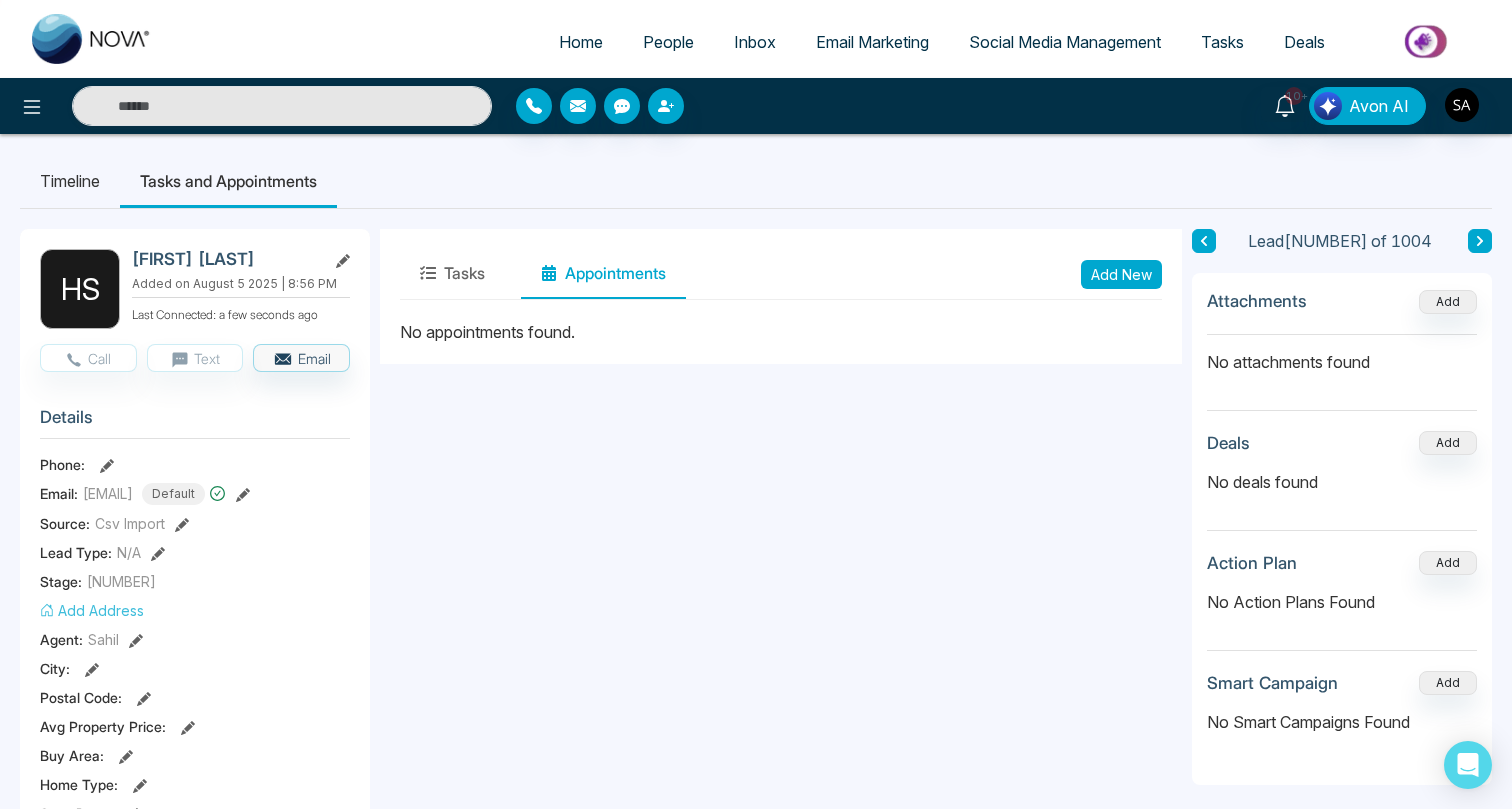 click on "Tasks Appointments Add New No appointments found." at bounding box center (781, 923) 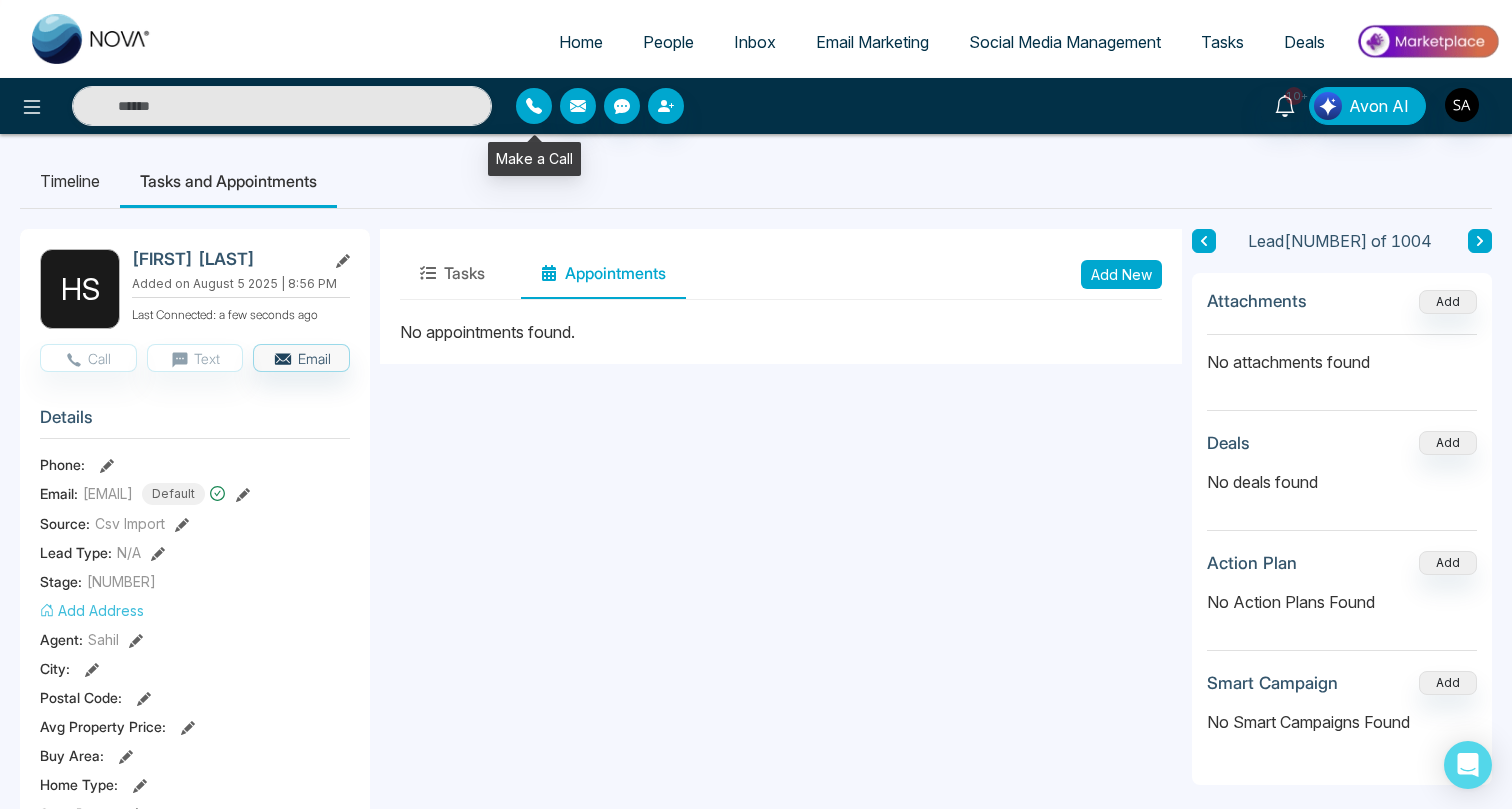 click 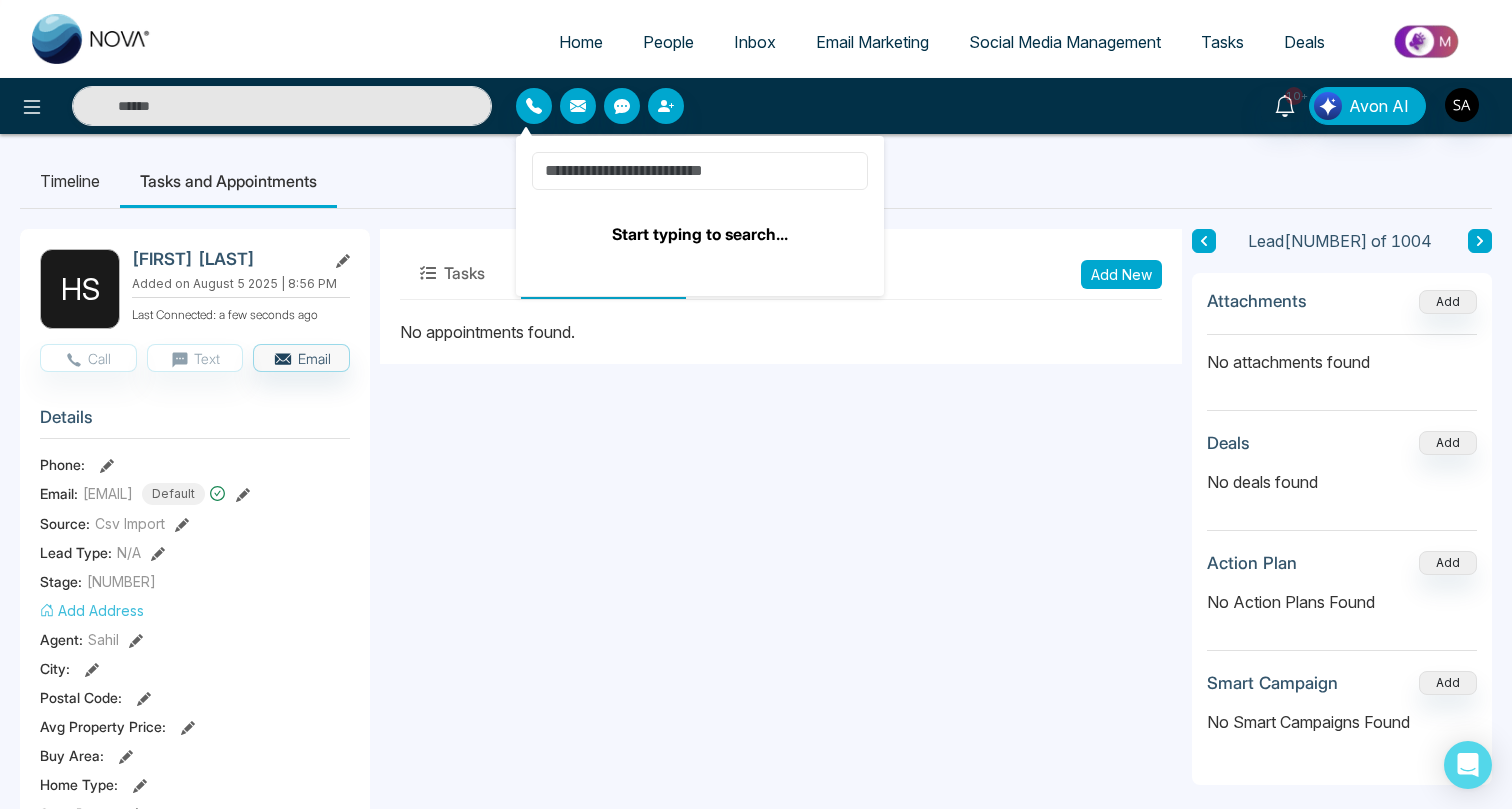 click at bounding box center [700, 171] 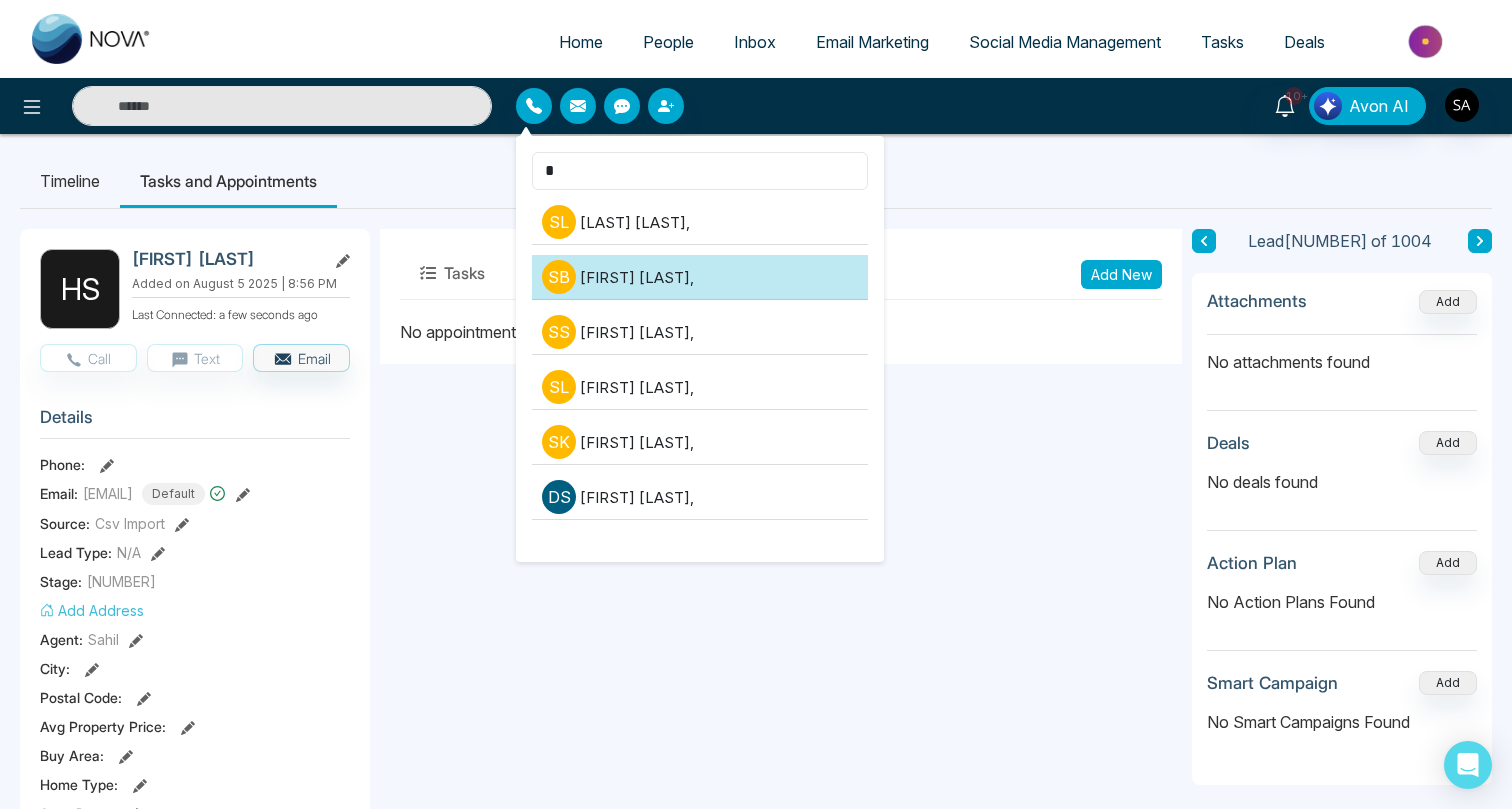 type on "*" 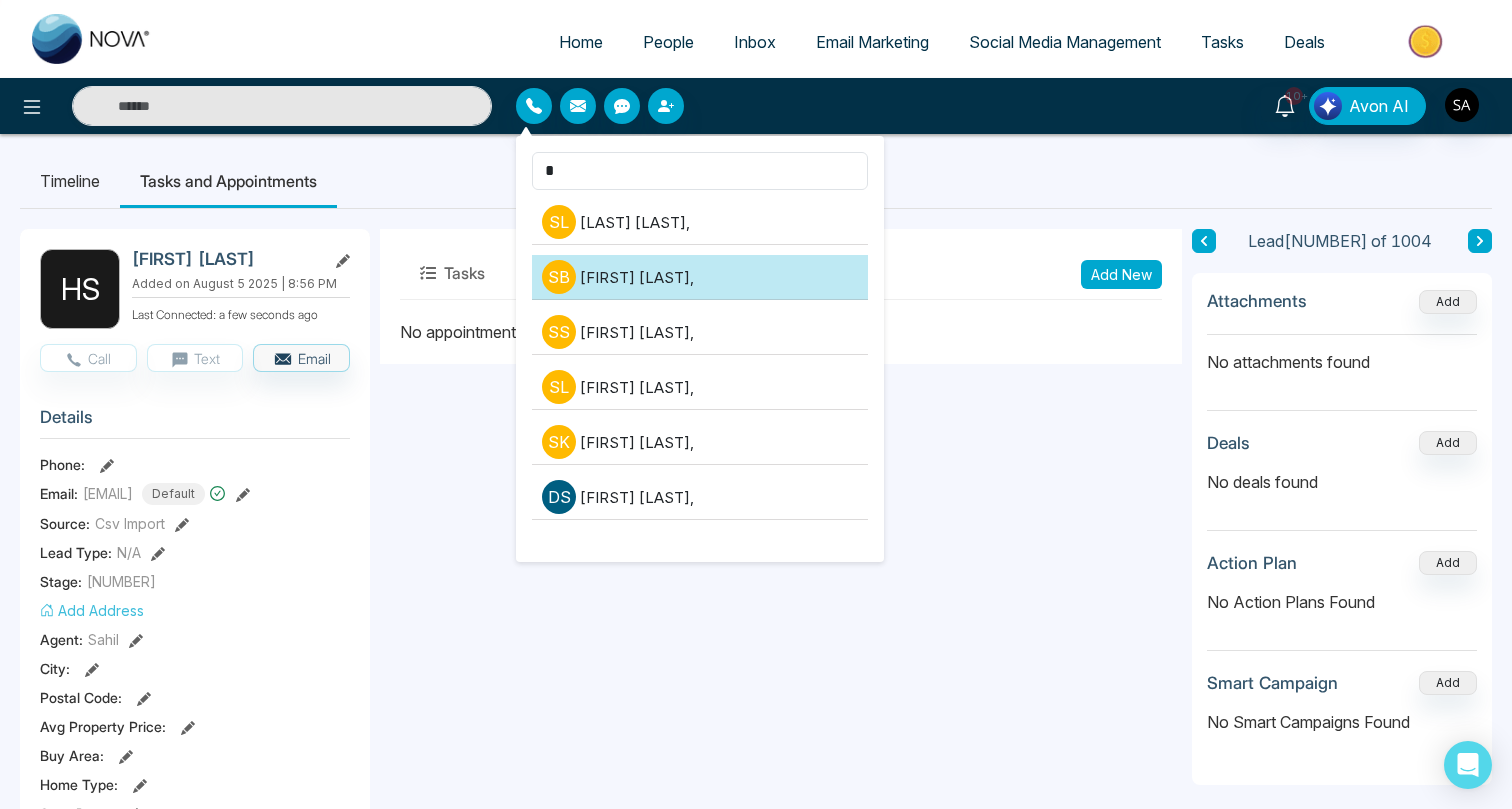 click on "S B   Shamus   Borthe ," at bounding box center [700, 277] 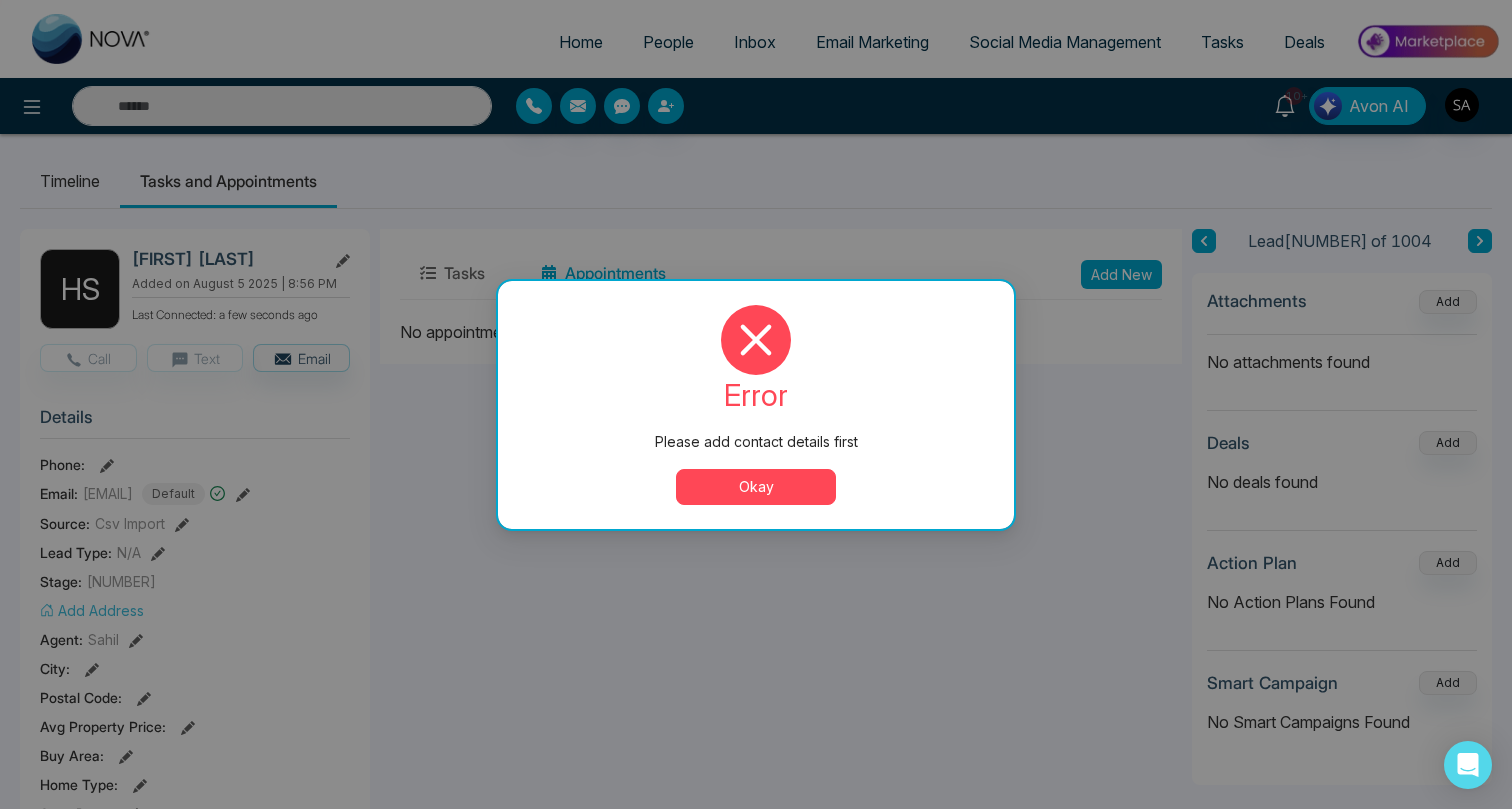 click on "Okay" at bounding box center [756, 487] 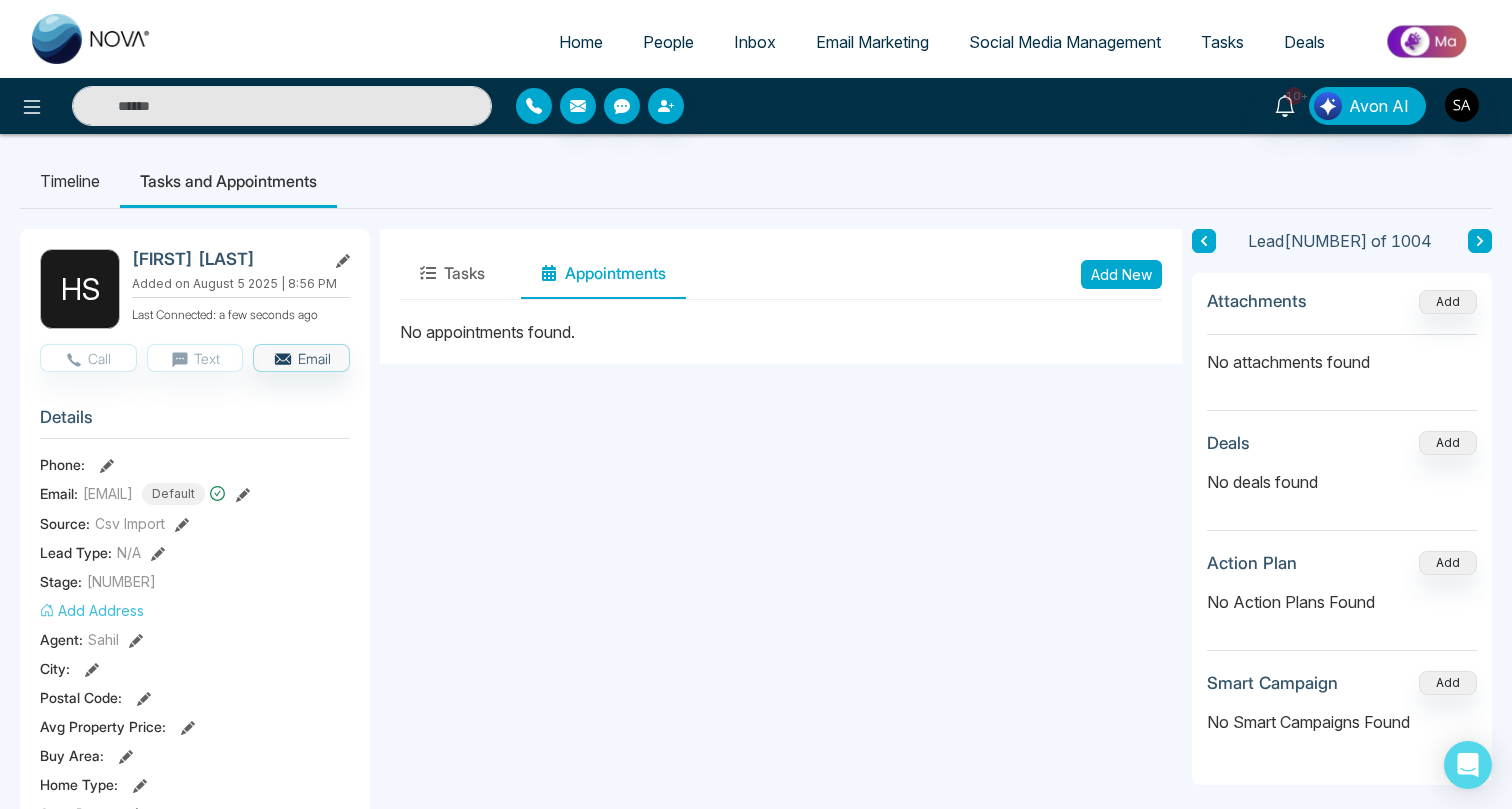 click 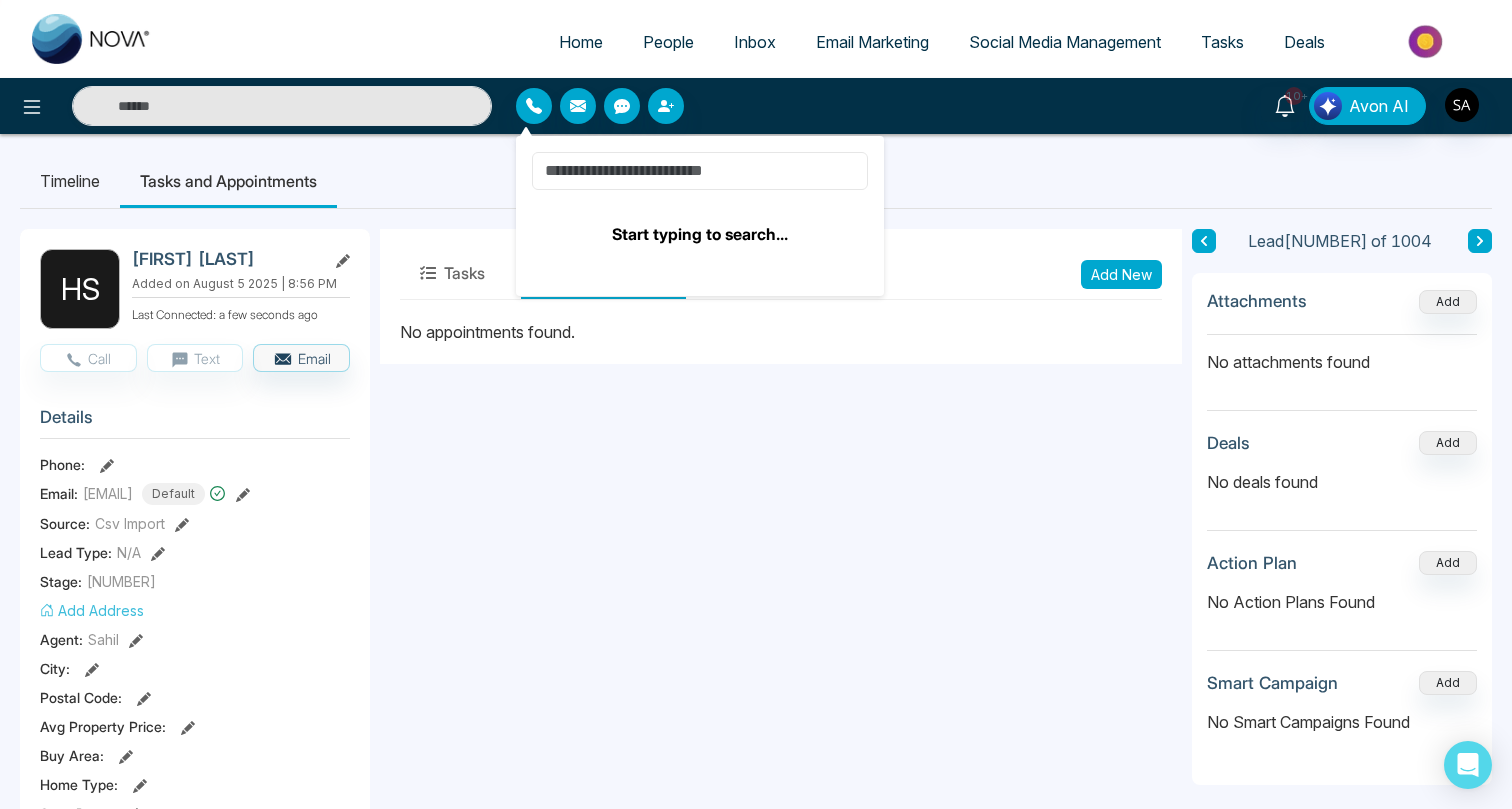 click at bounding box center [700, 171] 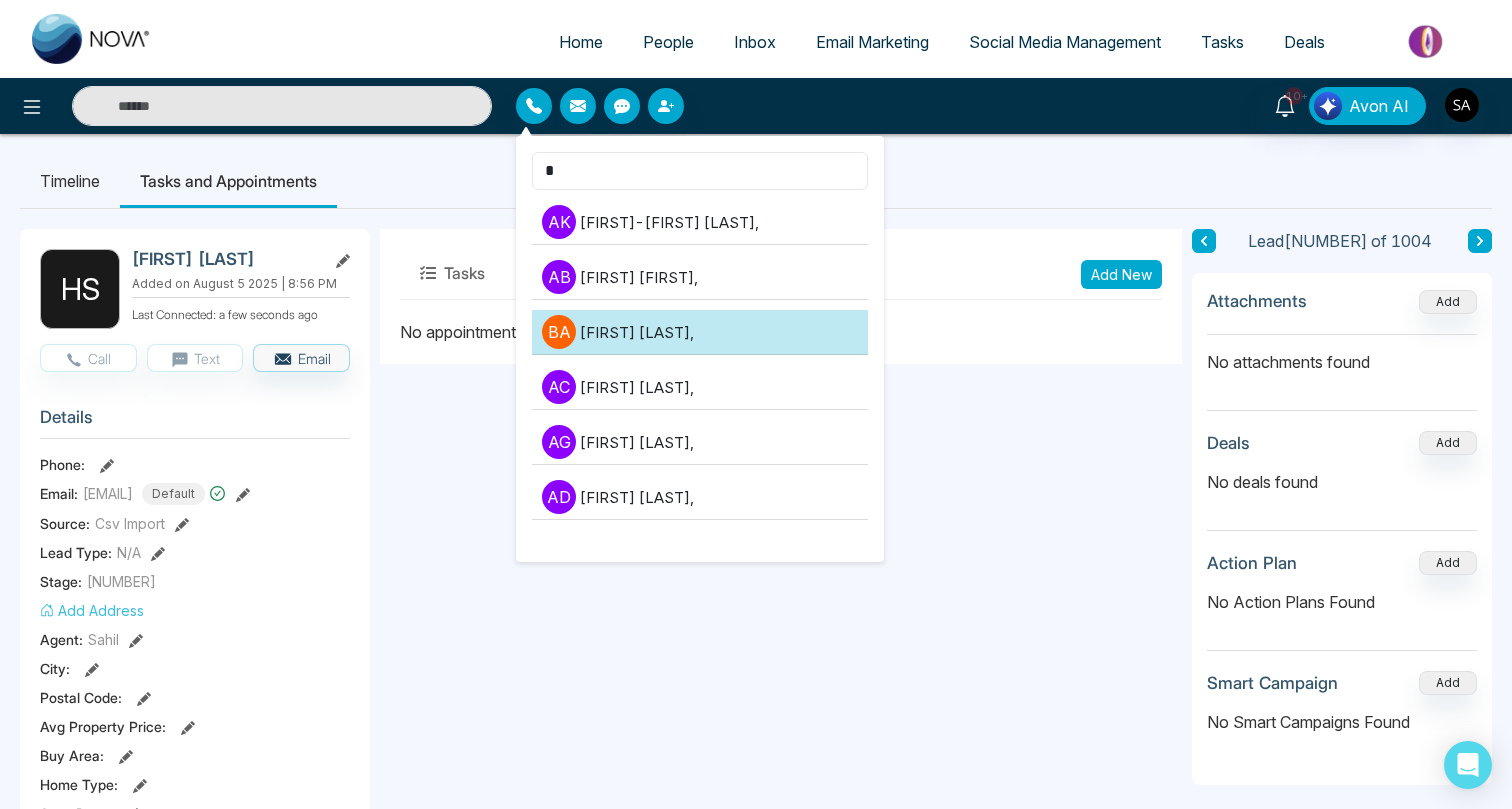 type on "*" 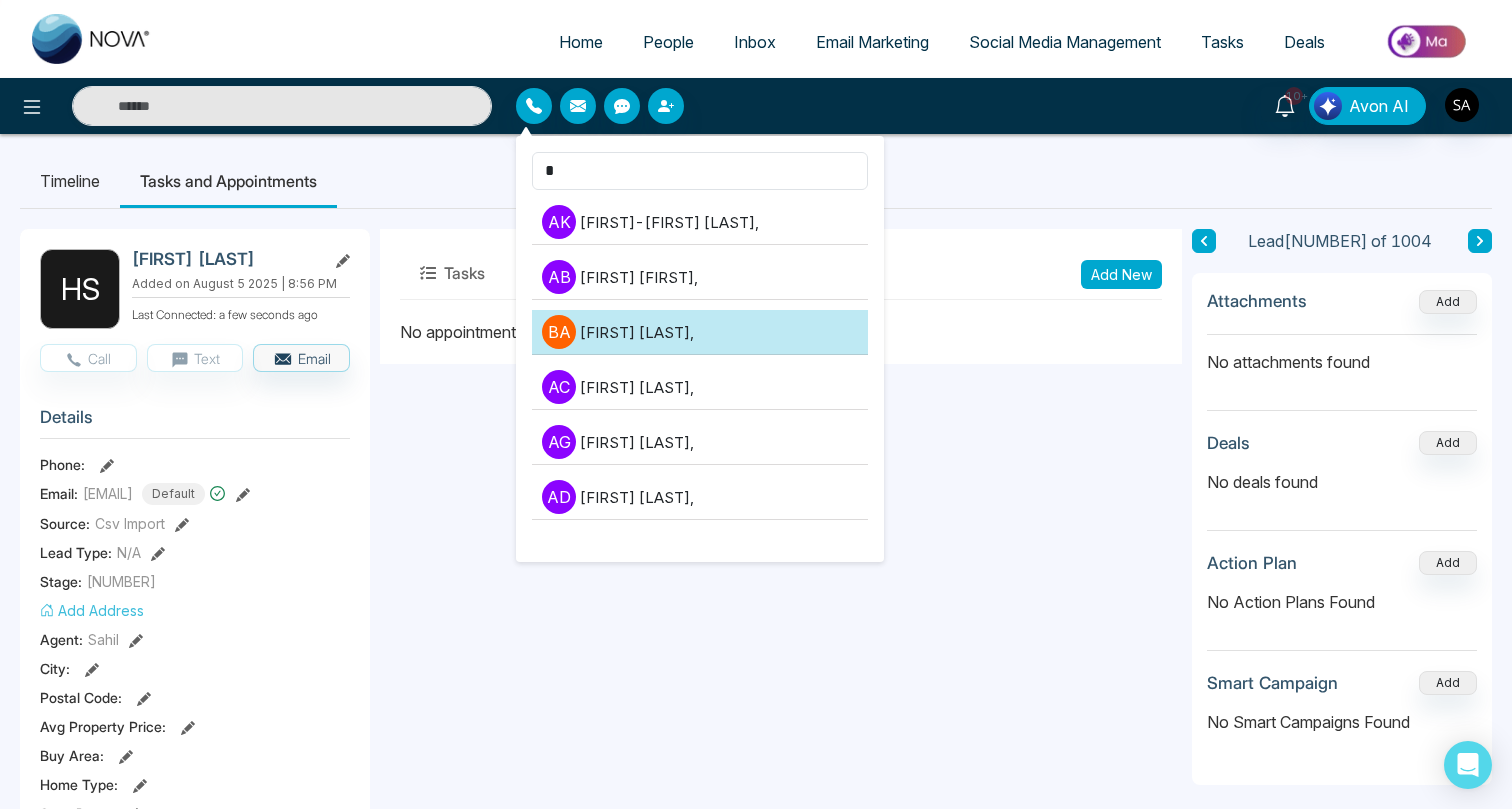click on "B A   Barty   Allot ," at bounding box center [700, 332] 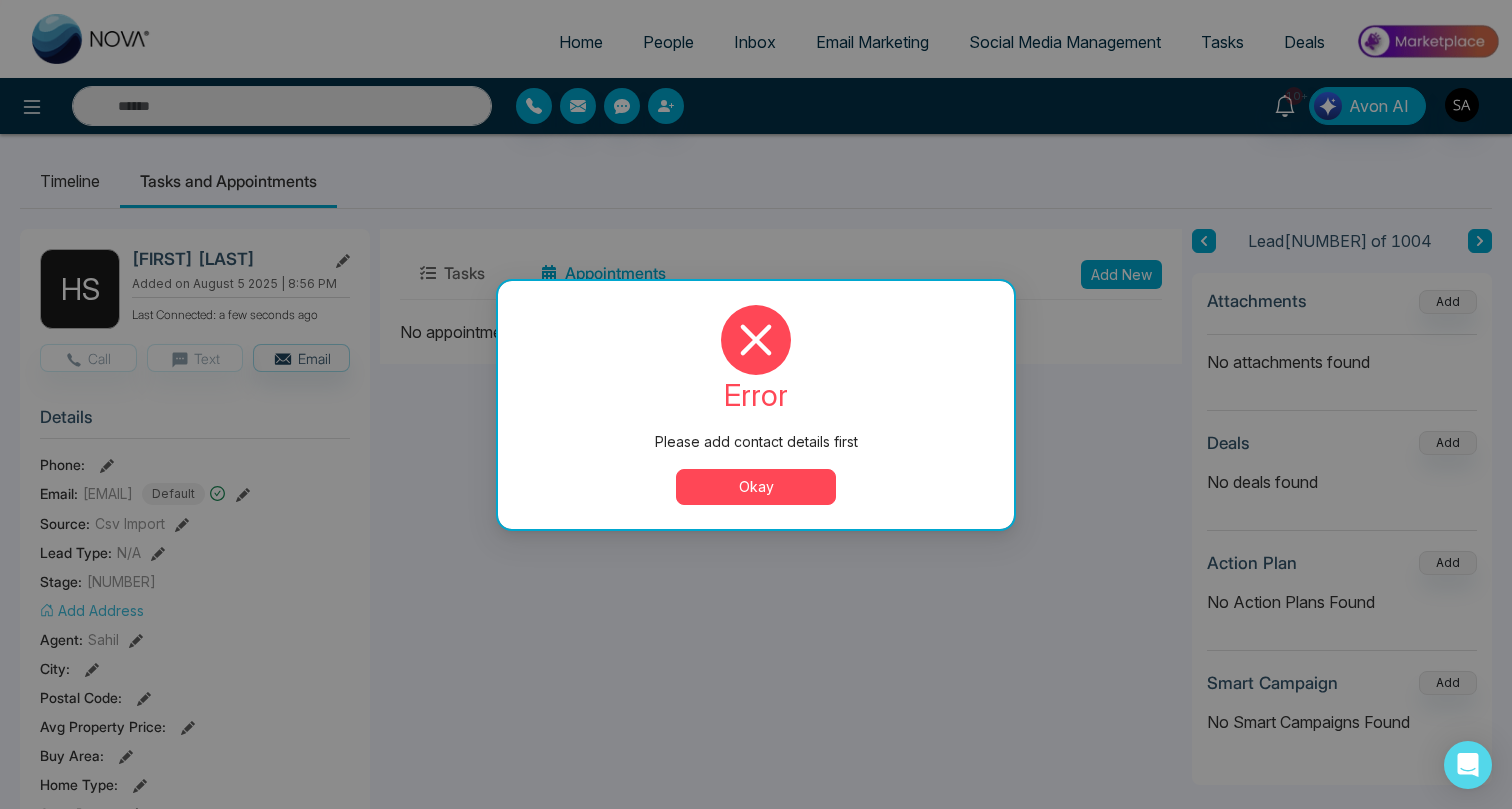click on "Okay" at bounding box center [756, 487] 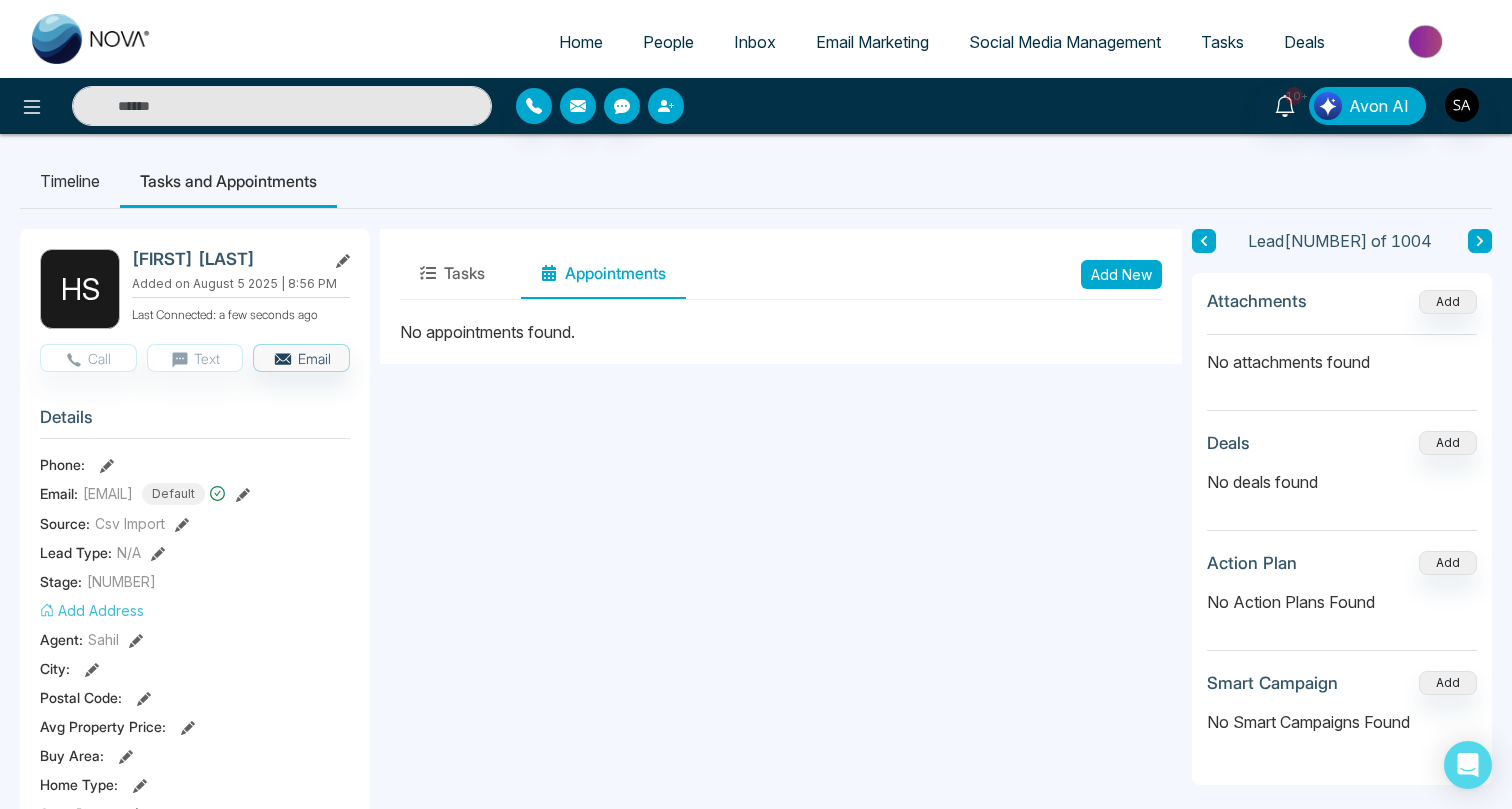 click at bounding box center (666, 106) 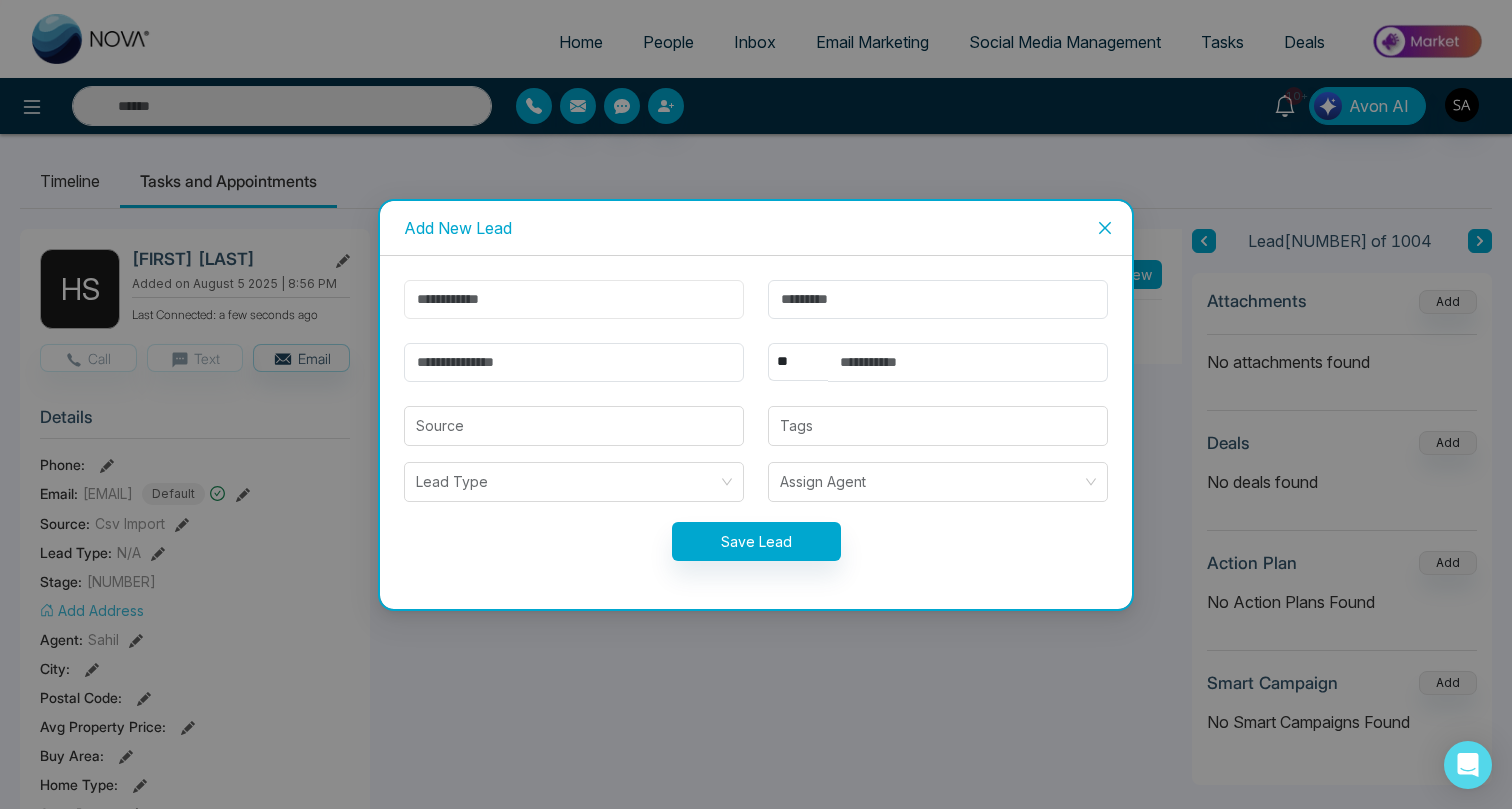 click at bounding box center (574, 299) 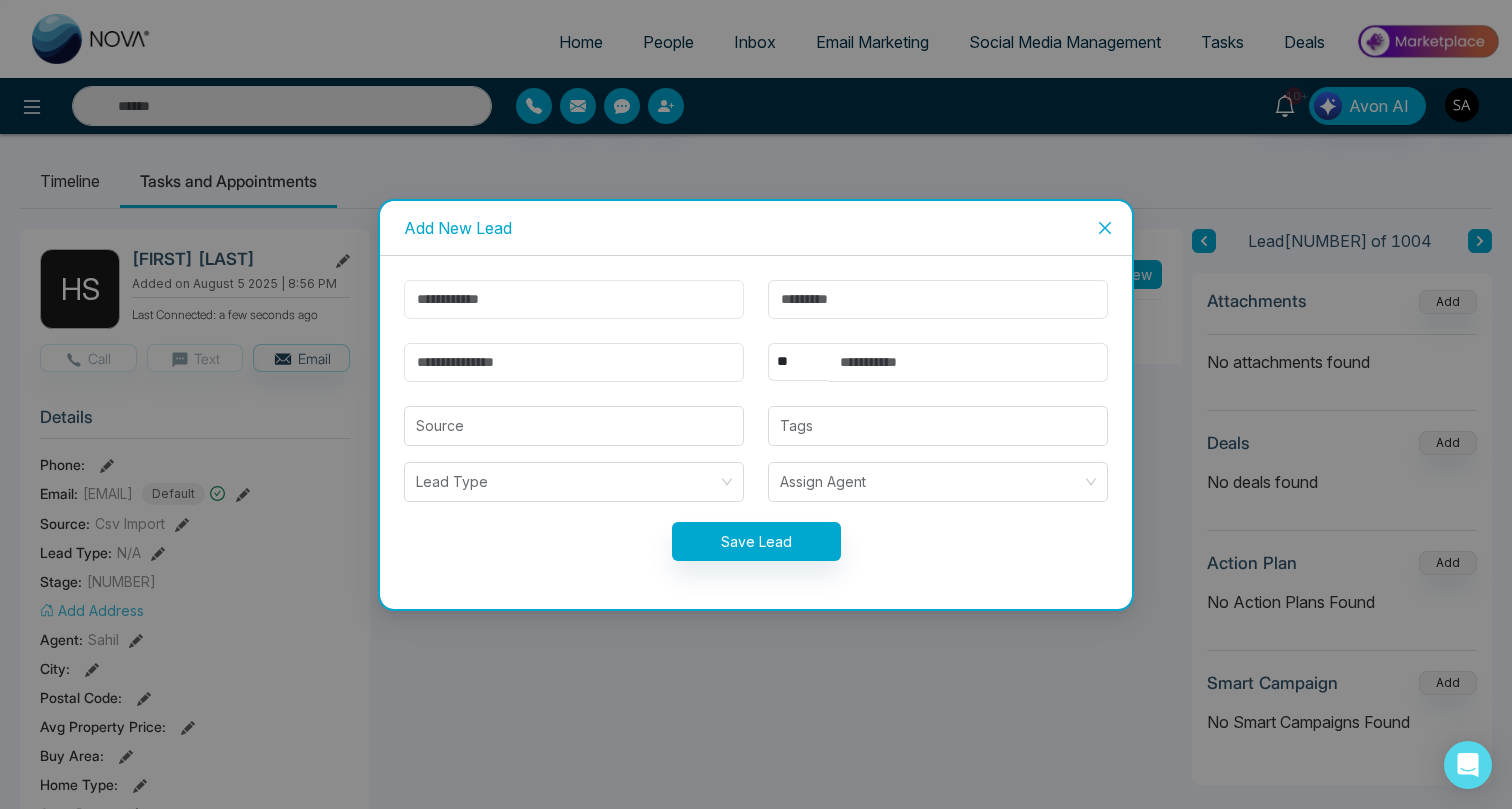 click at bounding box center (574, 299) 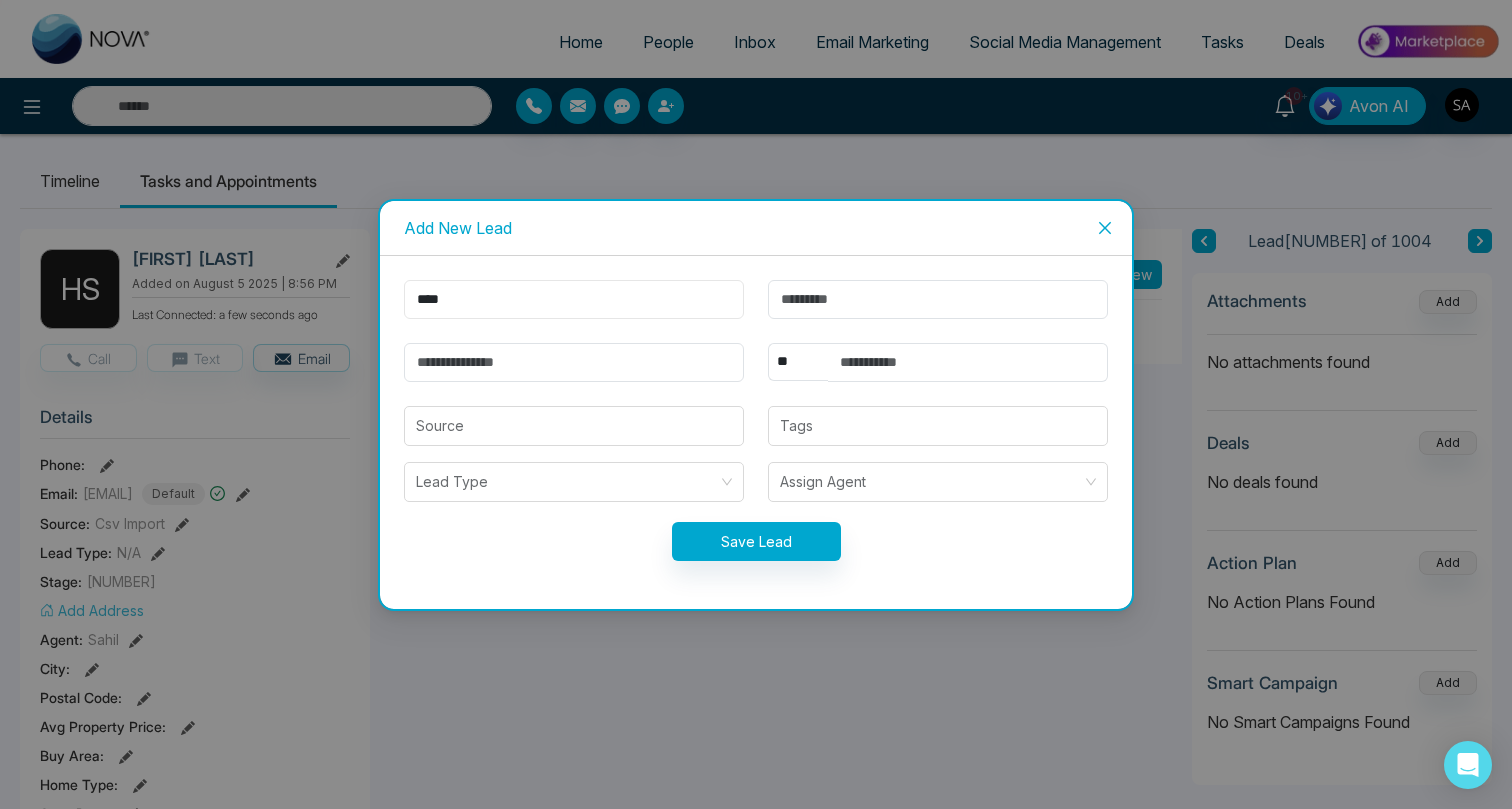 type on "****" 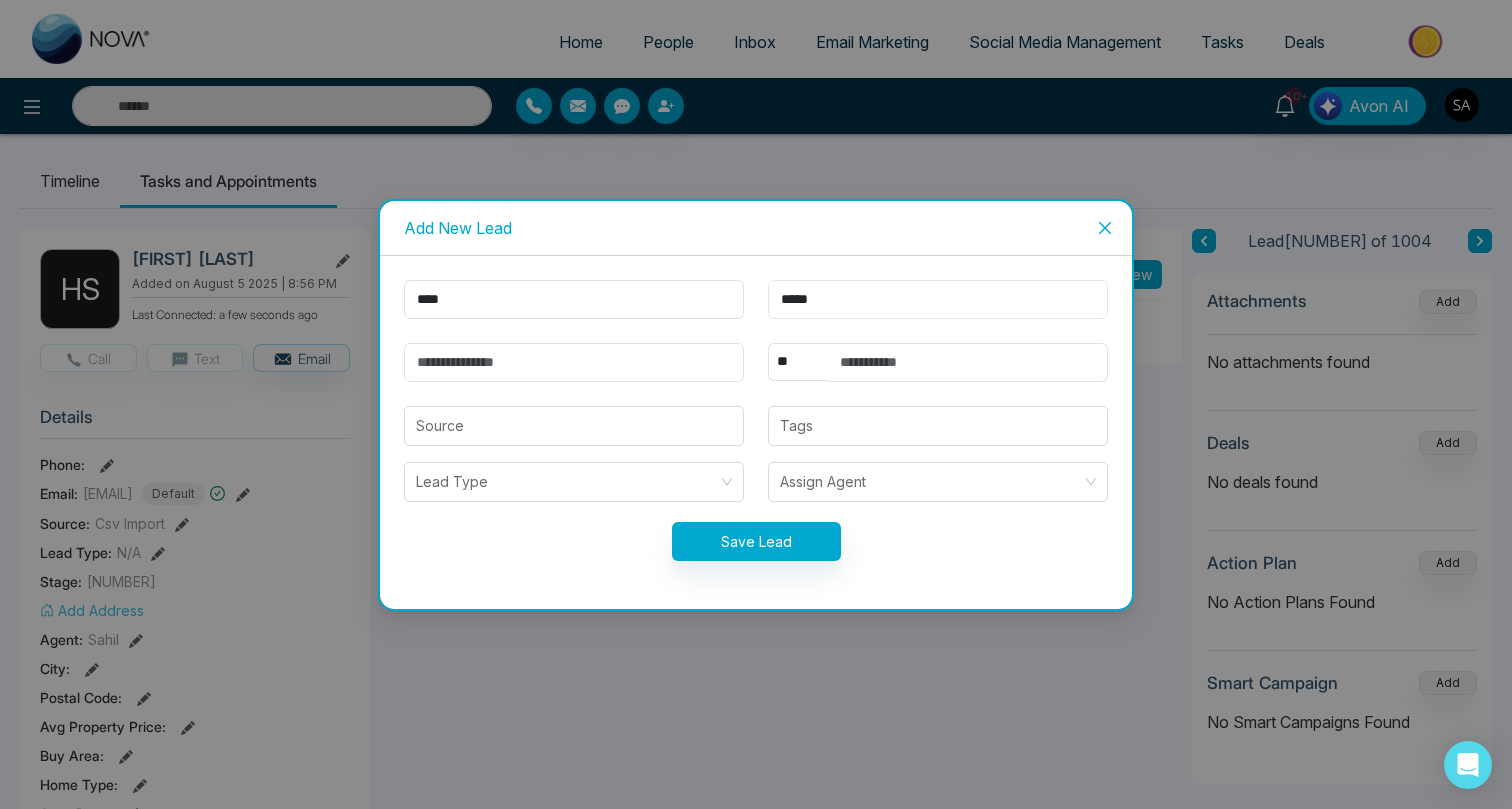 type on "*****" 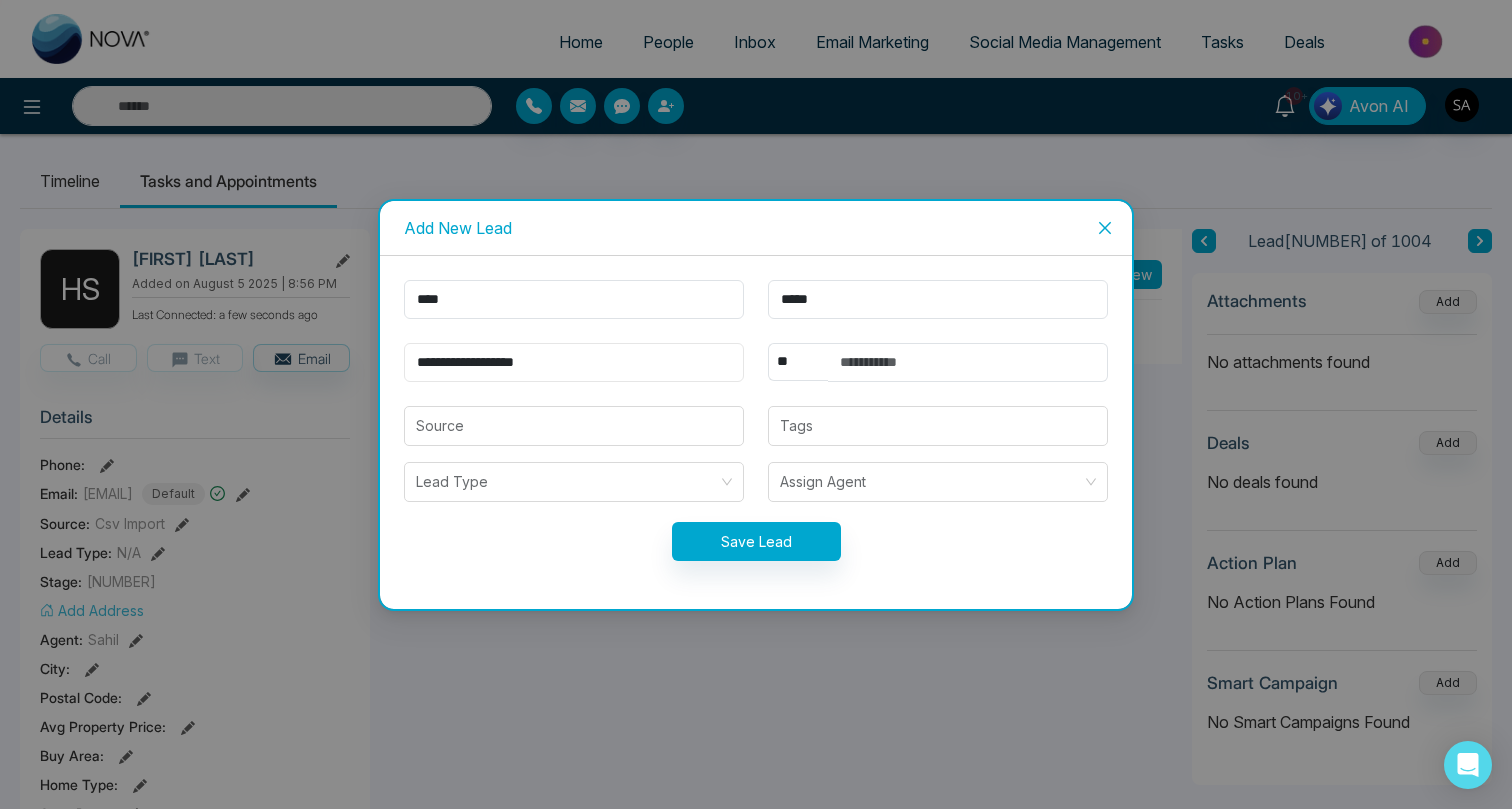 type on "**********" 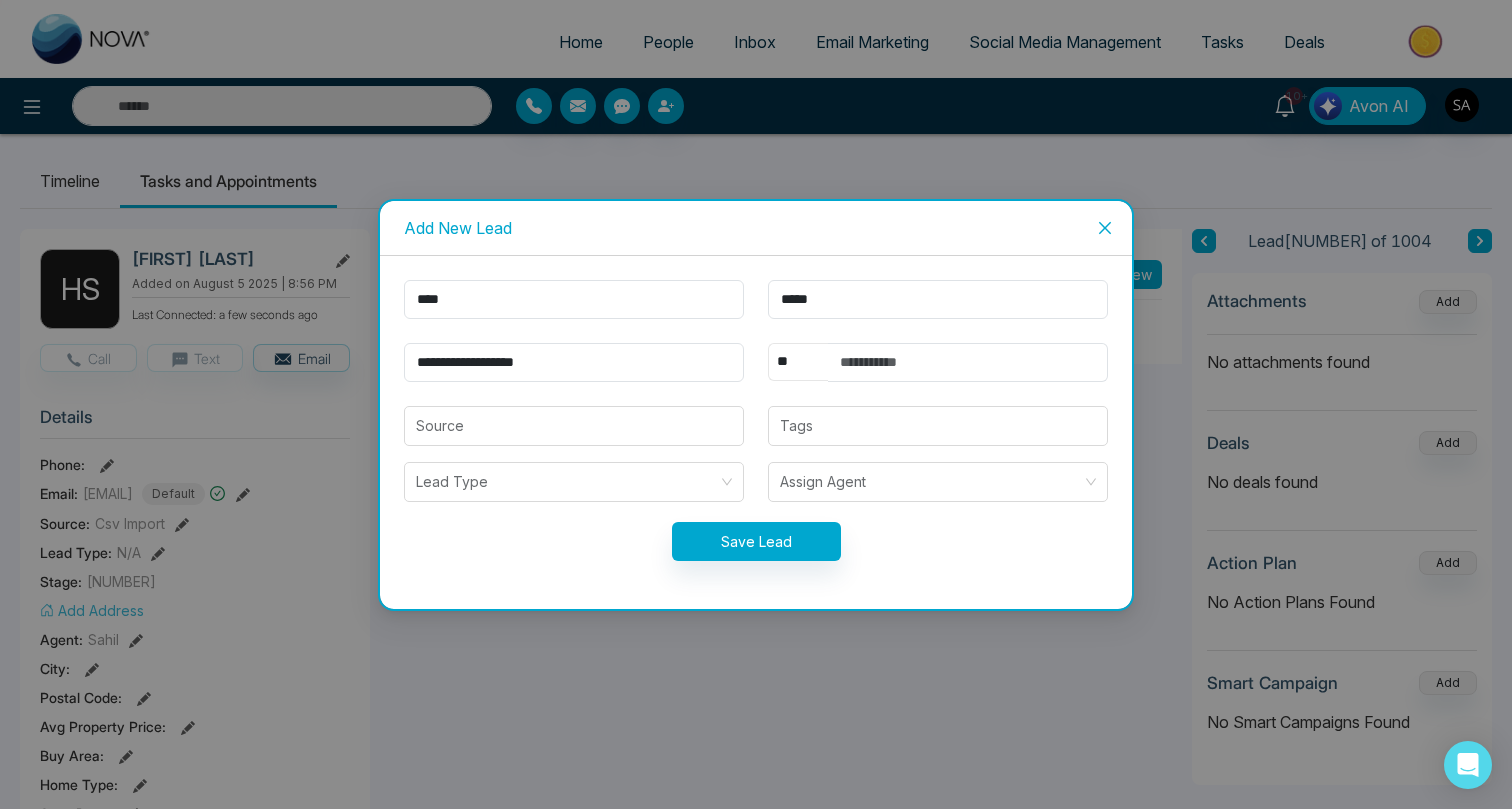 select on "***" 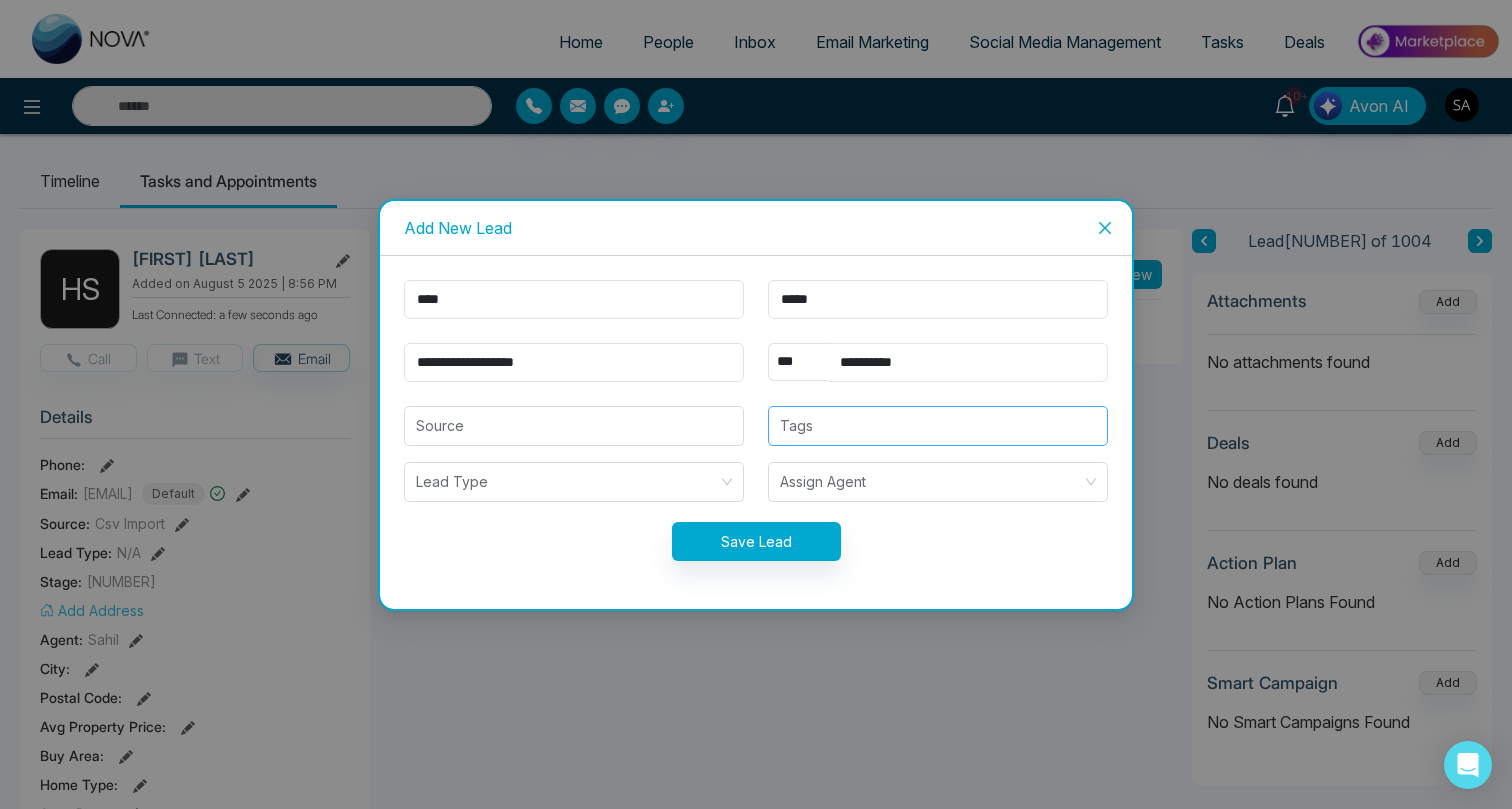 click on "Tags" at bounding box center (938, 426) 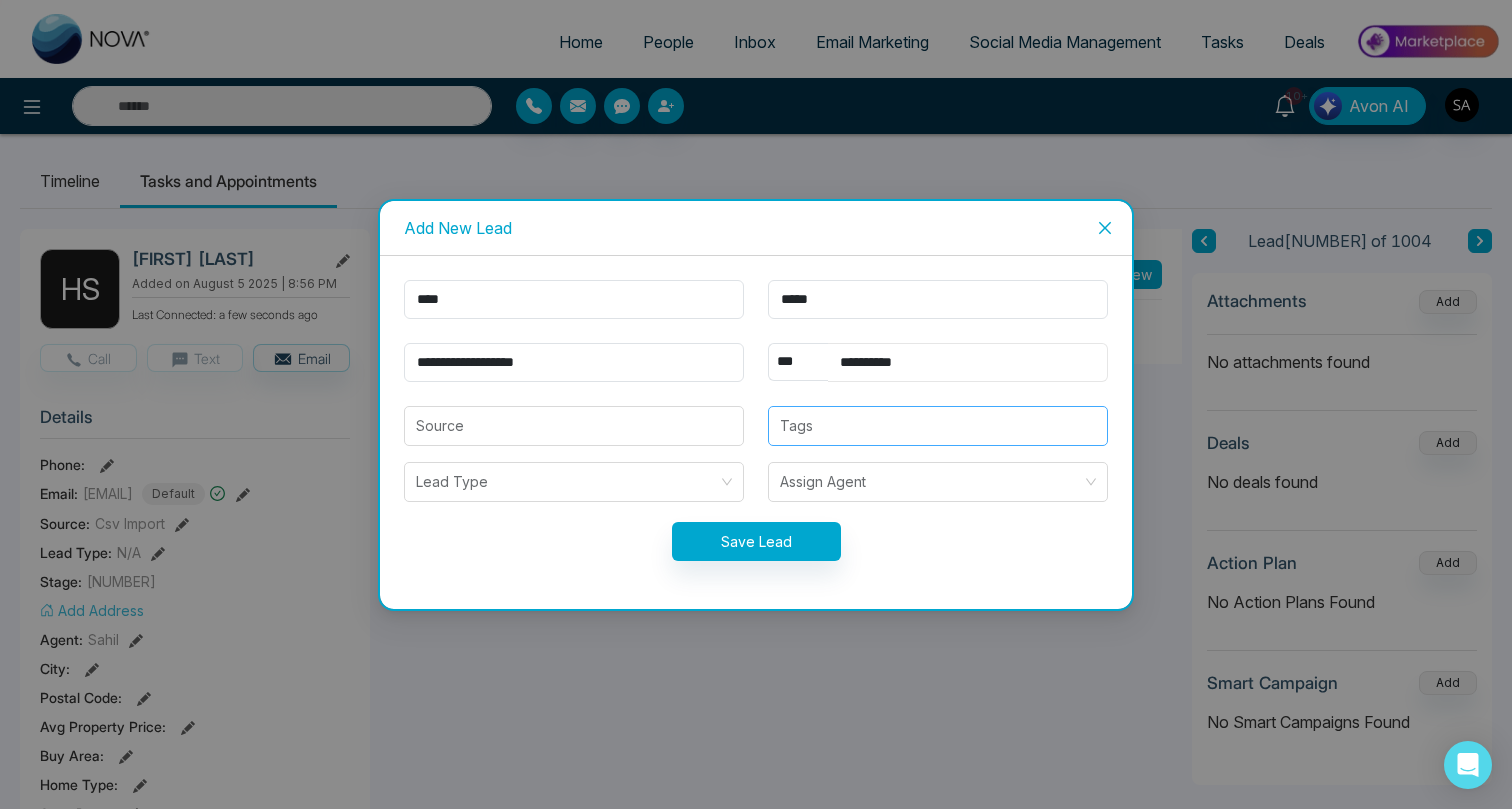 type on "**********" 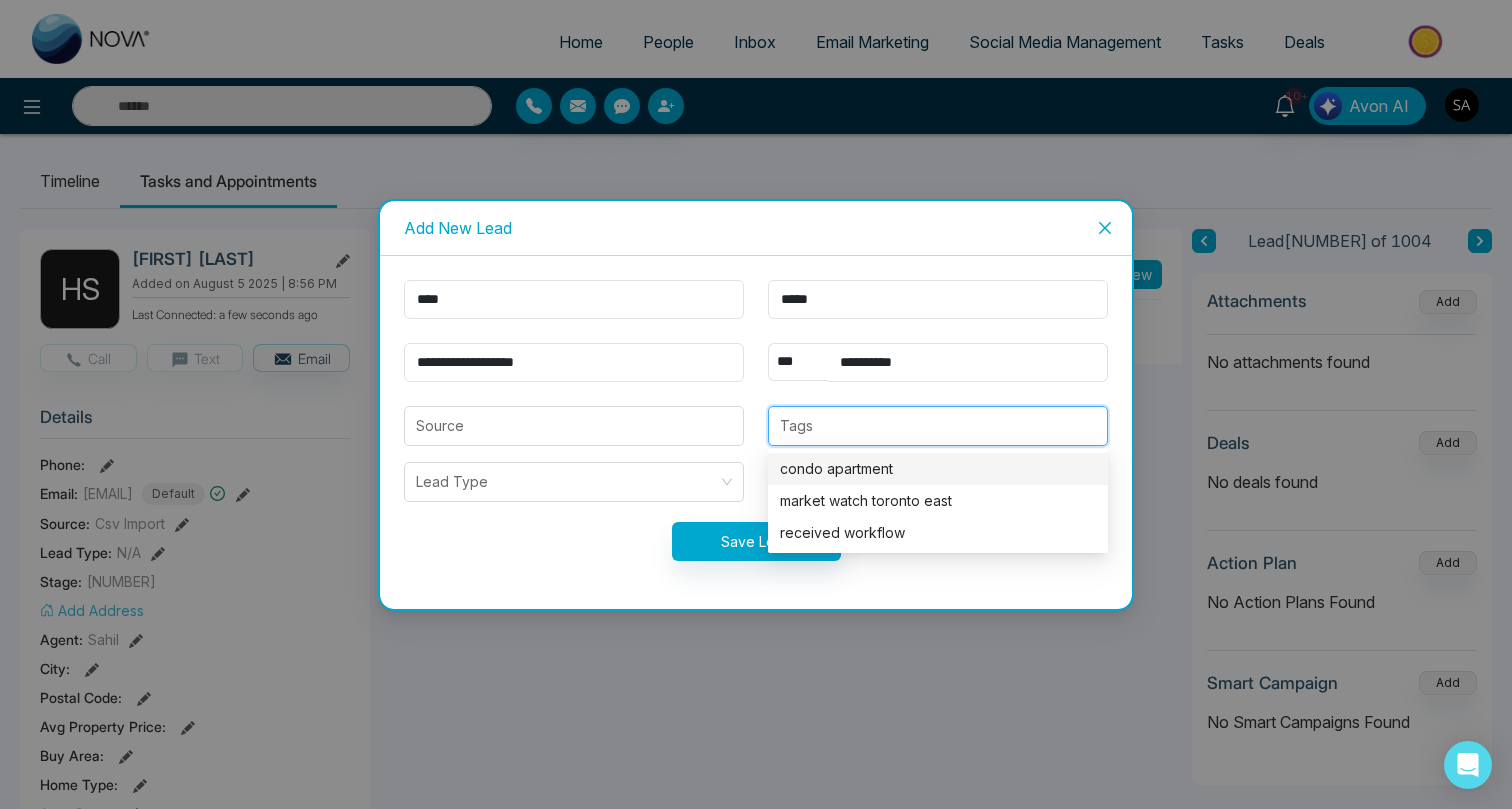 click at bounding box center [938, 426] 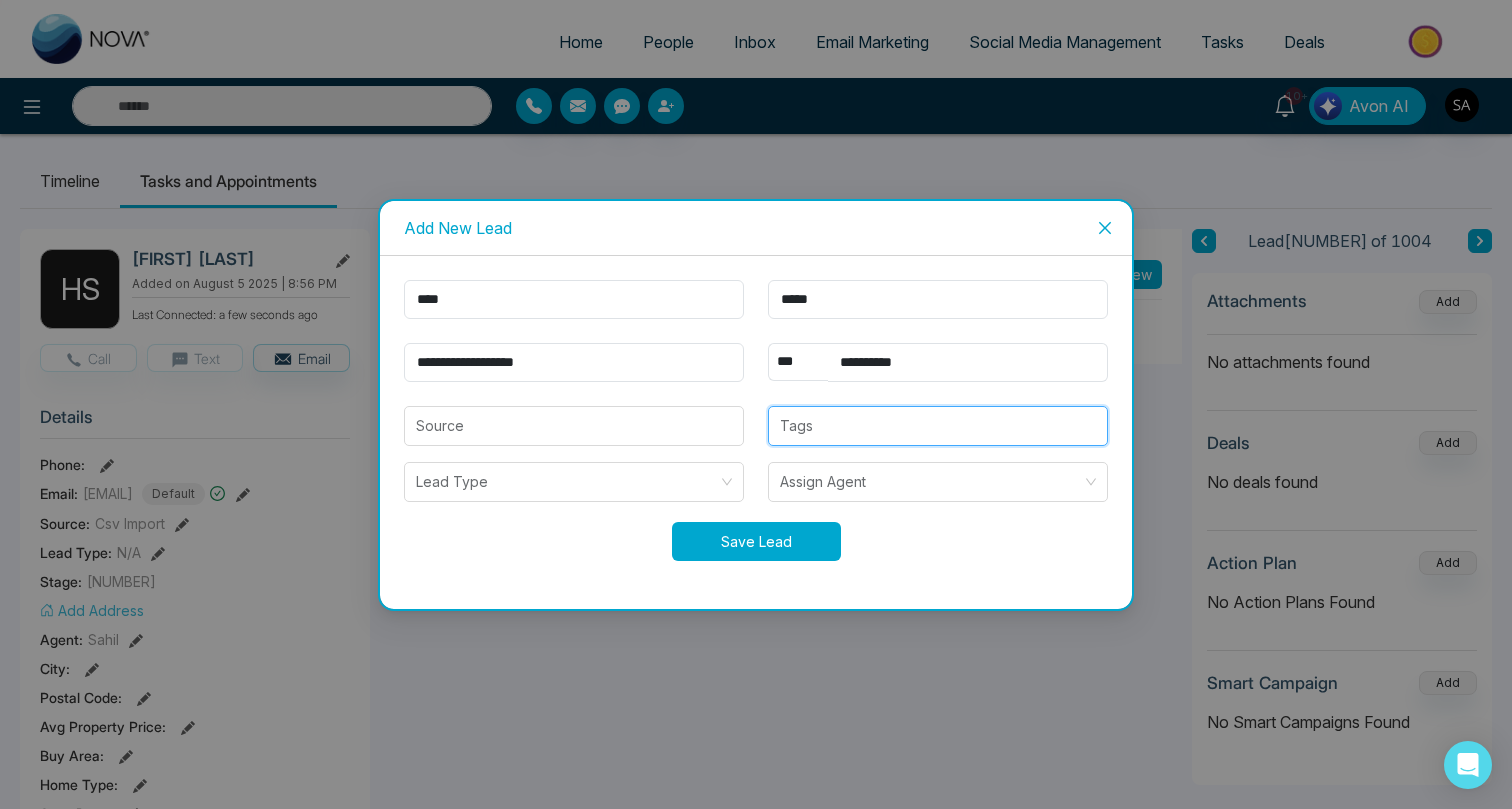 click on "Save Lead" at bounding box center (756, 541) 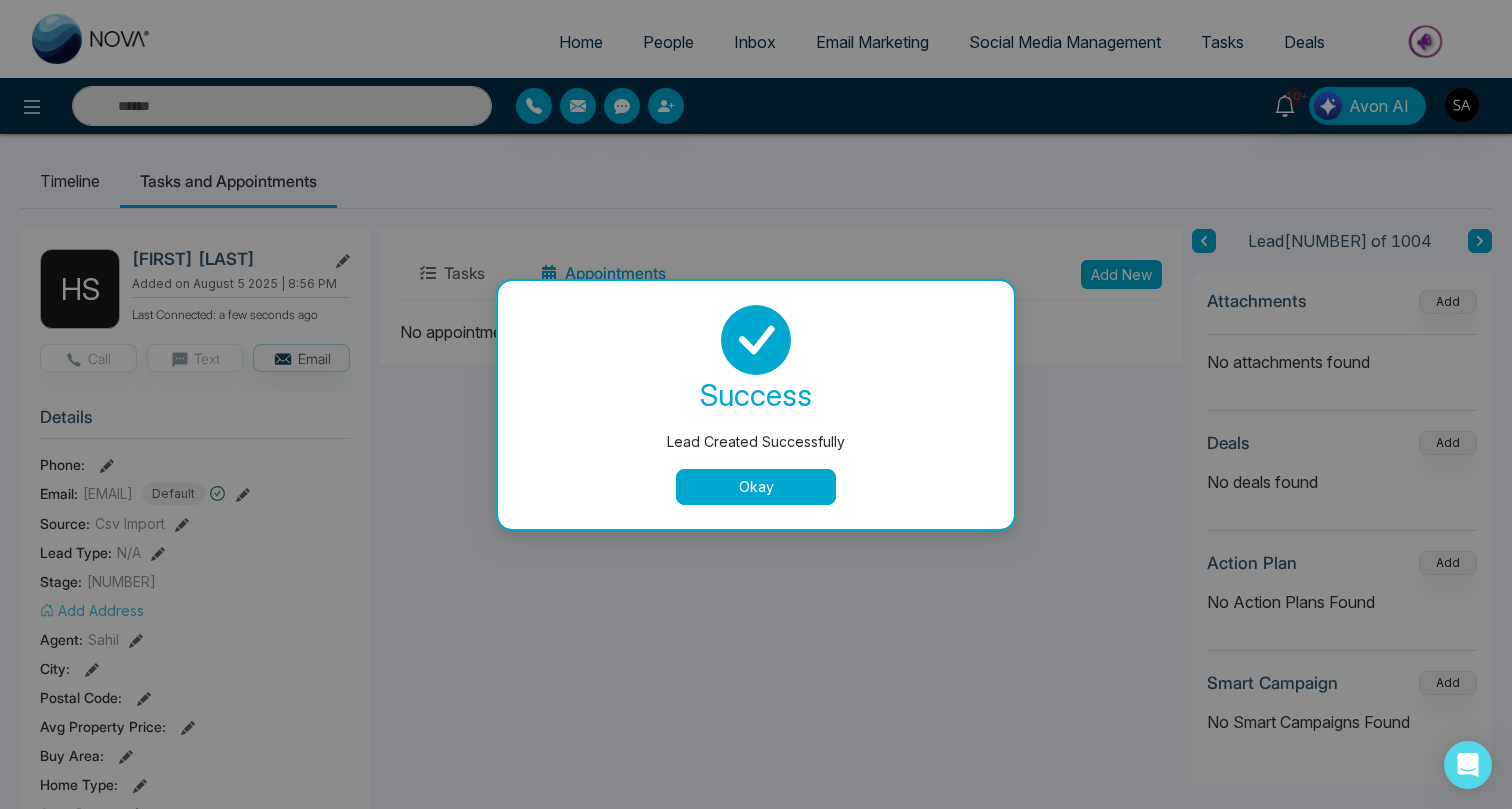 click on "Okay" at bounding box center [756, 487] 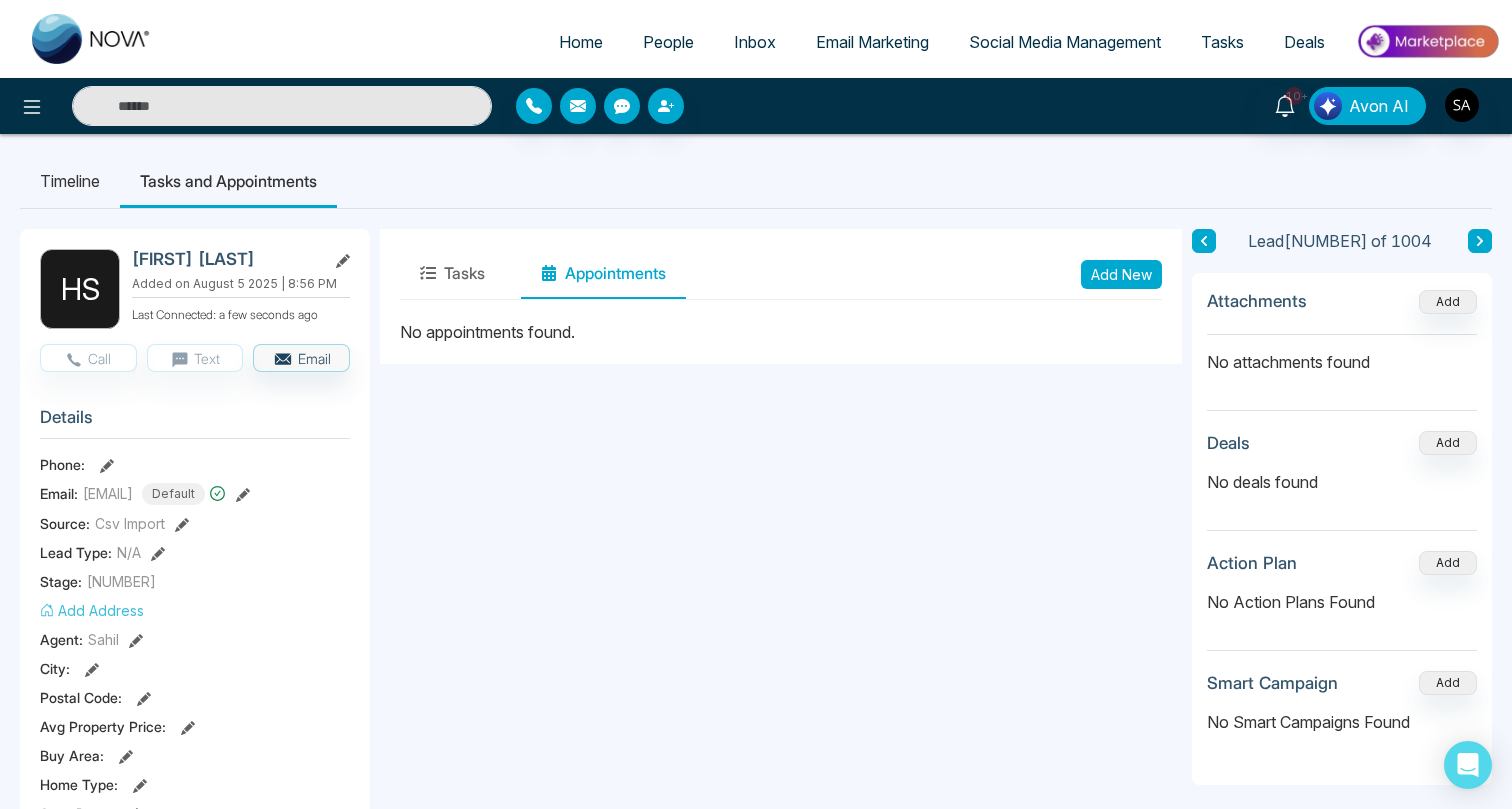 click at bounding box center (282, 106) 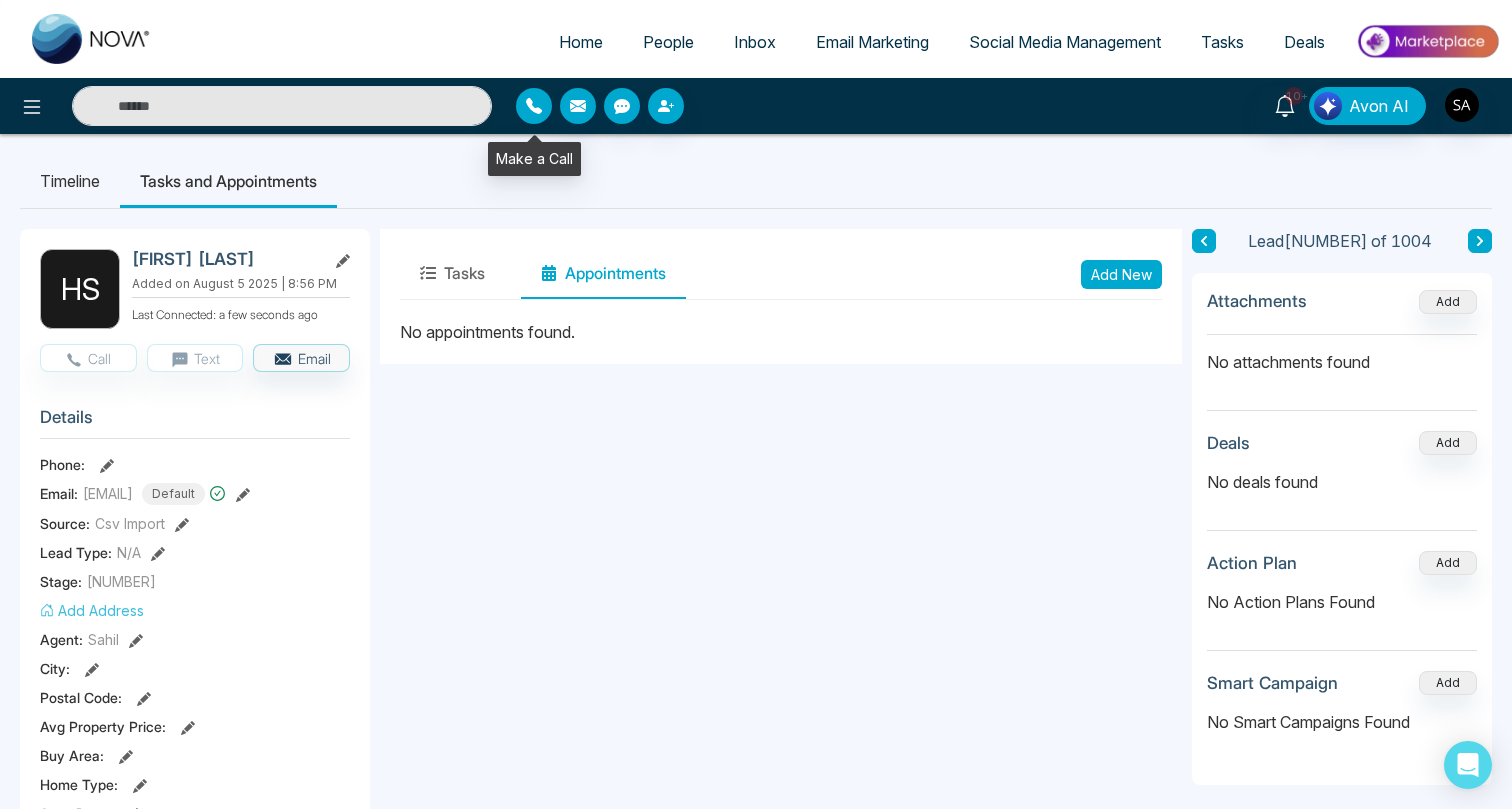click 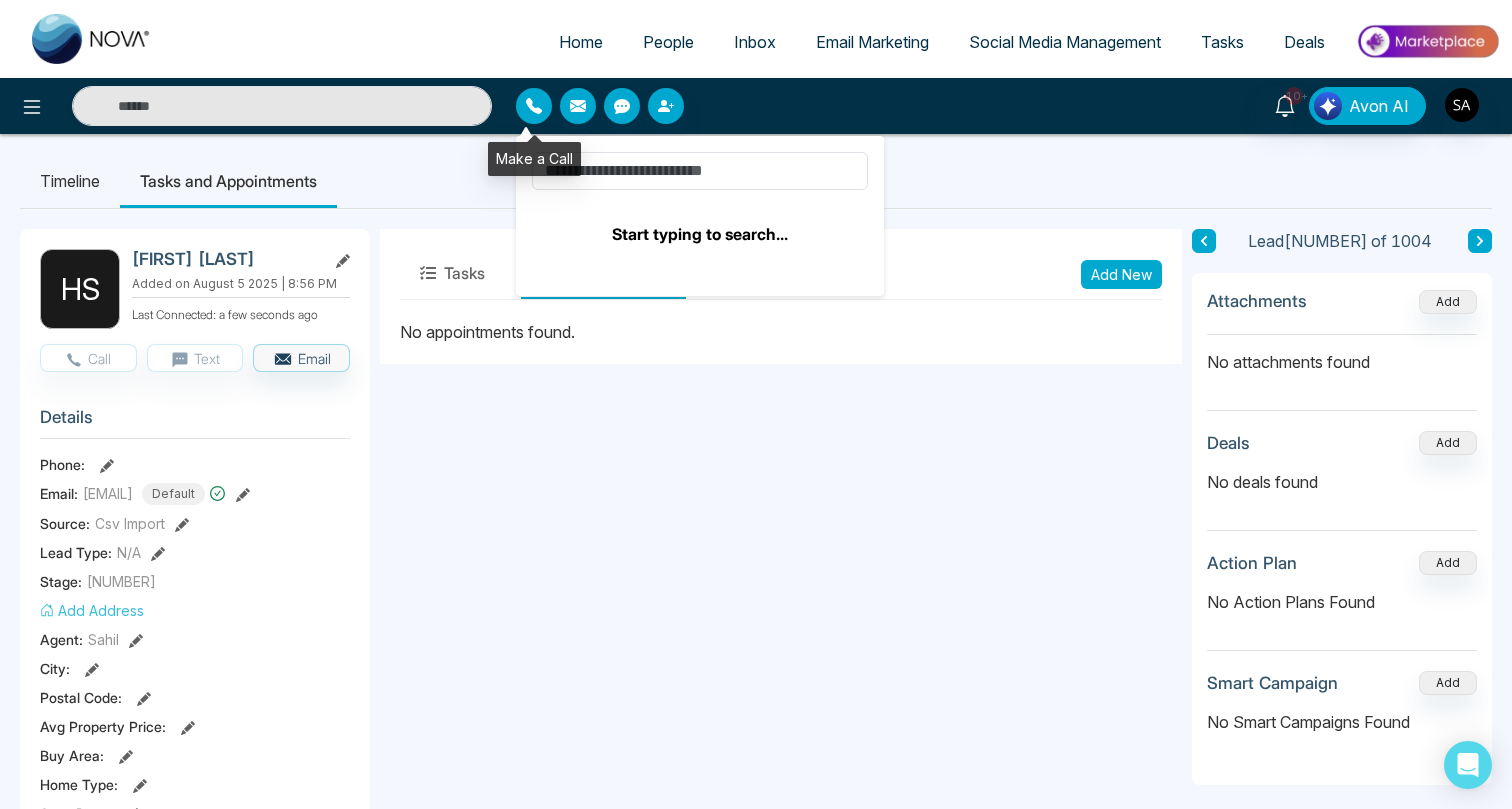 type 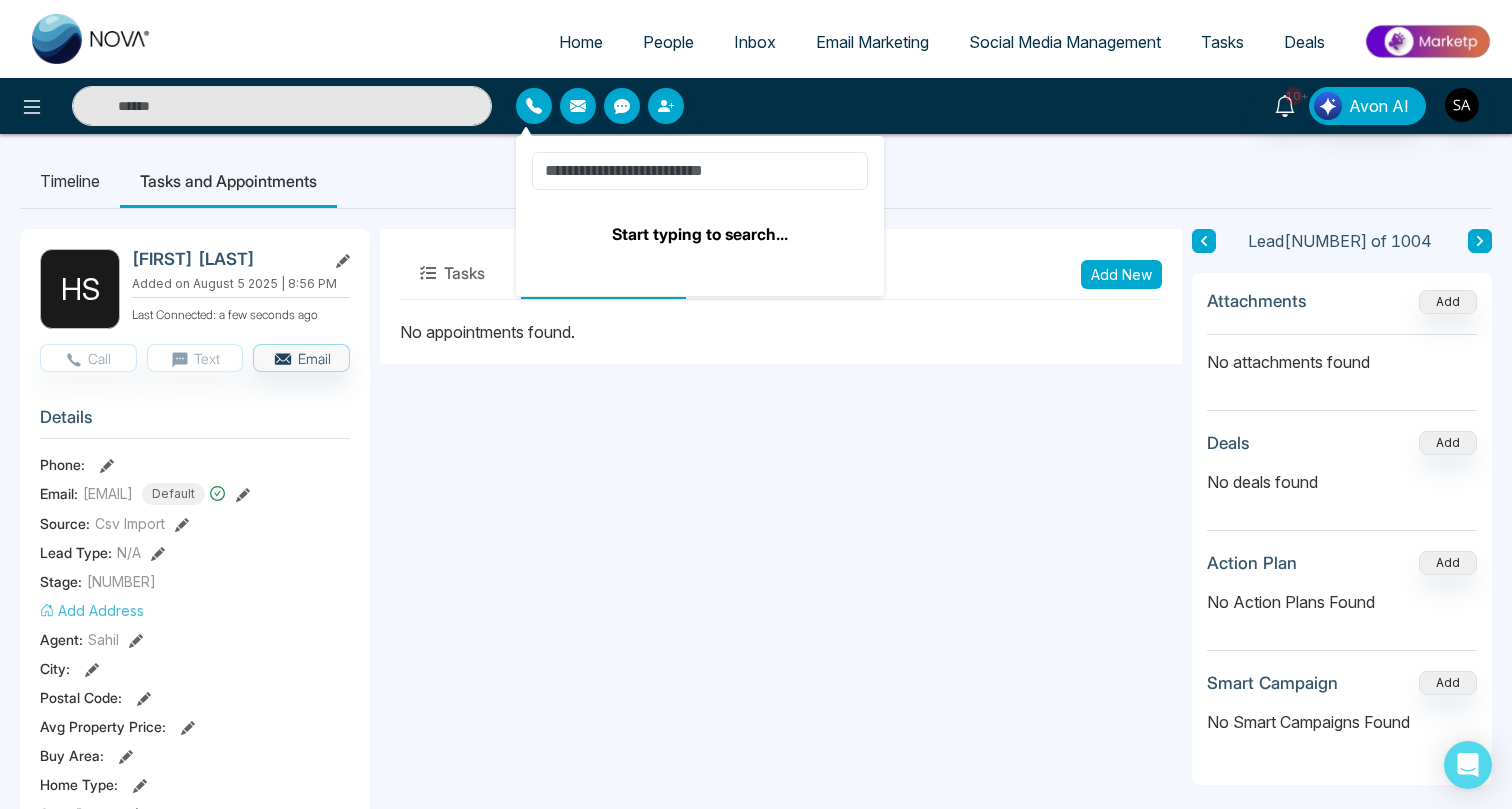 click at bounding box center (700, 171) 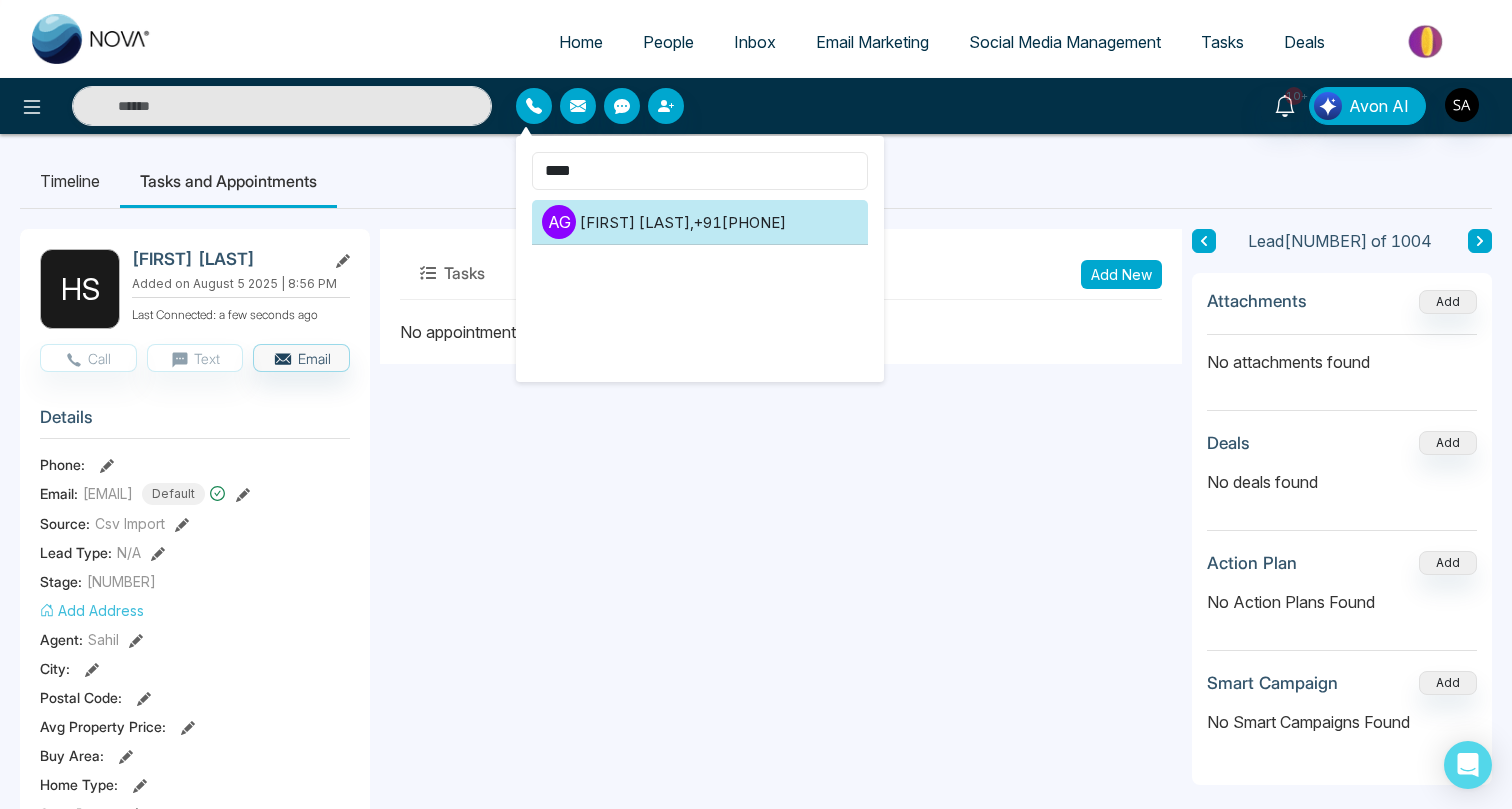 type on "****" 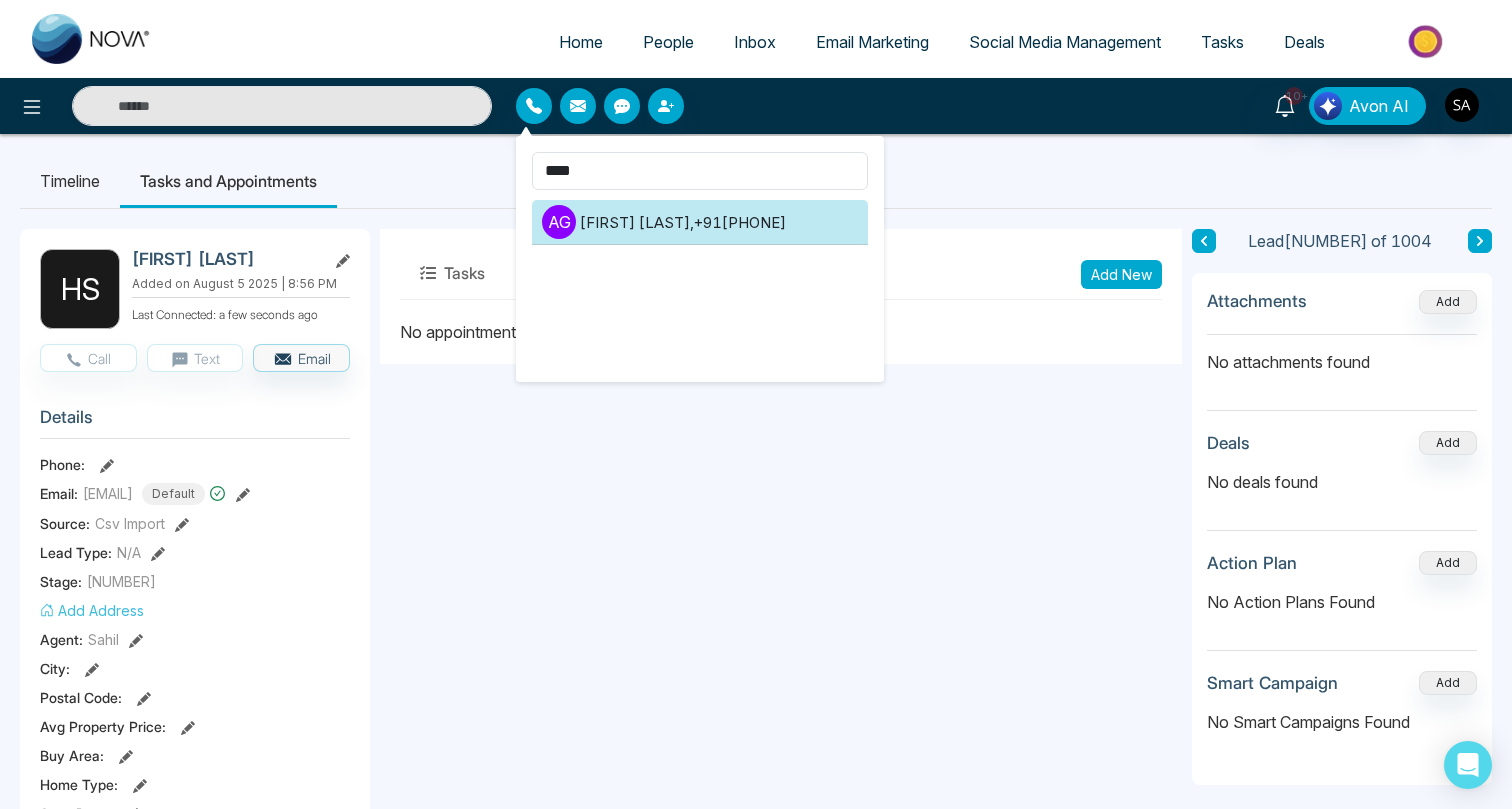 click on "a g [LAST] ,  [PHONE]" at bounding box center (700, 222) 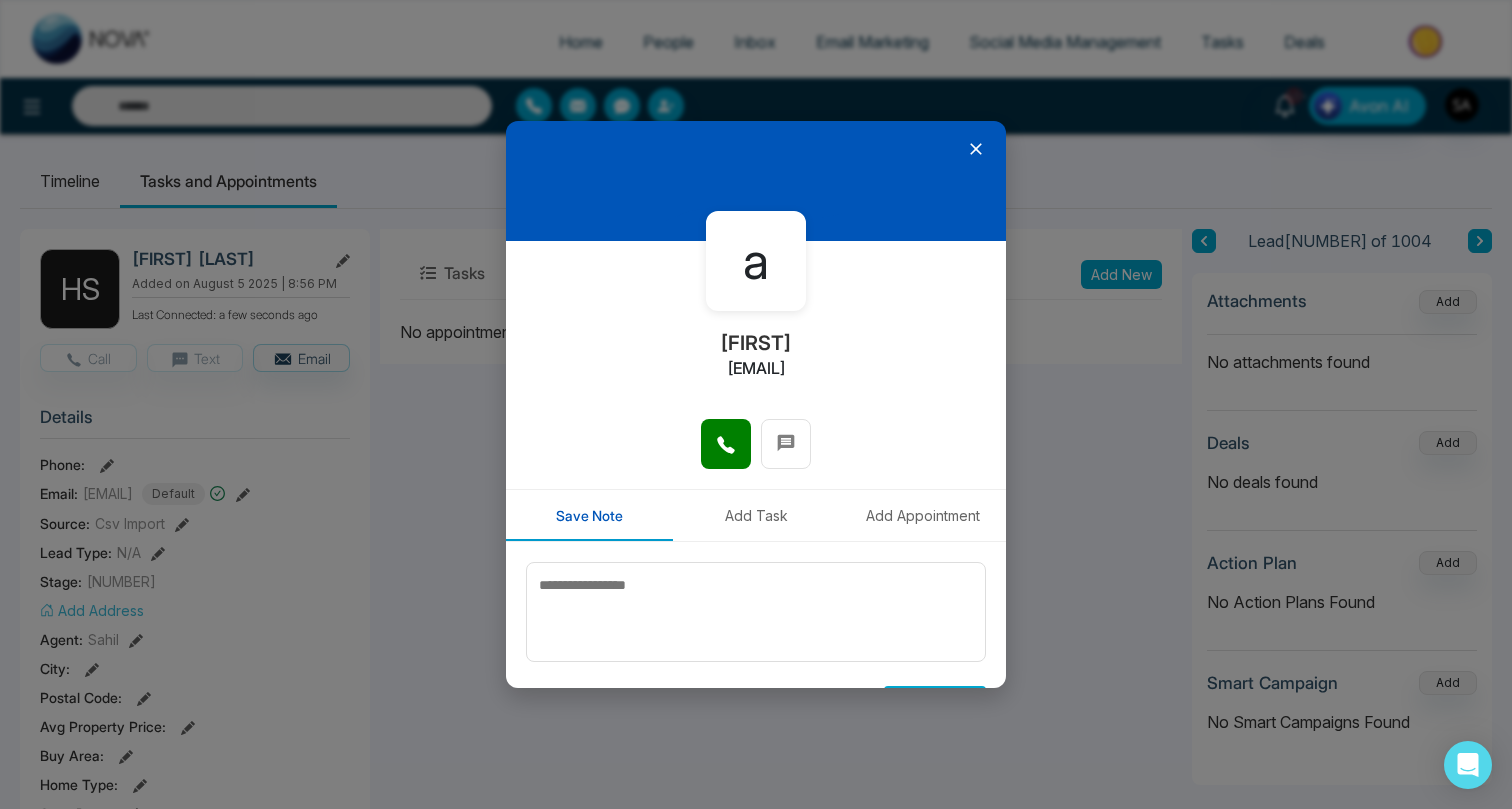 click on "Add Appointment" at bounding box center (922, 515) 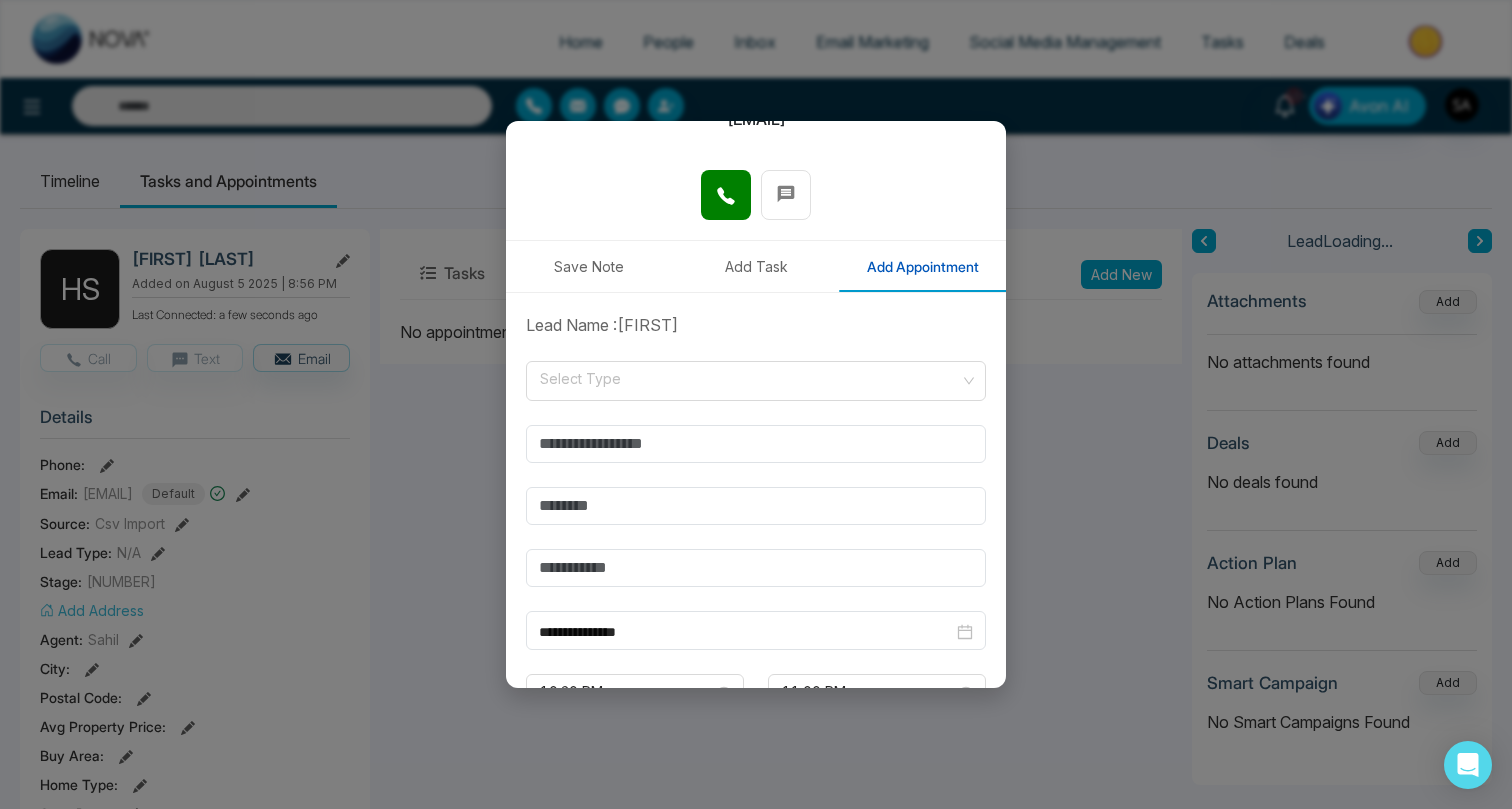 scroll, scrollTop: 306, scrollLeft: 0, axis: vertical 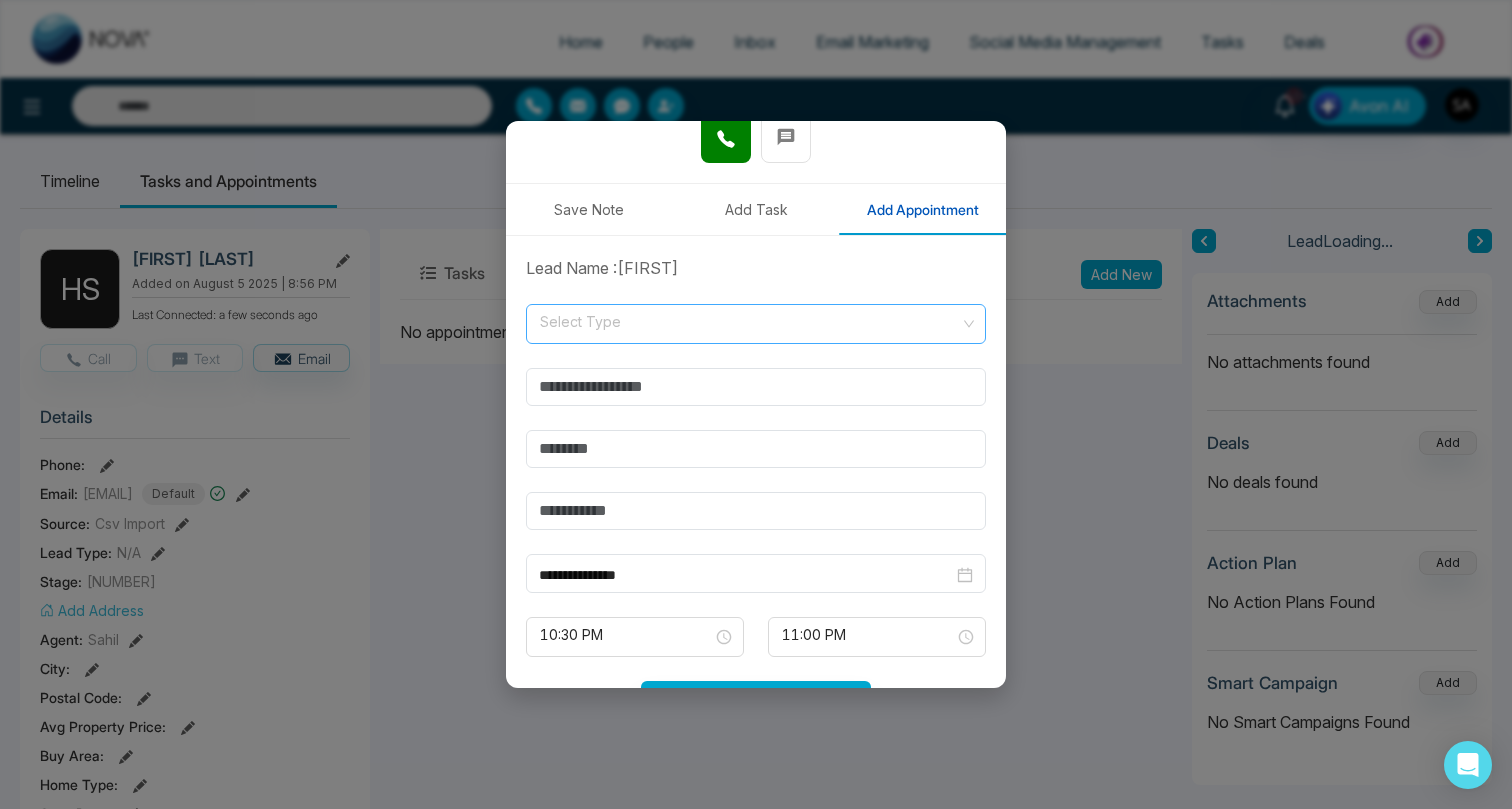 click at bounding box center (749, 320) 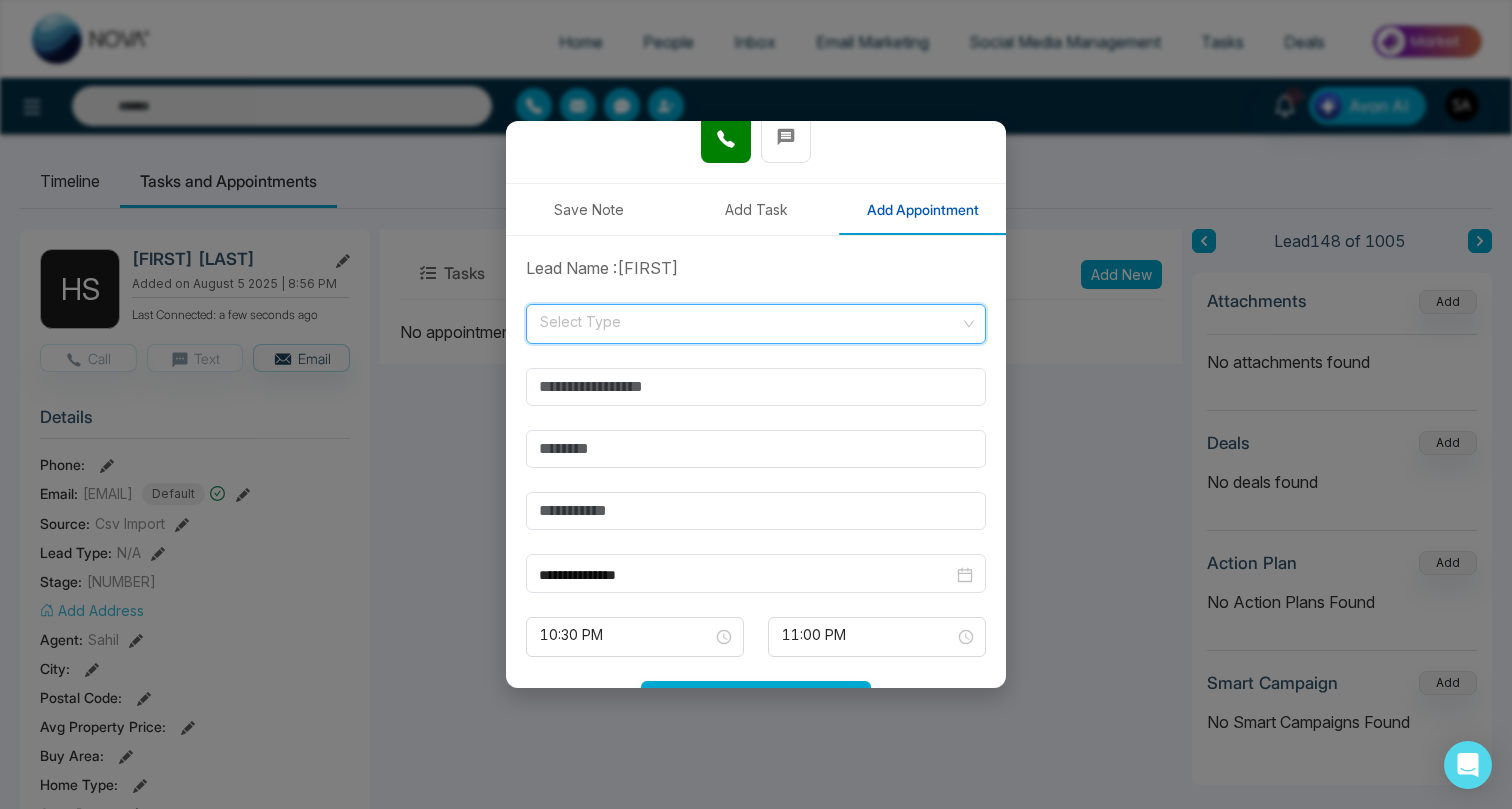 click at bounding box center [749, 320] 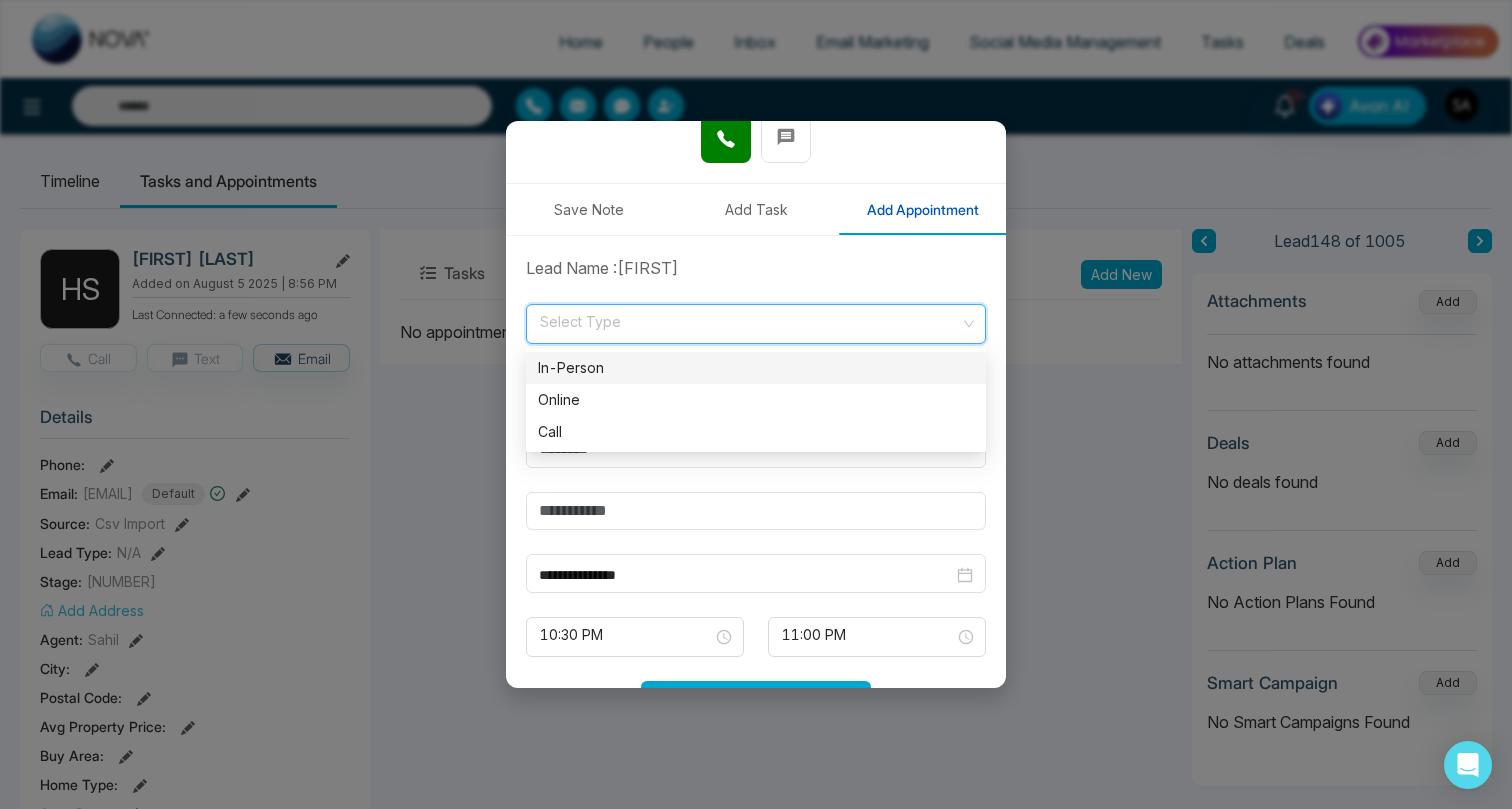 click at bounding box center [749, 320] 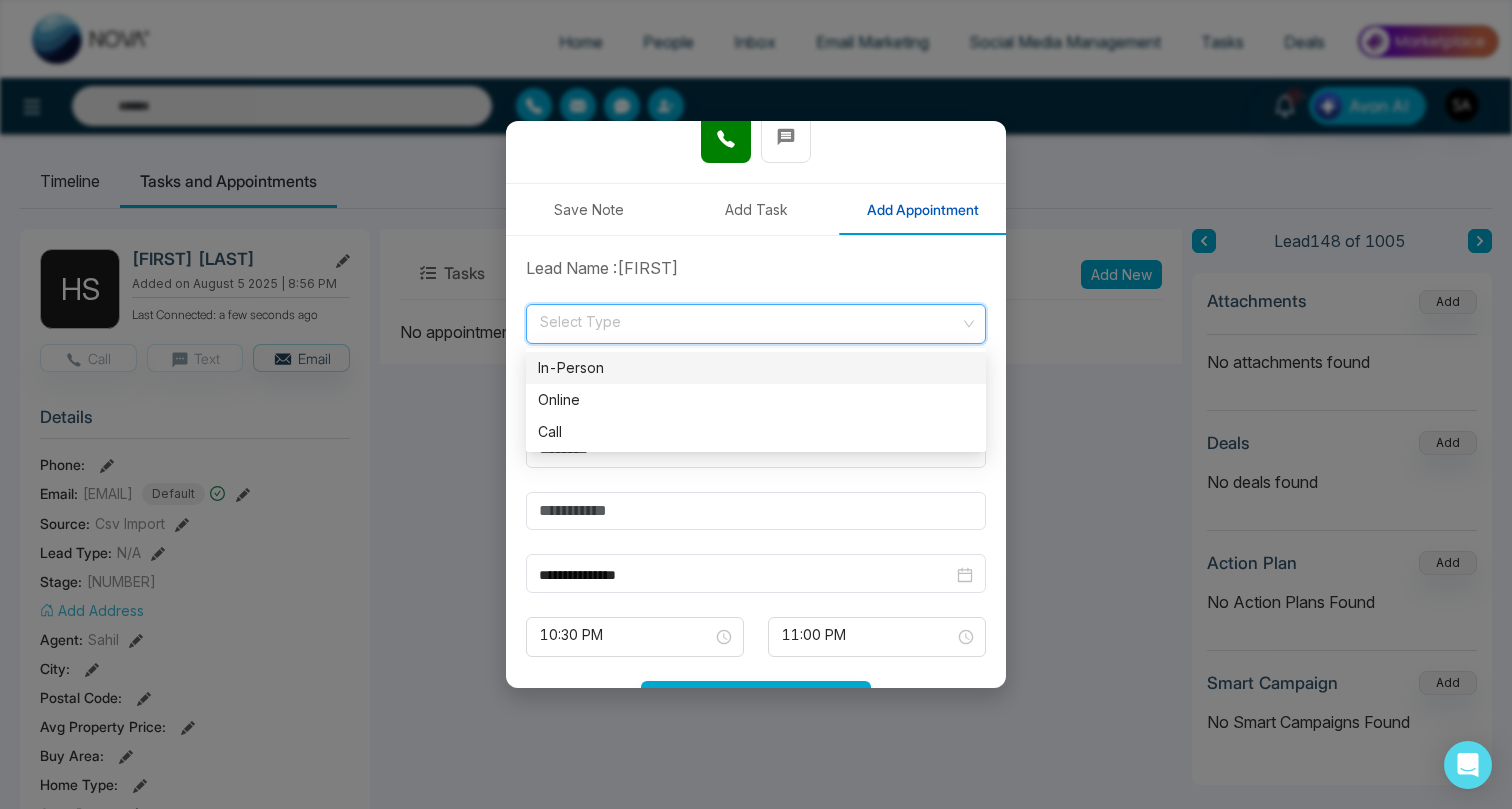 click on "In-Person" at bounding box center (756, 368) 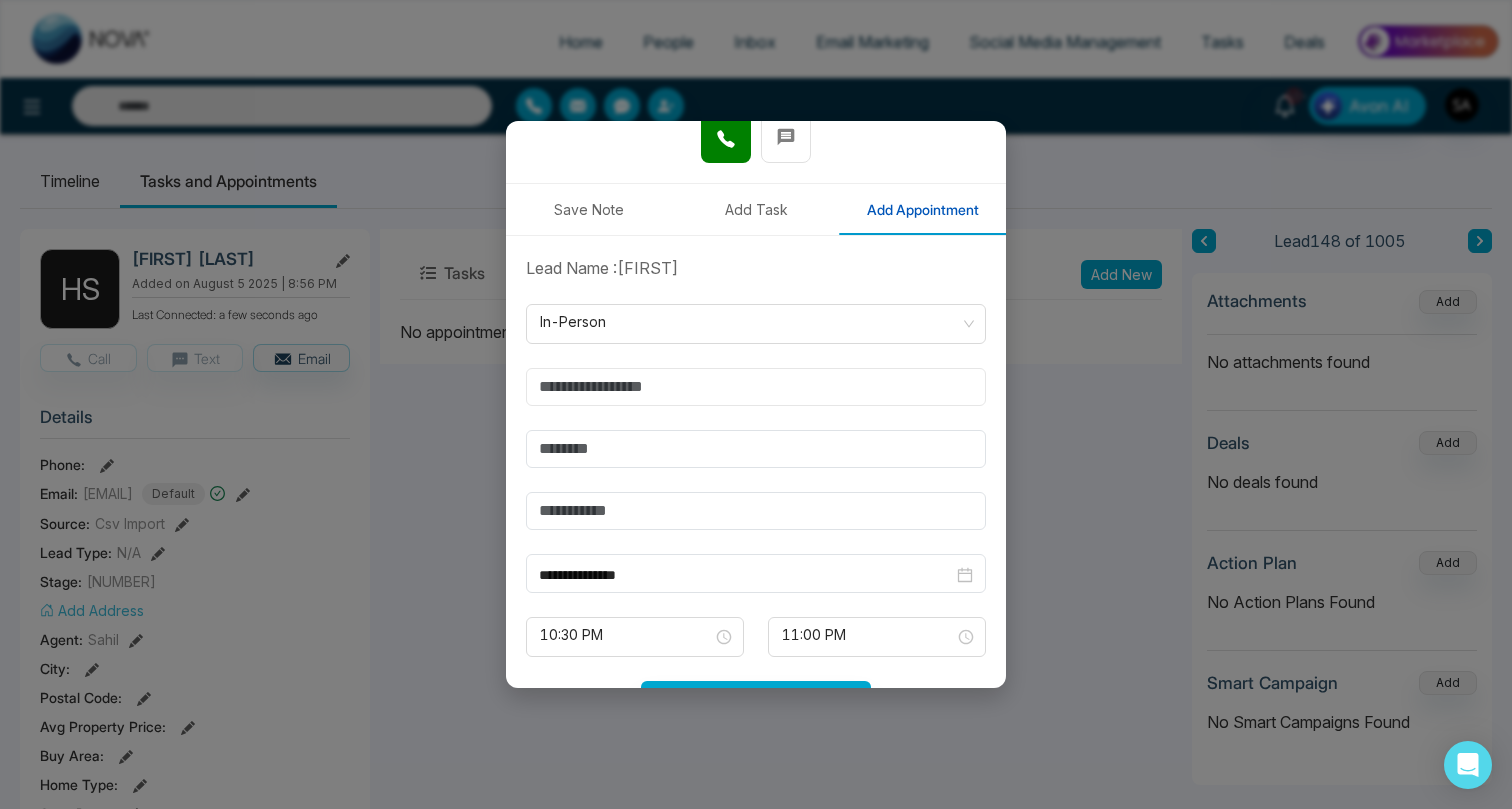 click at bounding box center (756, 387) 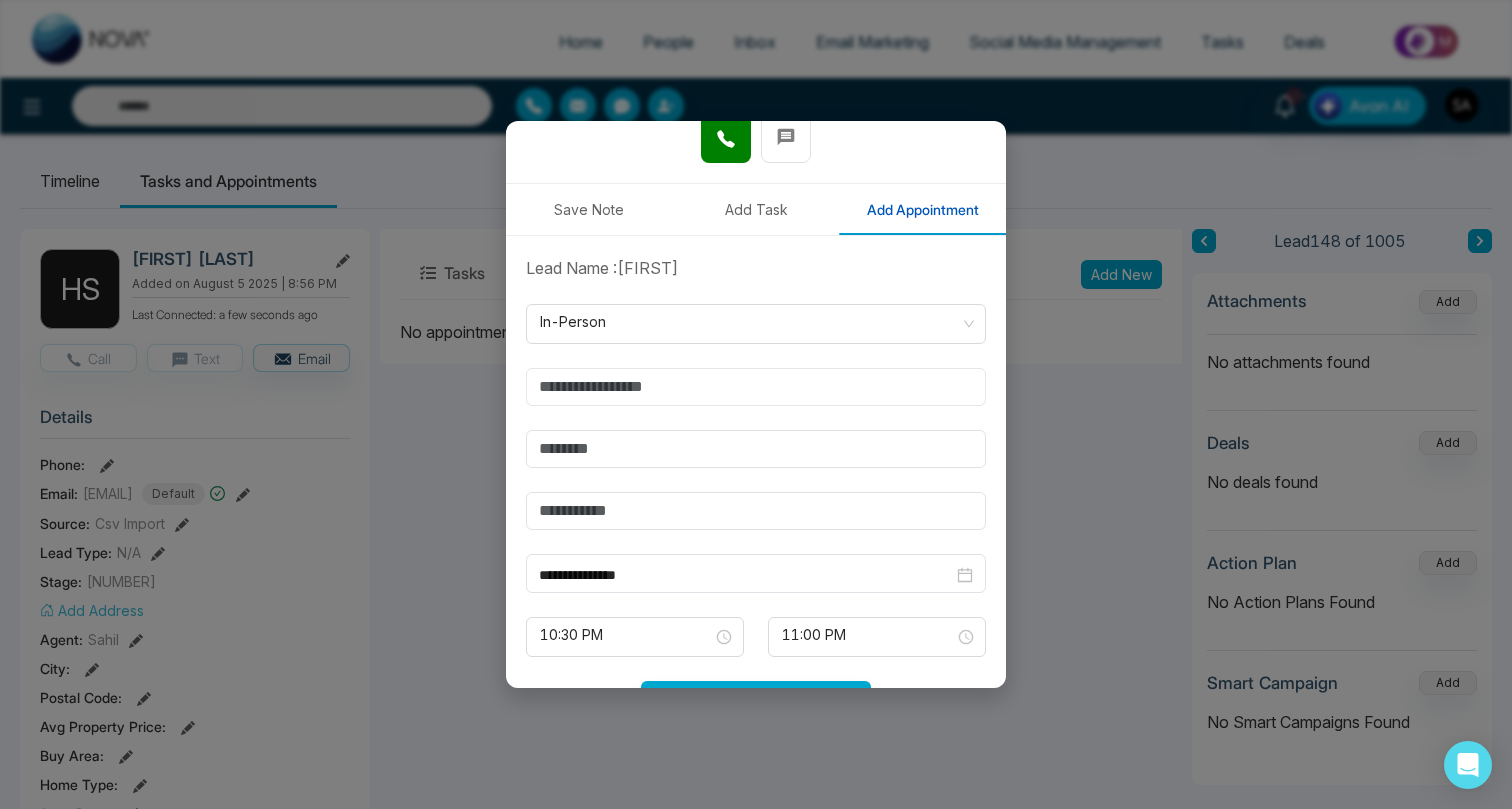 type on "*****" 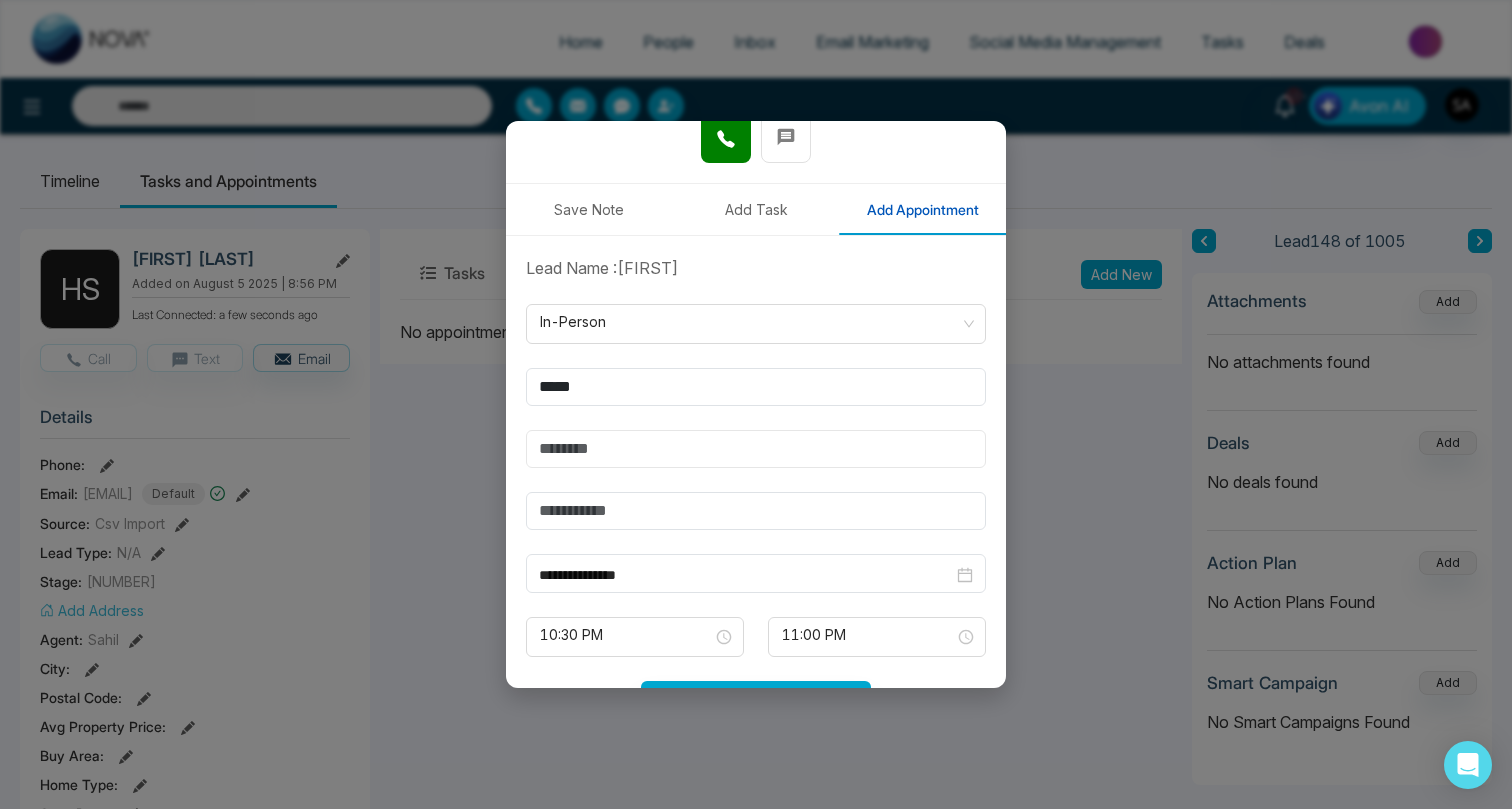 click at bounding box center [756, 449] 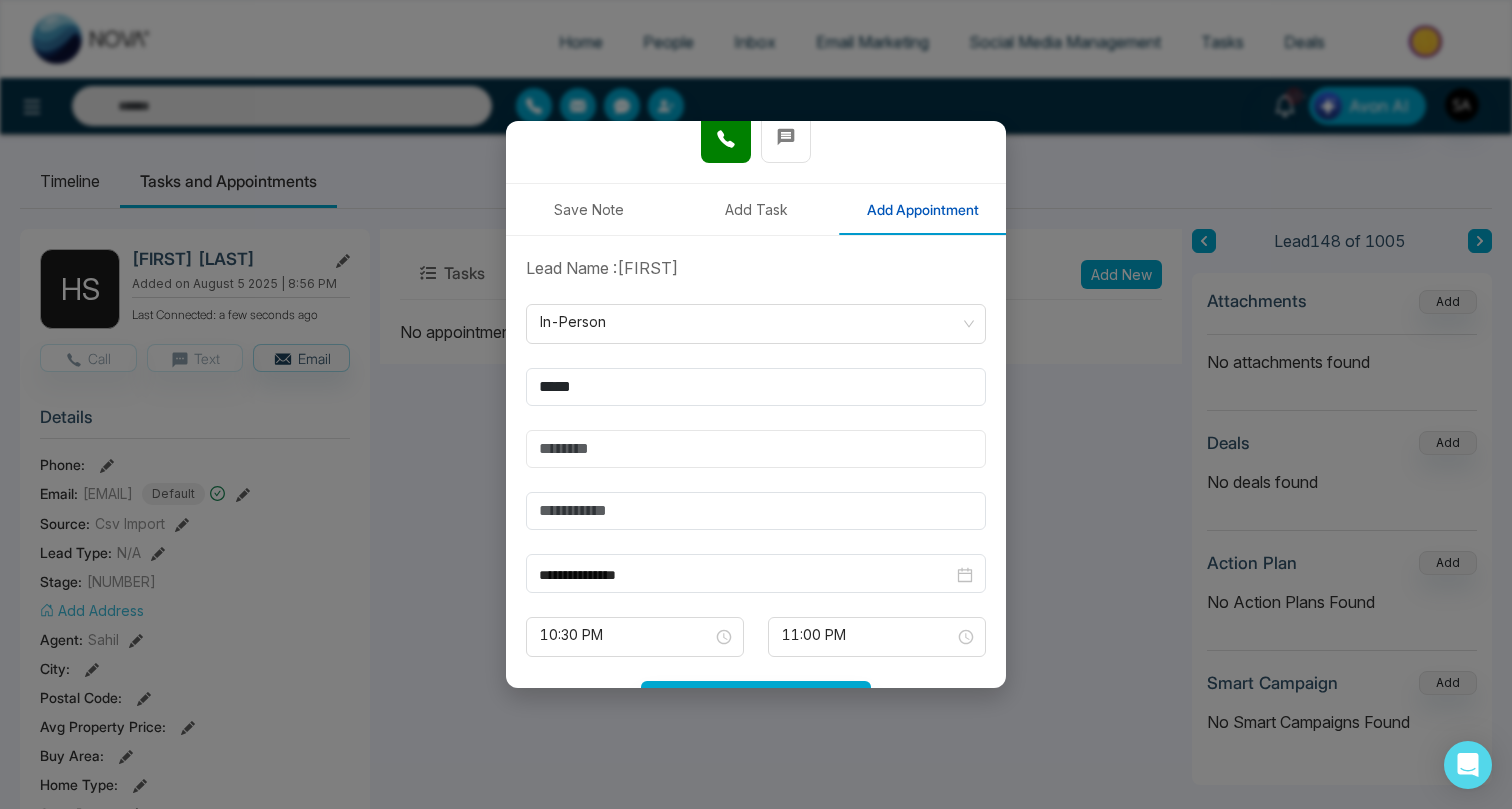type on "*******" 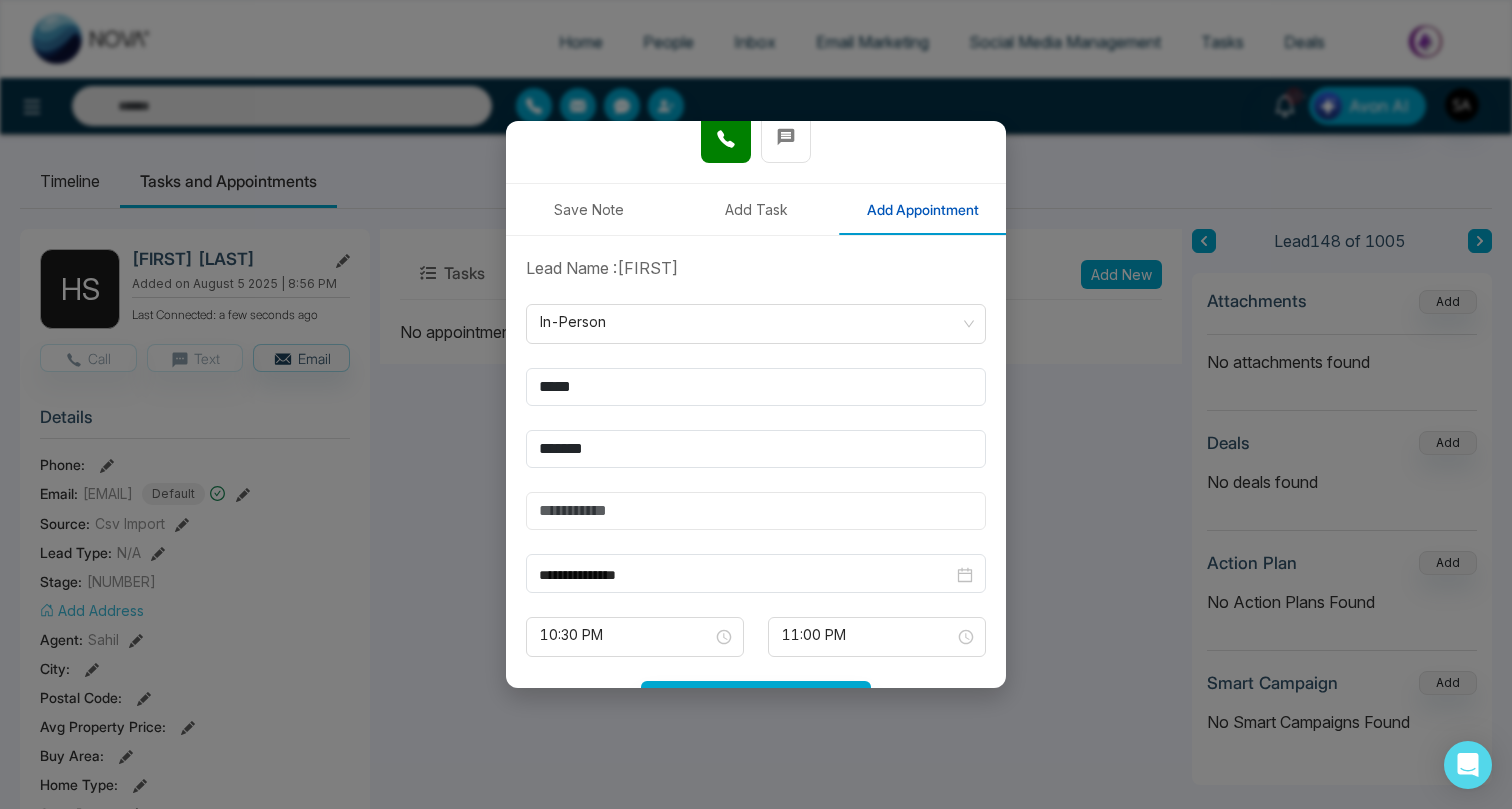 click at bounding box center [756, 511] 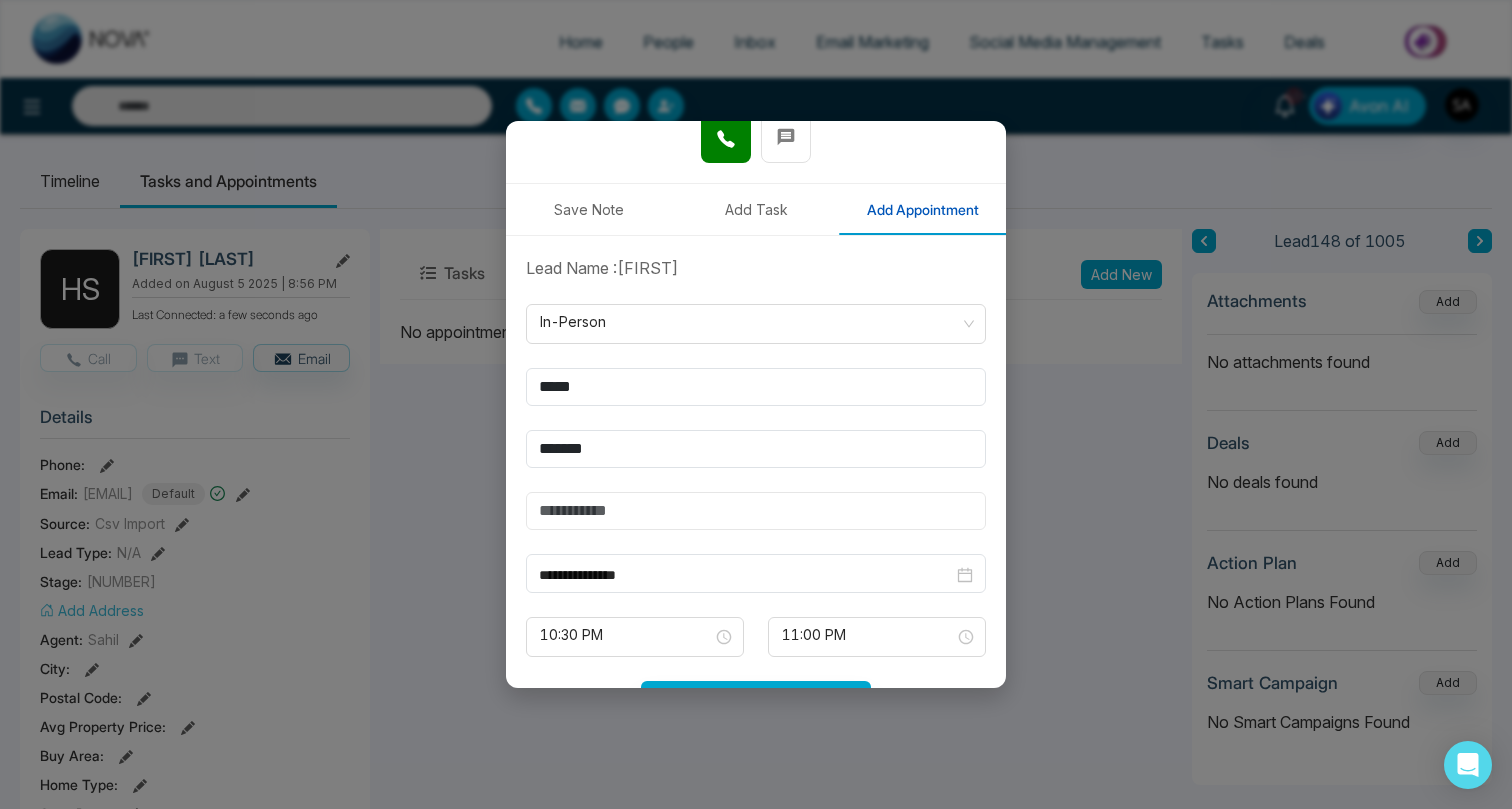 type on "*******" 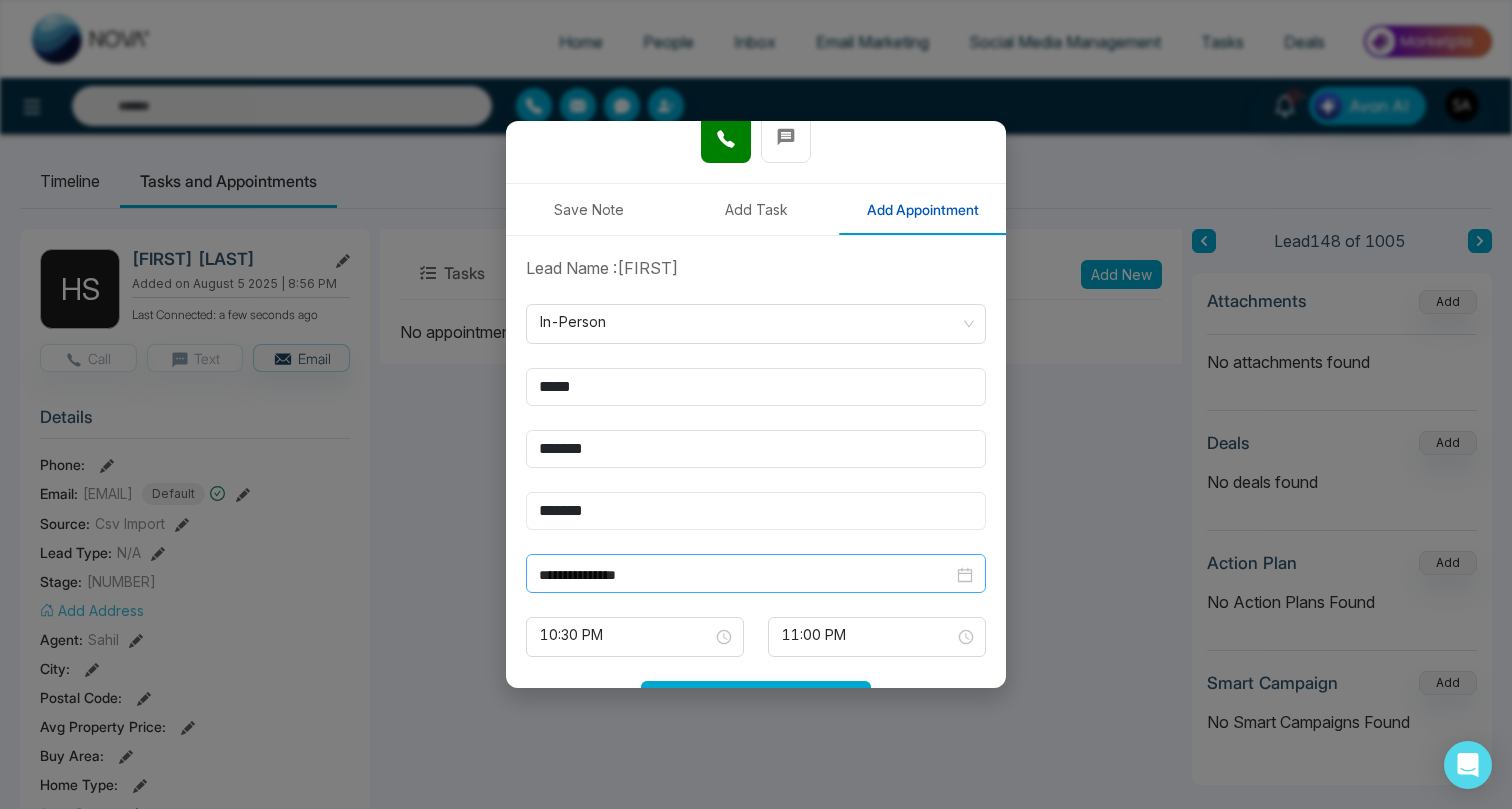 scroll, scrollTop: 380, scrollLeft: 0, axis: vertical 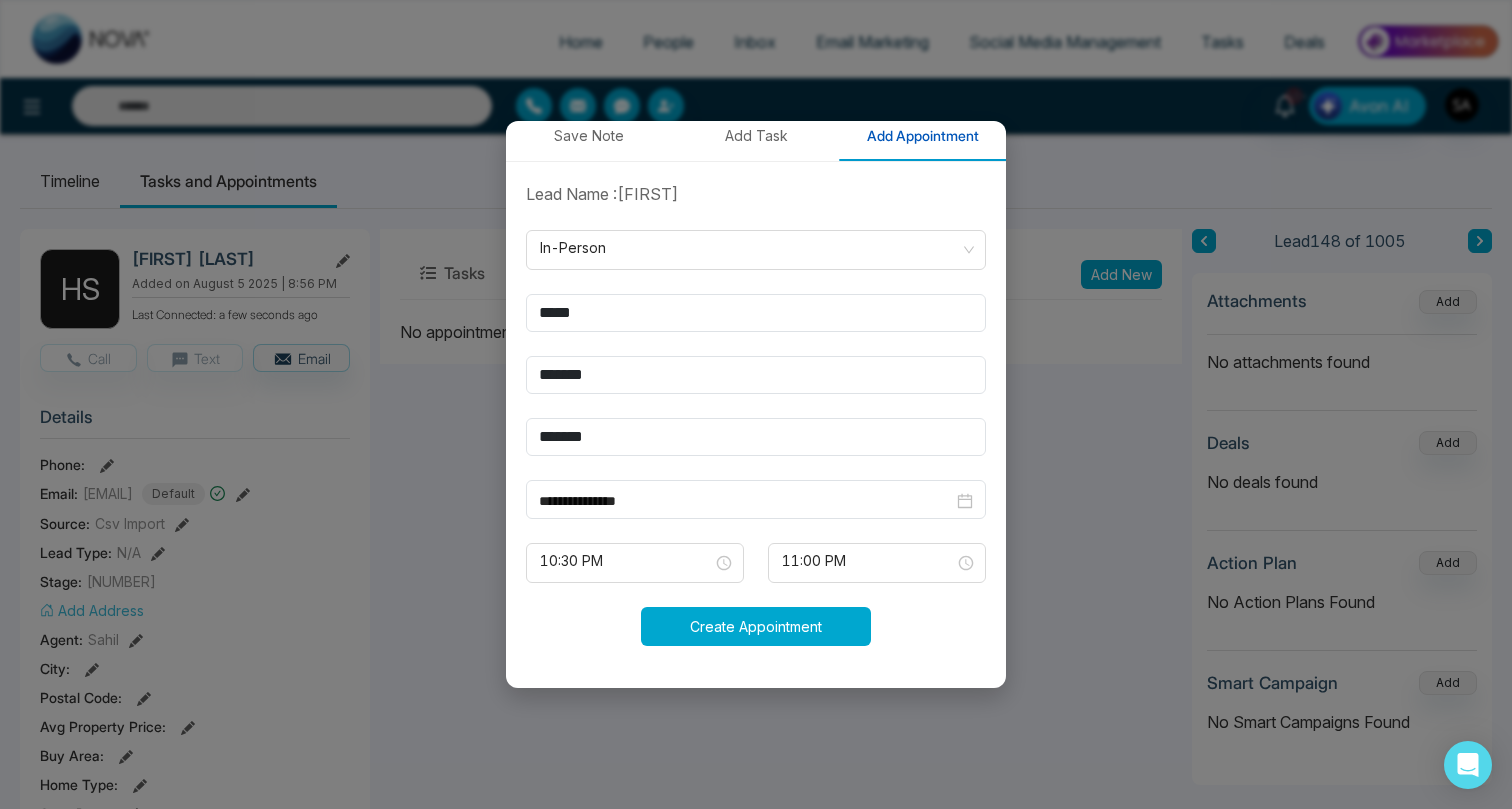 click on "Create Appointment" at bounding box center [756, 626] 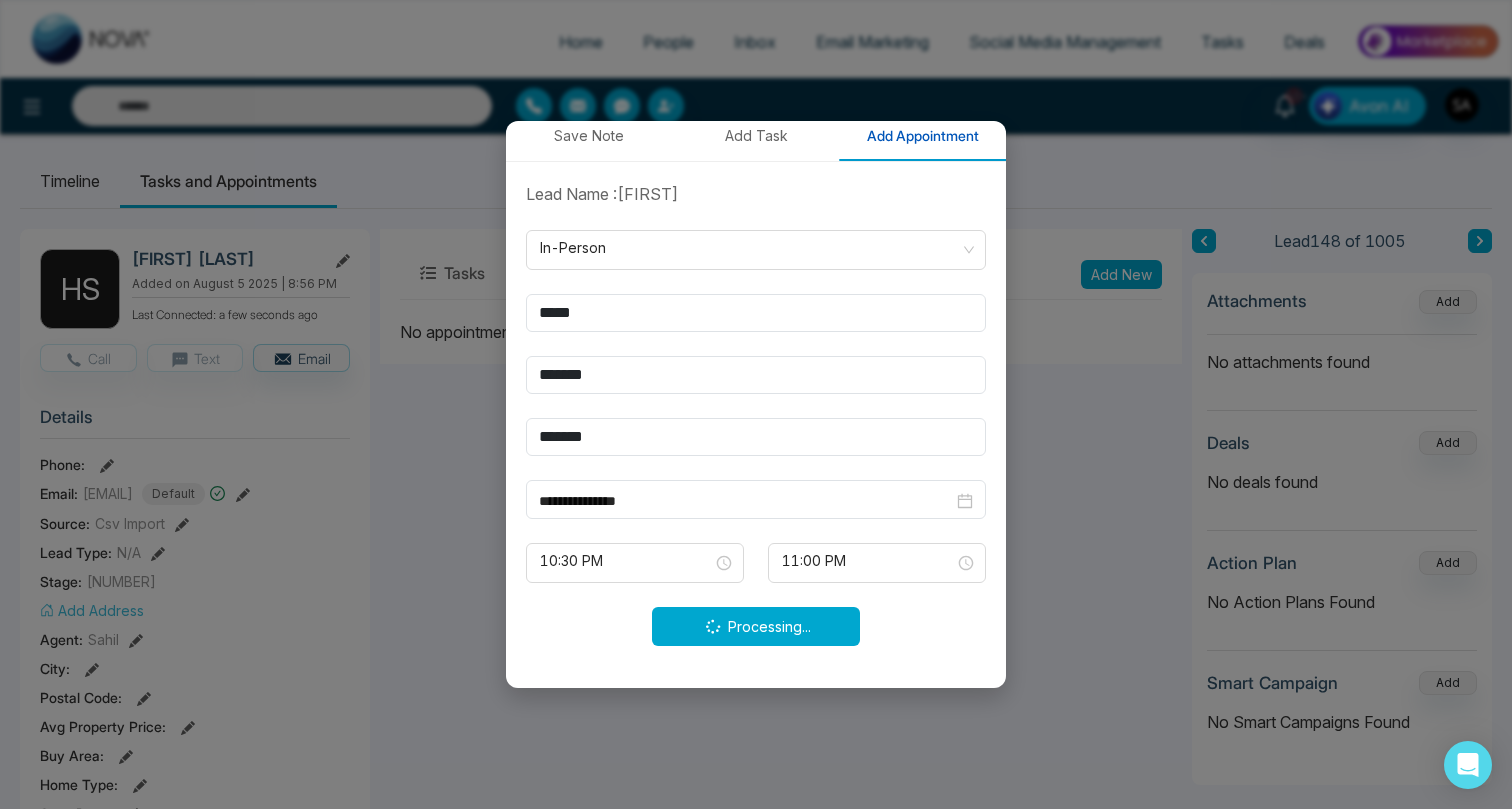type 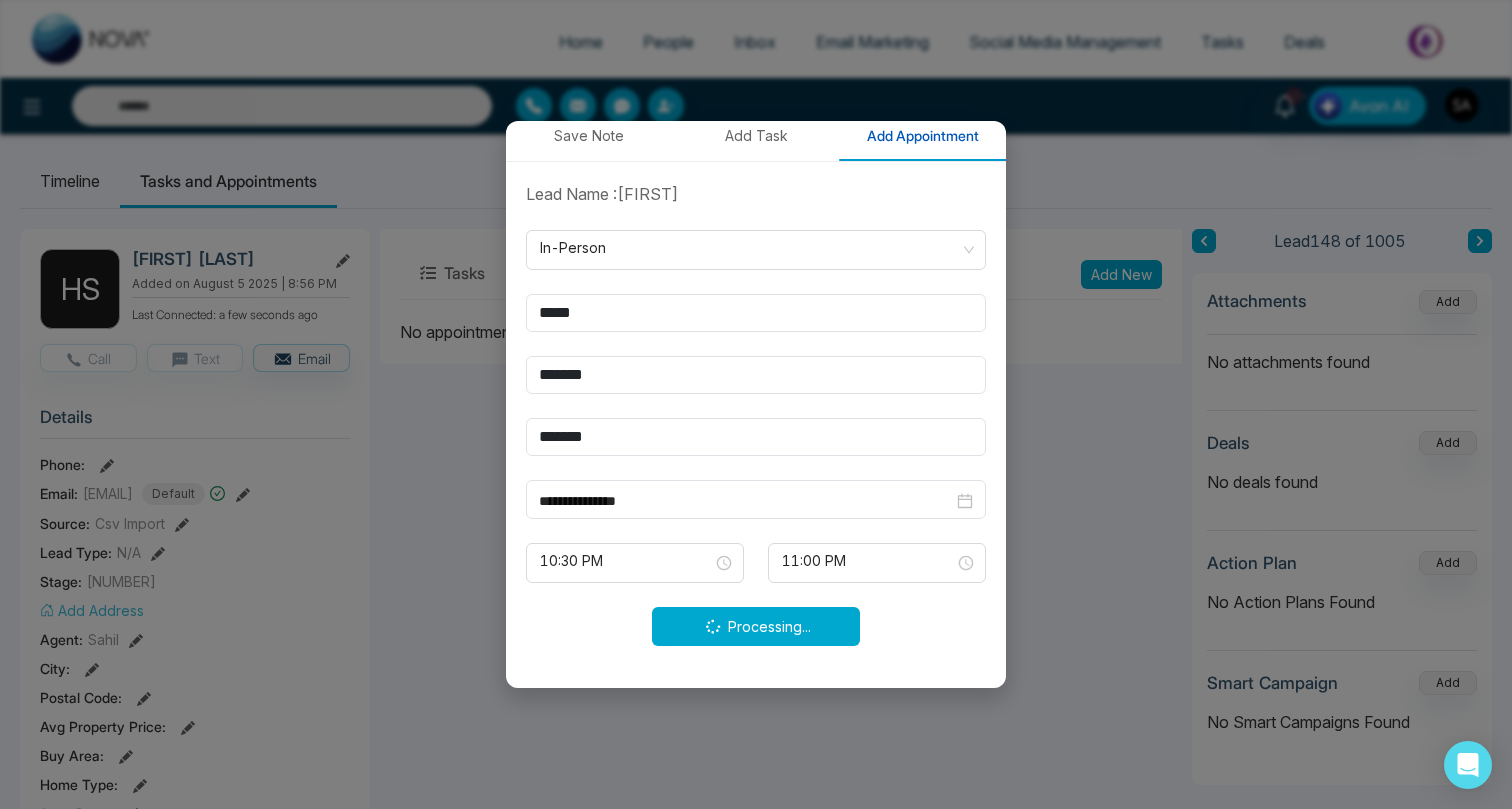 type 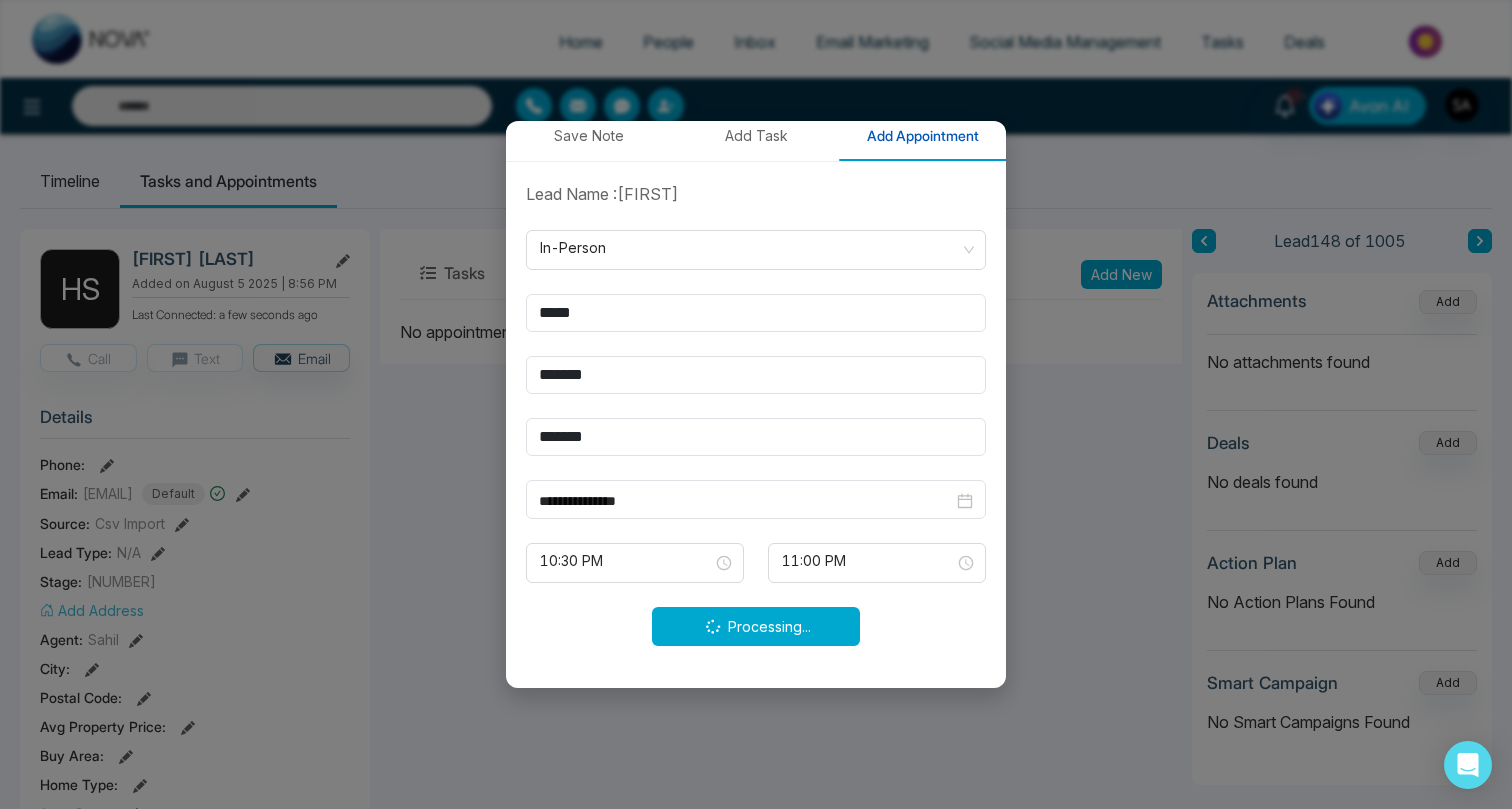 type 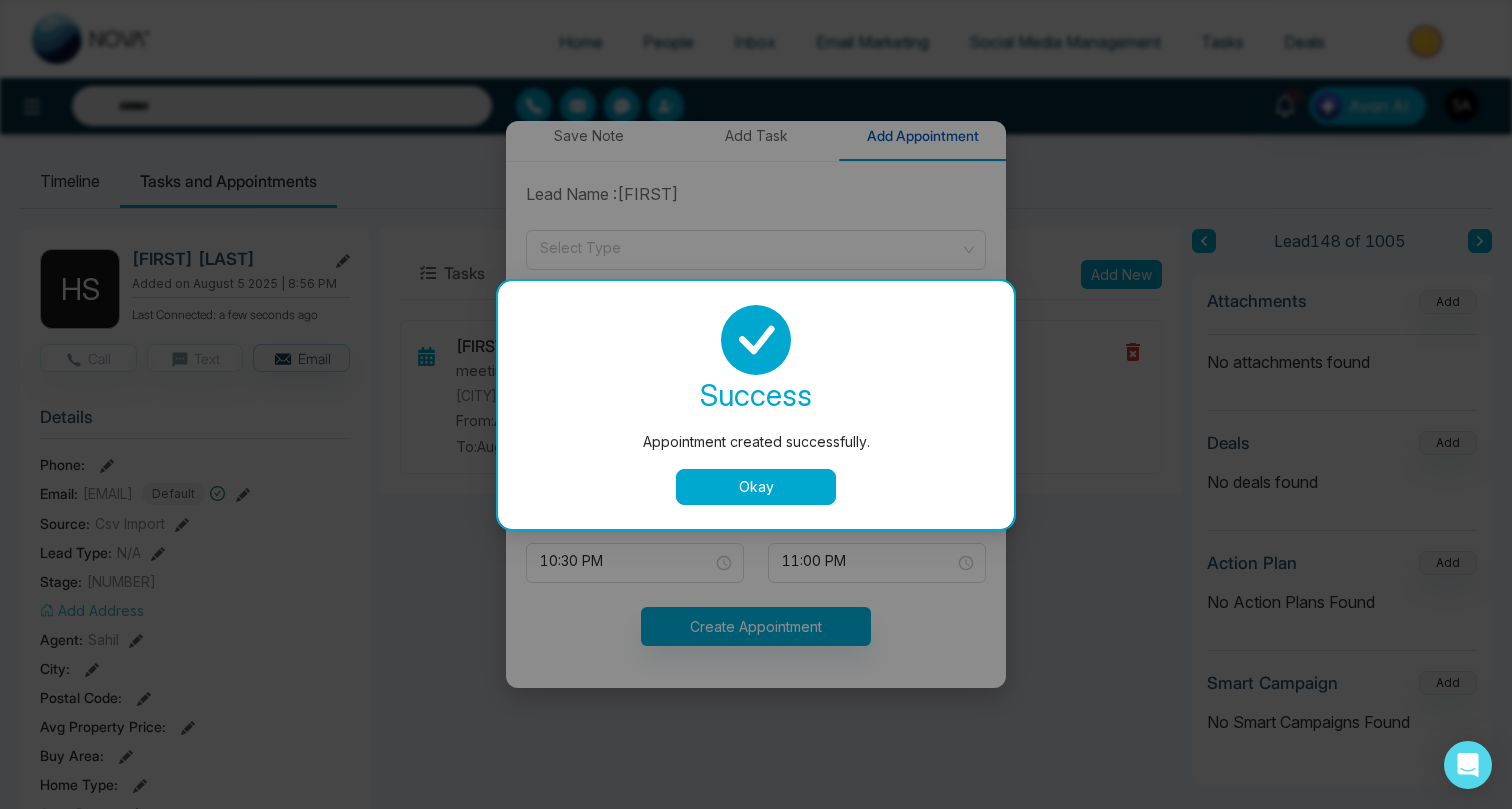 click on "Okay" at bounding box center [756, 487] 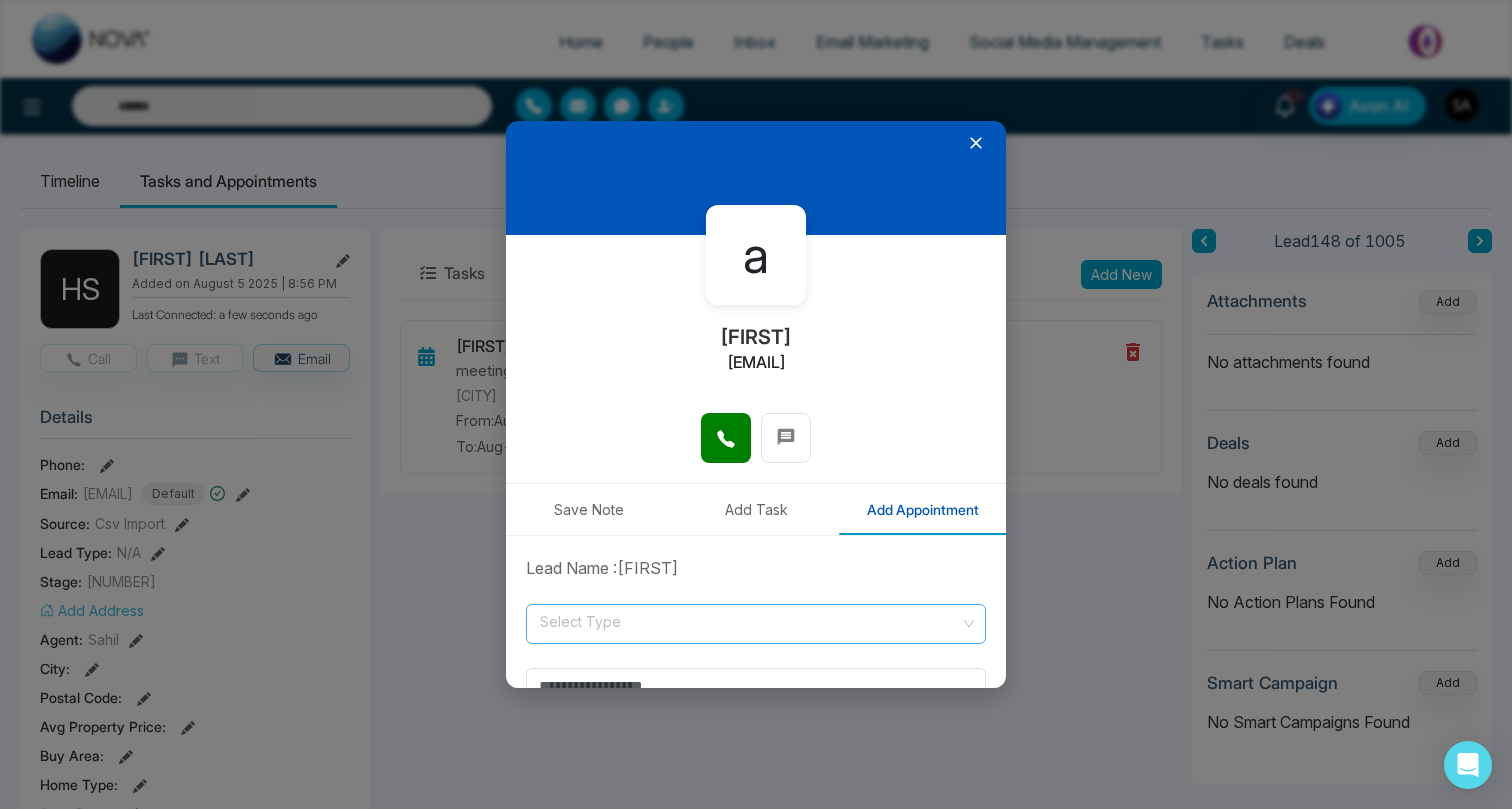 scroll, scrollTop: 0, scrollLeft: 0, axis: both 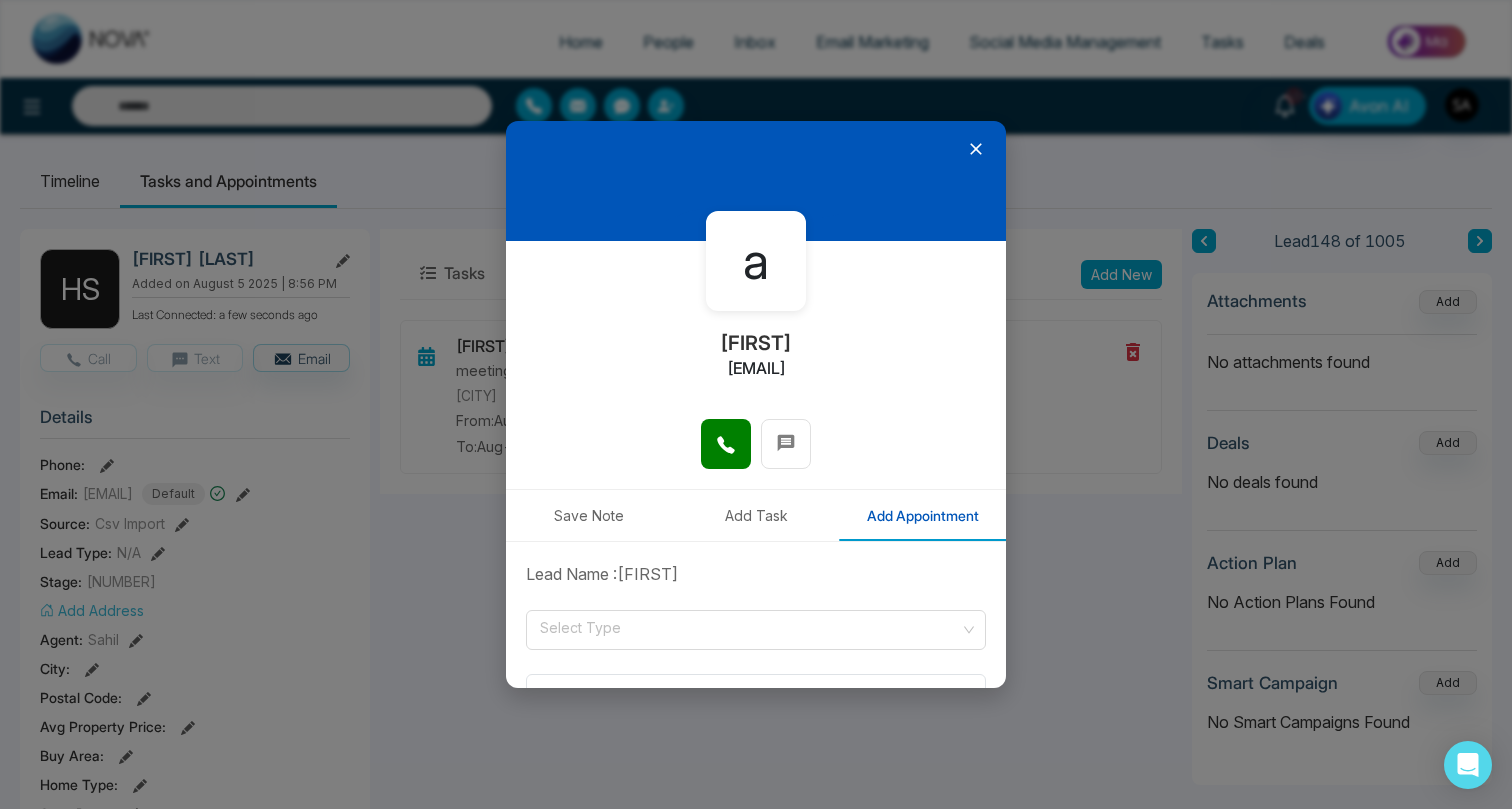 click 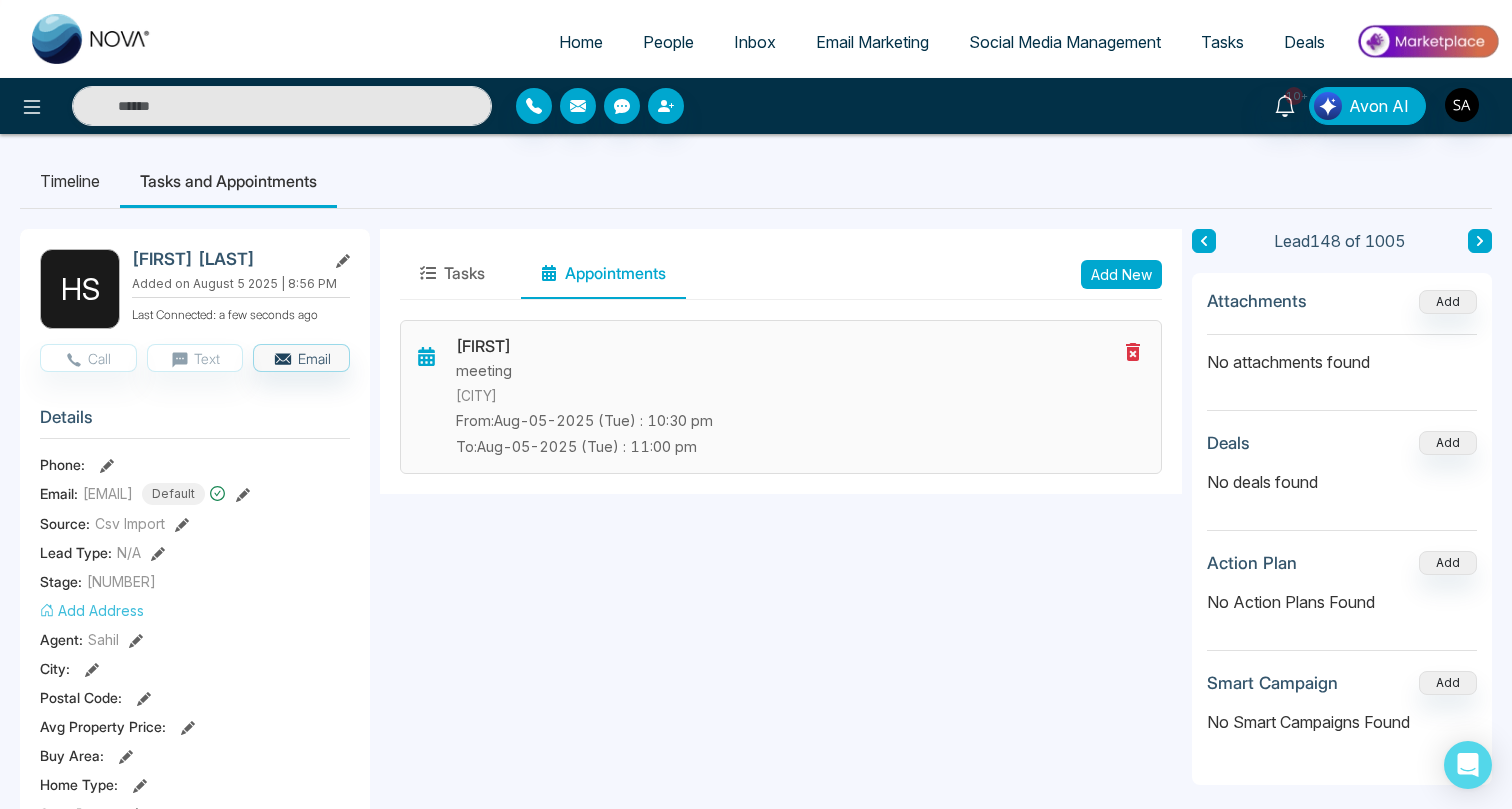 click on "gujarat" at bounding box center (786, 396) 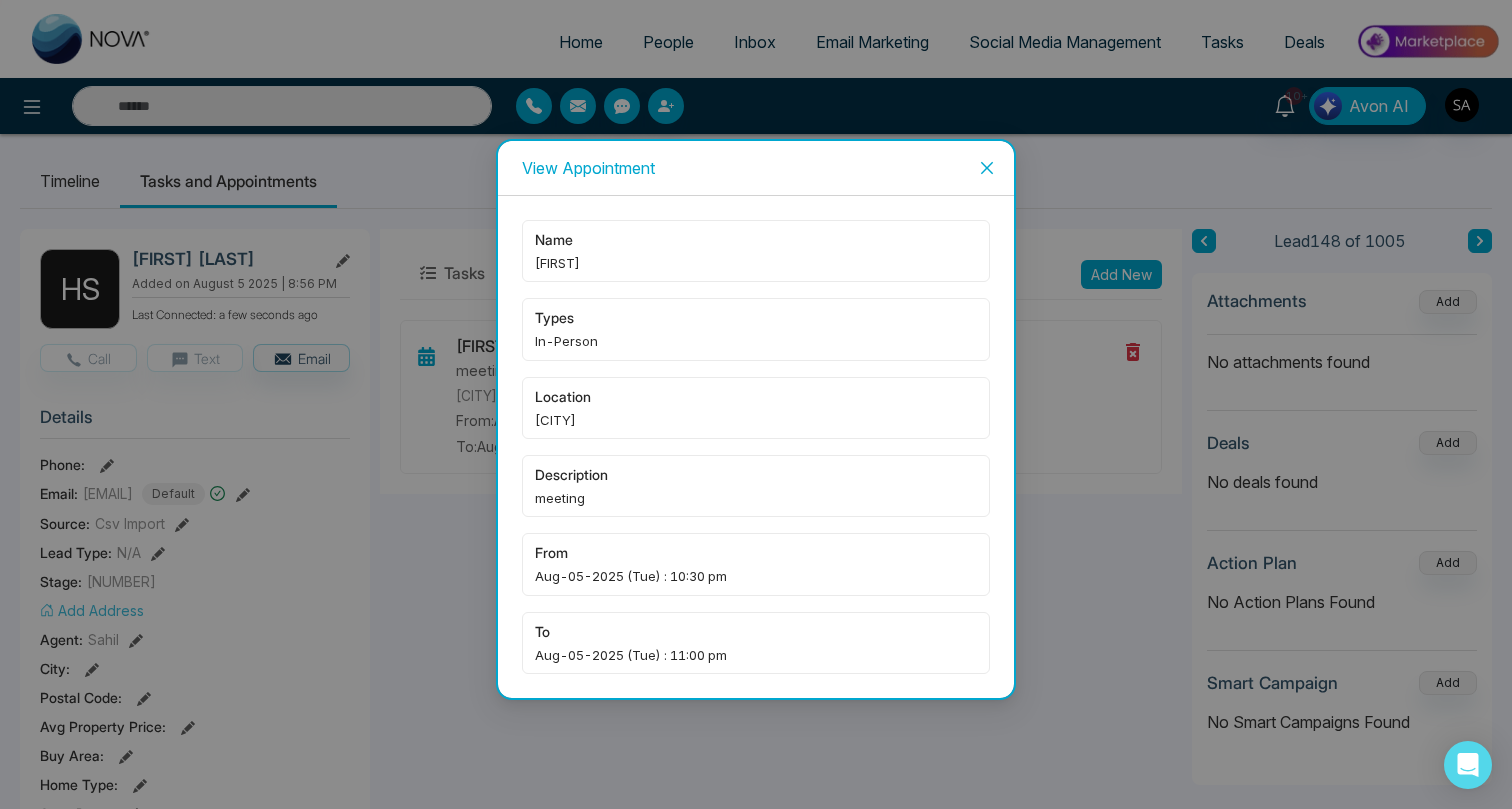 click 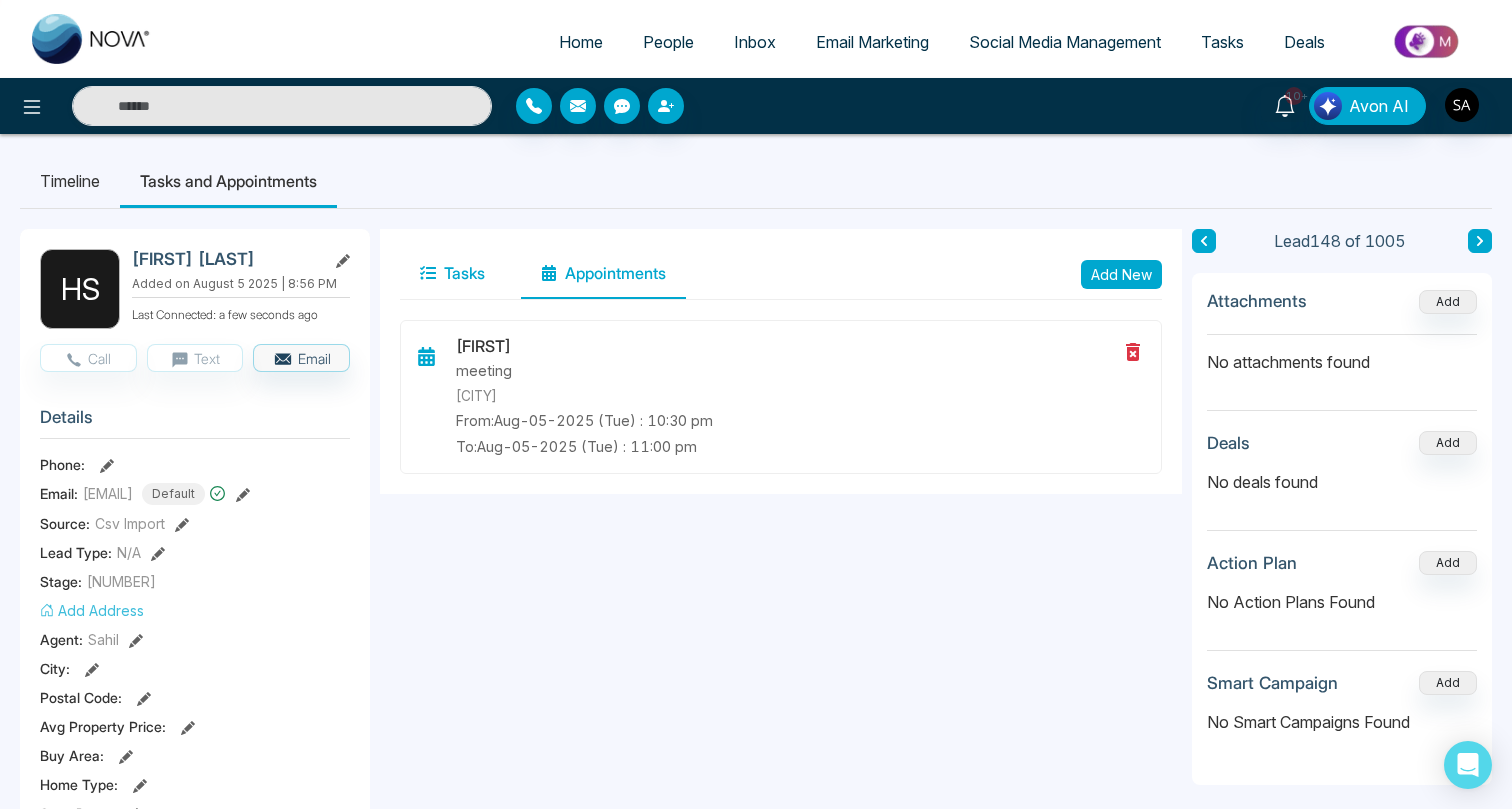 click on "Tasks" at bounding box center (452, 274) 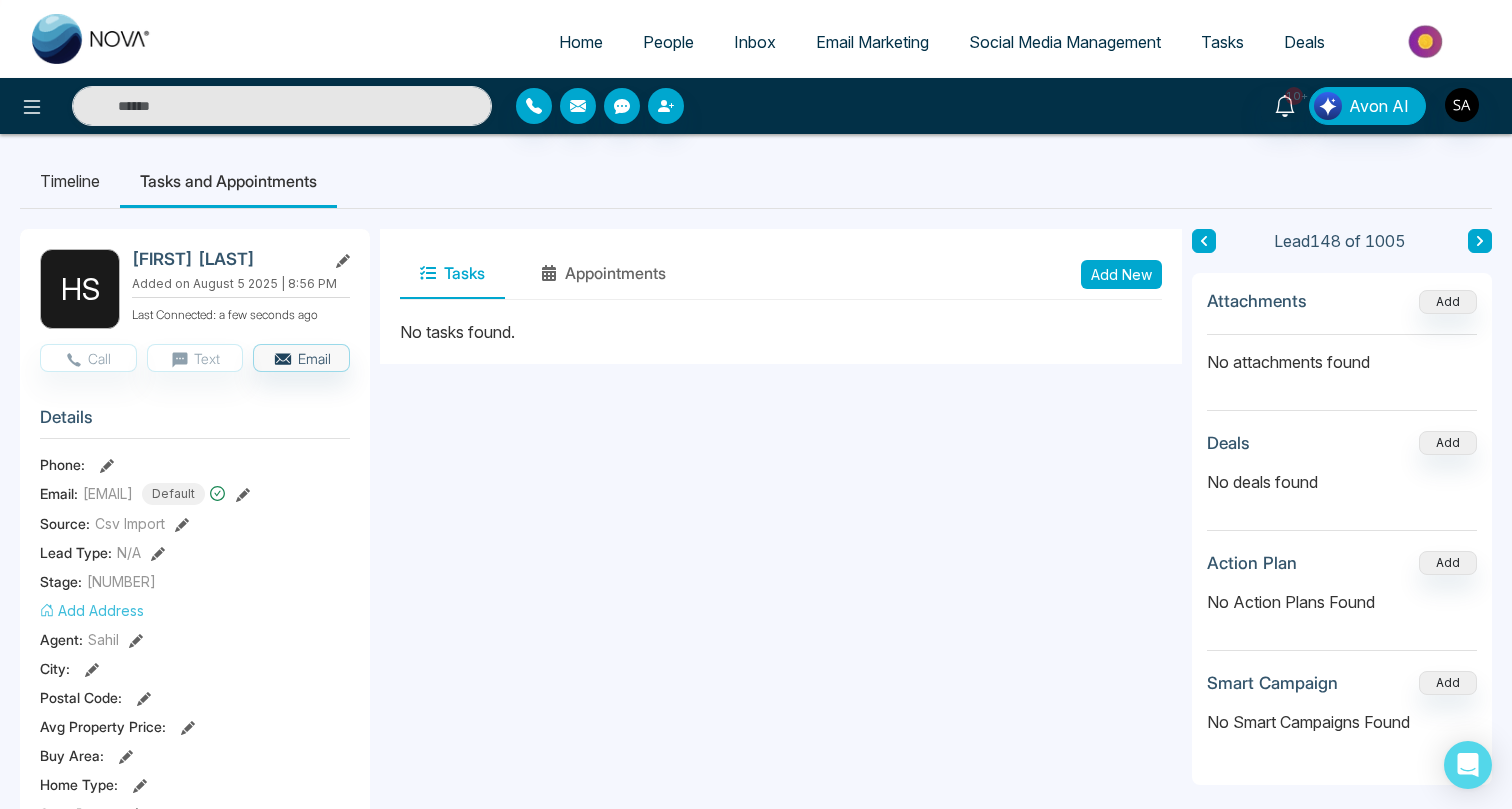 click on "Tasks" at bounding box center [1222, 42] 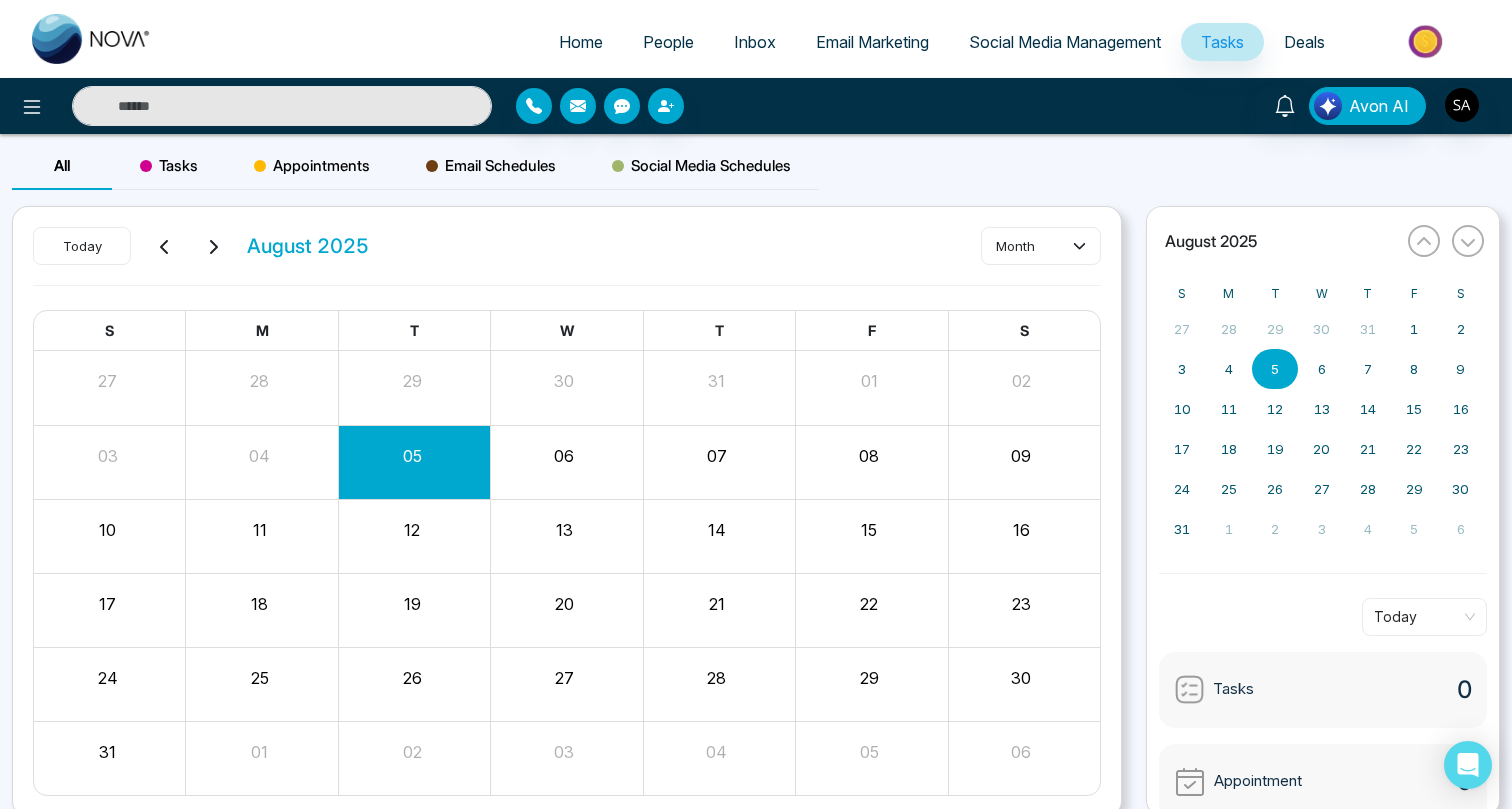 scroll, scrollTop: 10, scrollLeft: 0, axis: vertical 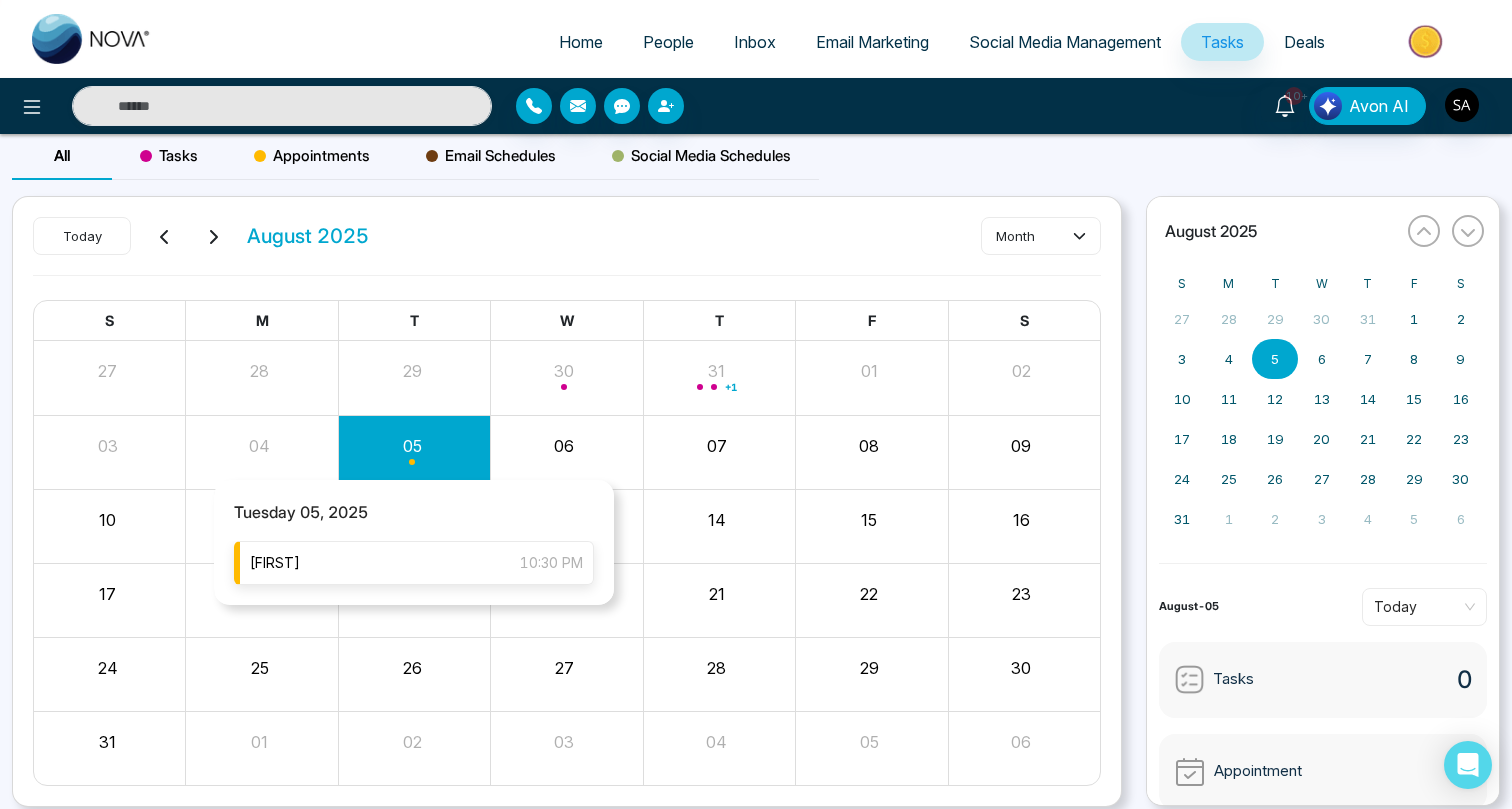 click on "sahil 10:30 PM" at bounding box center (414, 563) 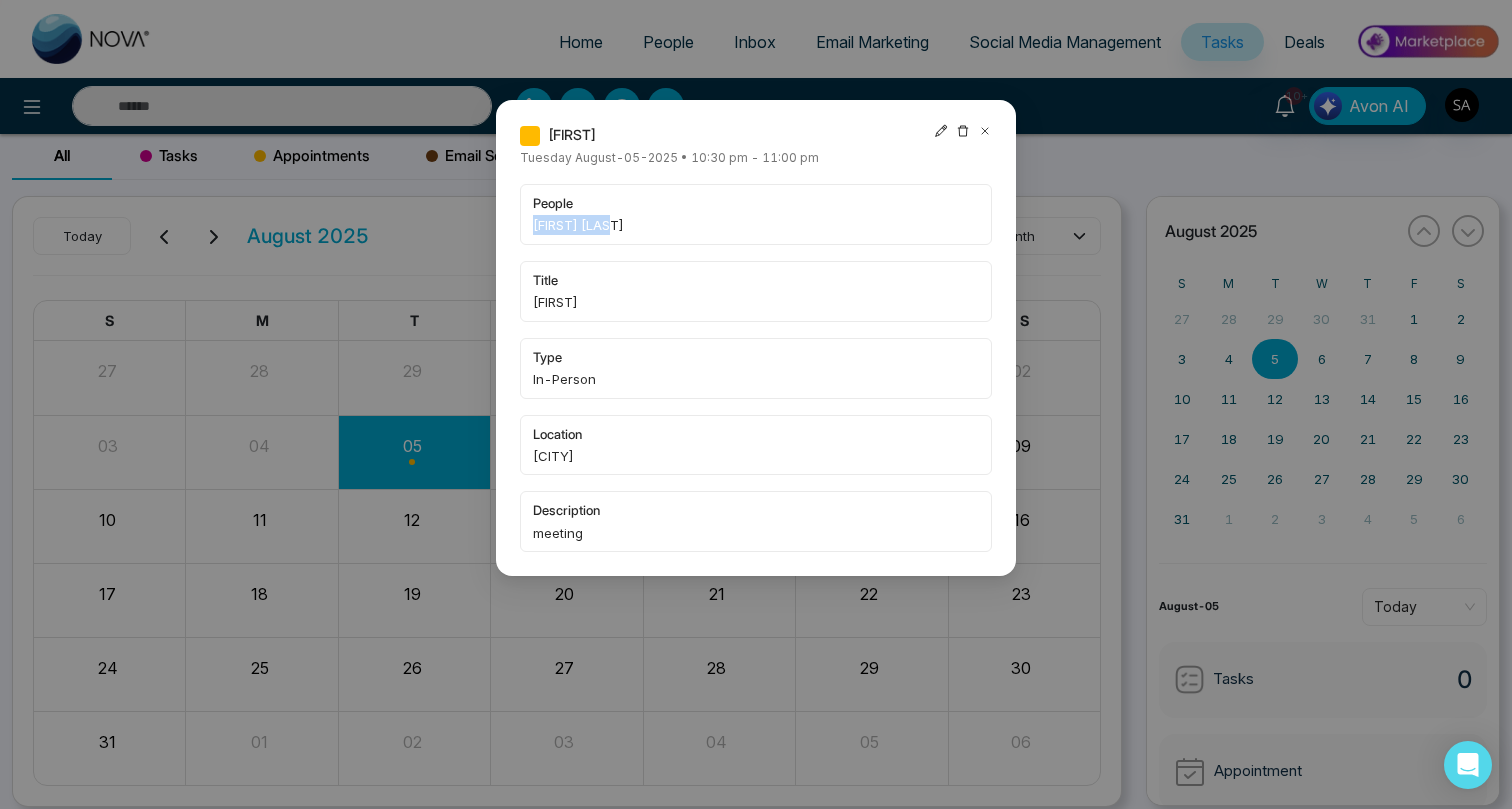 drag, startPoint x: 533, startPoint y: 223, endPoint x: 637, endPoint y: 225, distance: 104.019226 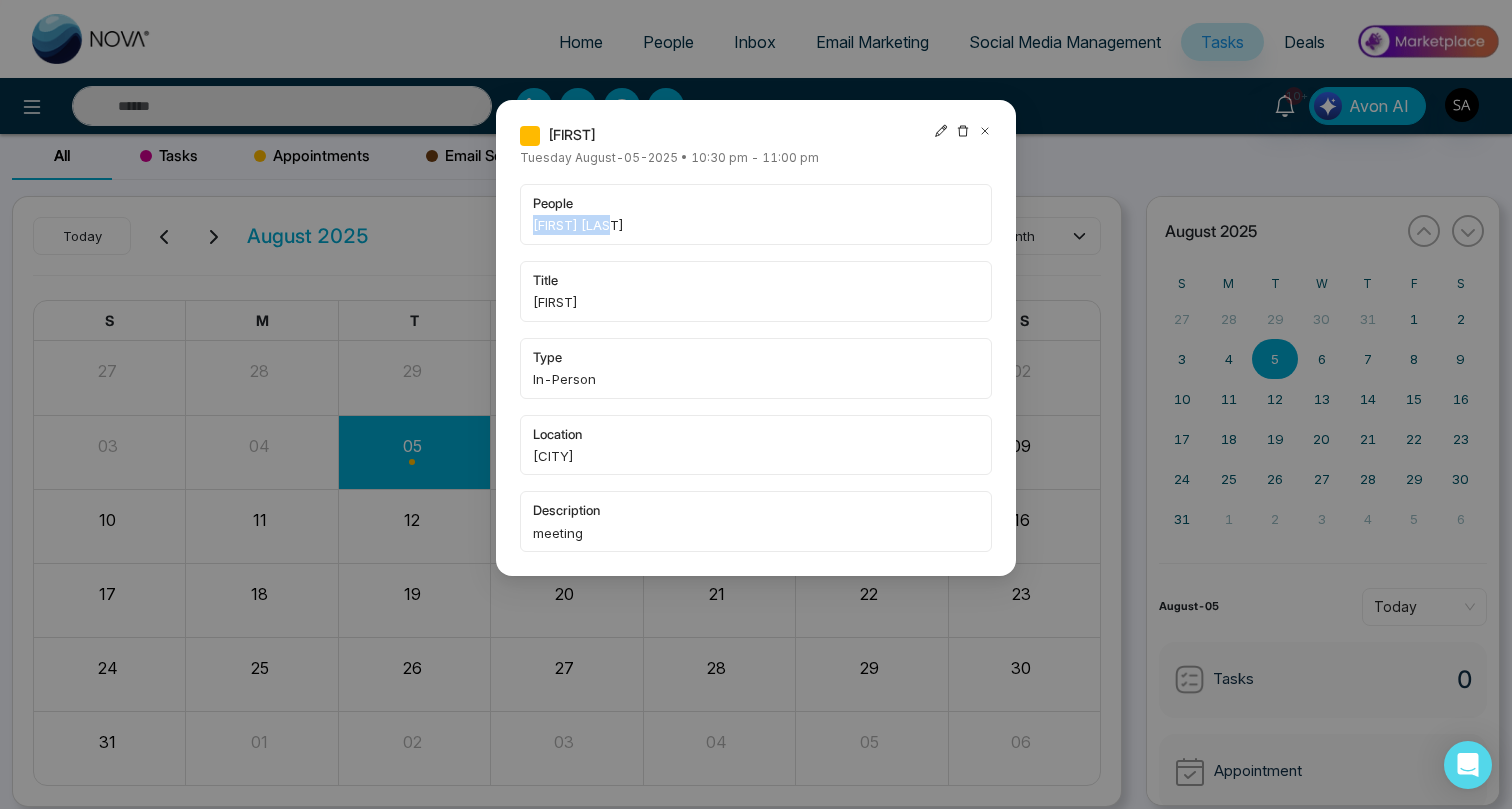 click on "Hebert Sadry" at bounding box center (756, 225) 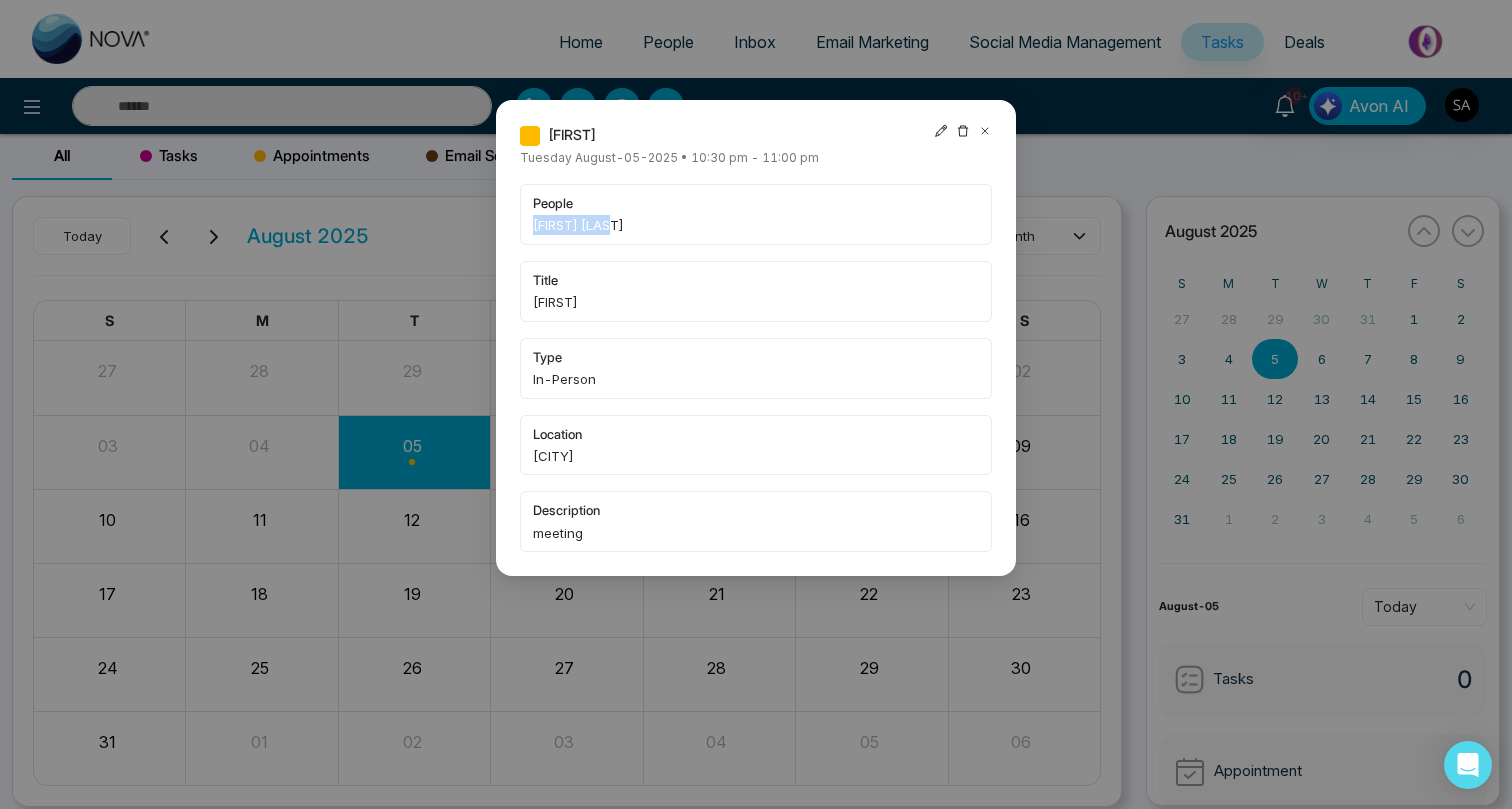 click on "Hebert Sadry" at bounding box center (756, 225) 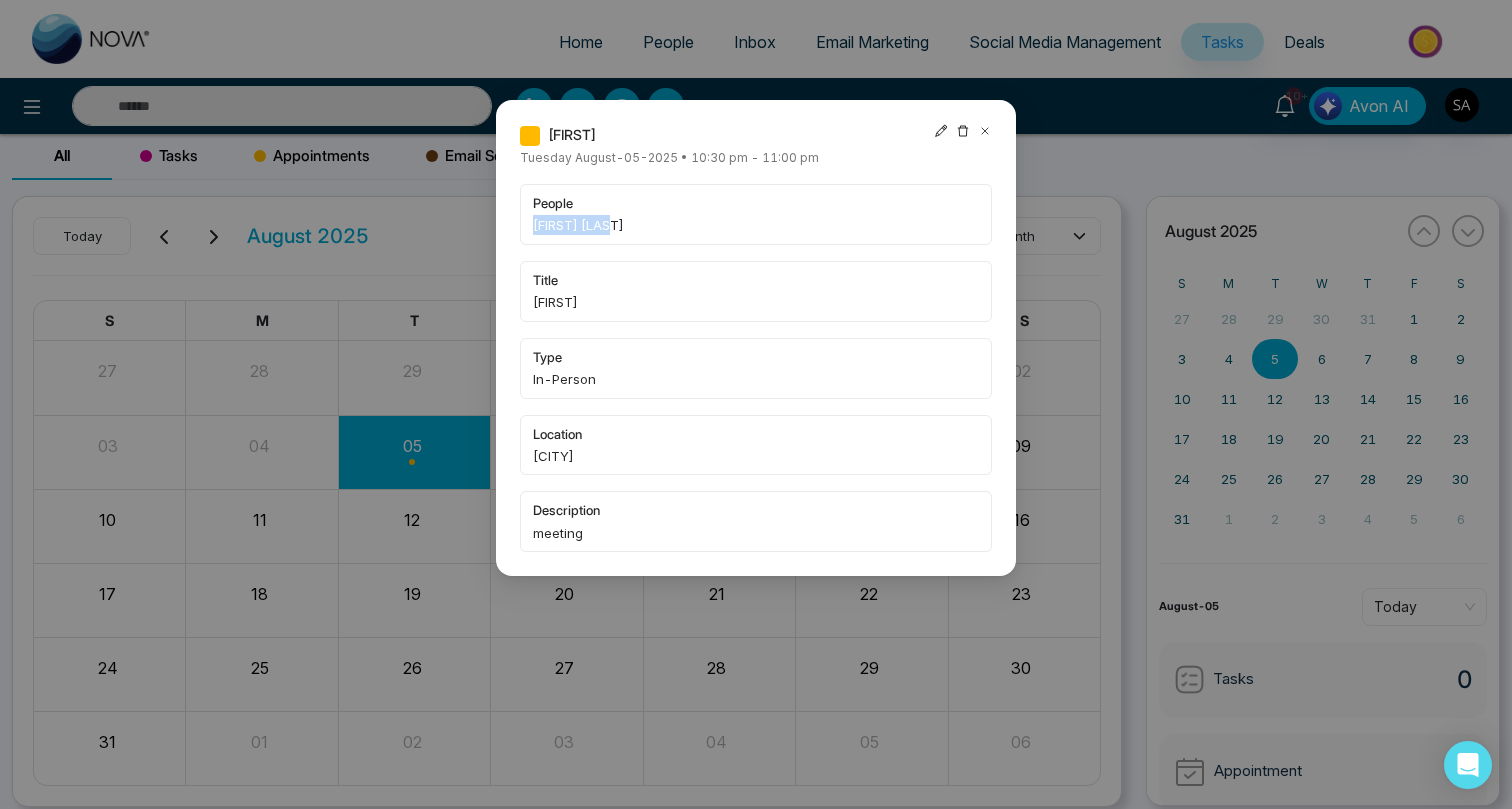 drag, startPoint x: 534, startPoint y: 229, endPoint x: 670, endPoint y: 229, distance: 136 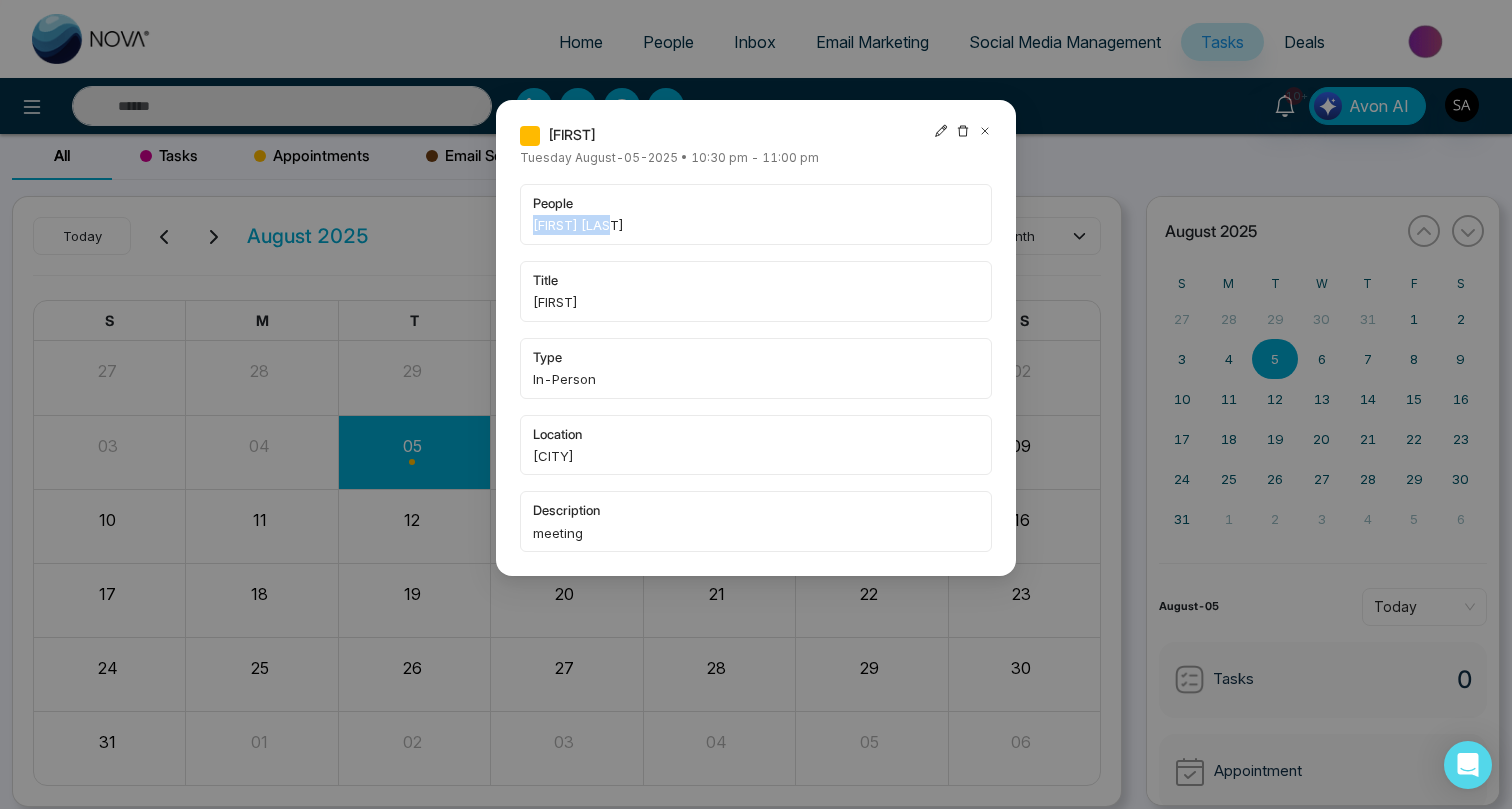 click on "Hebert Sadry" at bounding box center [756, 225] 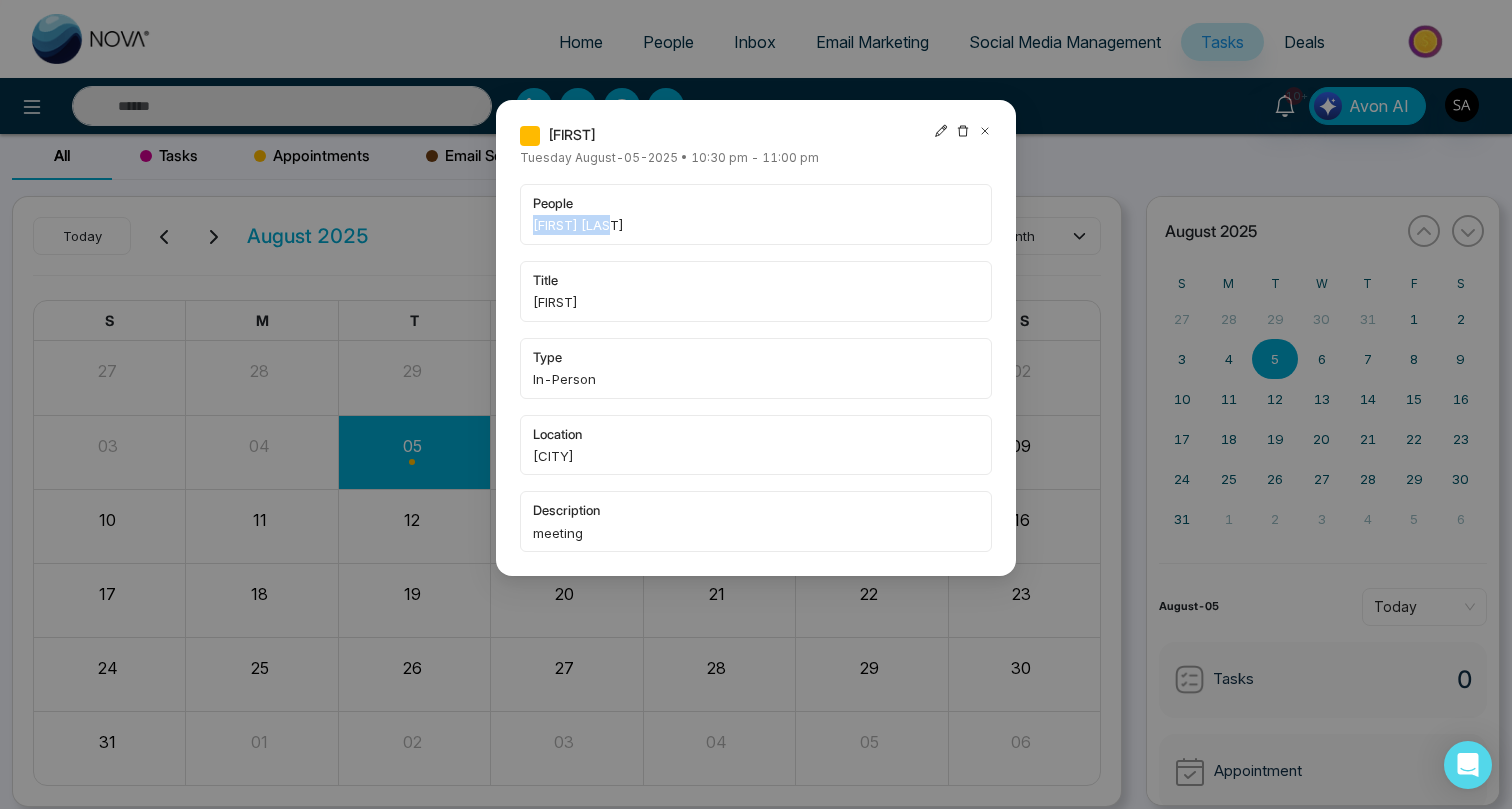 click on "Hebert Sadry" at bounding box center [756, 225] 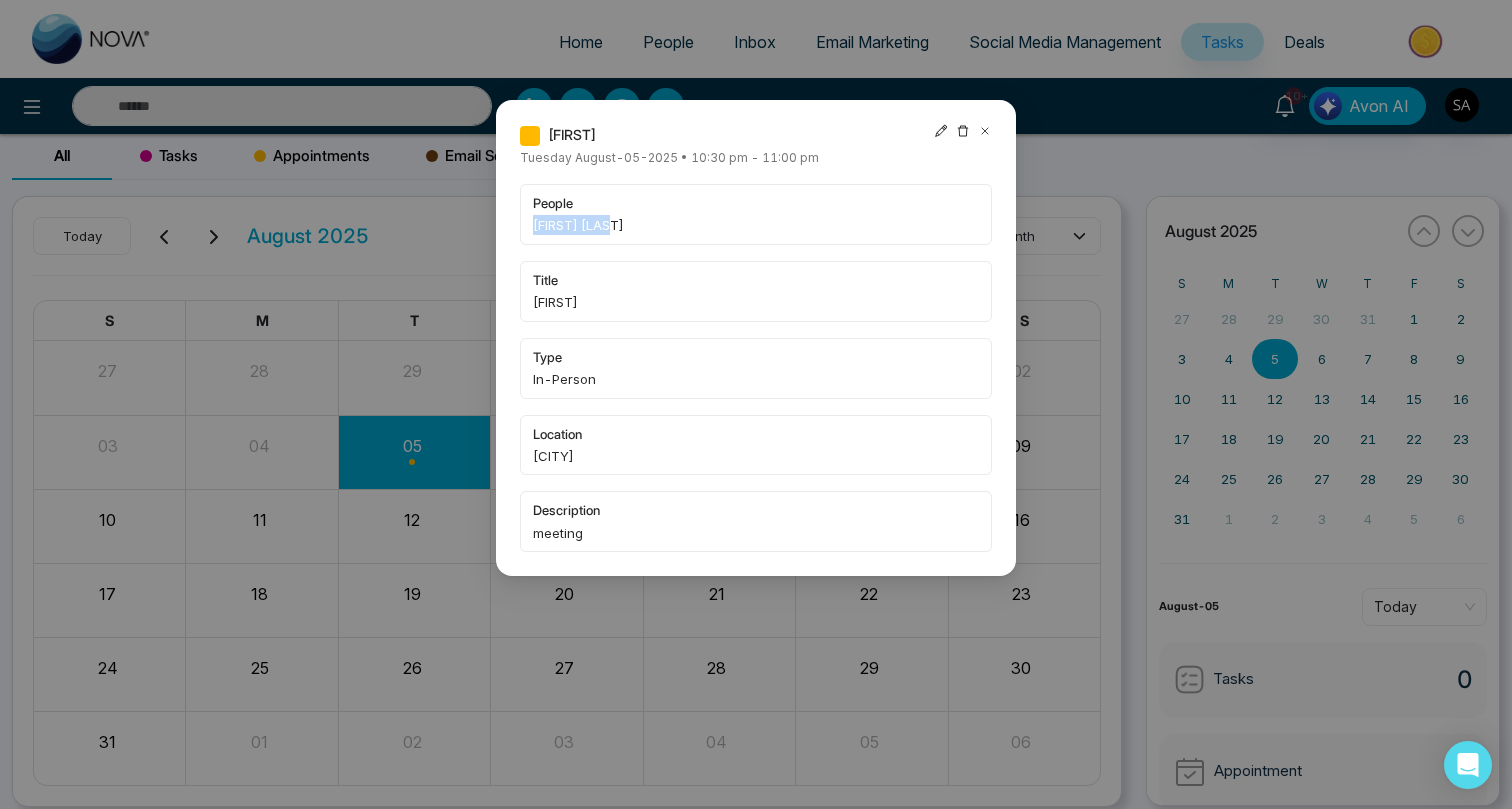 drag, startPoint x: 525, startPoint y: 226, endPoint x: 668, endPoint y: 226, distance: 143 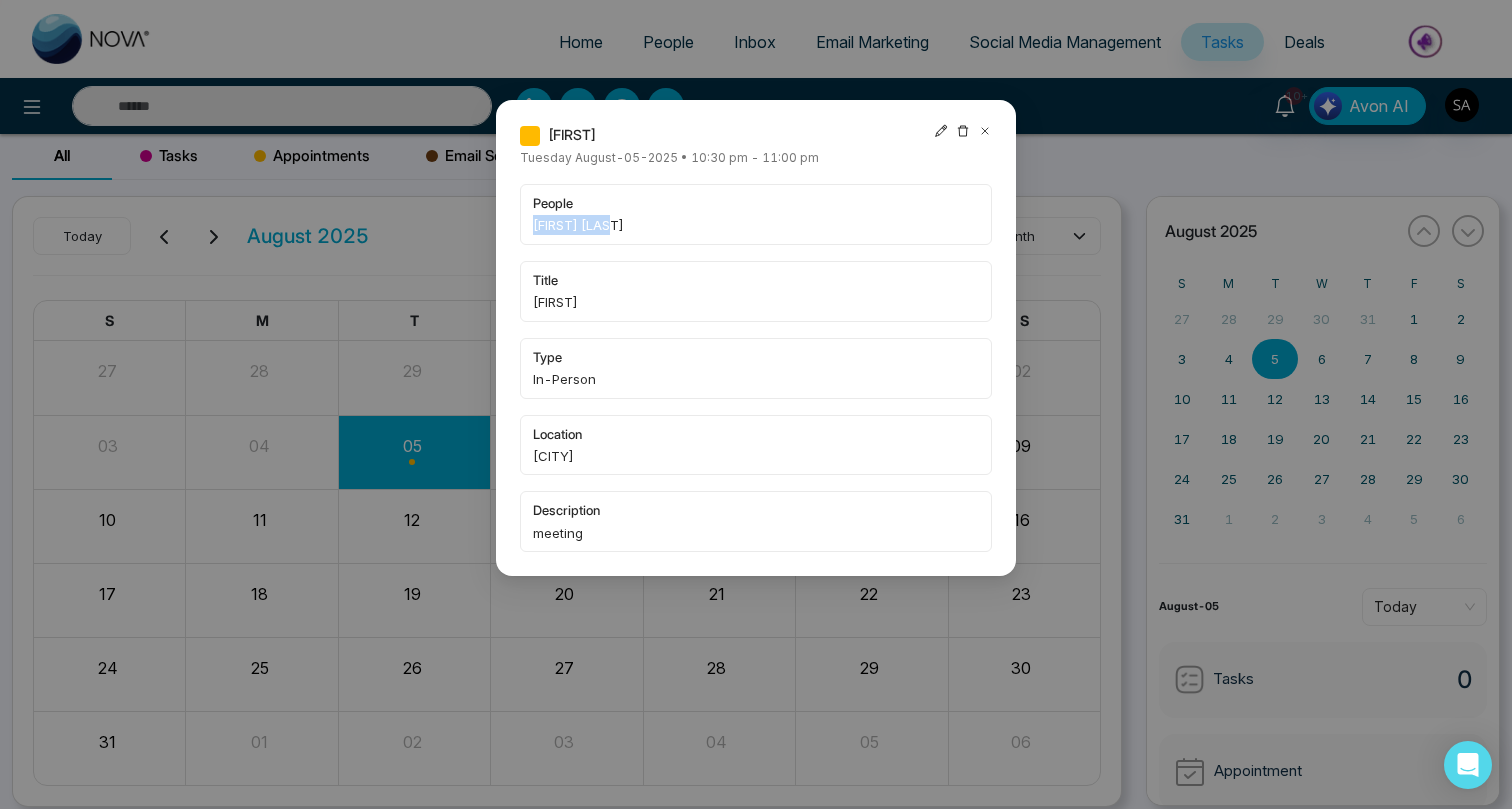 click on "people Hebert Sadry" at bounding box center (756, 214) 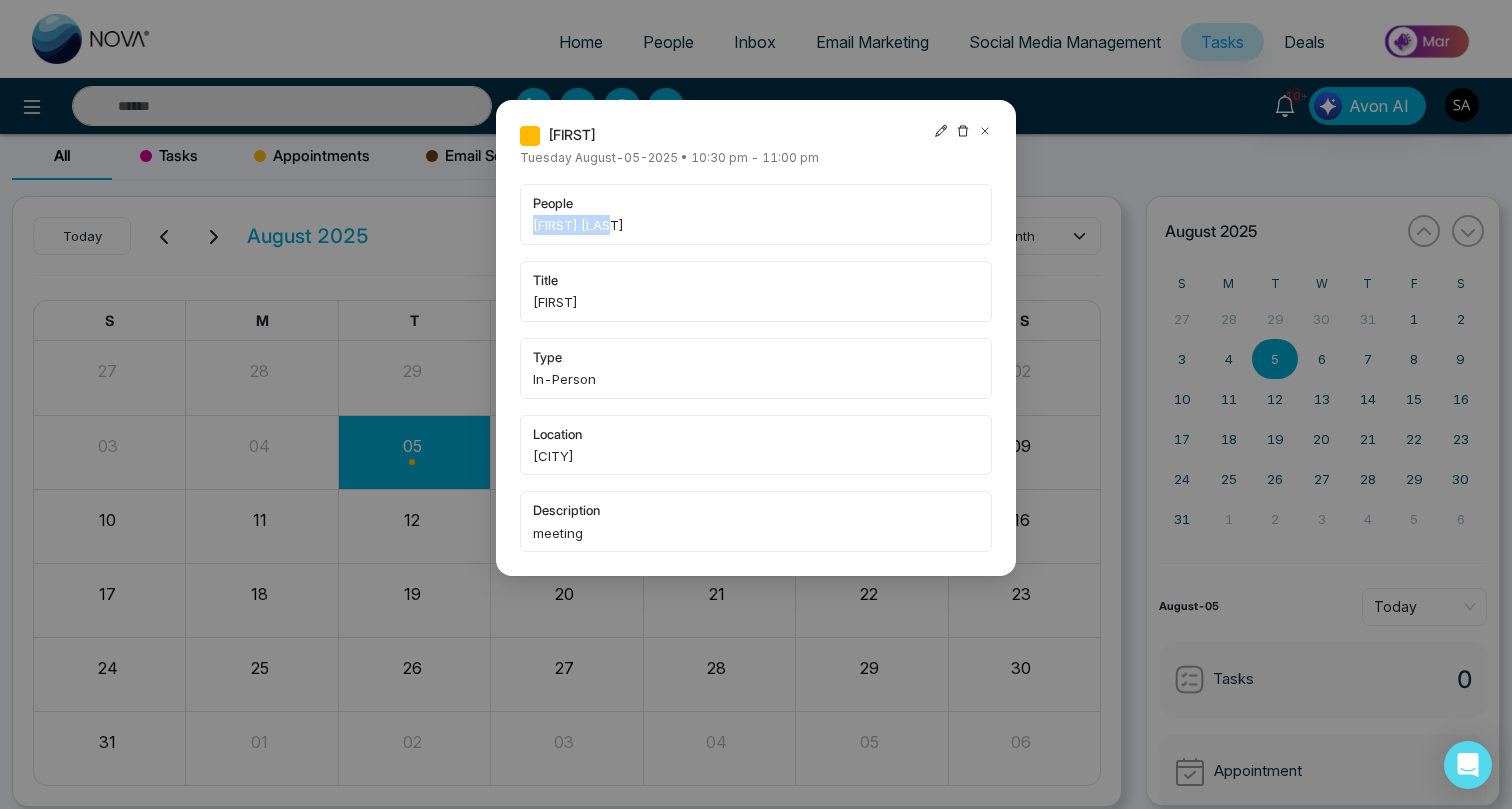 click on "Hebert Sadry" at bounding box center (756, 225) 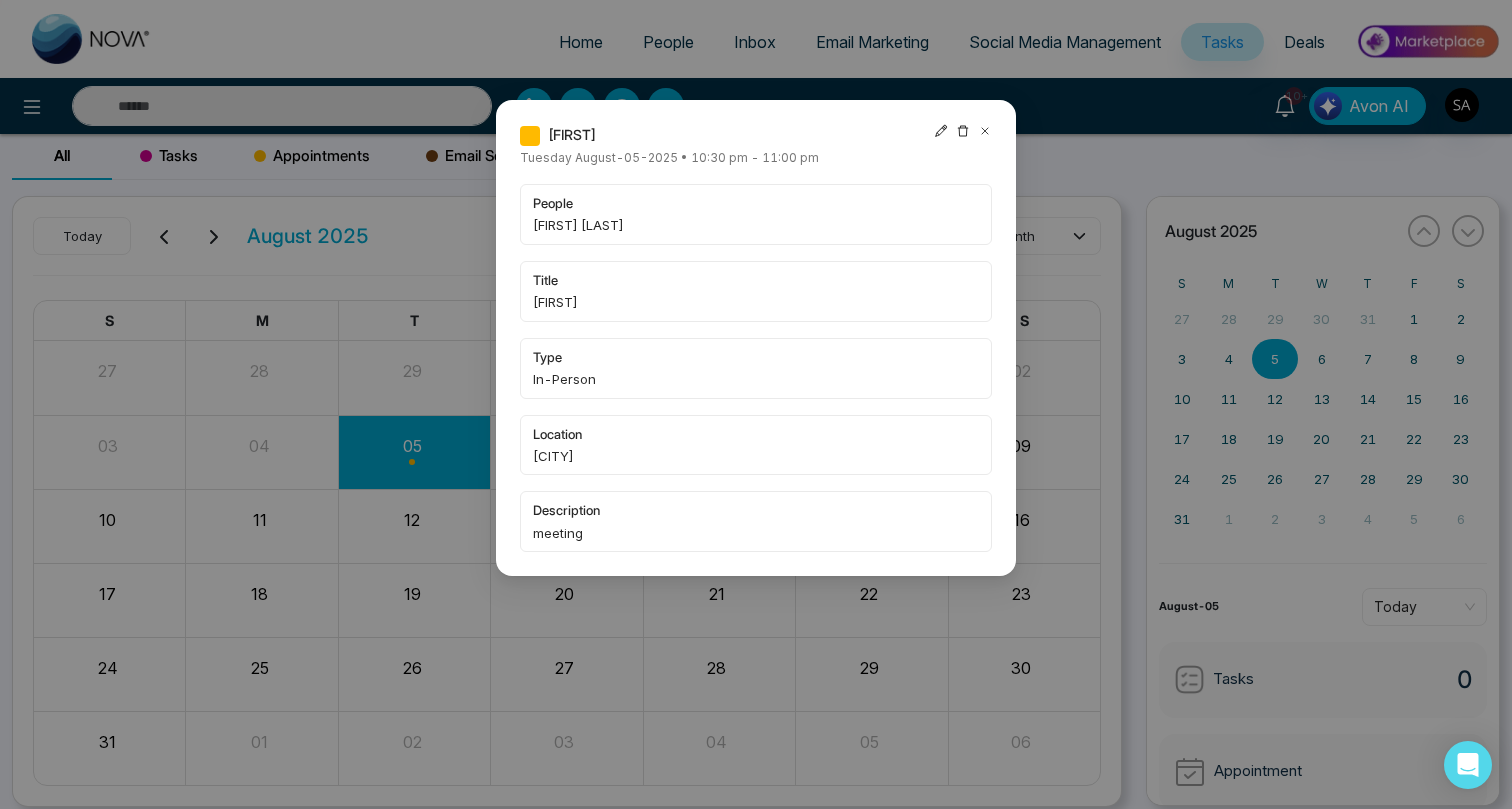 click 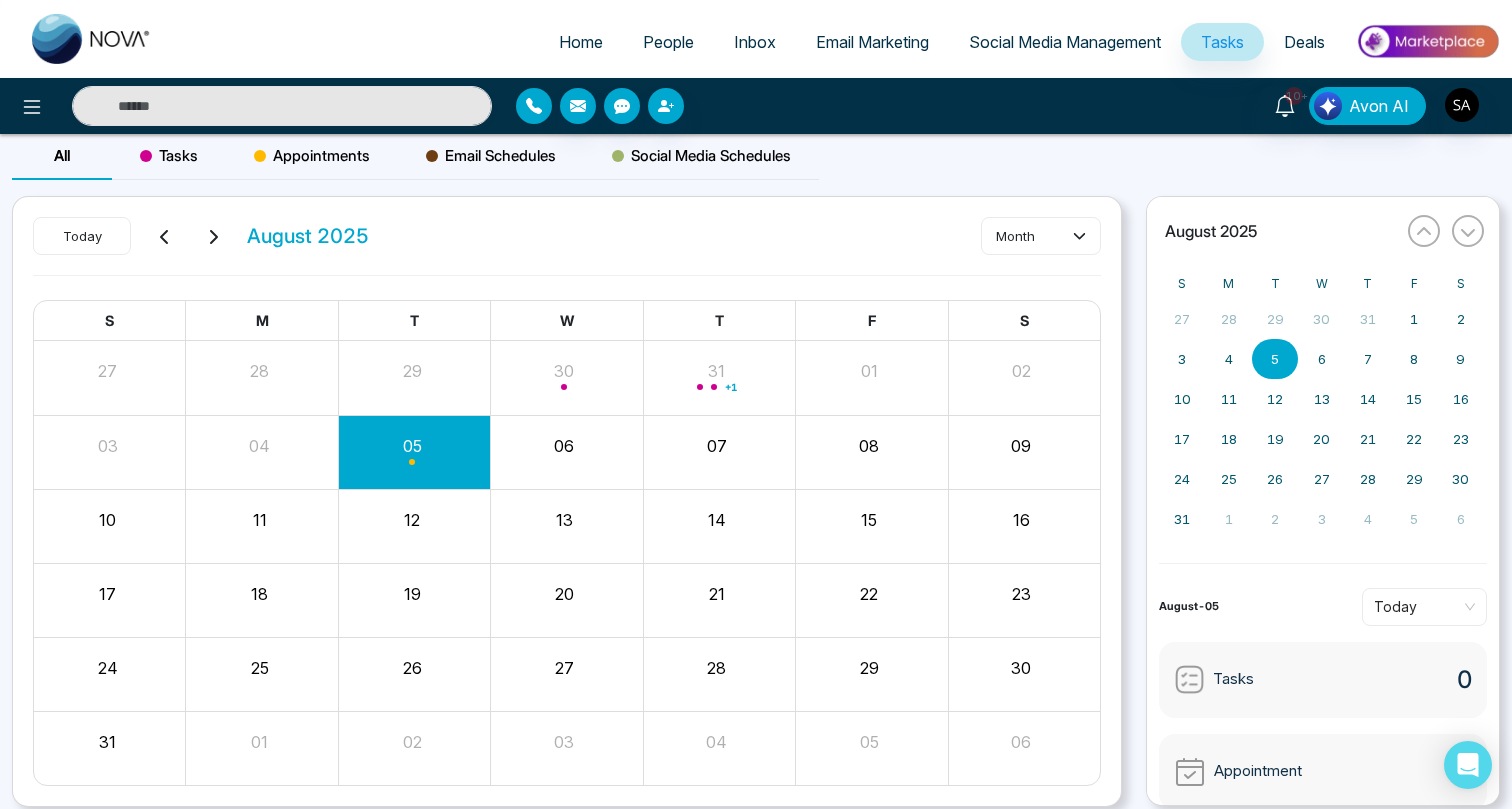 click at bounding box center [534, 106] 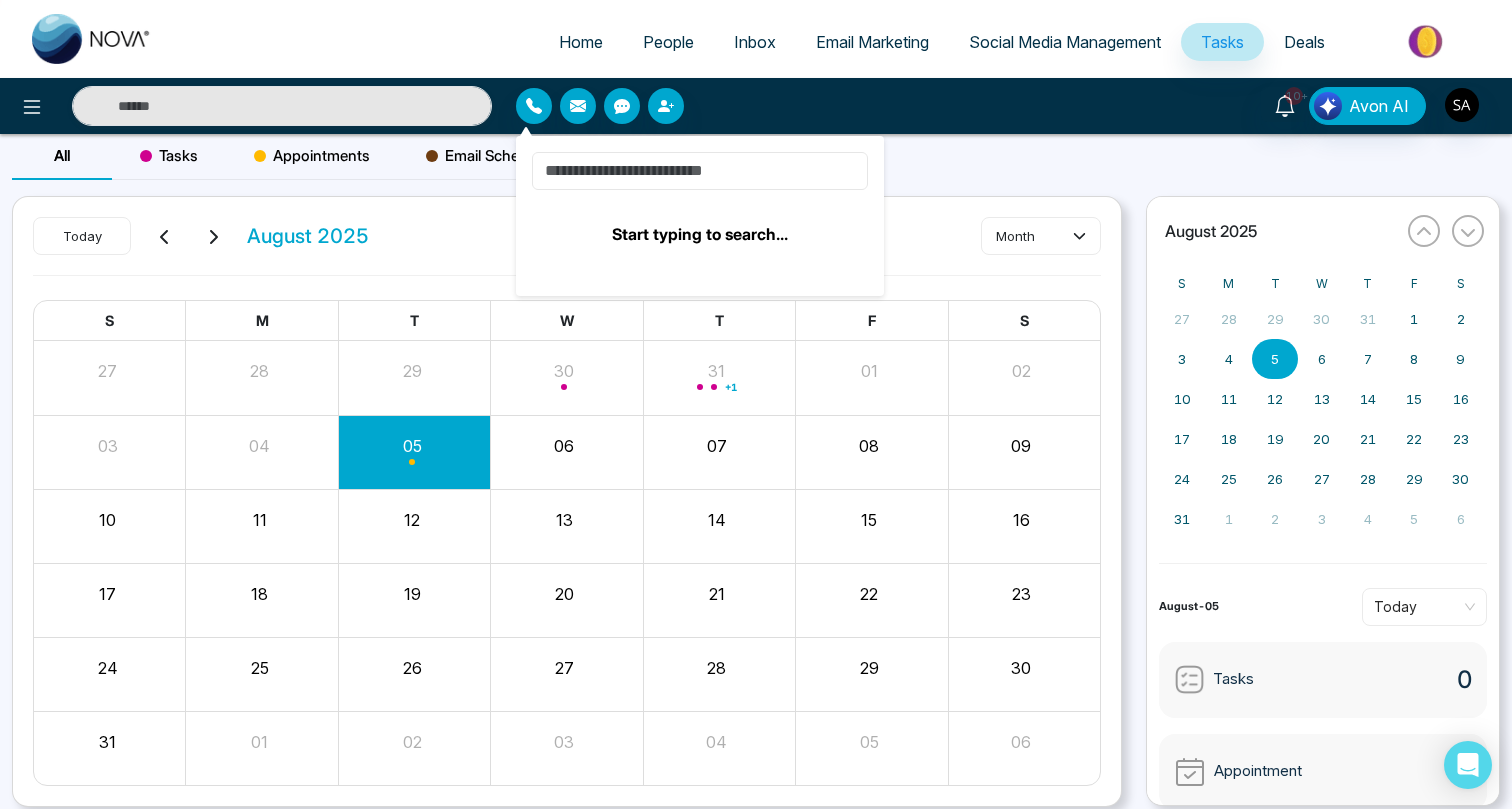 click at bounding box center [700, 171] 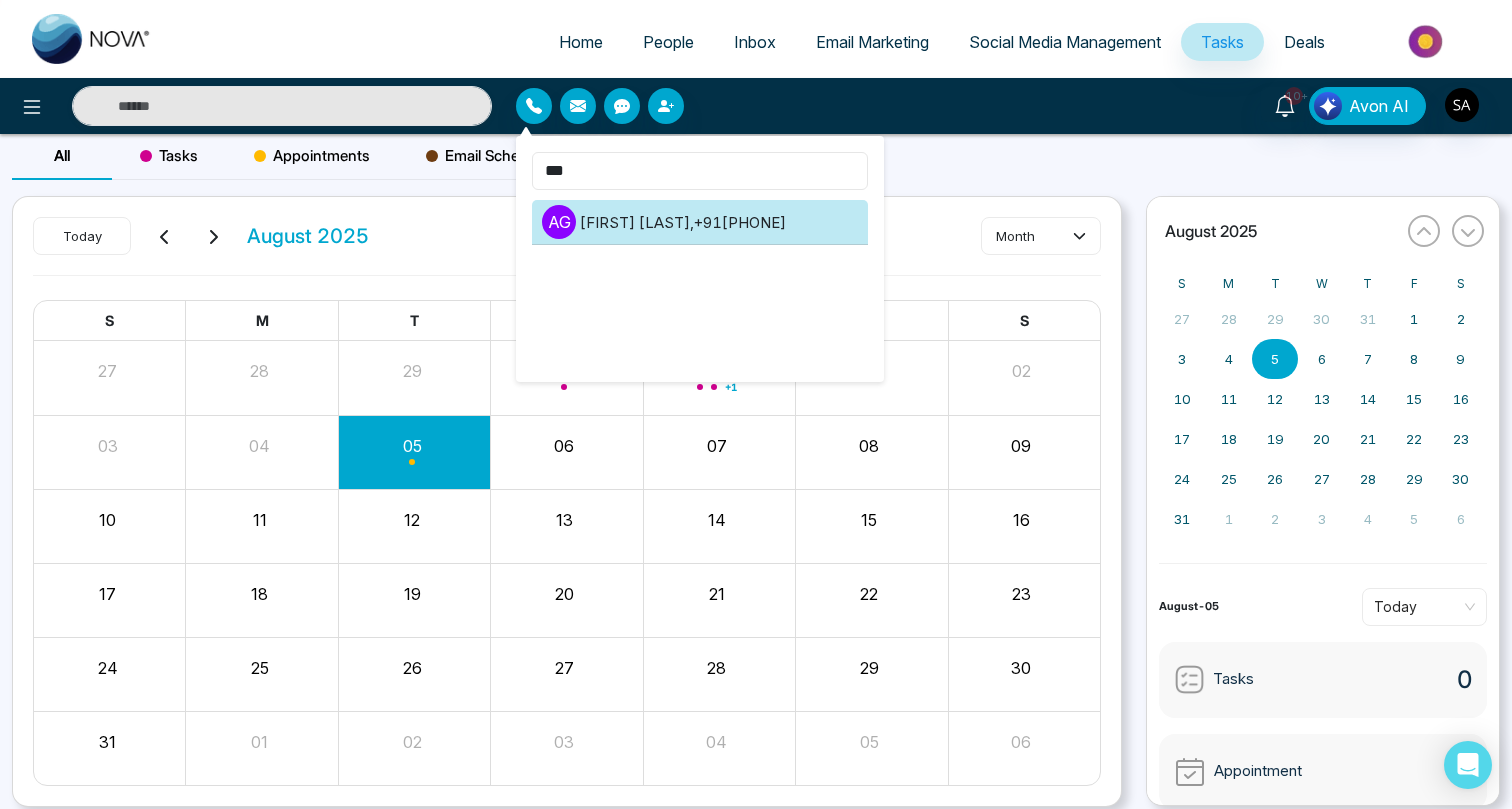 type on "***" 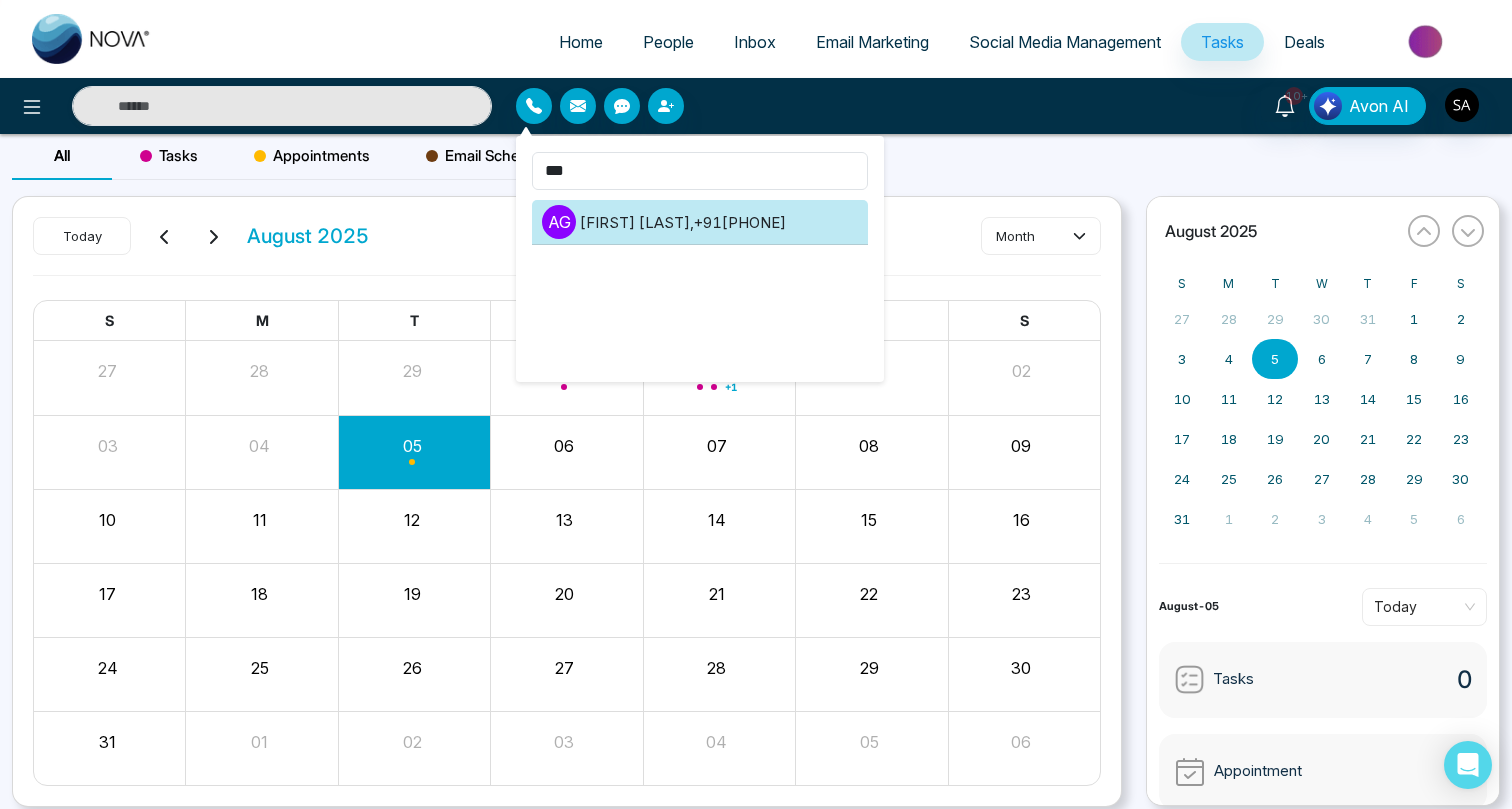 click on "a g [LAST] ,  [PHONE]" at bounding box center [700, 222] 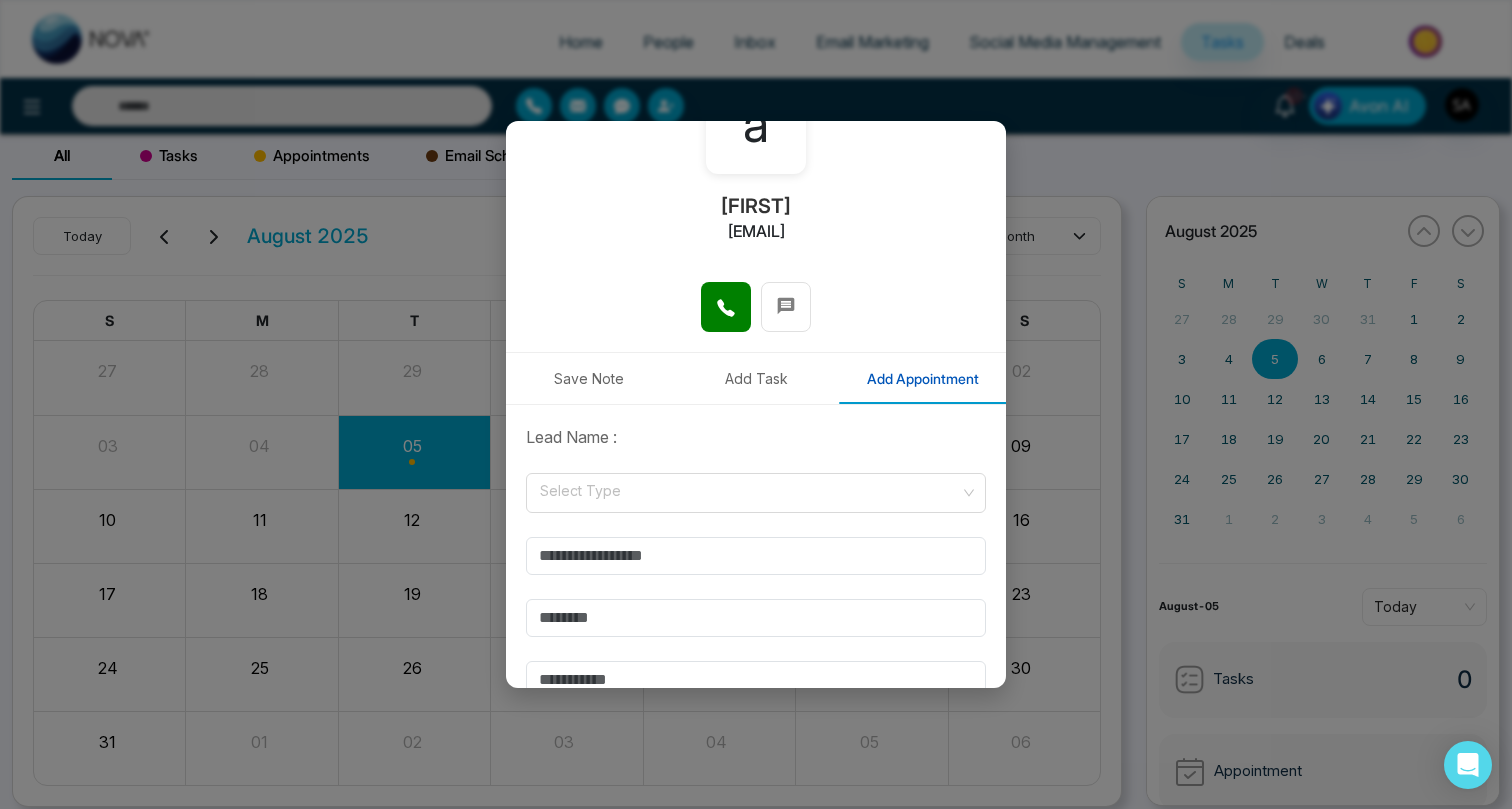 scroll, scrollTop: 208, scrollLeft: 0, axis: vertical 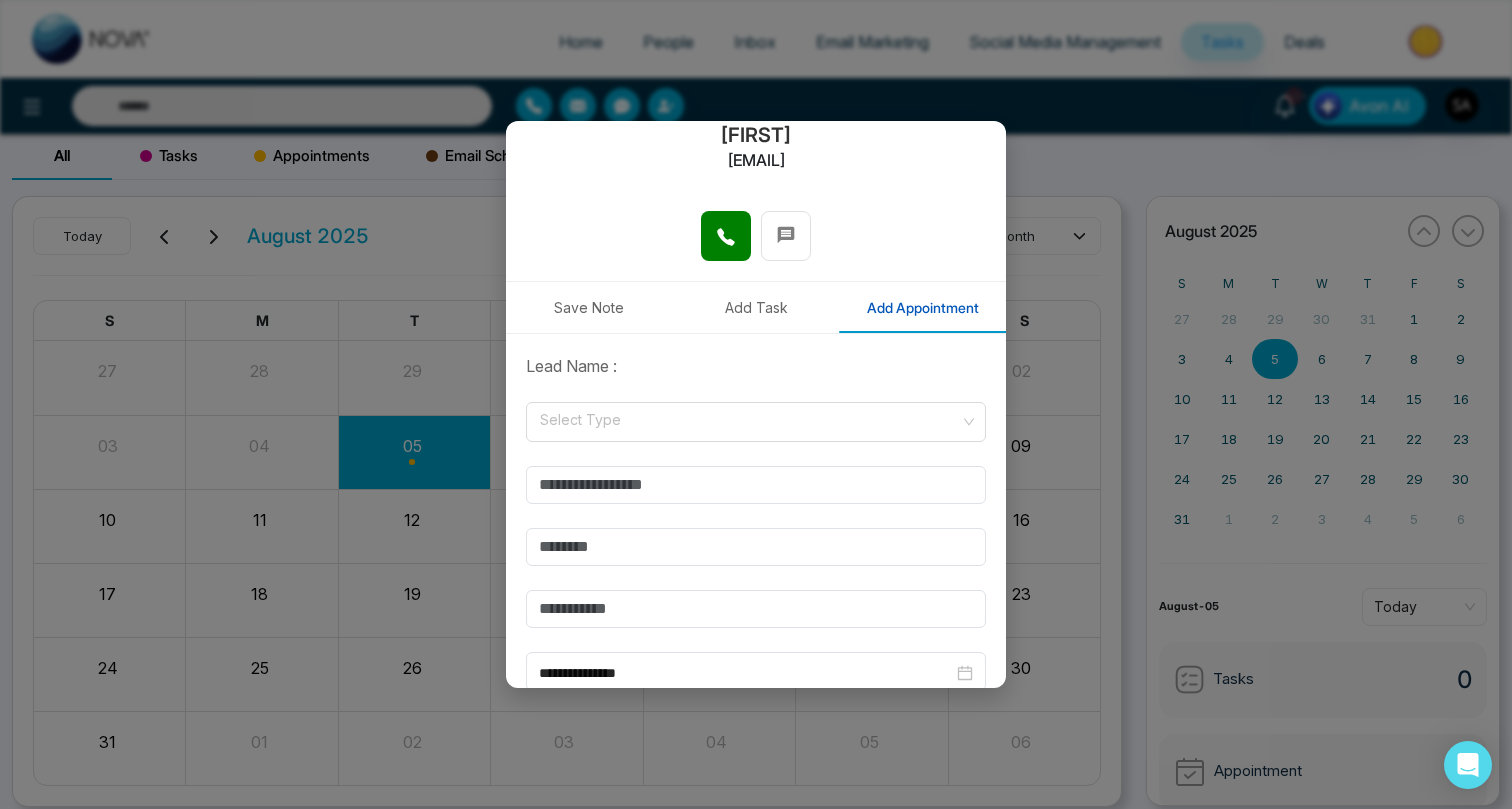 click on "**********" at bounding box center [756, 598] 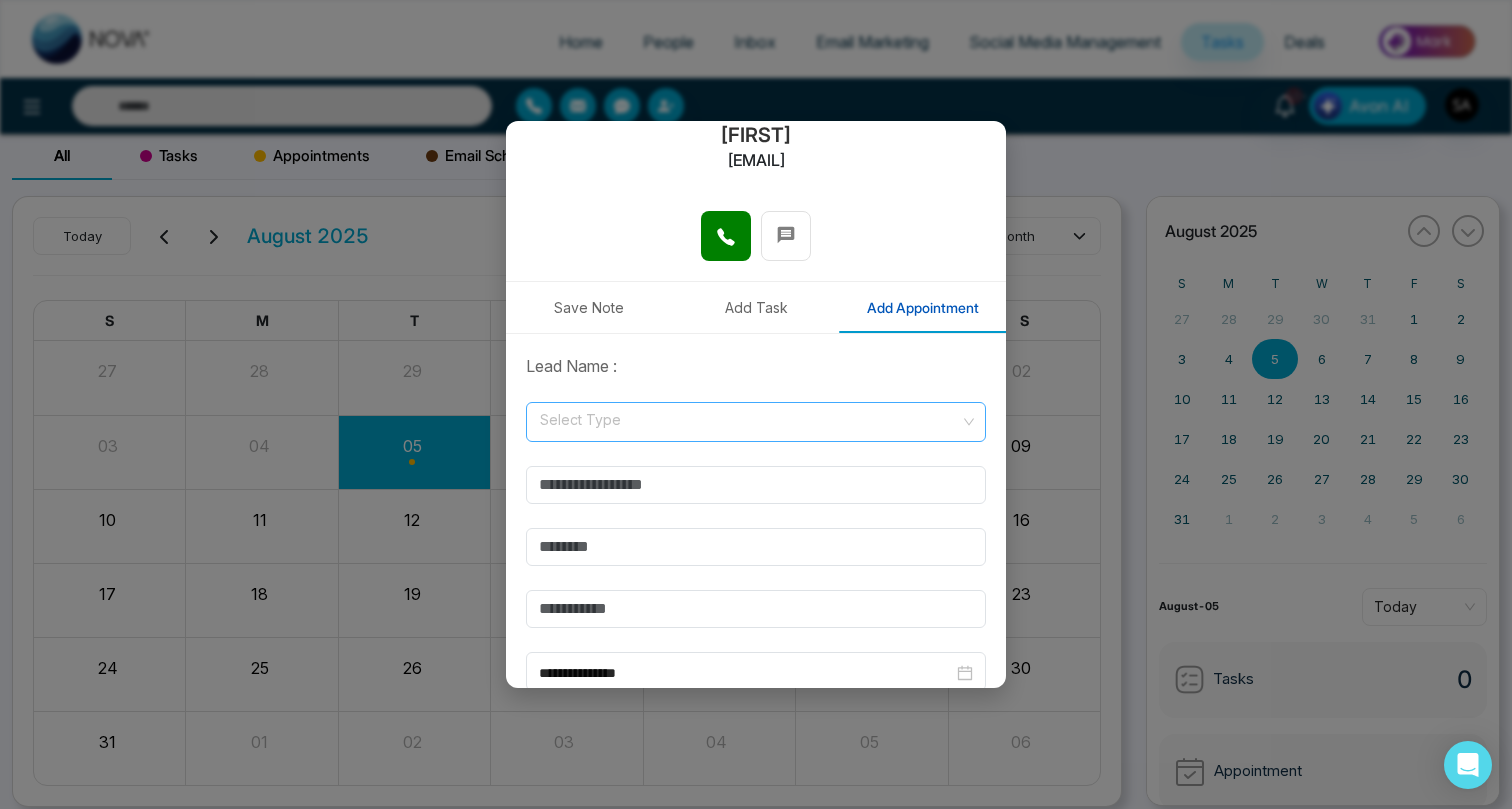 click at bounding box center [749, 418] 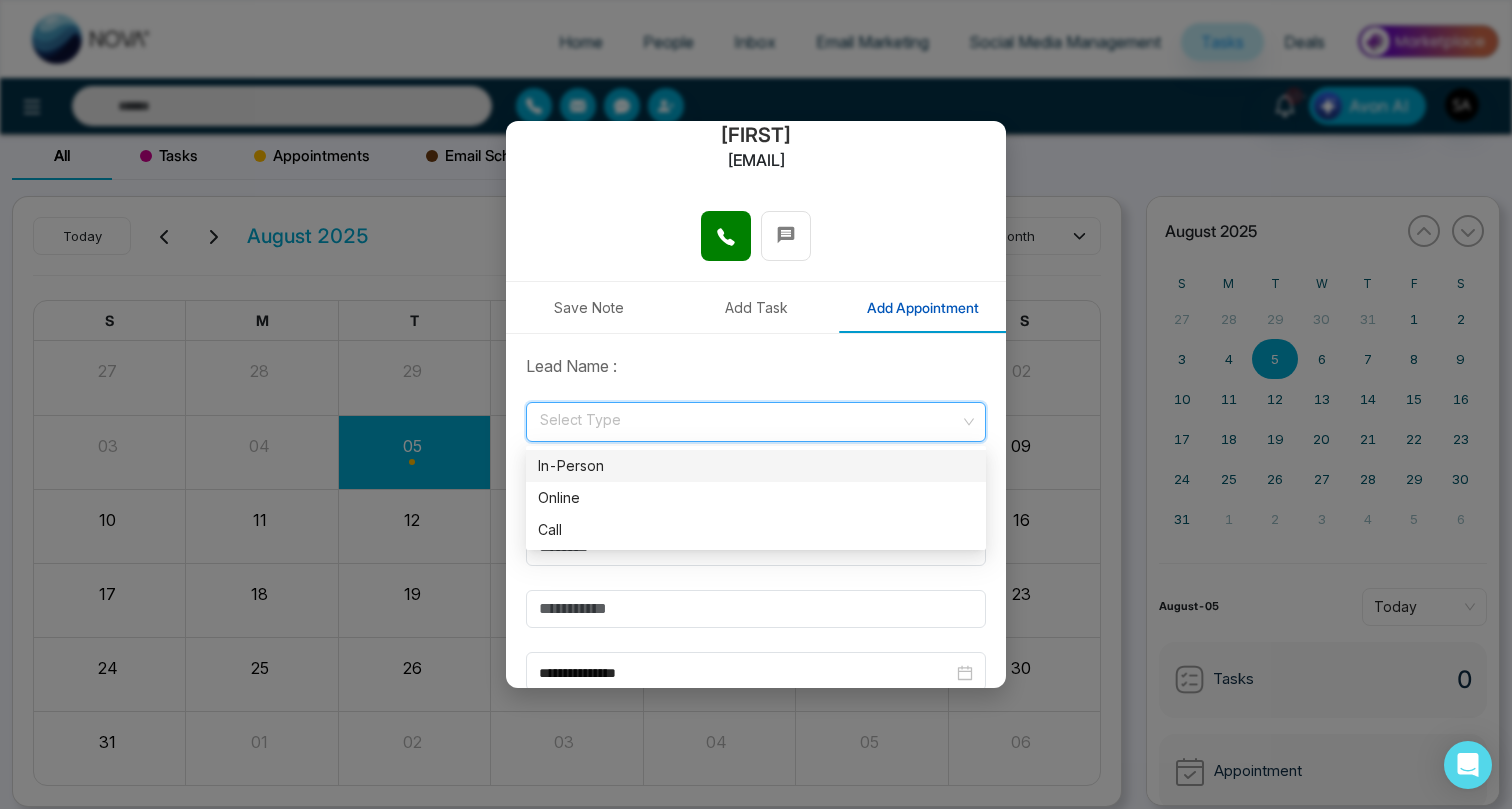 click on "In-Person" at bounding box center [756, 466] 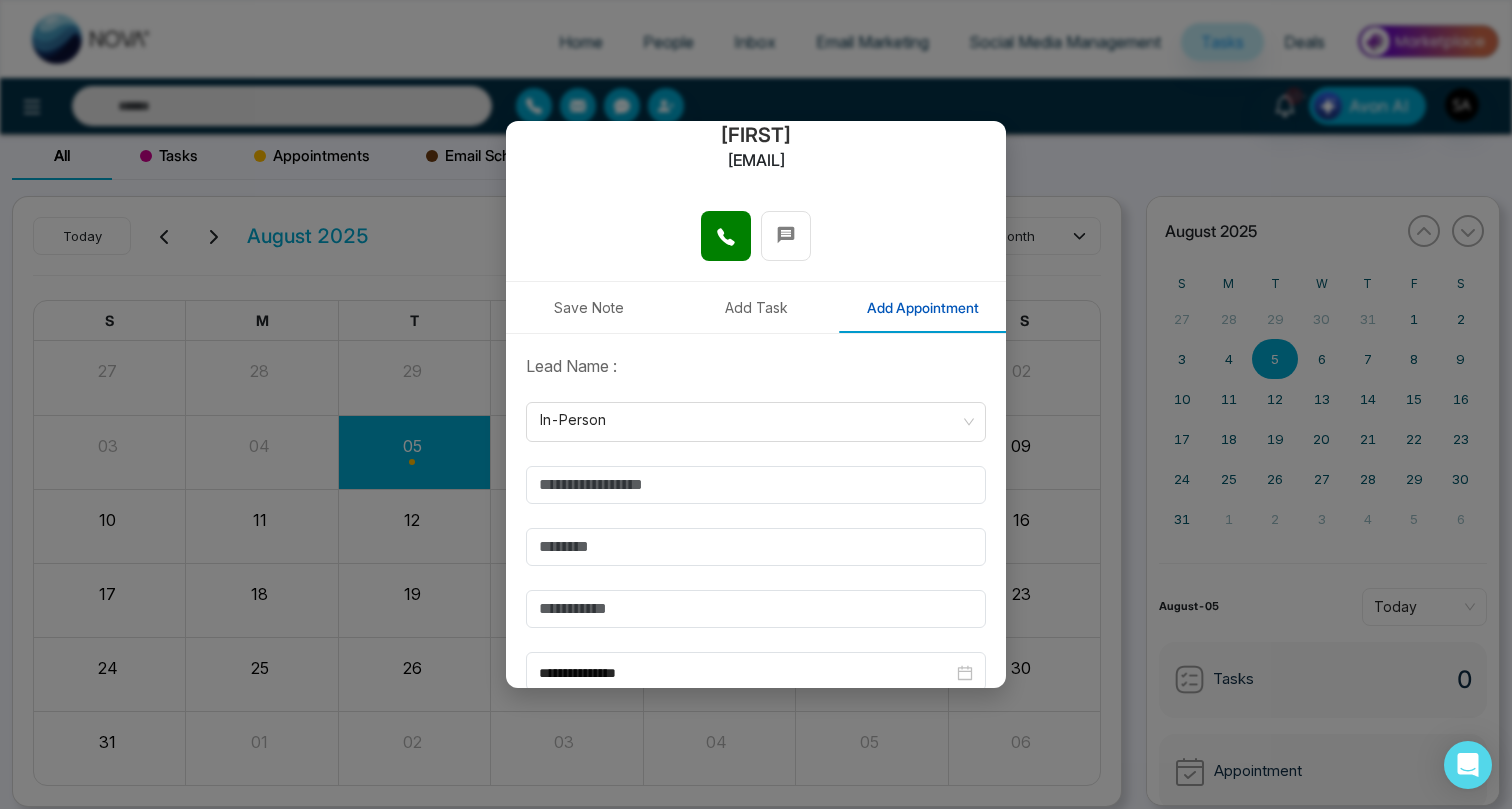 click on "**********" at bounding box center (756, 598) 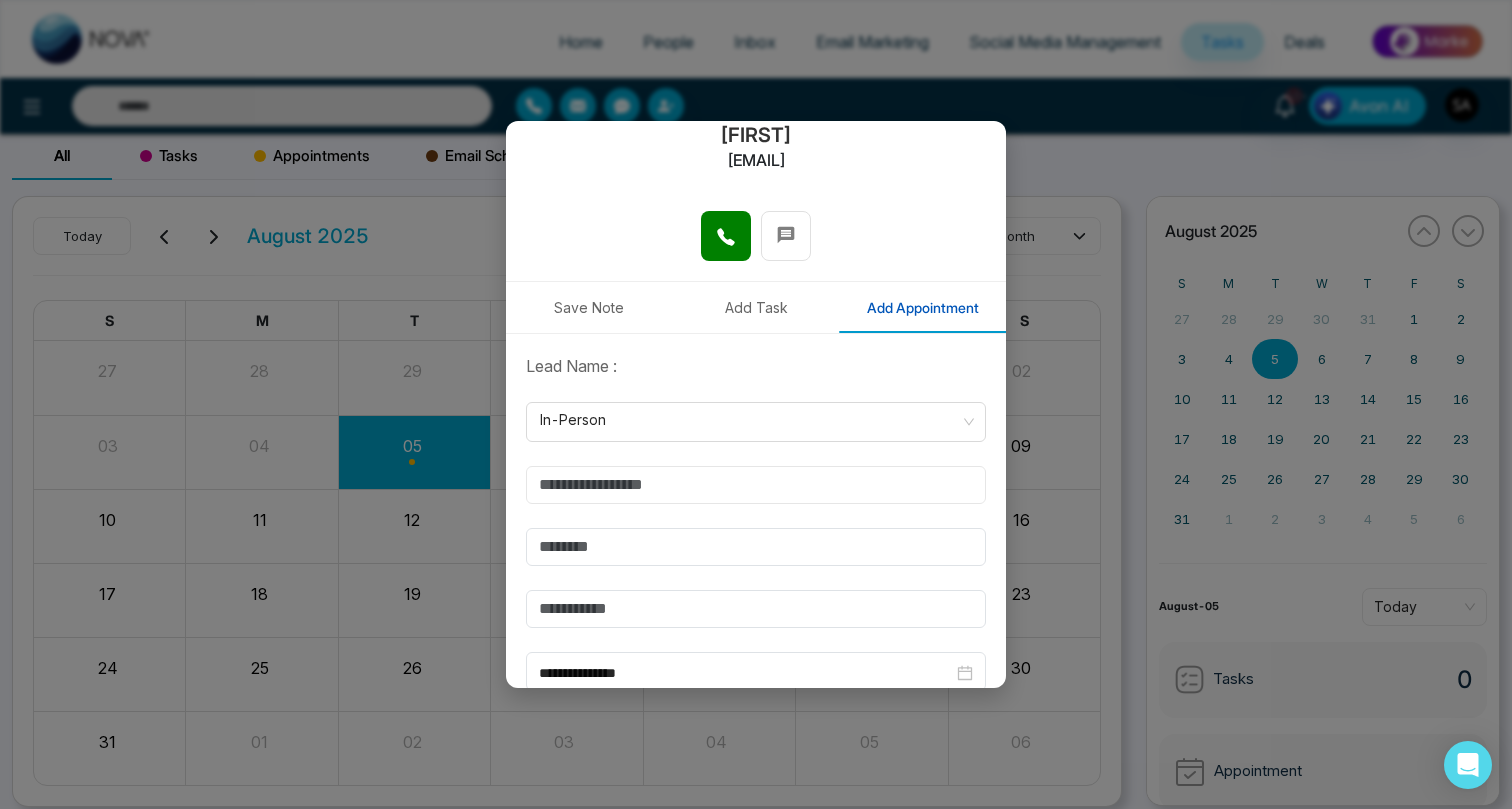 click at bounding box center [756, 485] 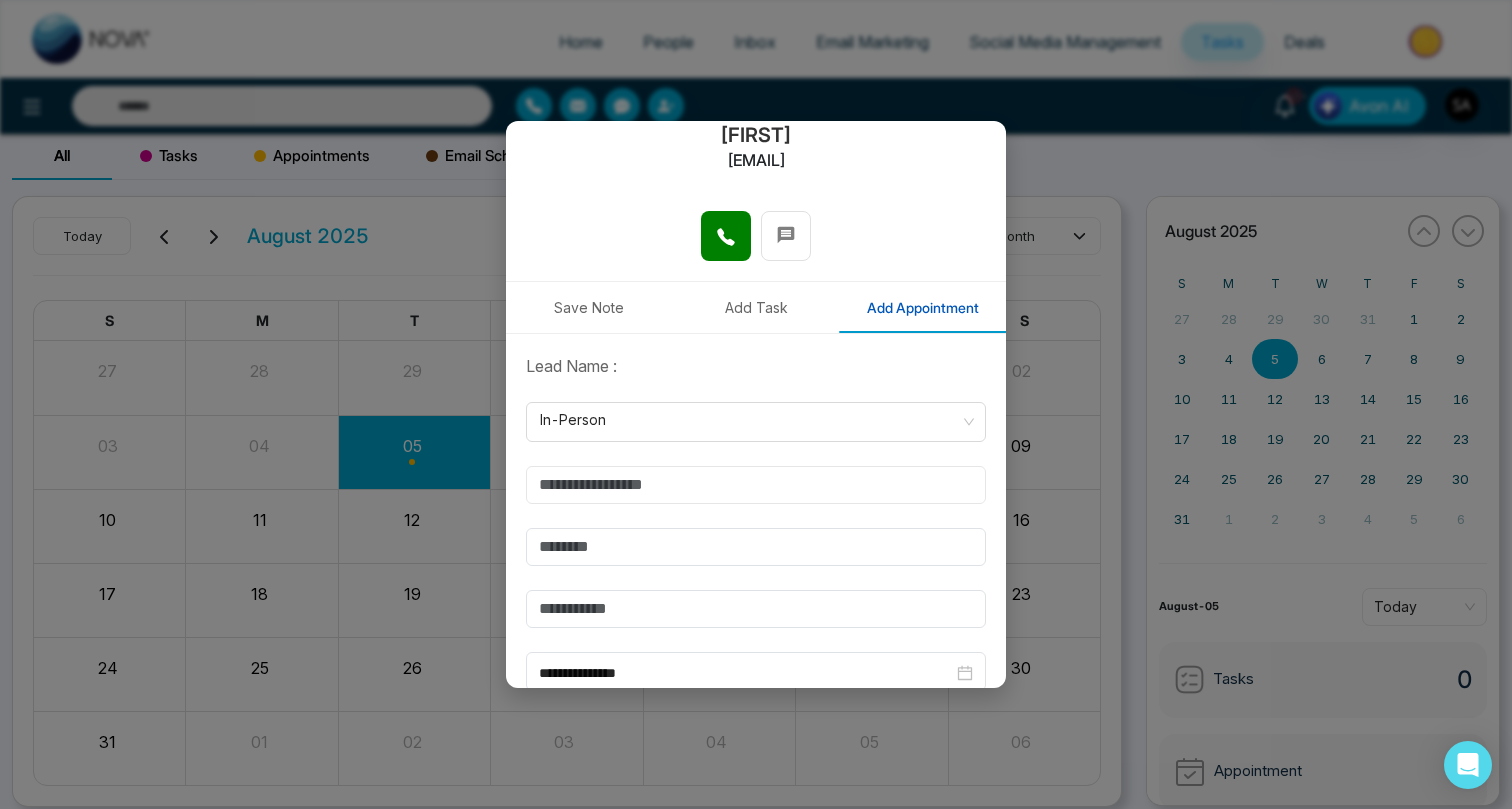 type on "*****" 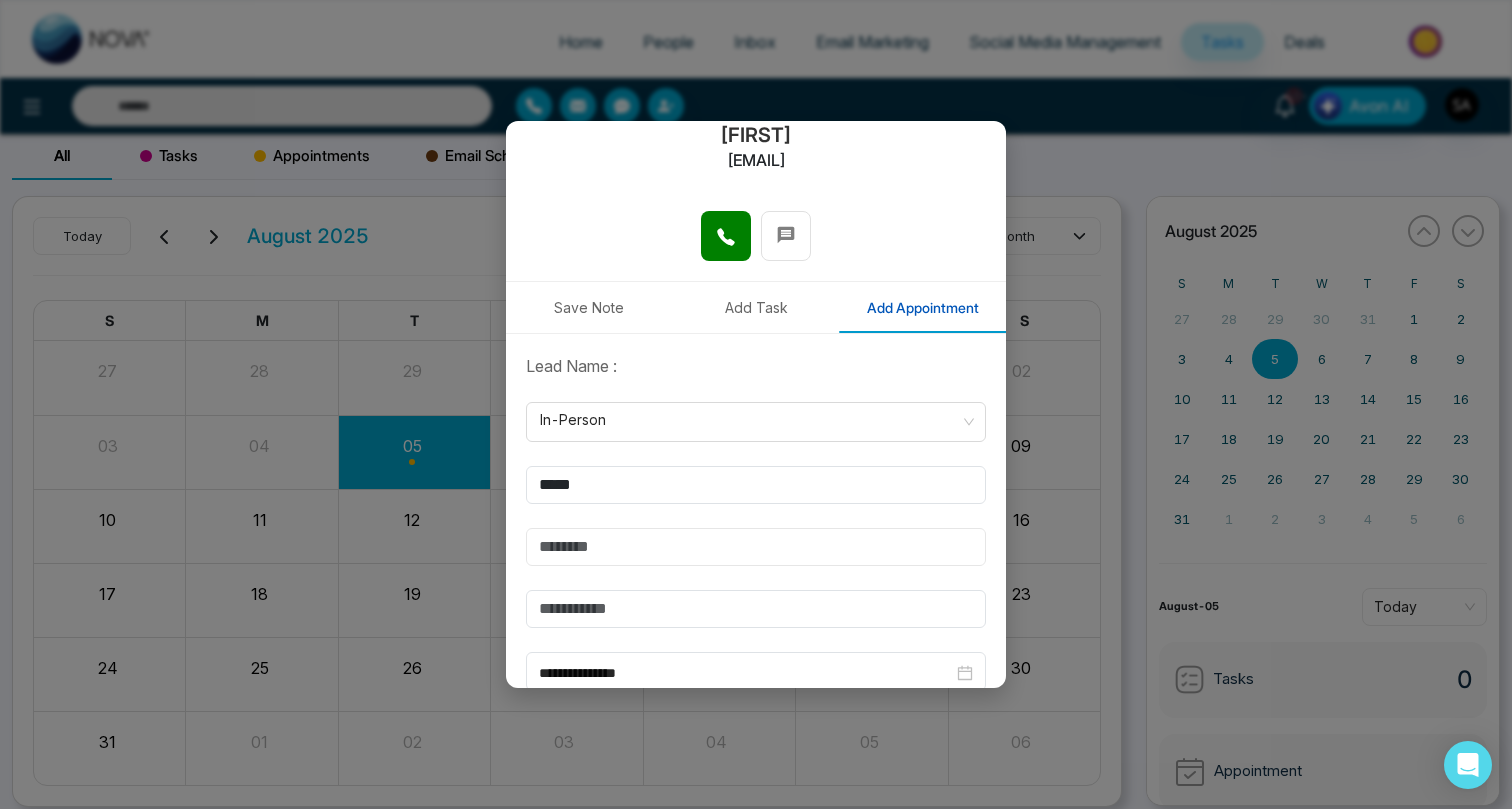click at bounding box center (756, 547) 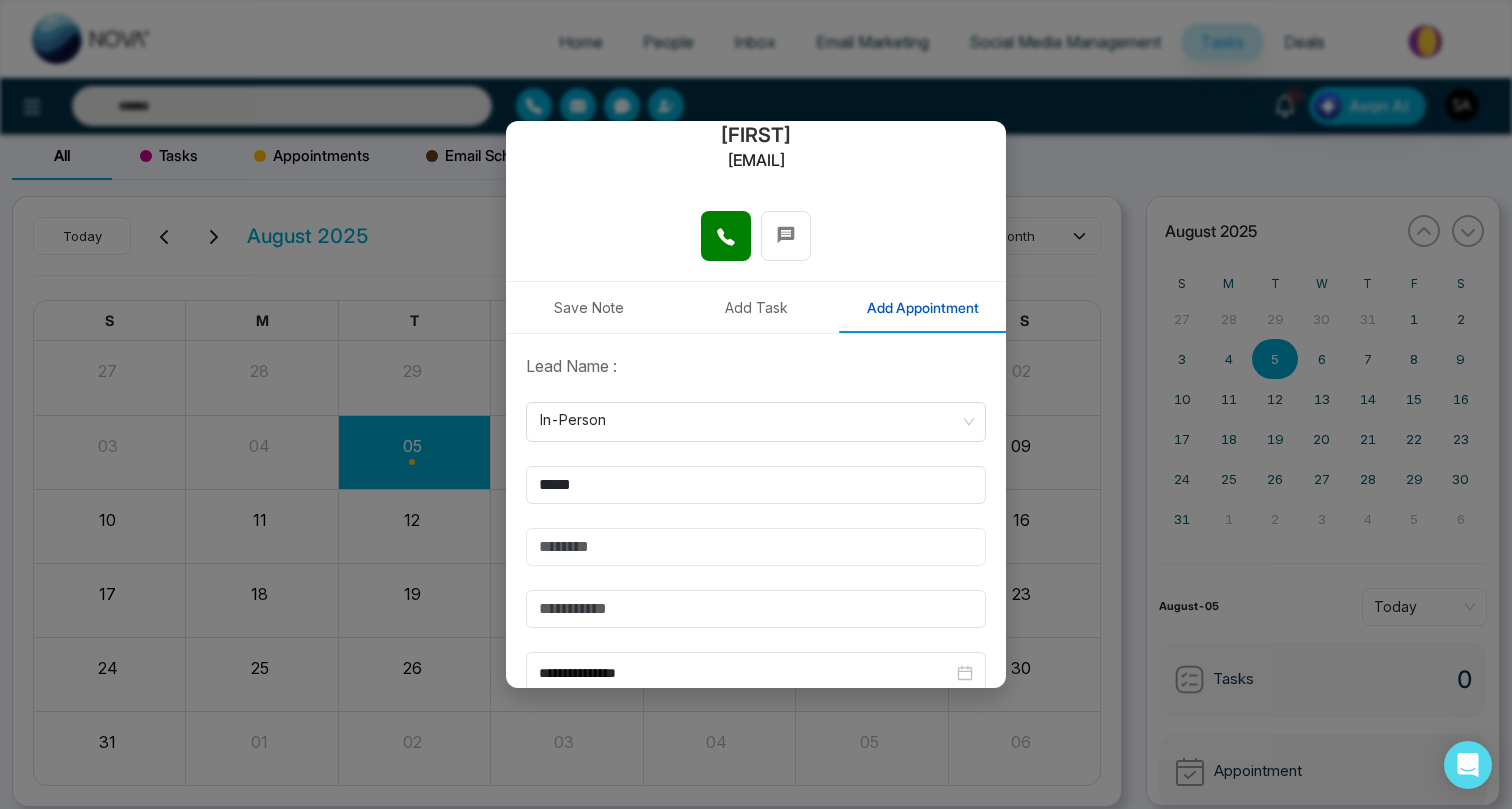 type on "*******" 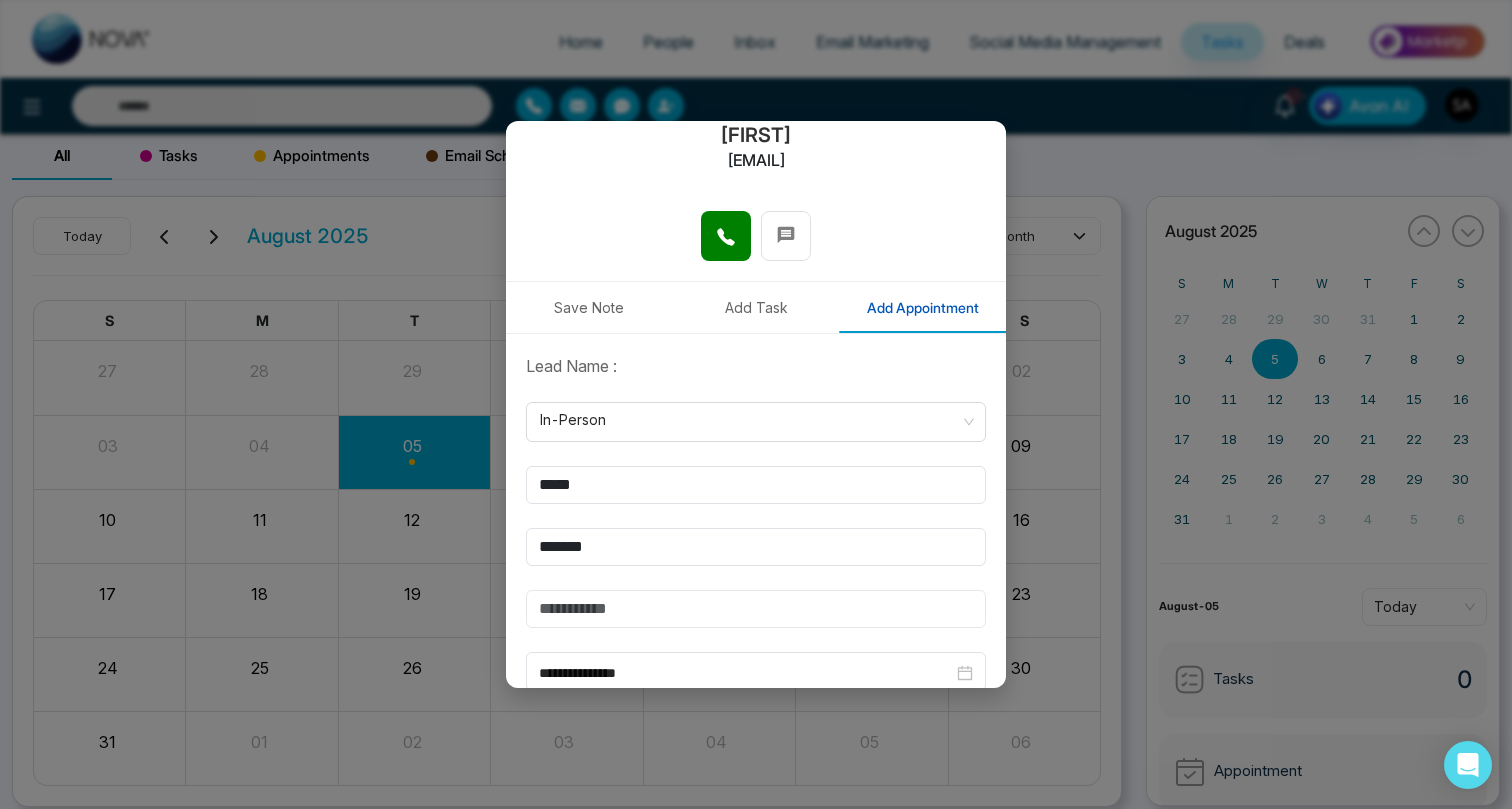 click at bounding box center (756, 609) 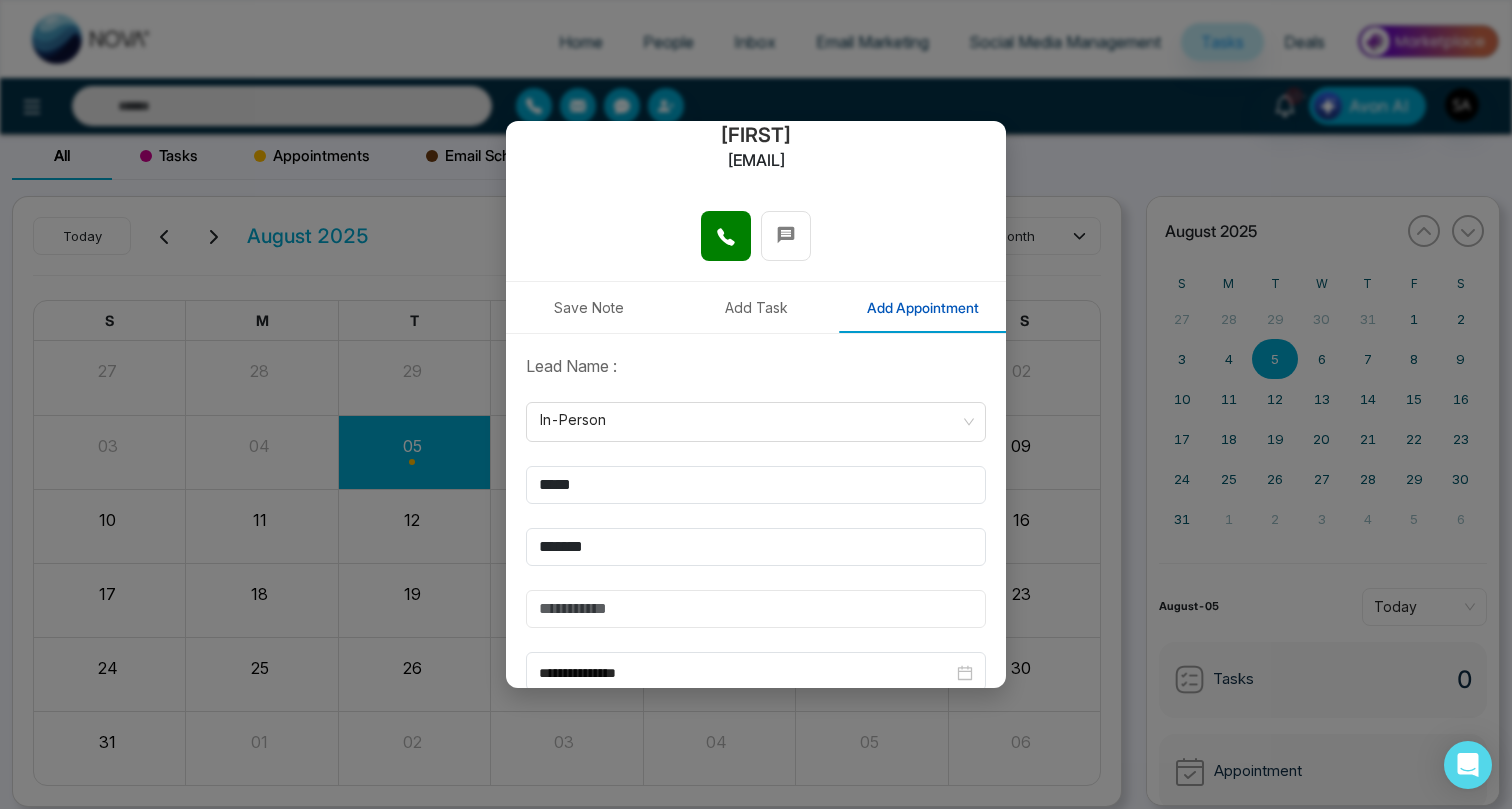 type on "*******" 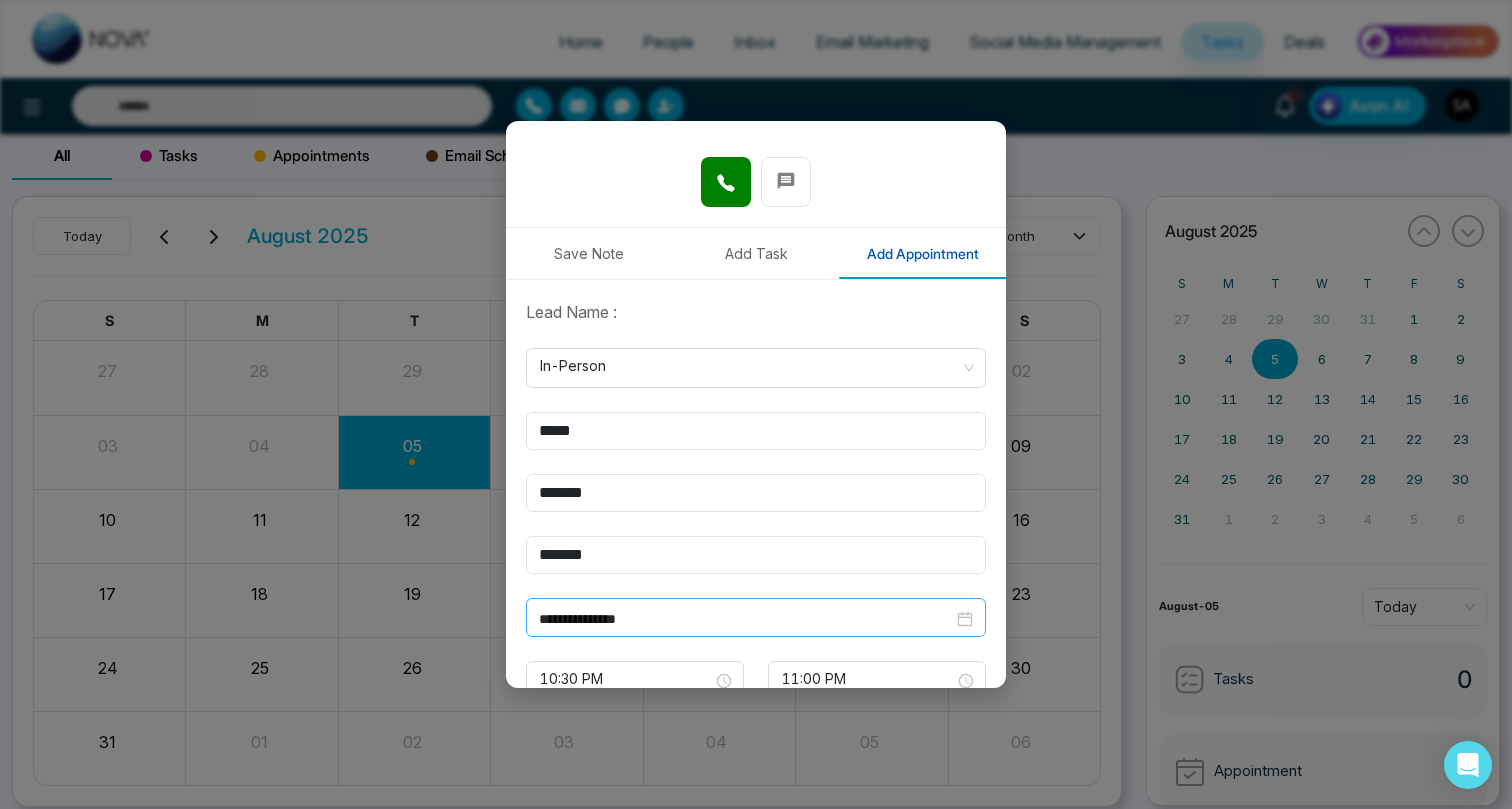 scroll, scrollTop: 380, scrollLeft: 0, axis: vertical 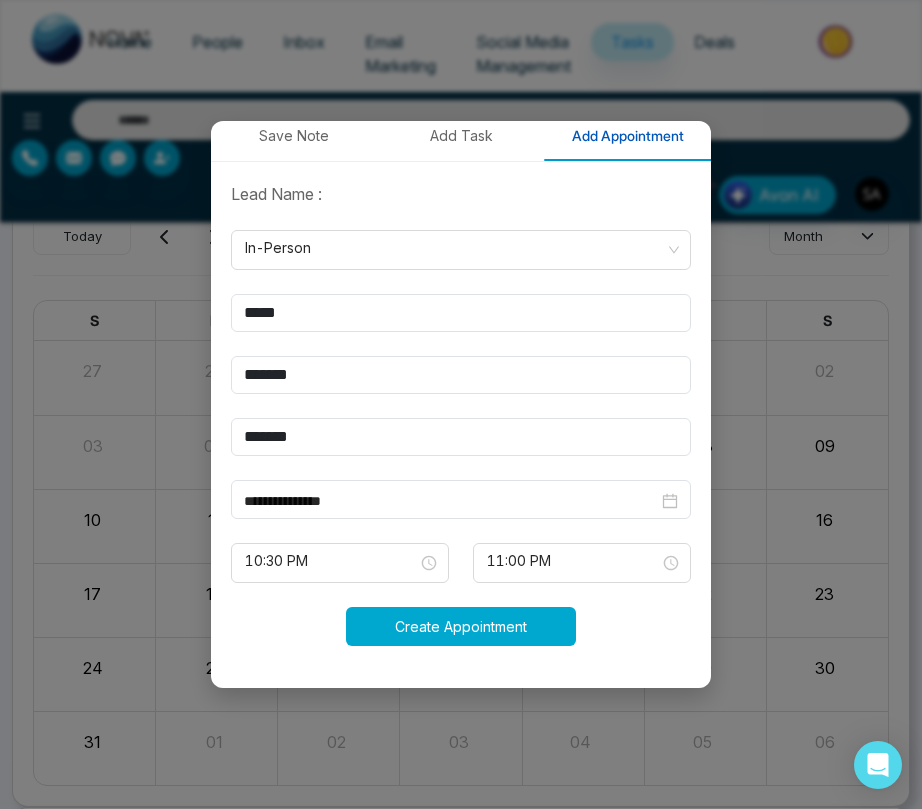click on "Create Appointment" at bounding box center [461, 626] 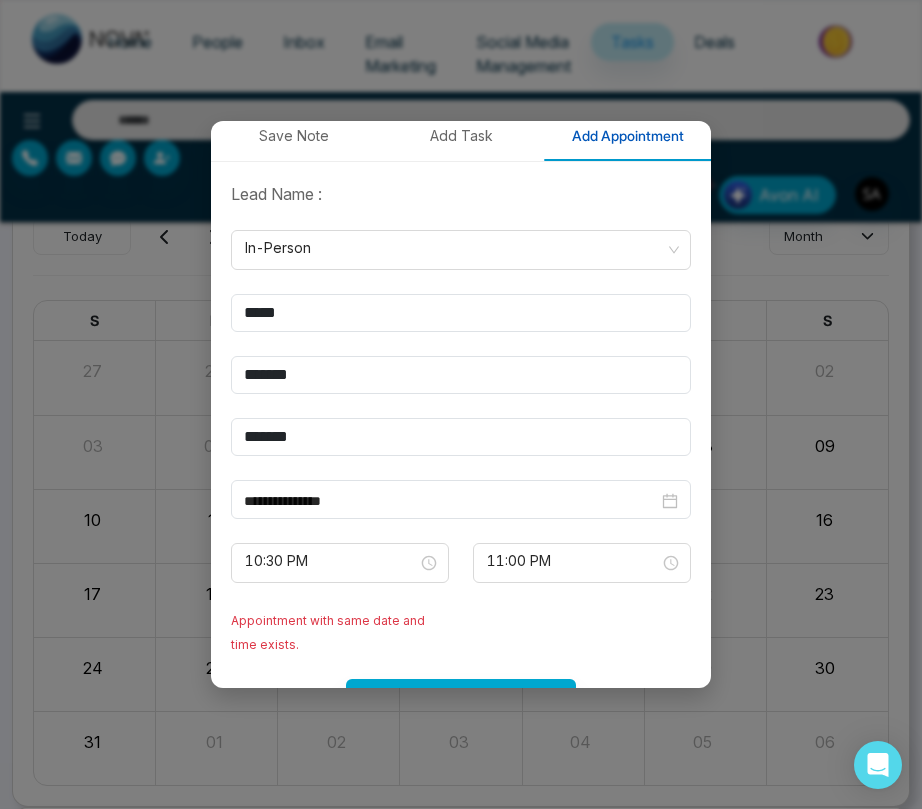 scroll, scrollTop: 452, scrollLeft: 0, axis: vertical 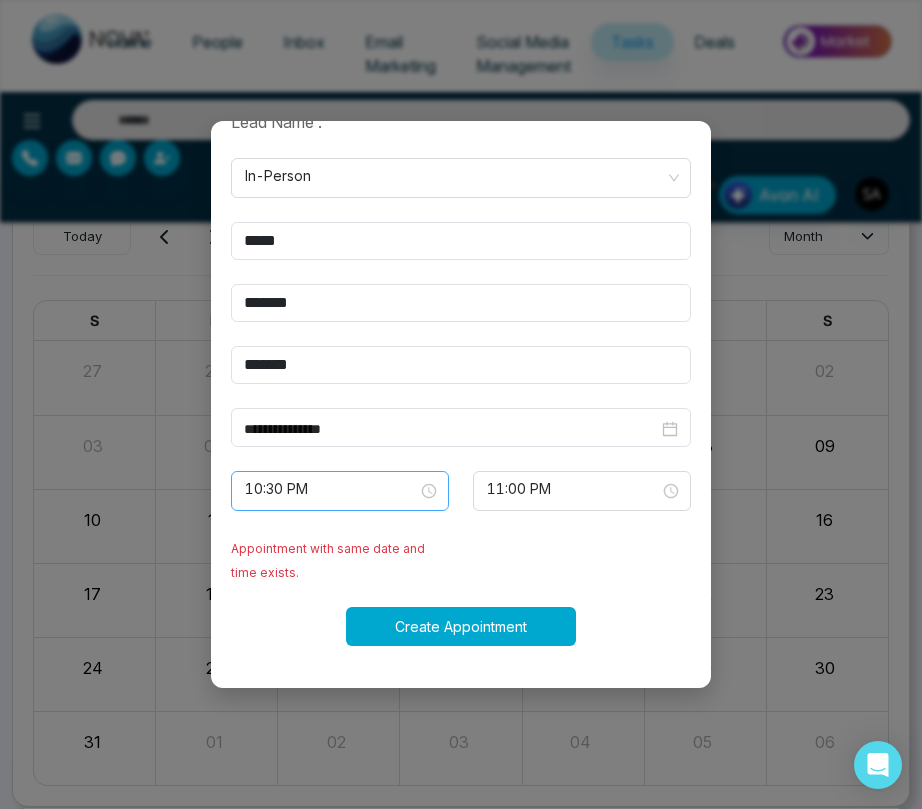 click on "10:30 PM" at bounding box center (340, 491) 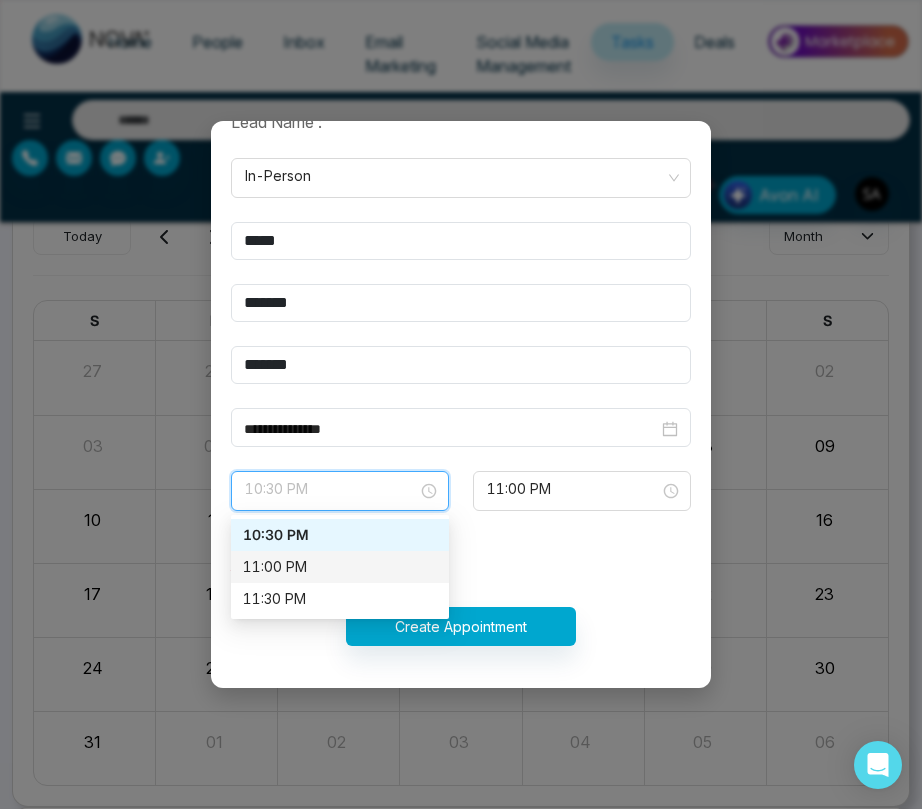 click on "11:00 PM" at bounding box center (340, 567) 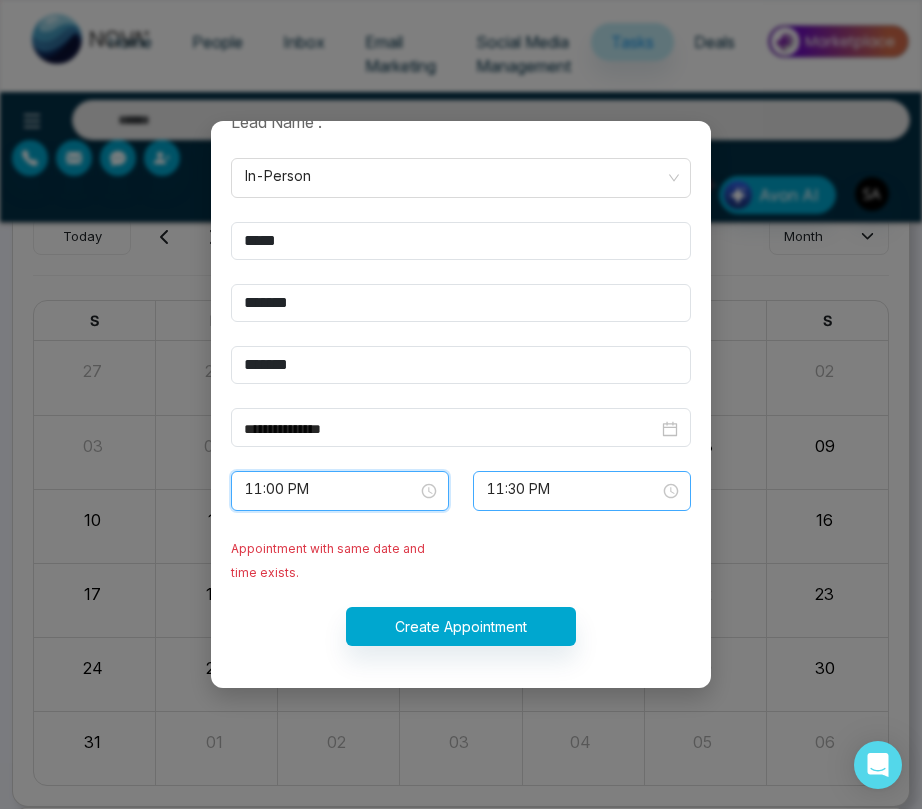 click on "11:30 PM" at bounding box center (582, 491) 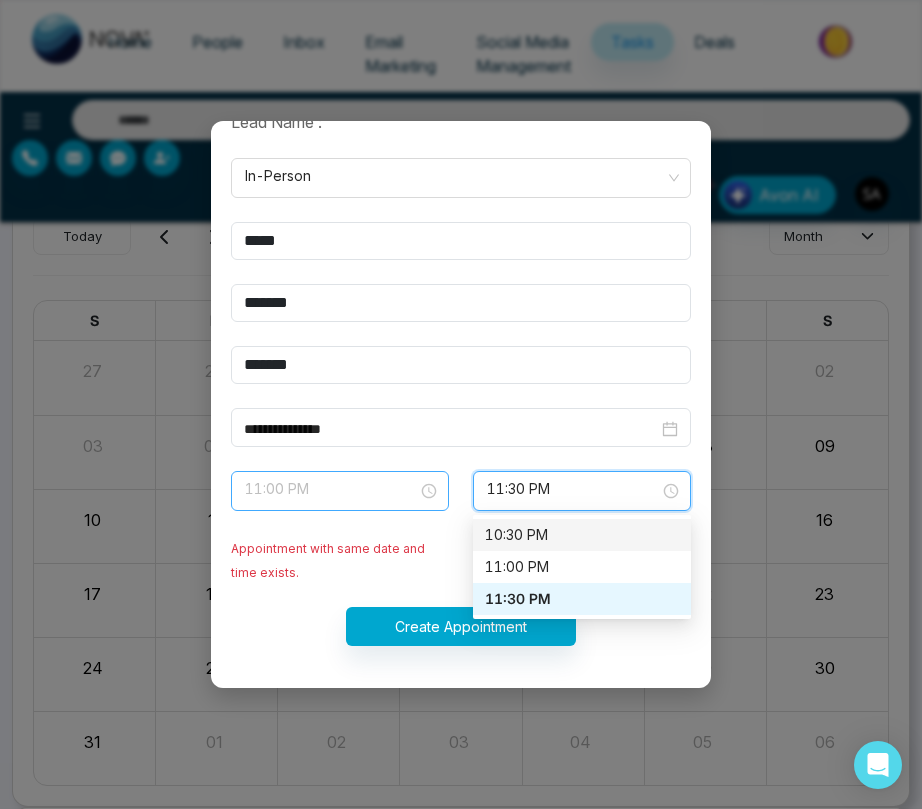 click on "11:00 PM" at bounding box center (340, 491) 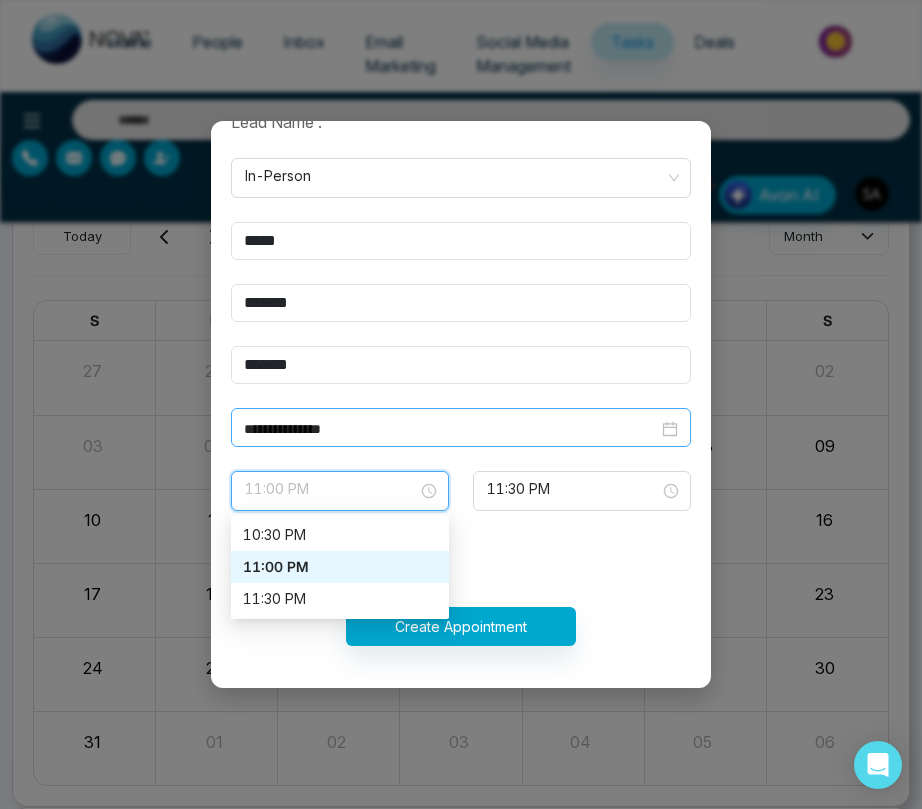 click on "**********" at bounding box center [461, 427] 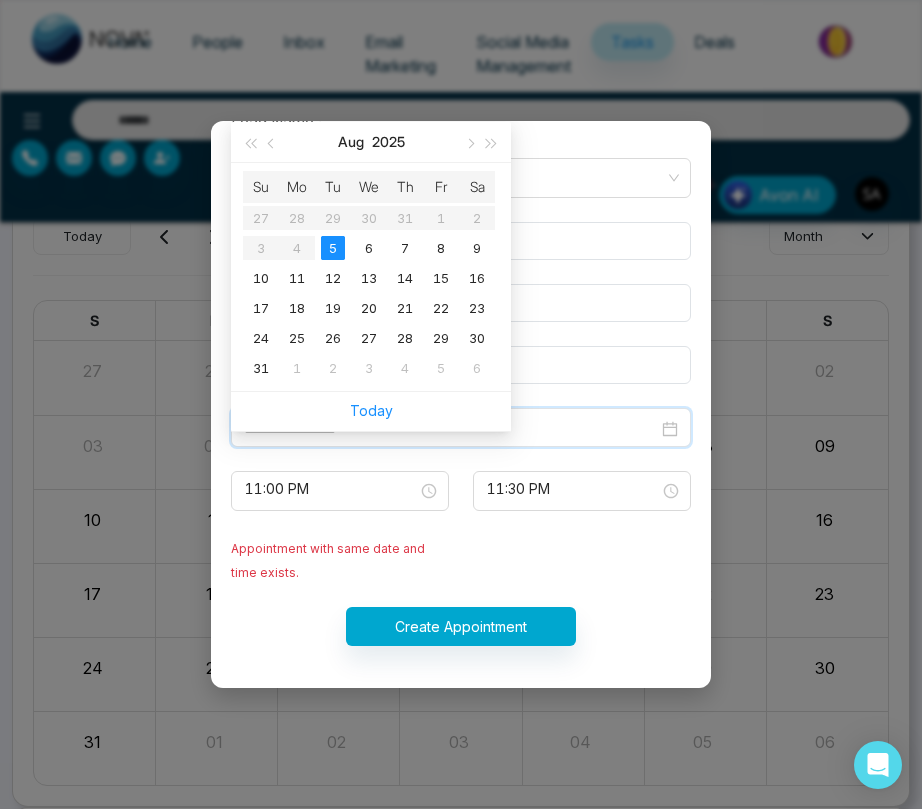 type on "**********" 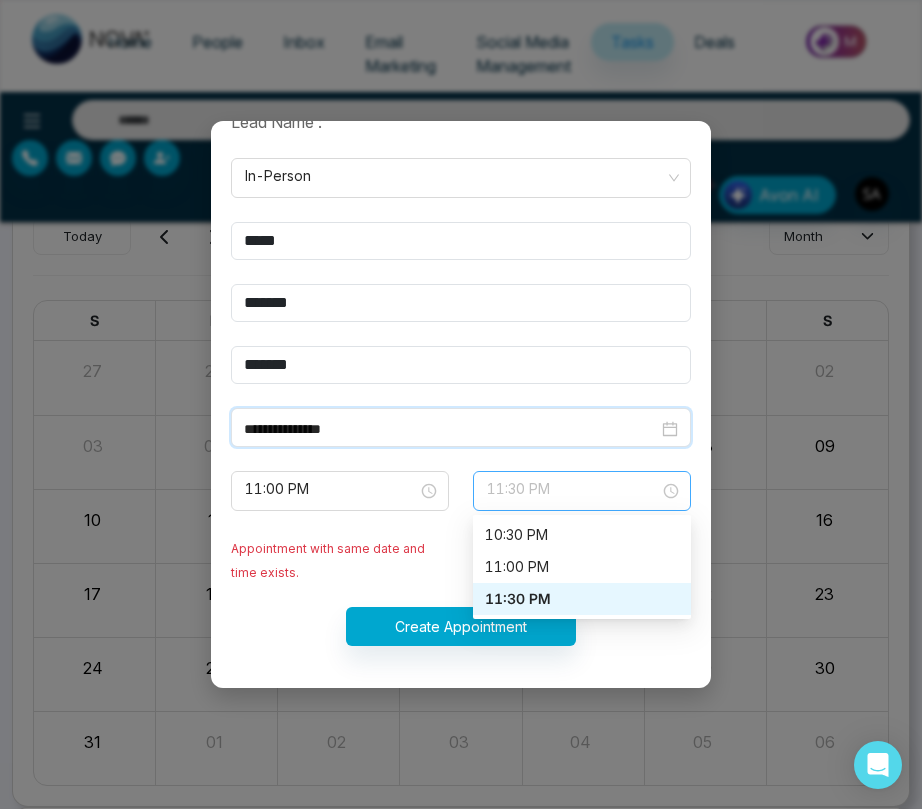 click on "11:30 PM" at bounding box center (582, 491) 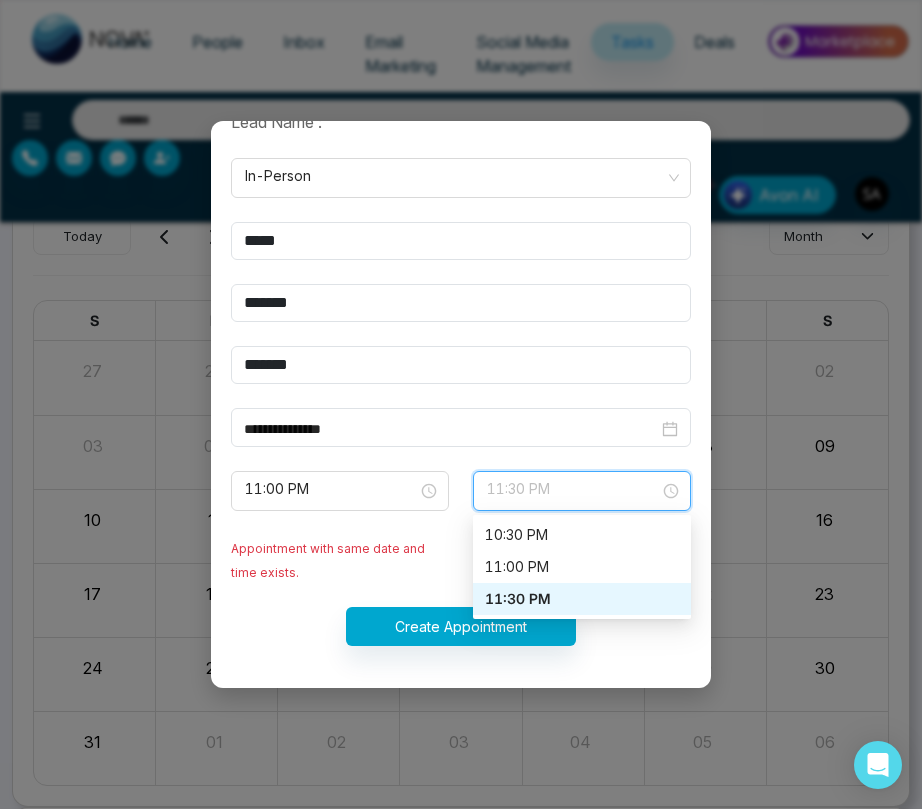 click on "11:30 PM" at bounding box center (582, 599) 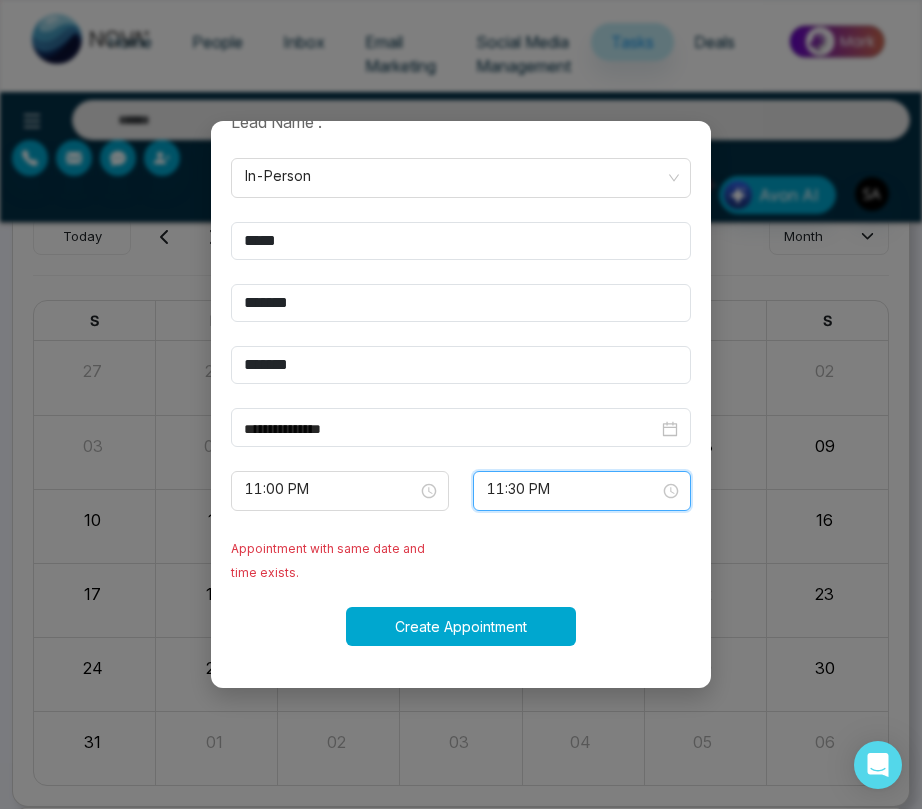 click on "Create Appointment" at bounding box center (461, 626) 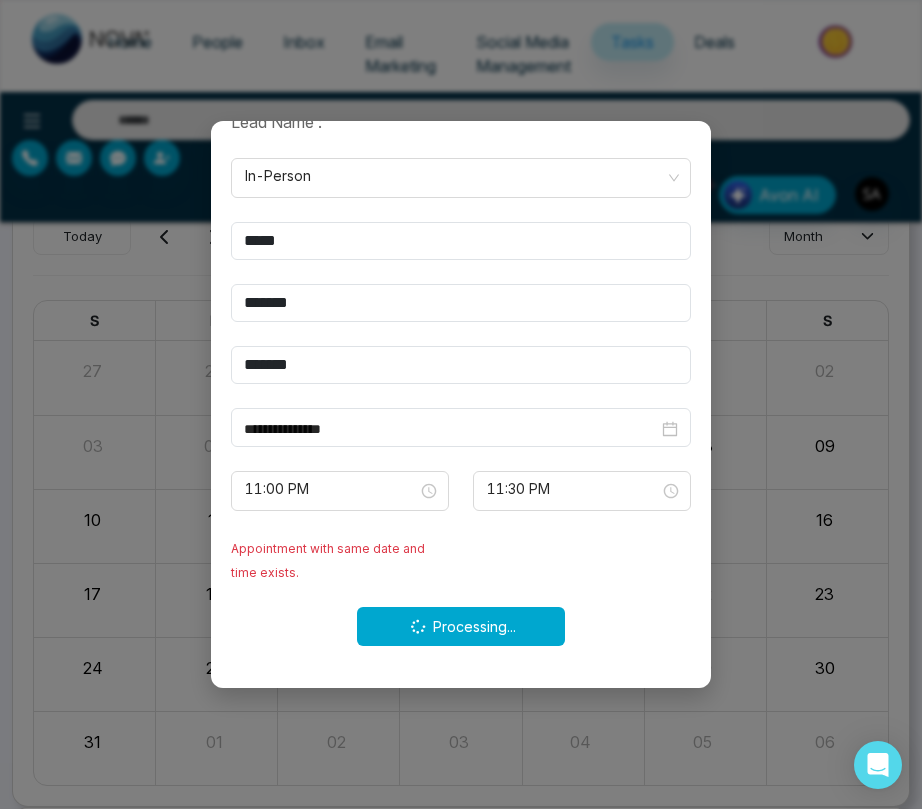 type 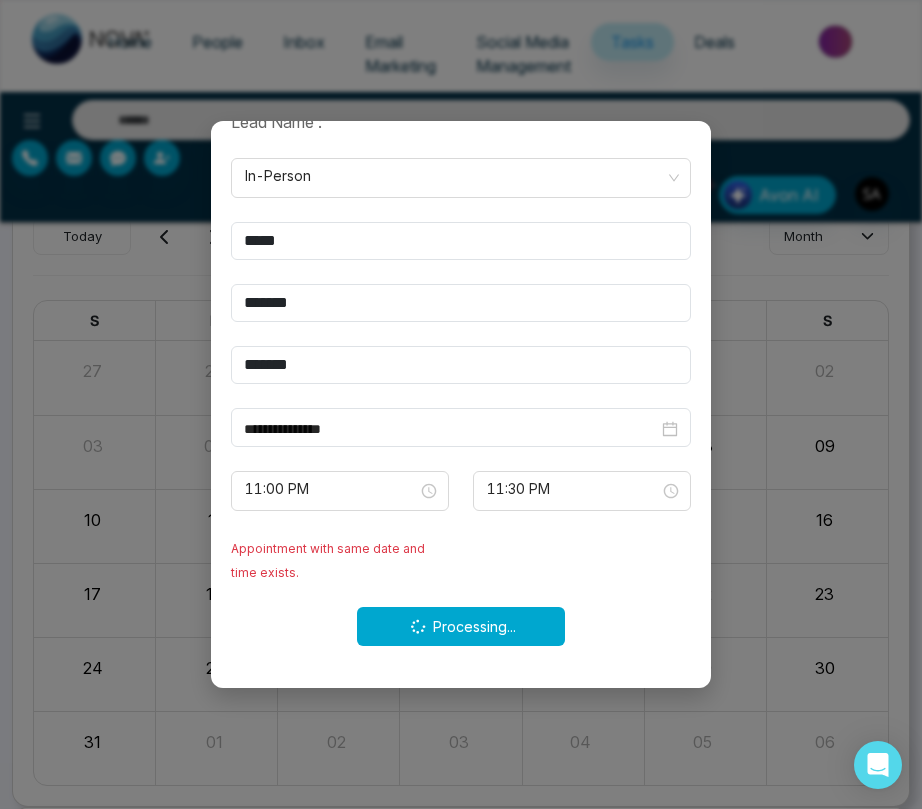 type 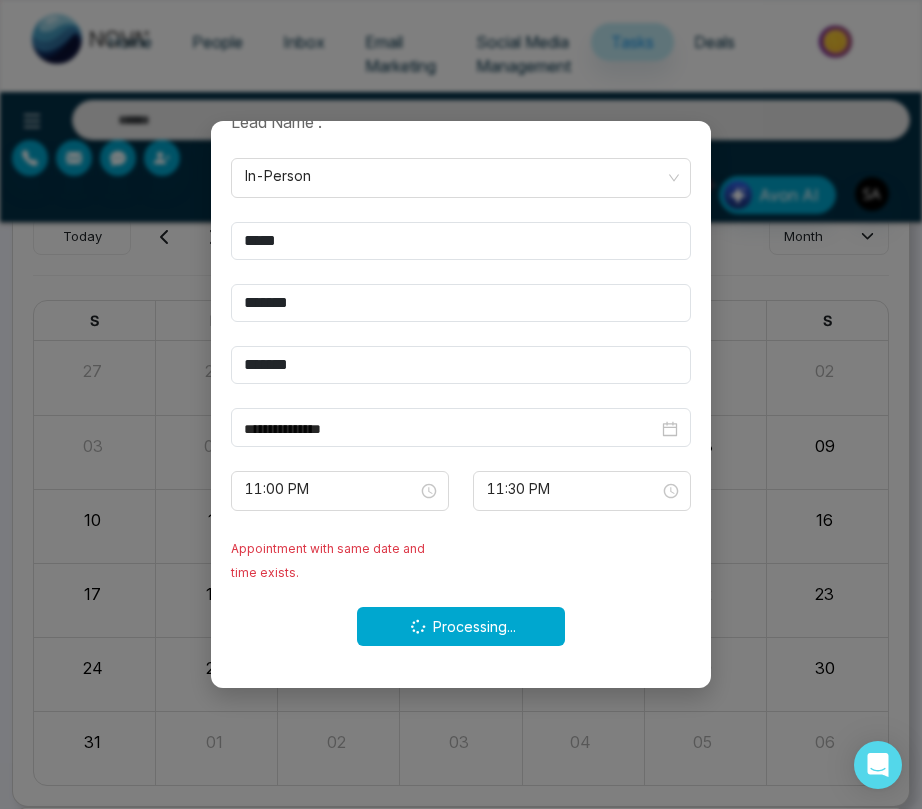 type 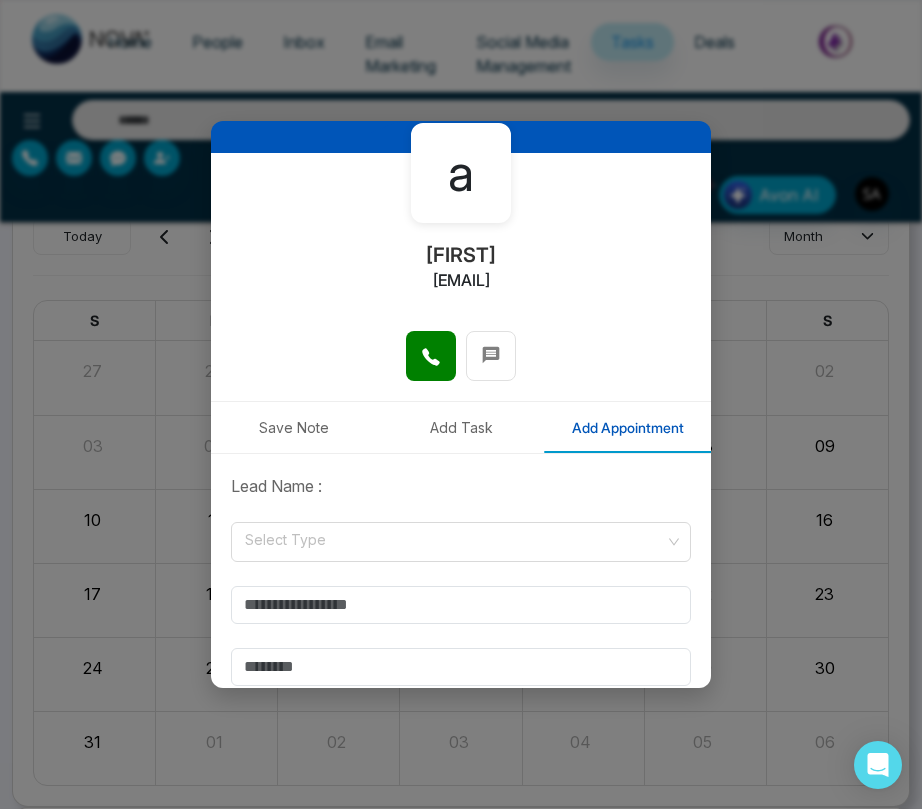 scroll, scrollTop: 0, scrollLeft: 0, axis: both 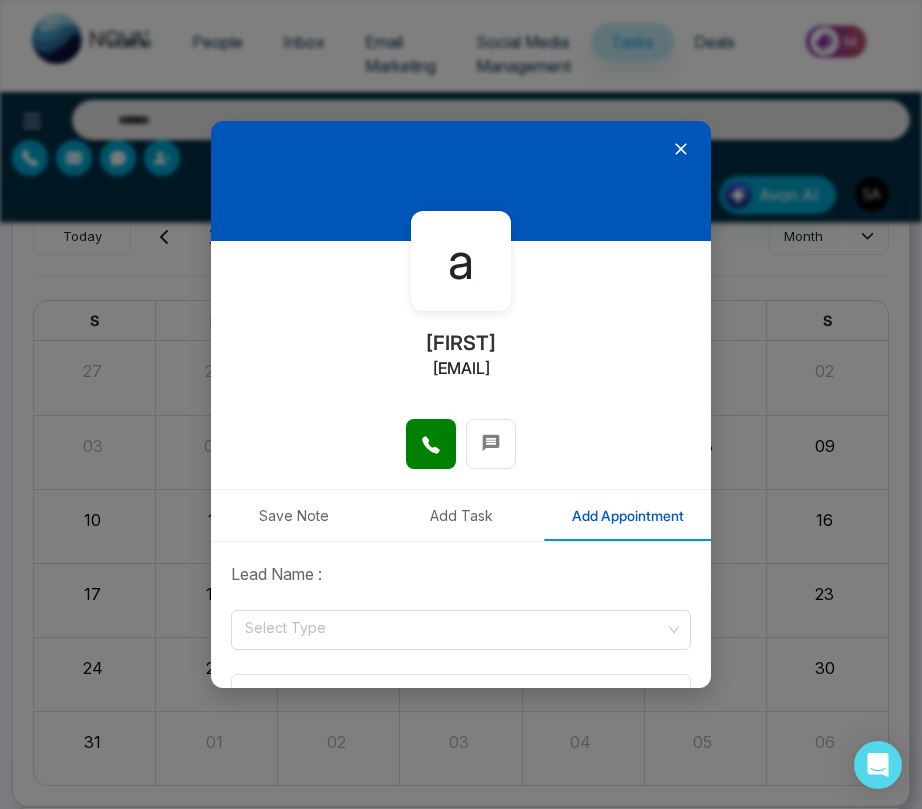 click 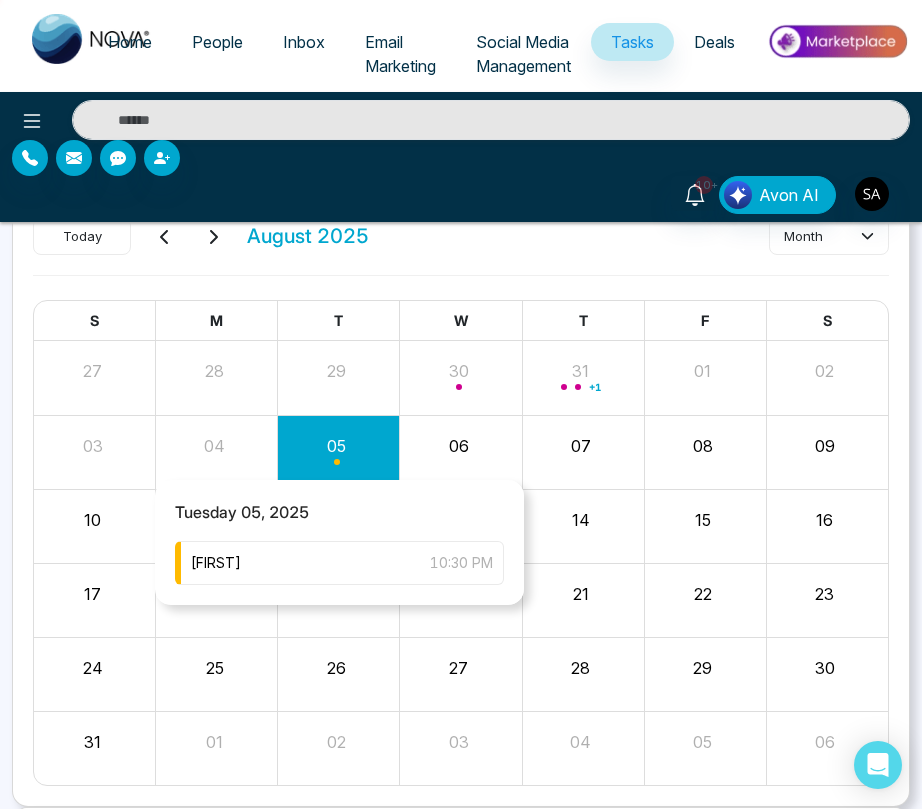 scroll, scrollTop: 0, scrollLeft: 0, axis: both 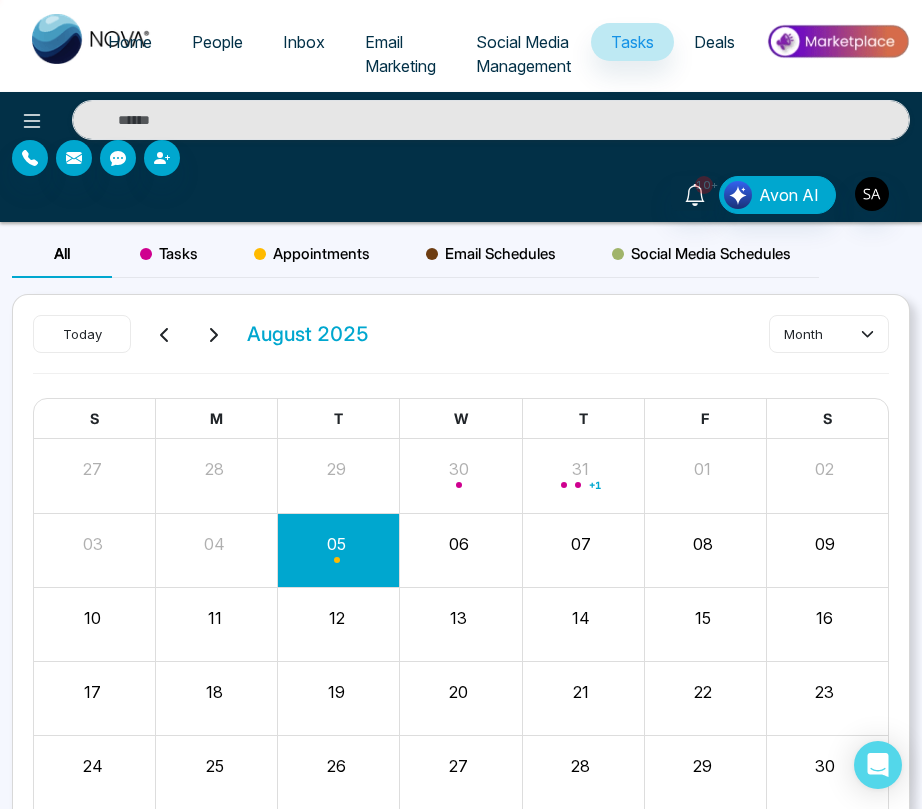 click on "All Tasks Appointments Email Schedules Social Media Schedules Today August 2025 month   S M T W T F S 27 28 29 30 31 + 1 01 02     03 04 05 06 07 08 09   10 11 12 13 14 15 16 17 18 19 20 21 22 23 24 25 26 27 28 29 30 31 01 02 03 04 05 06 « August 2025 » S M T W T F S 27 28 29 30 31 1 2 3 4 5 6 7 8 9 10 11 12 13 14 15 16 17 18 19 20 21 22 23 24 25 26 27 28 29 30 31 1 2 3 4 5 6 August-05 Today Tasks 0 Appointment 1 Schedules 0" at bounding box center [461, 904] 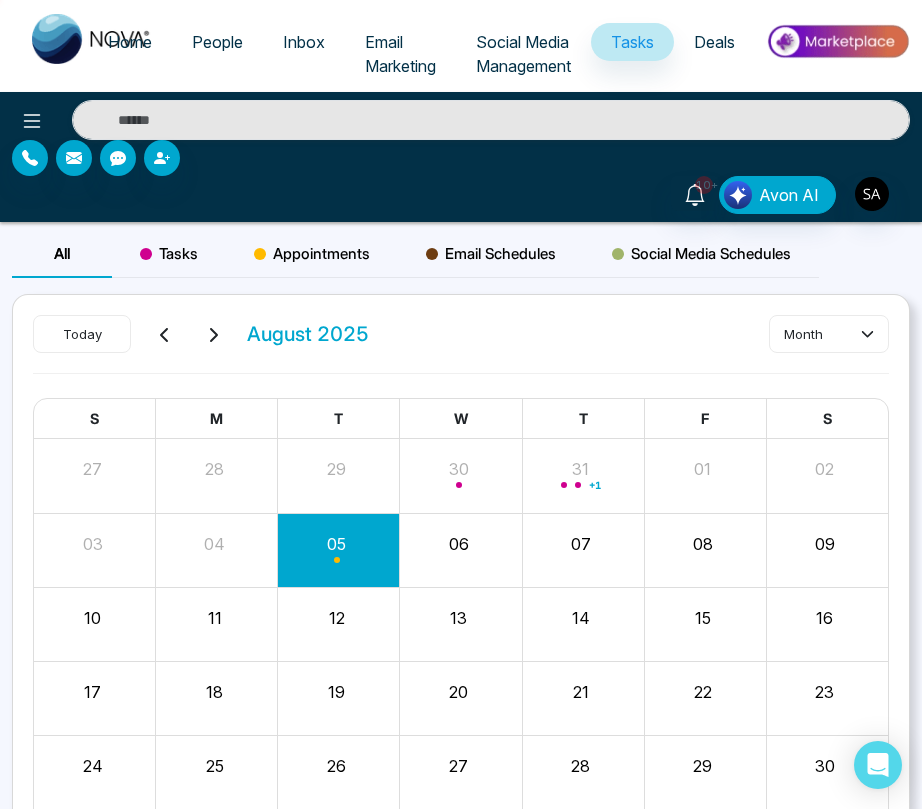 click on "Tasks" at bounding box center (169, 254) 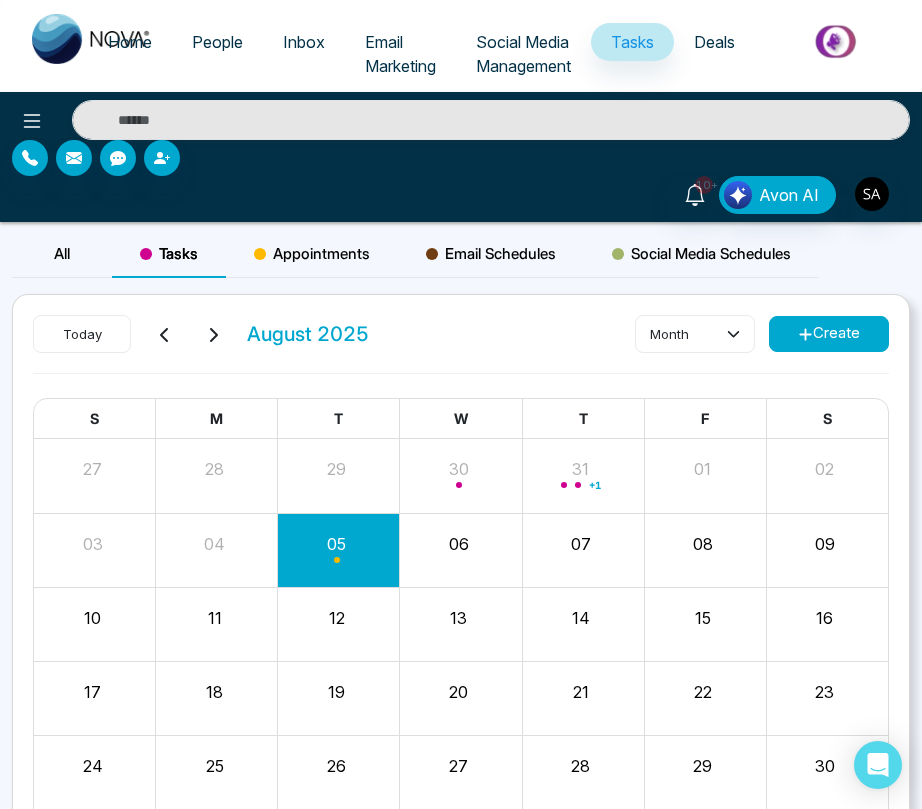 click on "Appointments" at bounding box center (312, 254) 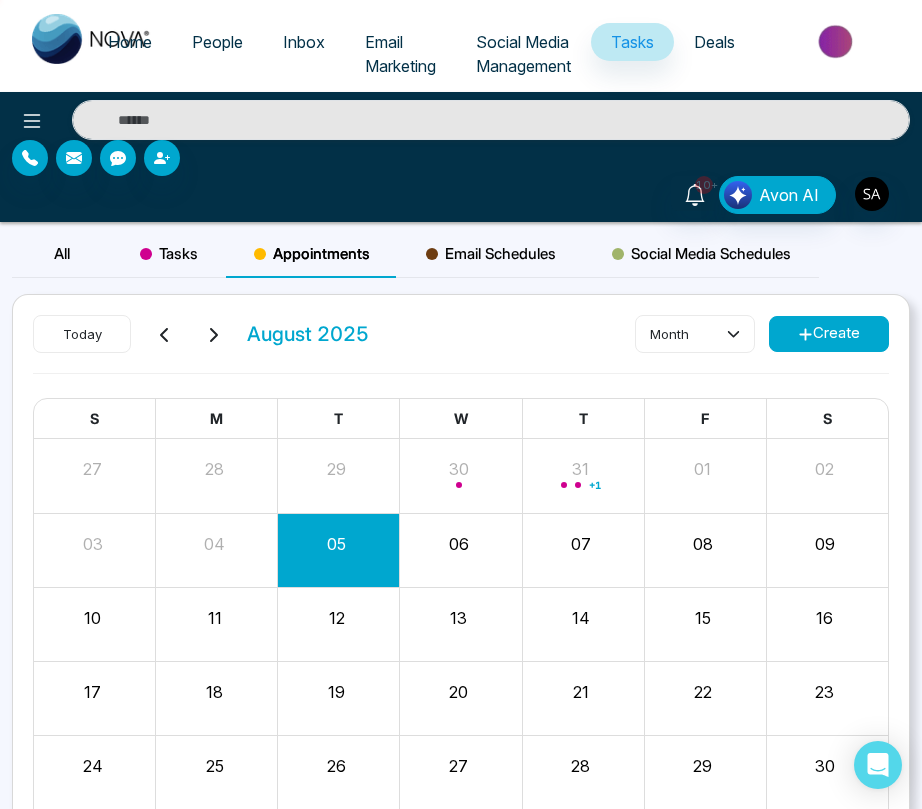 click on "Tasks" at bounding box center (169, 254) 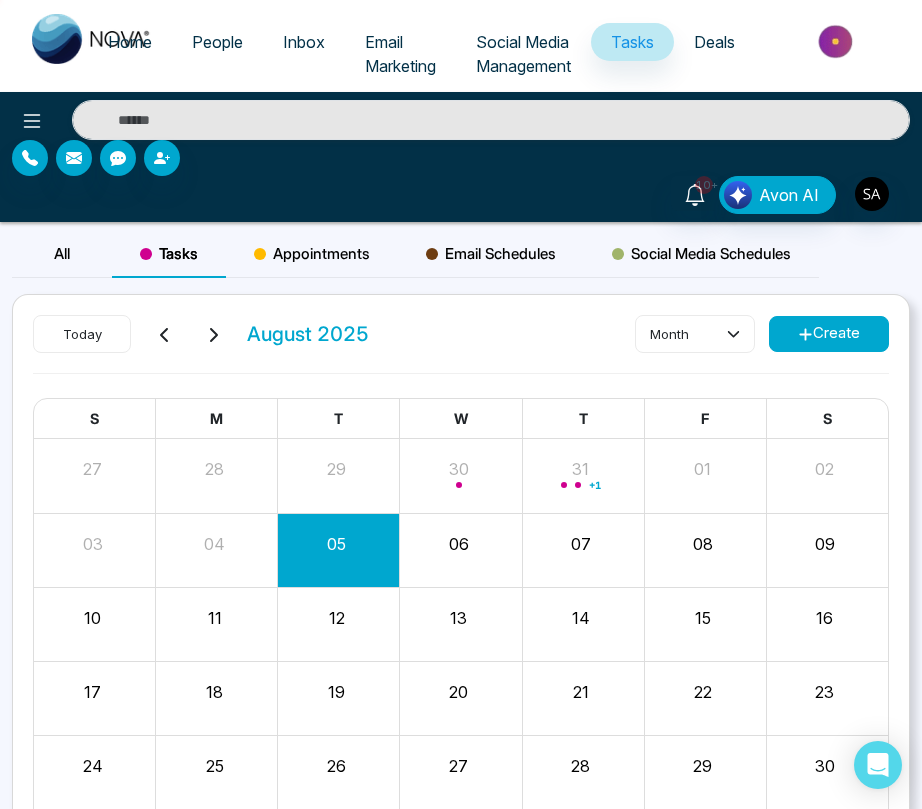 click on "All" at bounding box center (62, 254) 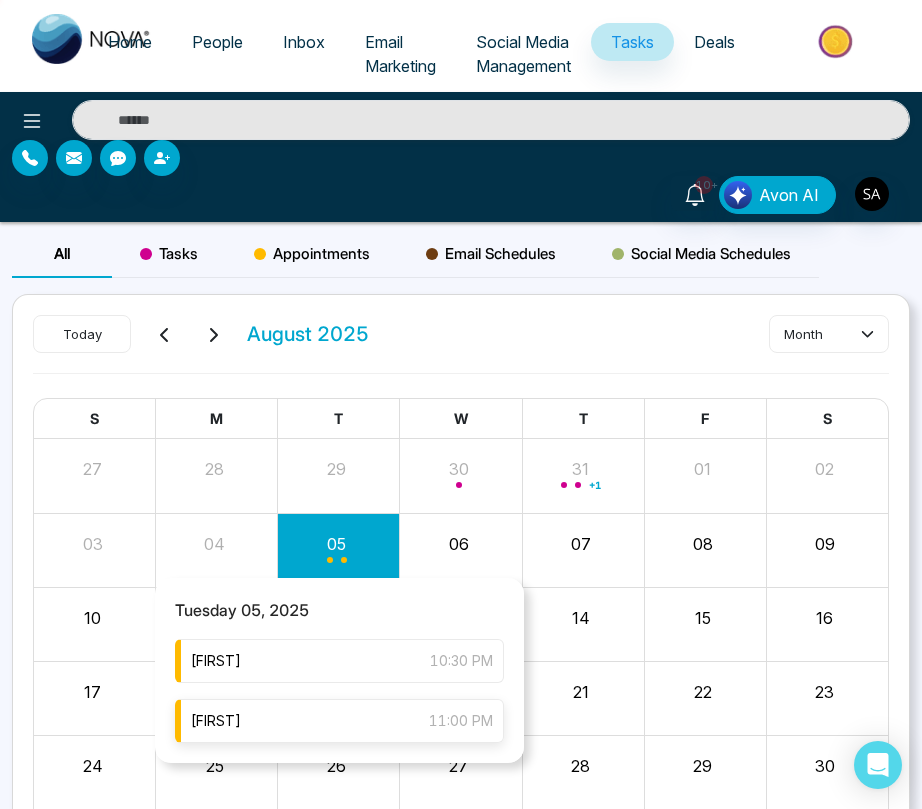 click on "[FIRST] 11:00 PM" at bounding box center (339, 721) 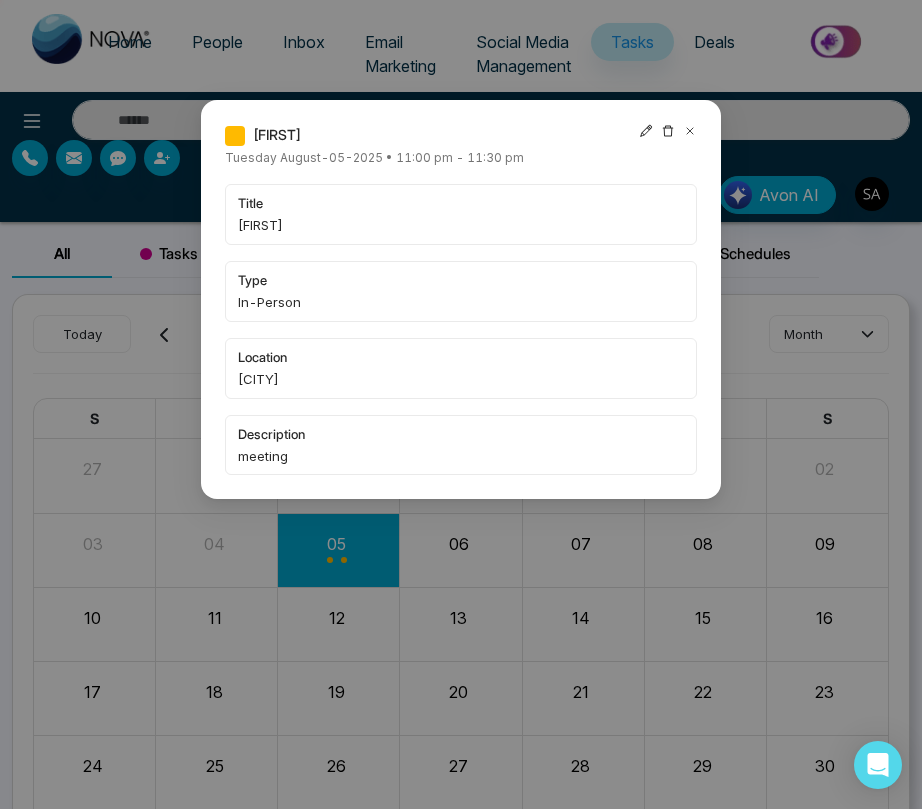 click 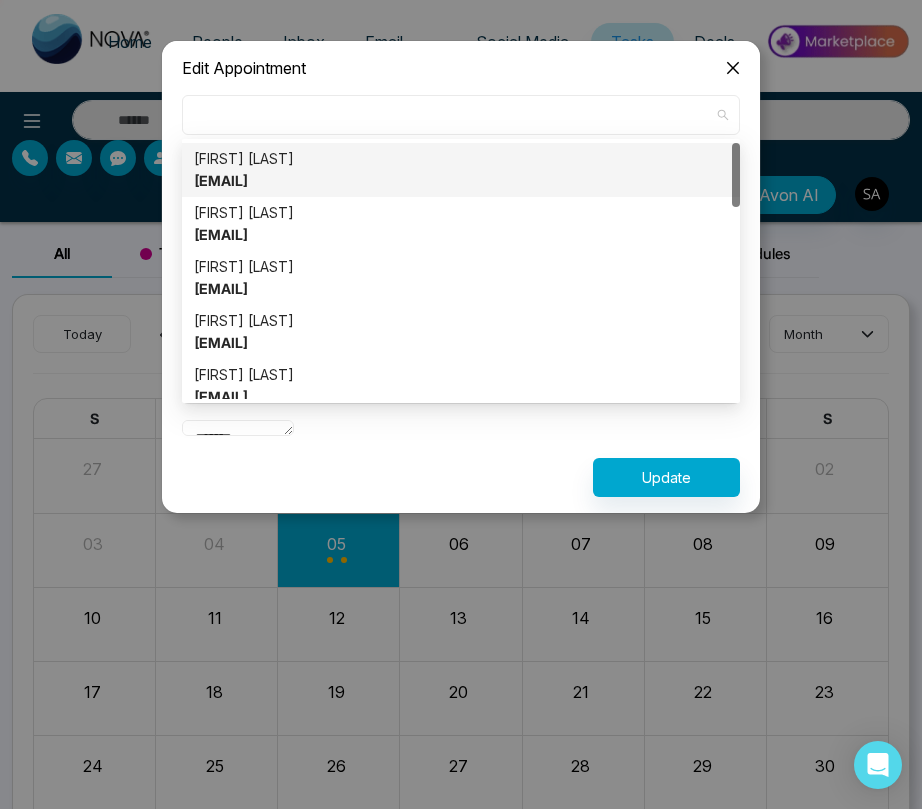 click at bounding box center [461, 115] 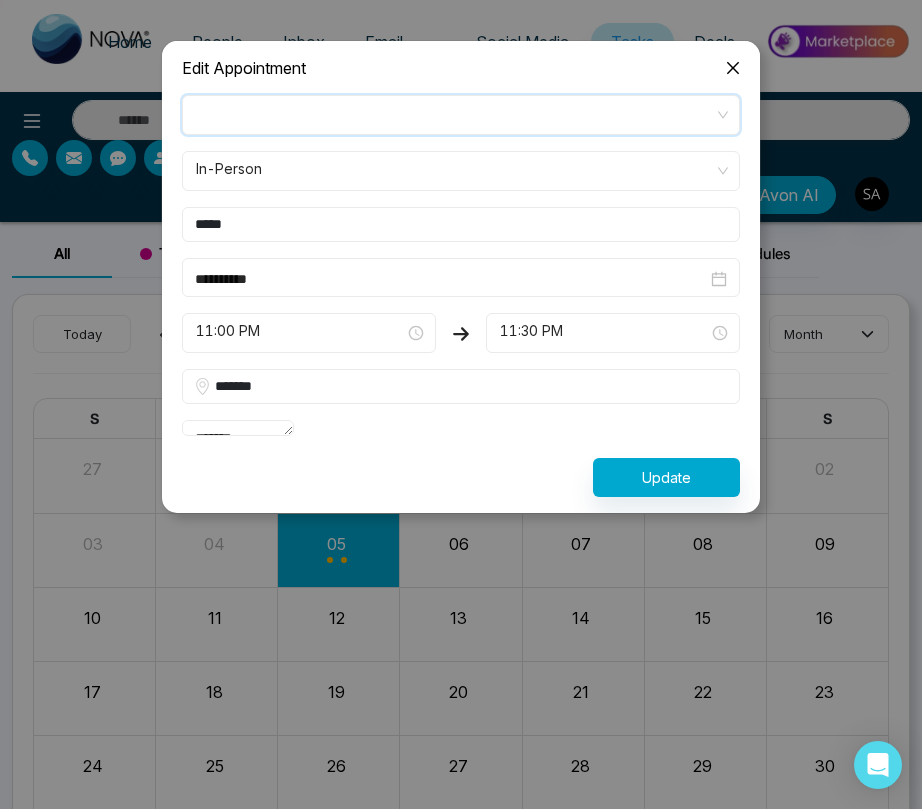 click at bounding box center [461, 115] 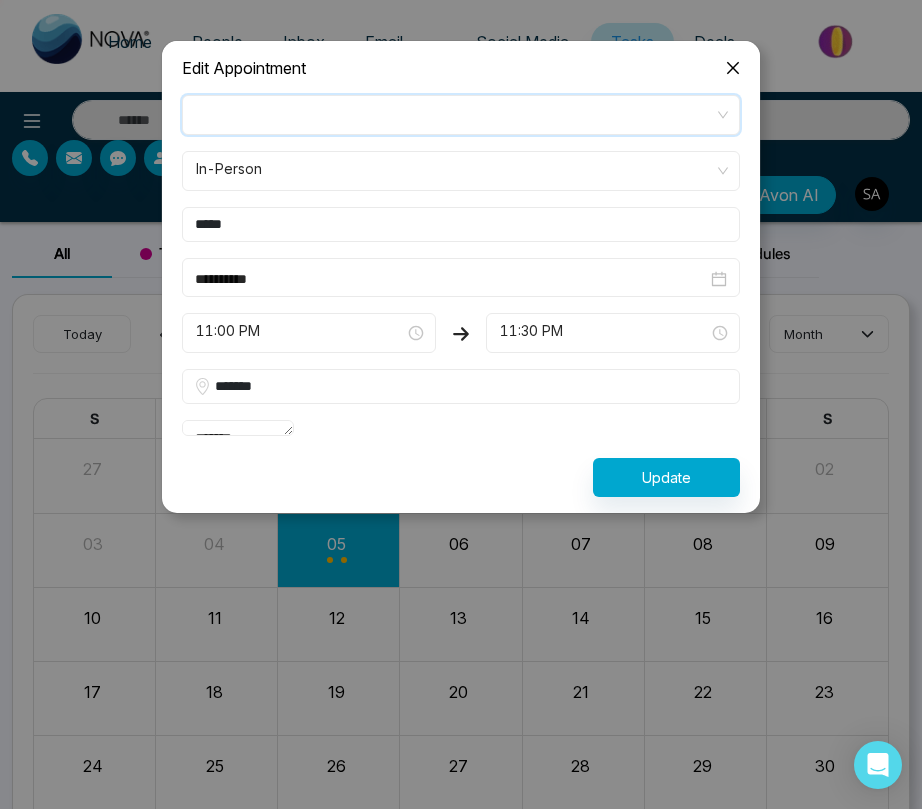 click at bounding box center [461, 115] 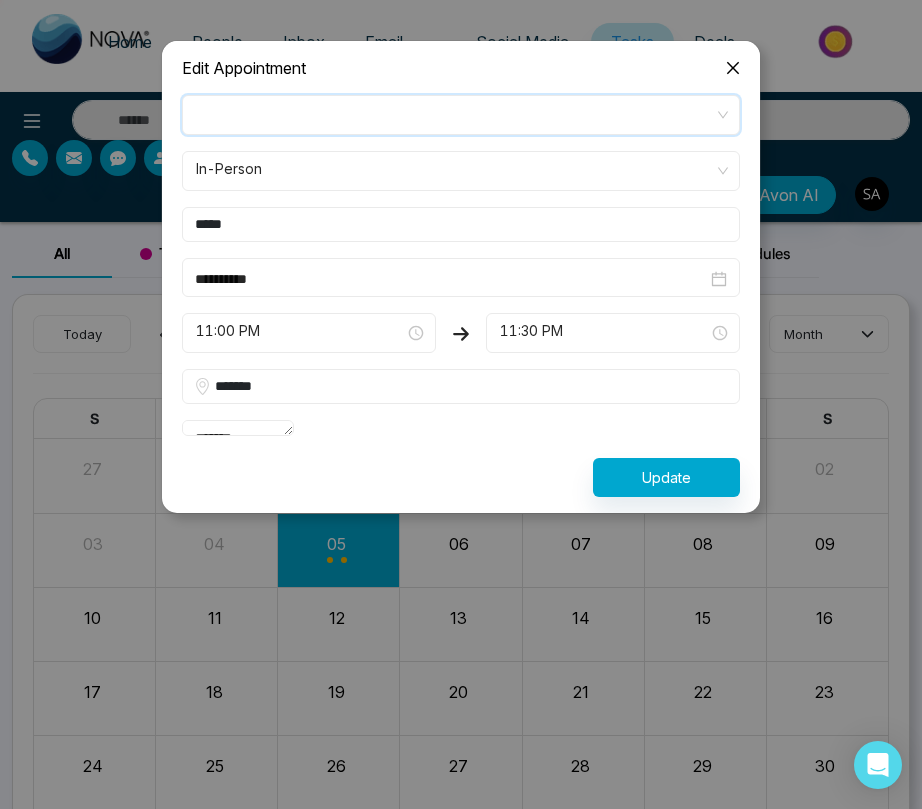 click at bounding box center [461, 115] 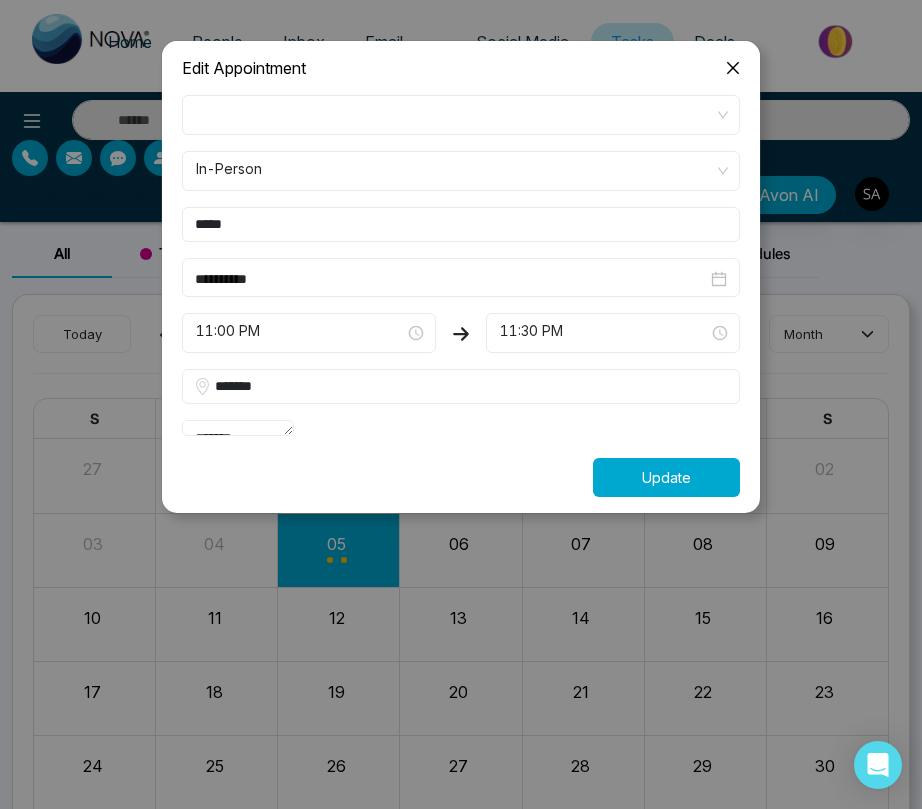 click on "Update" at bounding box center [666, 477] 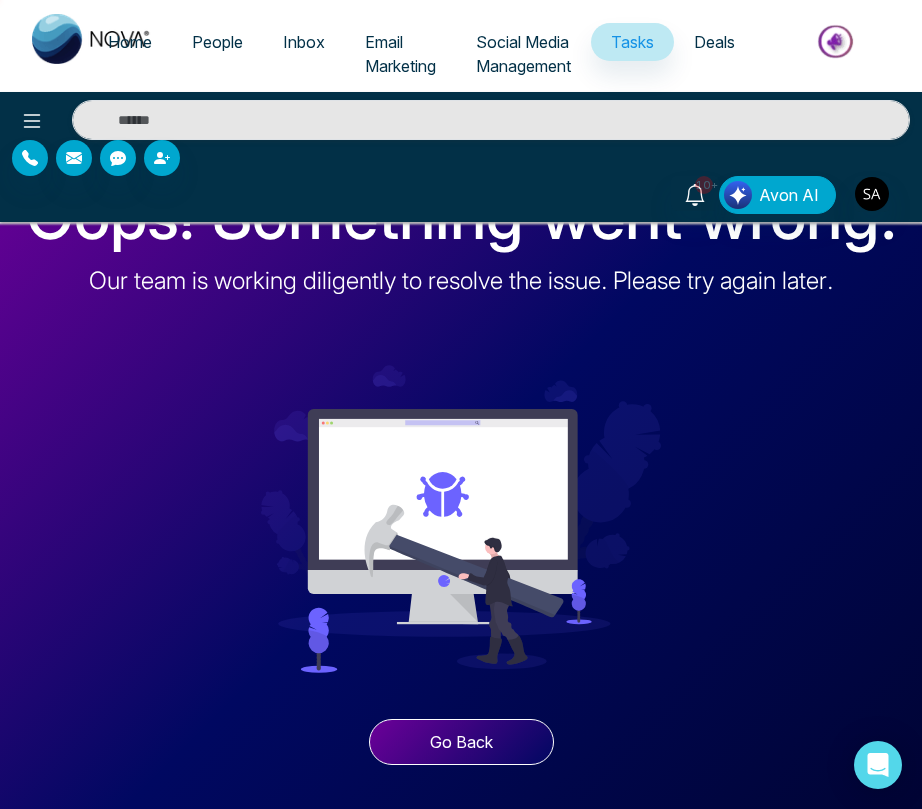 scroll, scrollTop: 0, scrollLeft: 0, axis: both 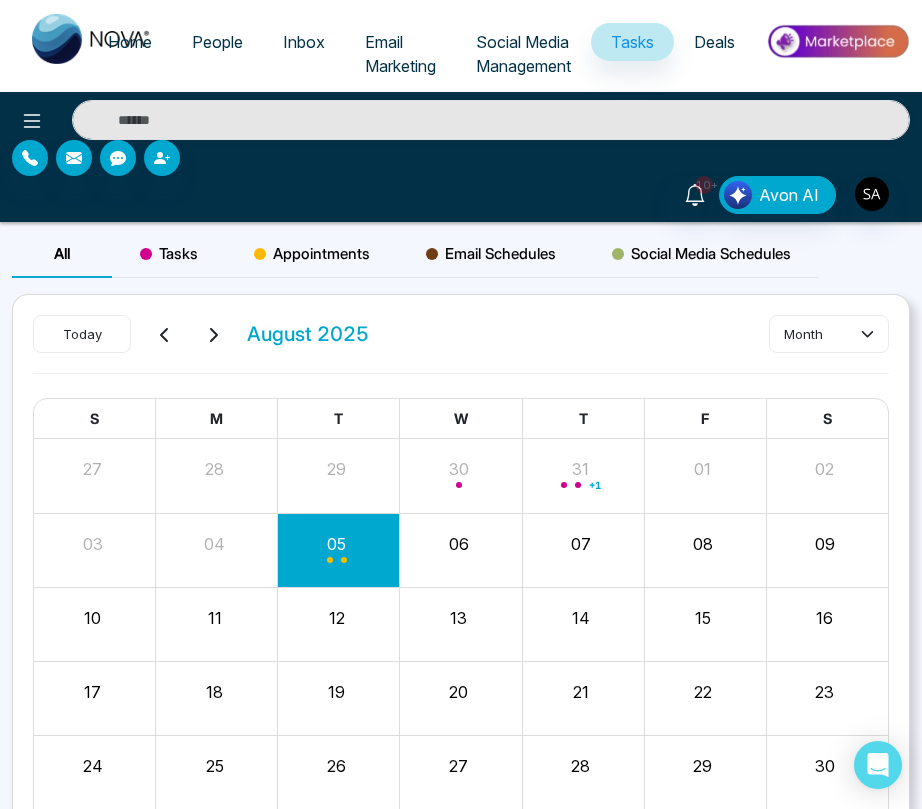 click at bounding box center (461, 158) 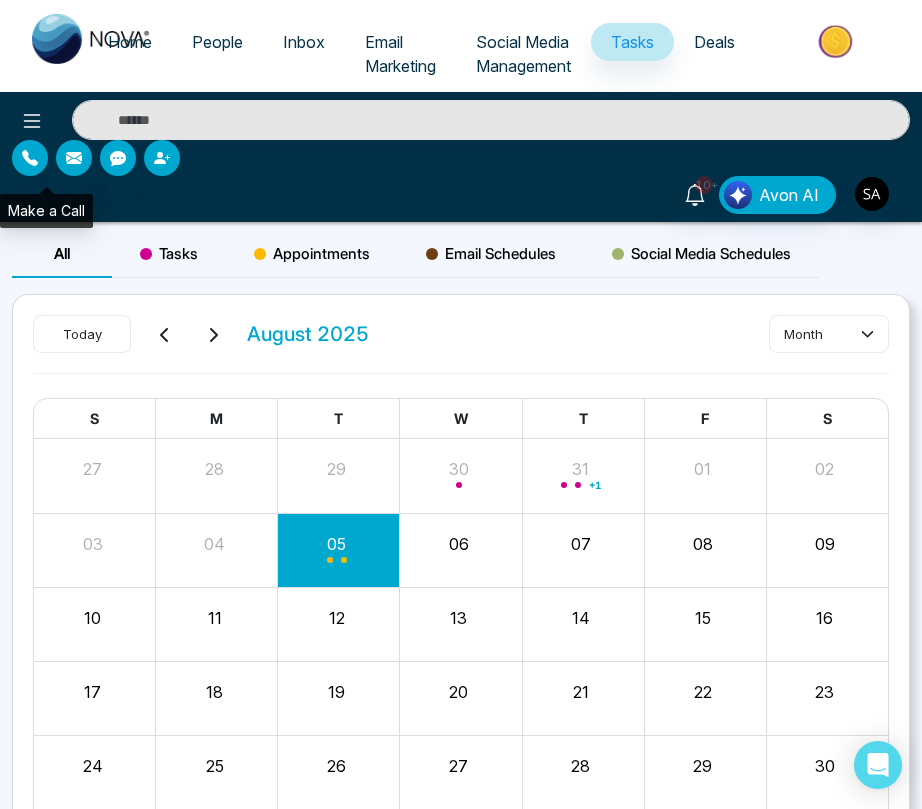 click at bounding box center (30, 158) 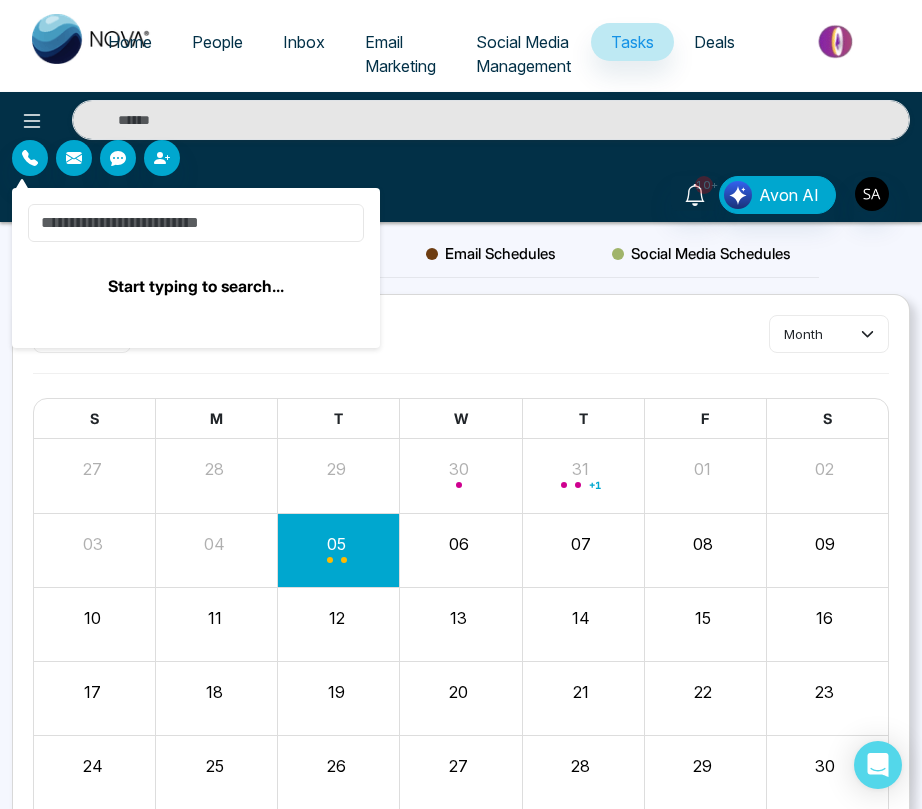 click at bounding box center (196, 223) 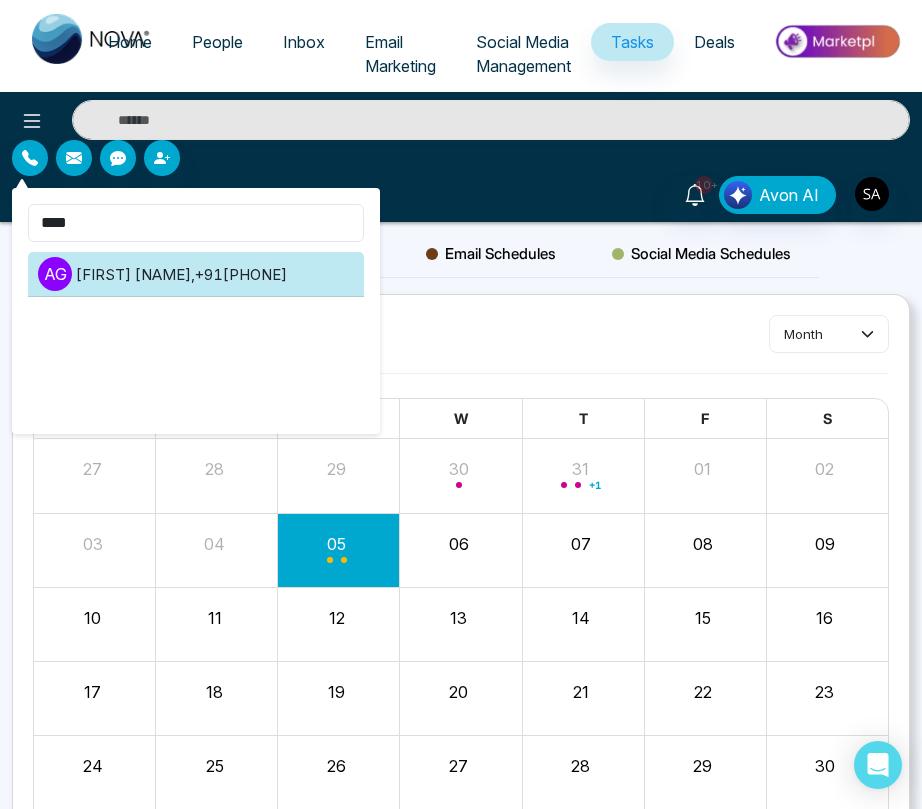 type on "****" 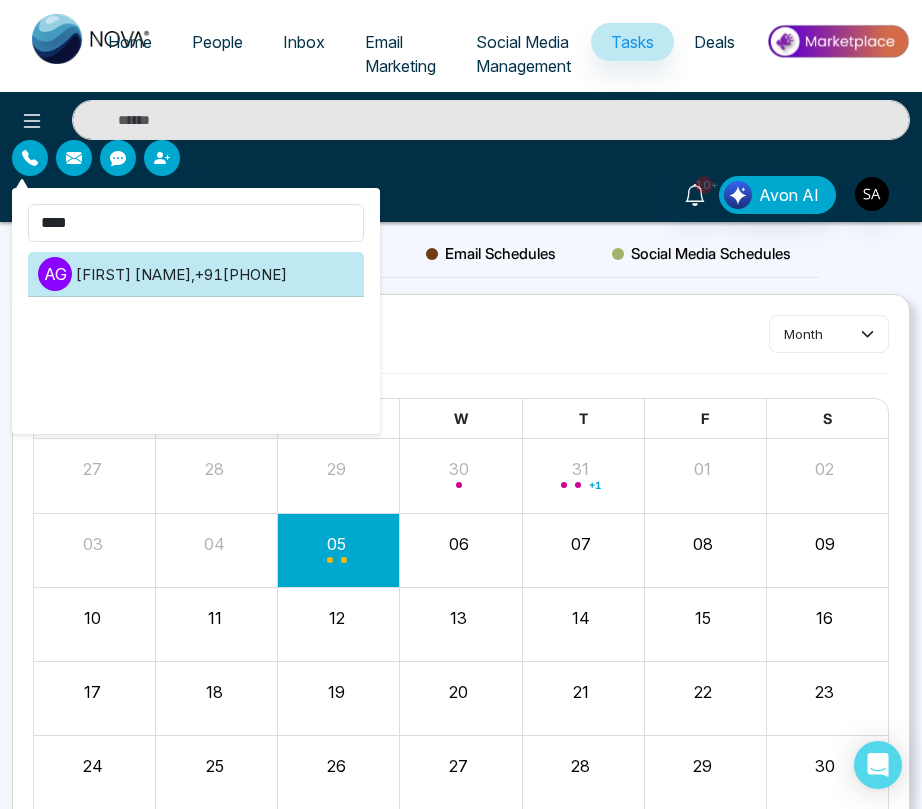 click on "a g [LAST] ,  [PHONE]" at bounding box center [196, 274] 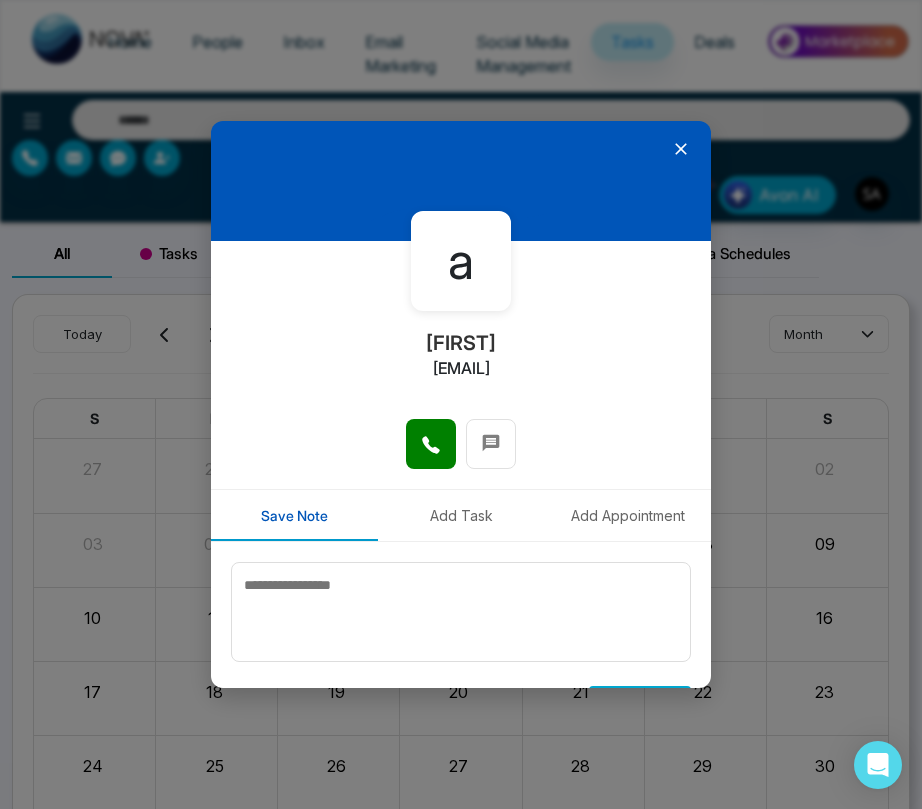 scroll, scrollTop: 54, scrollLeft: 0, axis: vertical 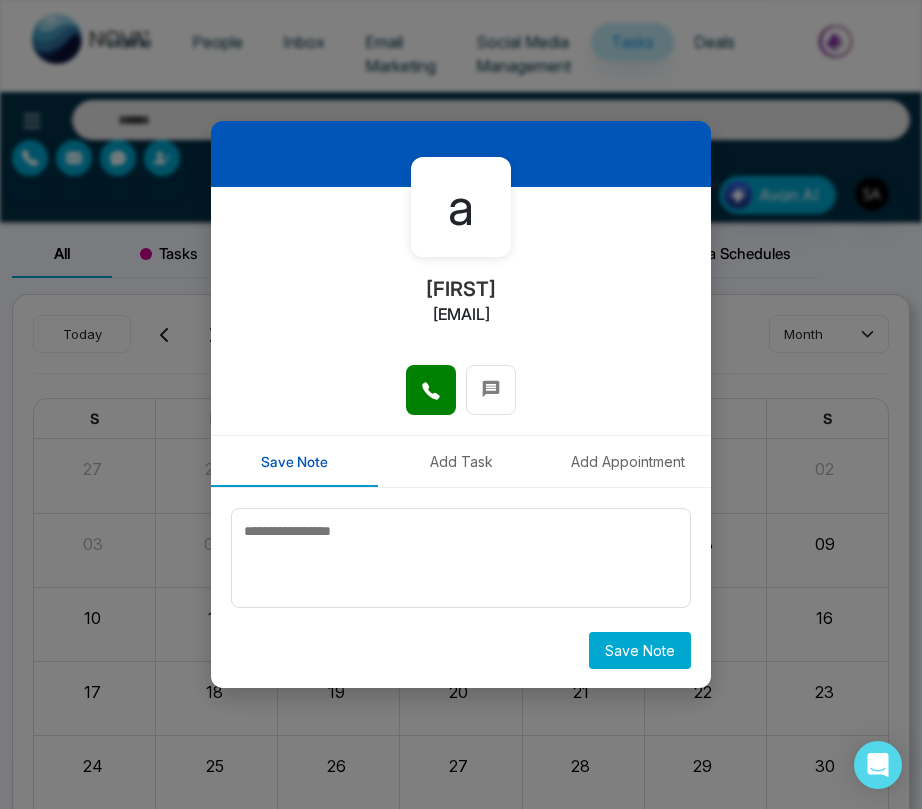 click on "Add Appointment" at bounding box center [627, 461] 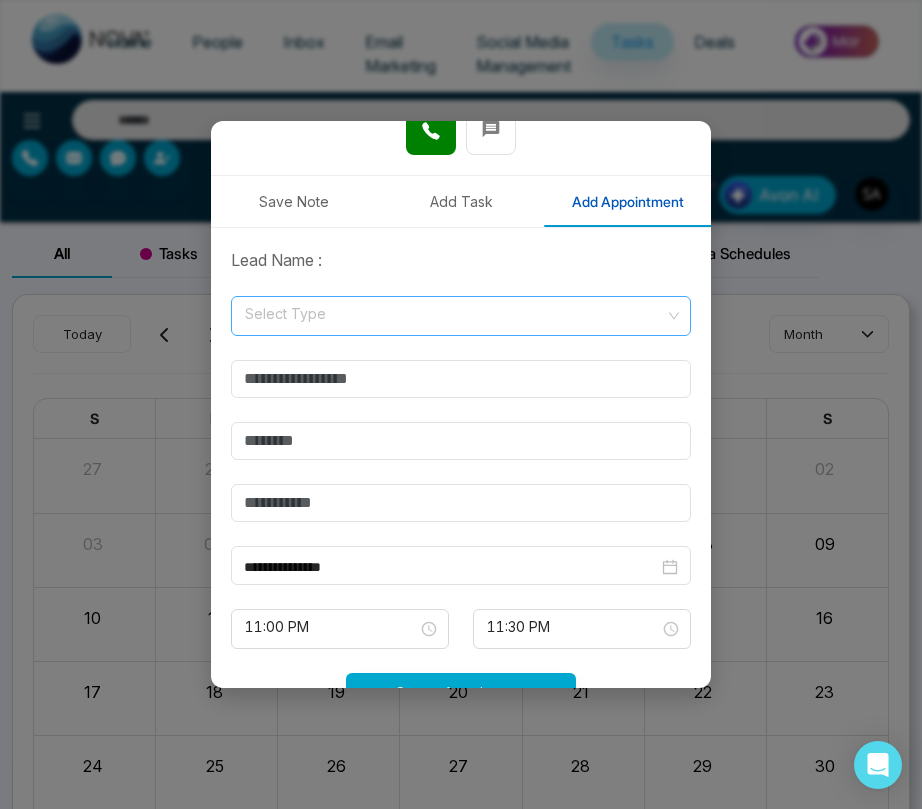 scroll, scrollTop: 312, scrollLeft: 0, axis: vertical 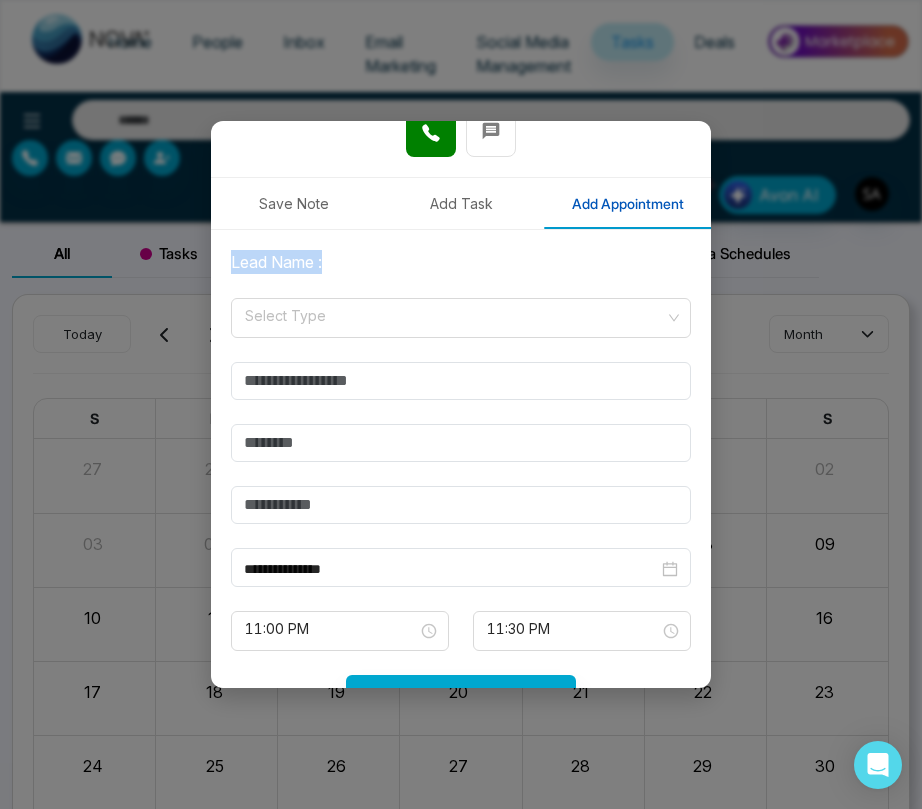 drag, startPoint x: 229, startPoint y: 264, endPoint x: 358, endPoint y: 264, distance: 129 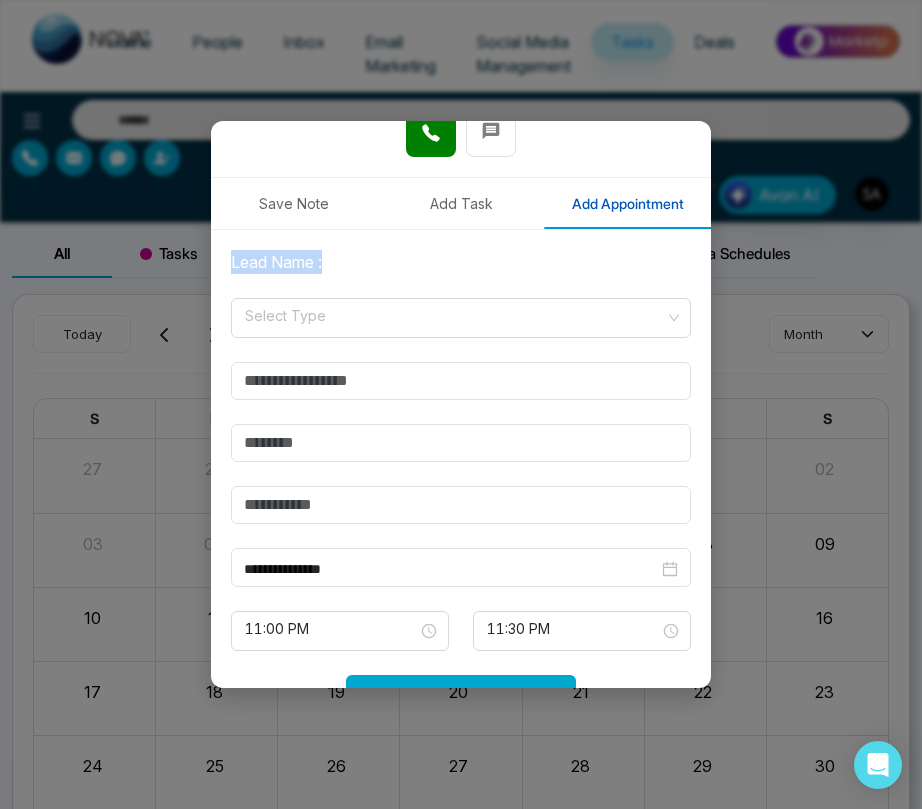 click on "Lead Name :" at bounding box center (461, 262) 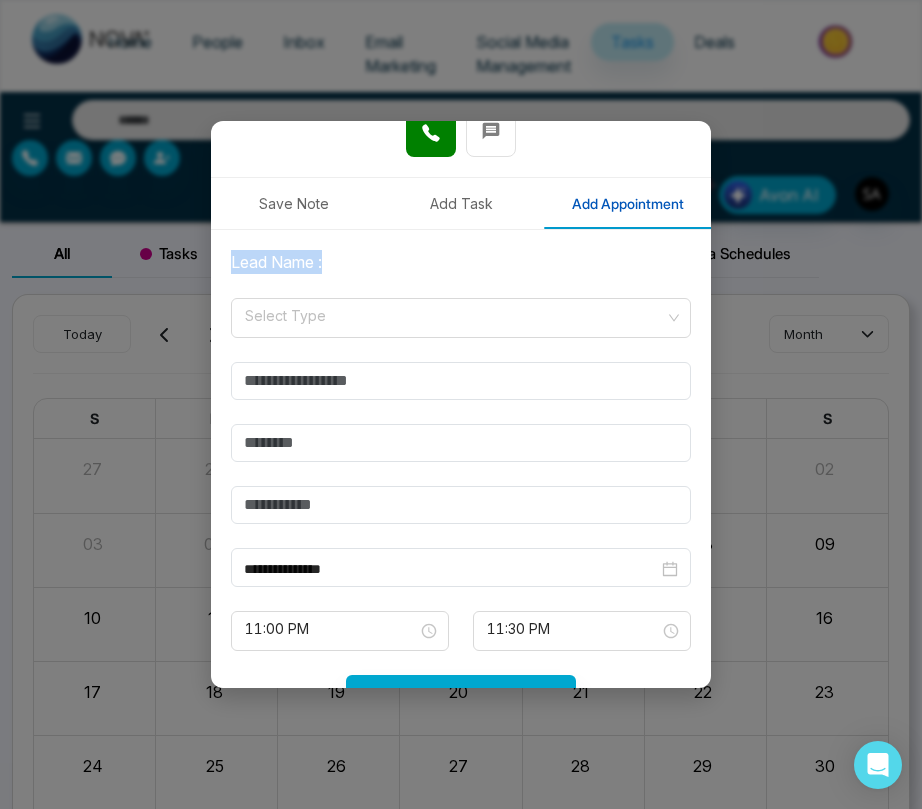 copy on "Lead Name :" 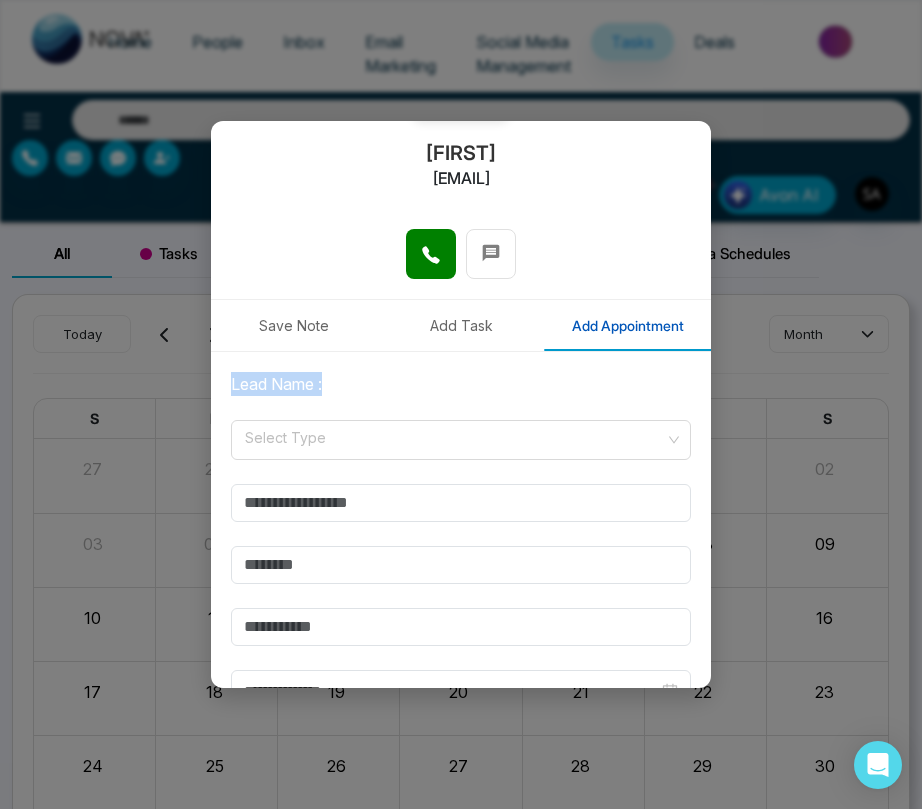 scroll, scrollTop: 0, scrollLeft: 0, axis: both 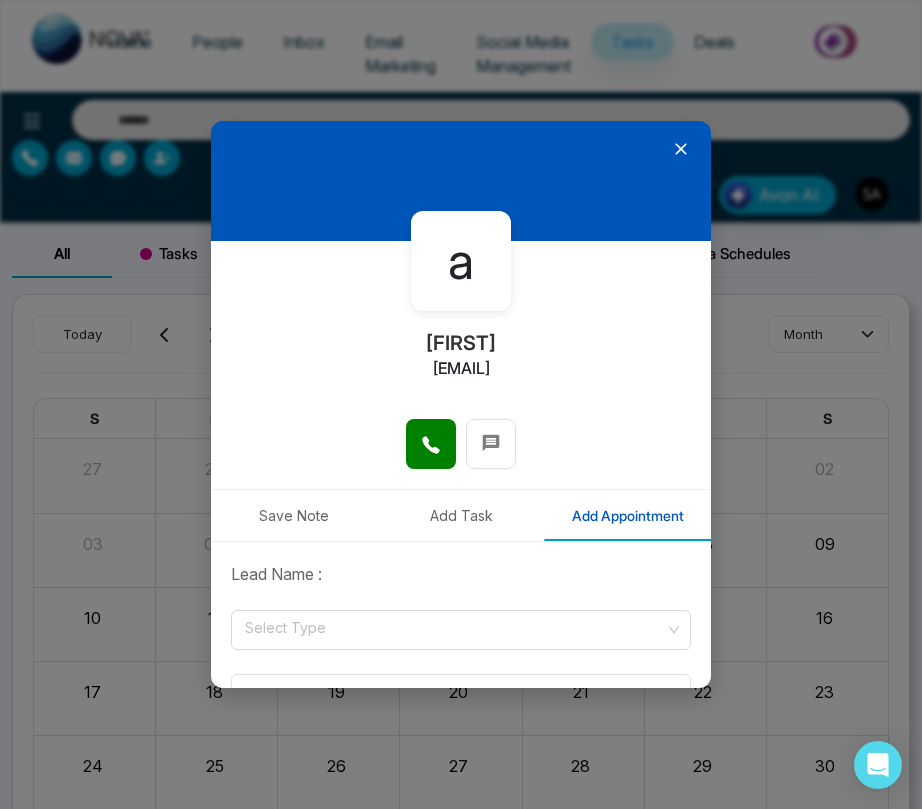 click 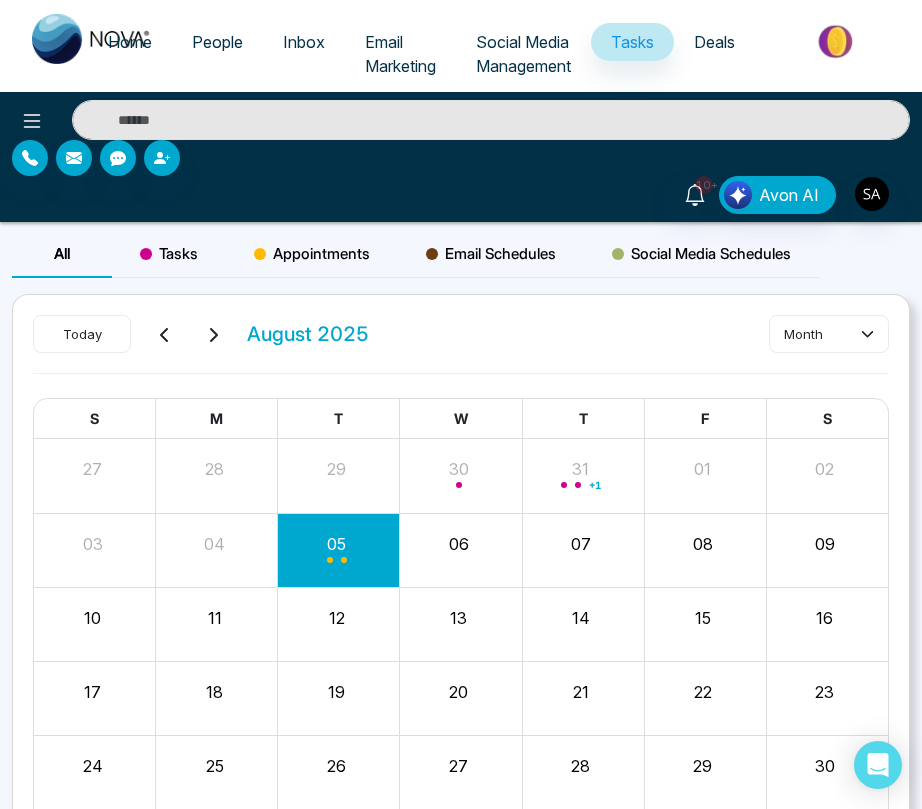click on "People" at bounding box center (217, 42) 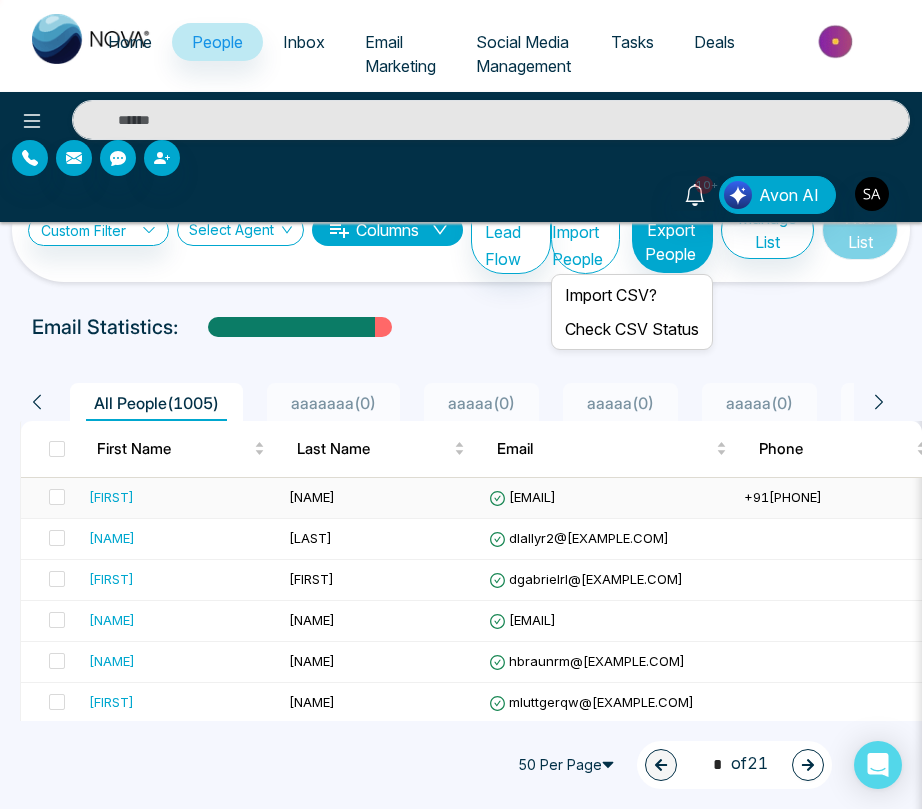 scroll, scrollTop: 0, scrollLeft: 0, axis: both 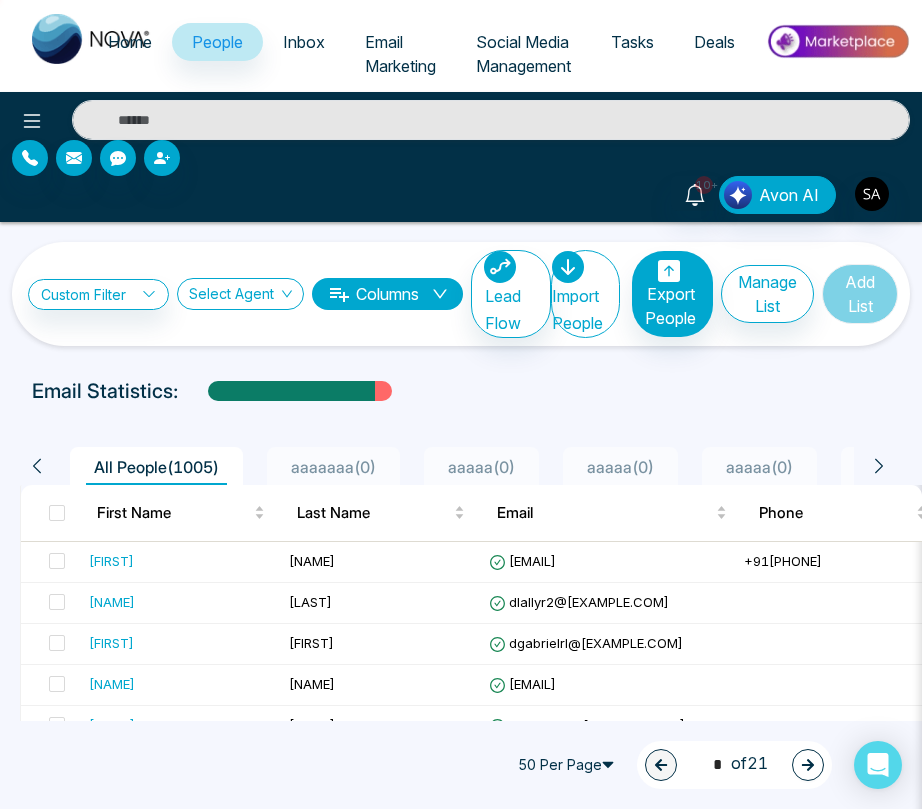 click on "Email Statistics:" at bounding box center [461, 391] 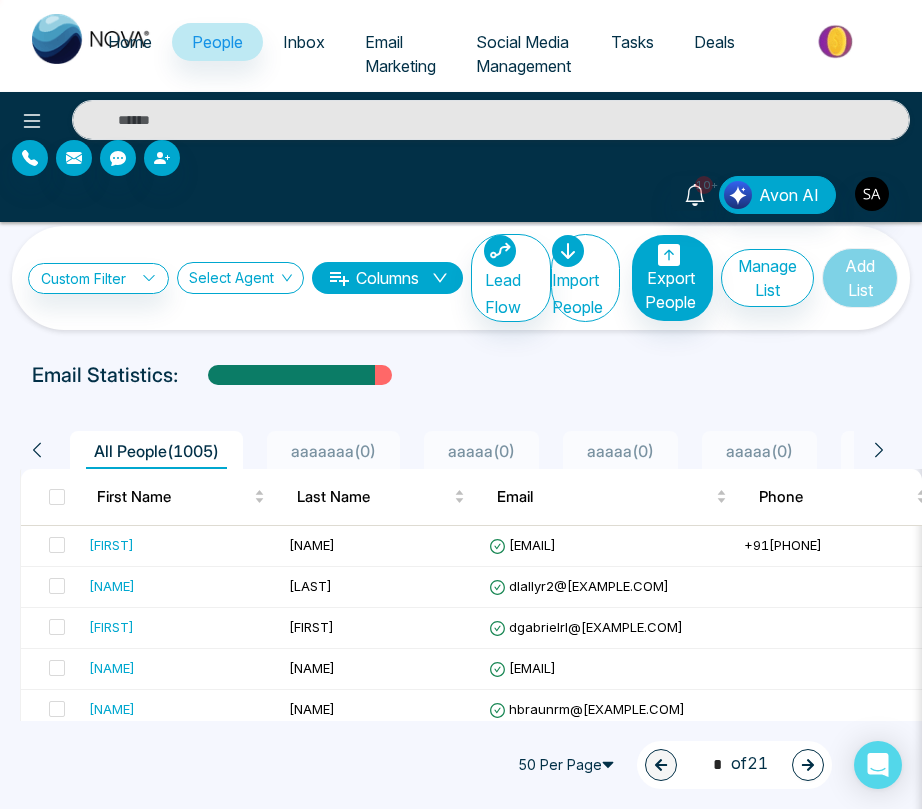 scroll, scrollTop: 0, scrollLeft: 0, axis: both 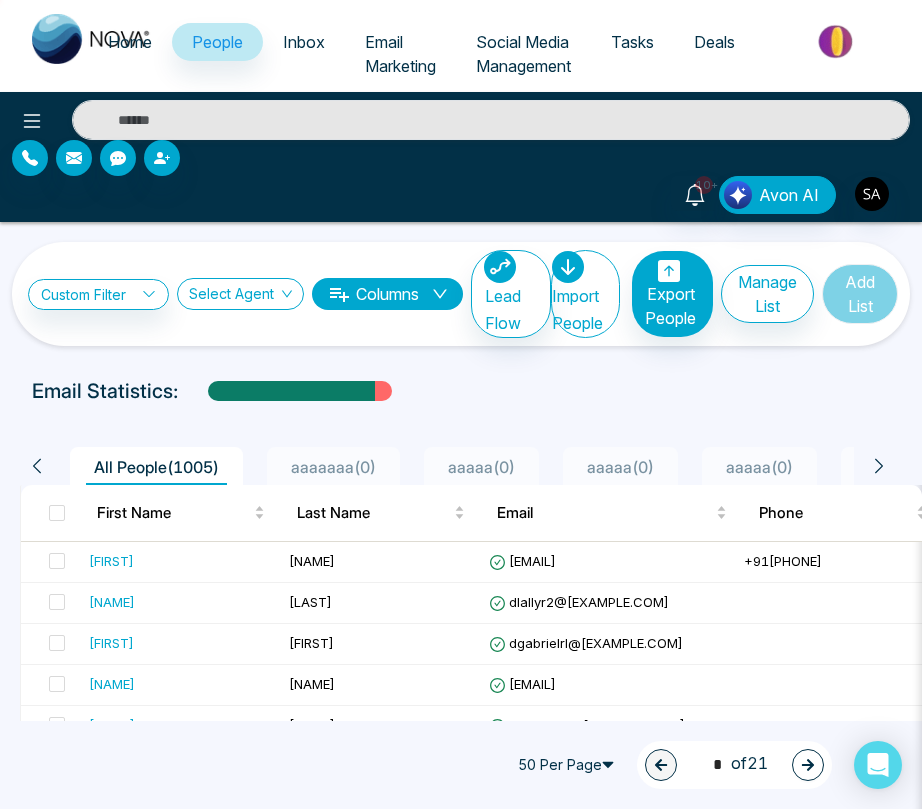click on "Tasks" at bounding box center [632, 42] 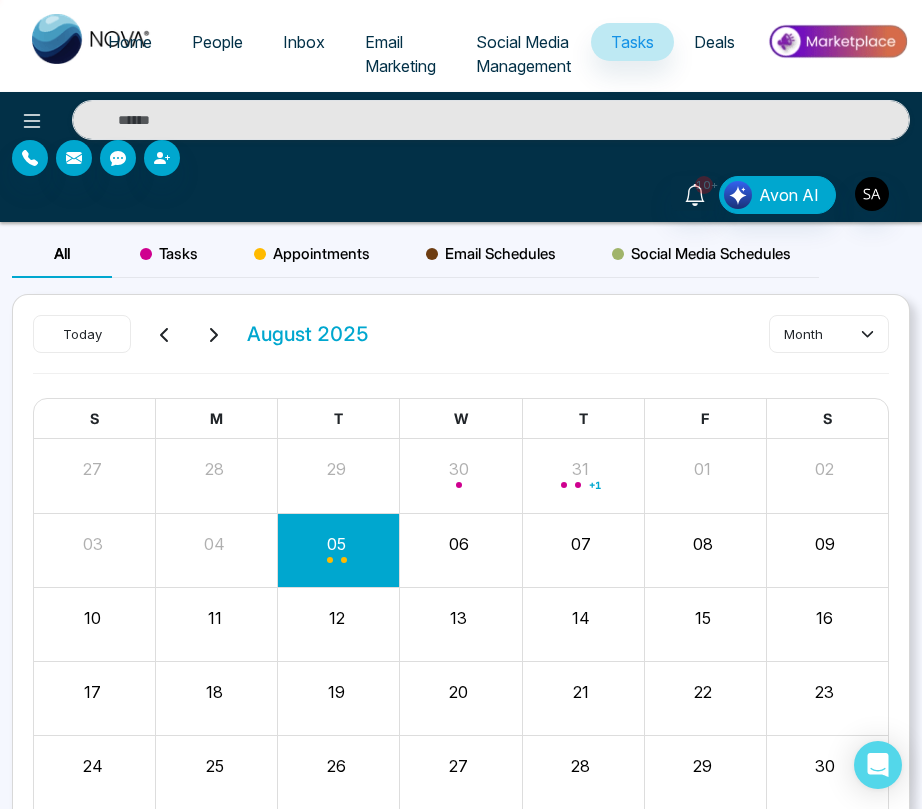click on "19" at bounding box center (339, 698) 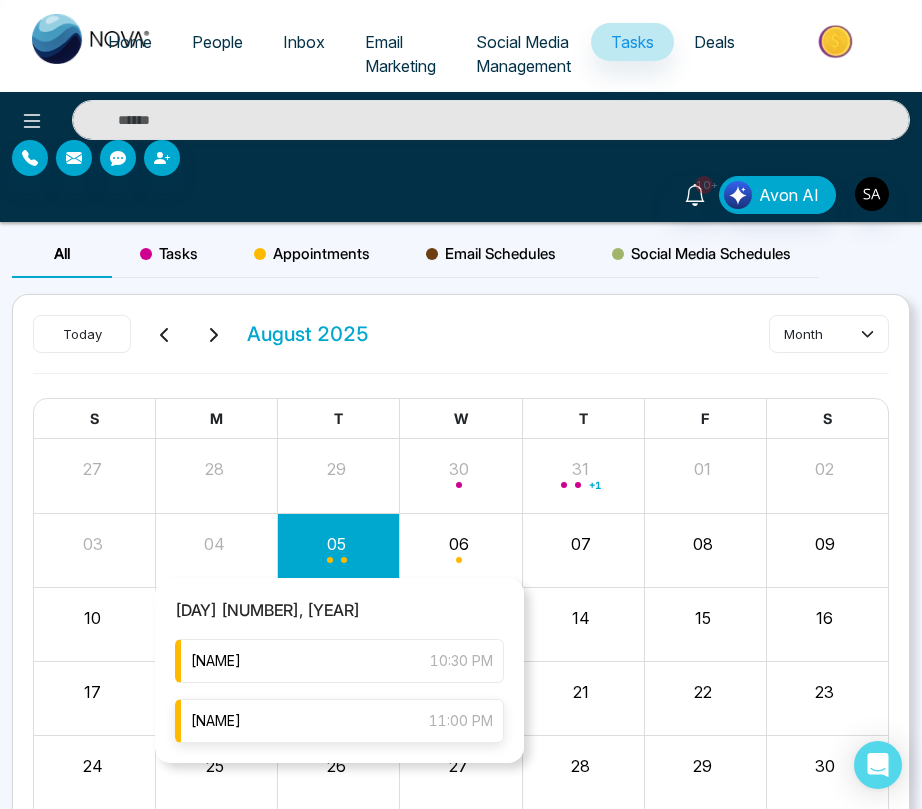 click on "[FIRST] 11:00 PM" at bounding box center [339, 721] 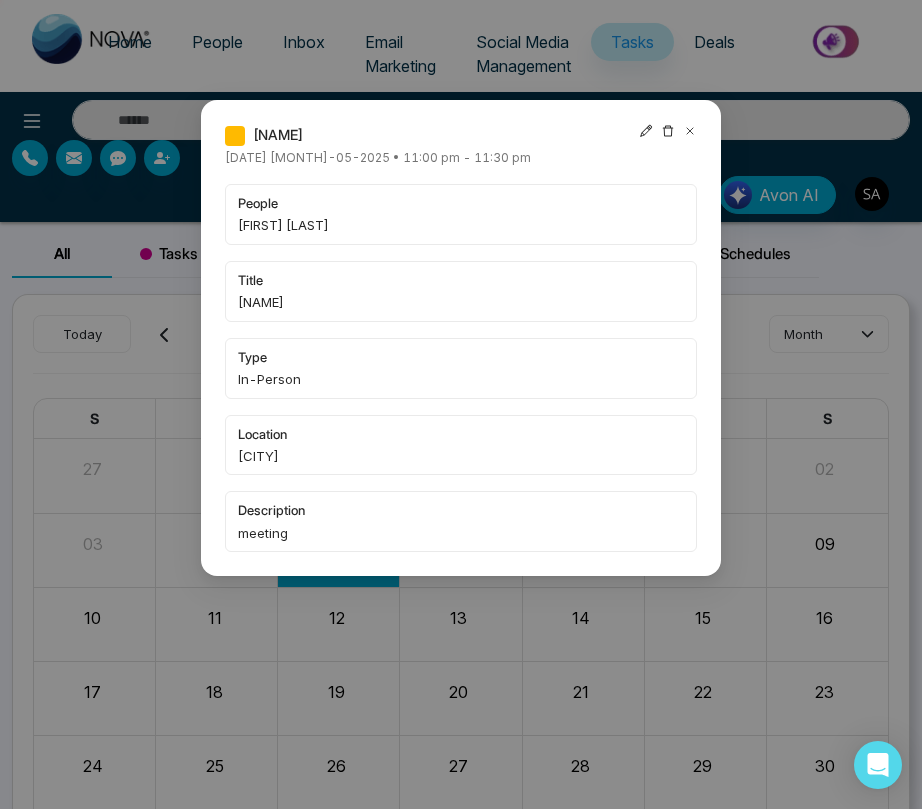 click 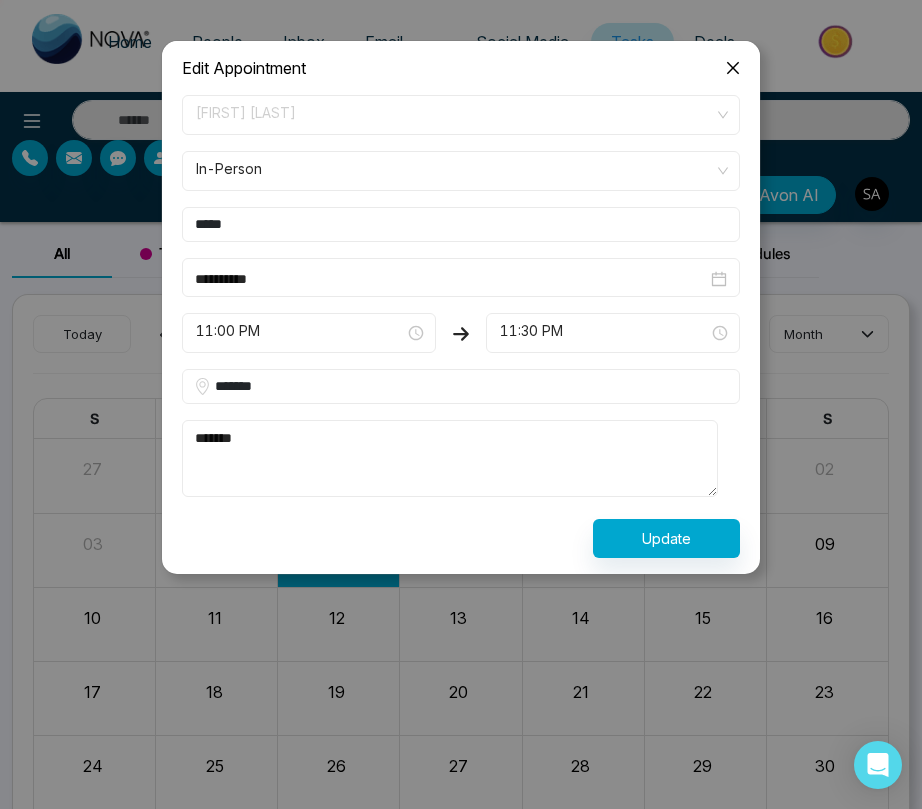 click 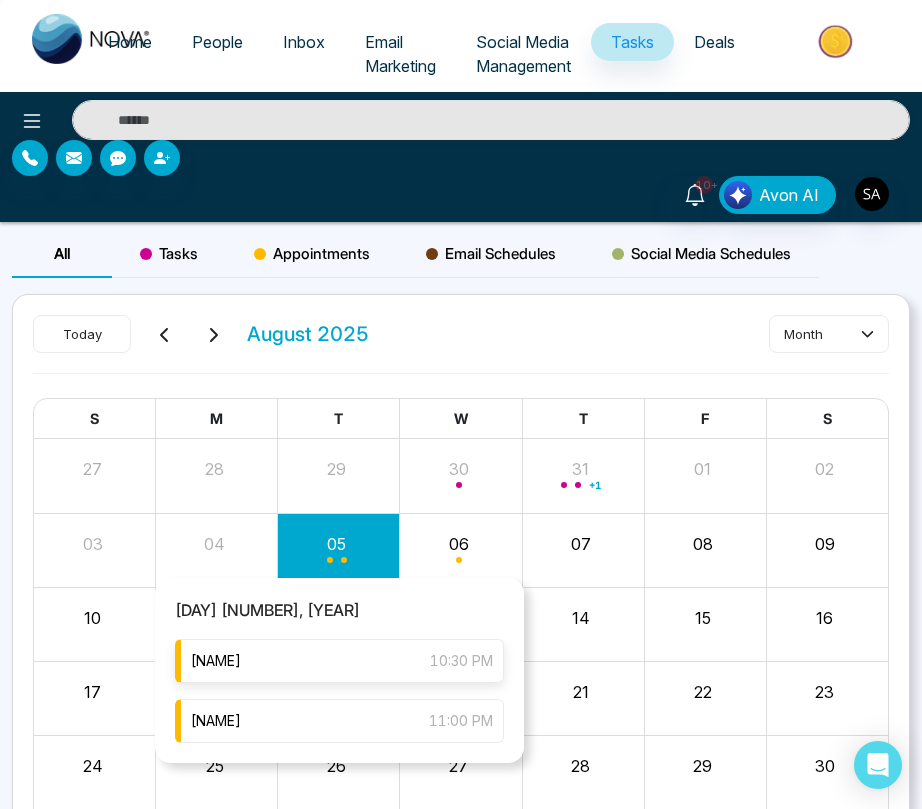 click on "sahil 10:30 PM" at bounding box center (339, 661) 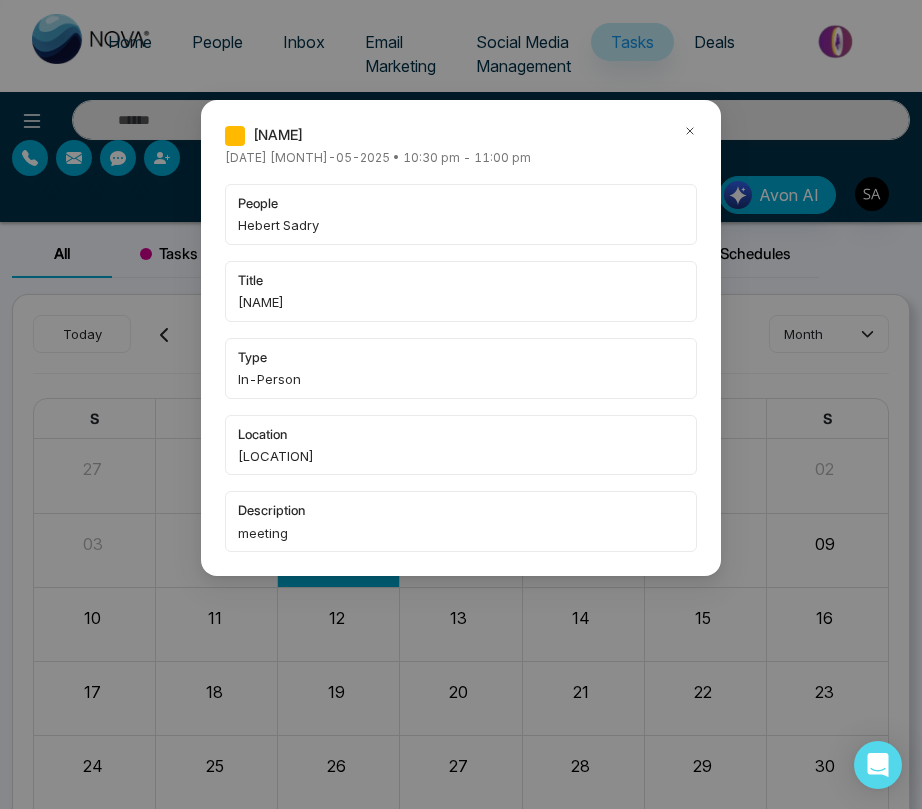 click 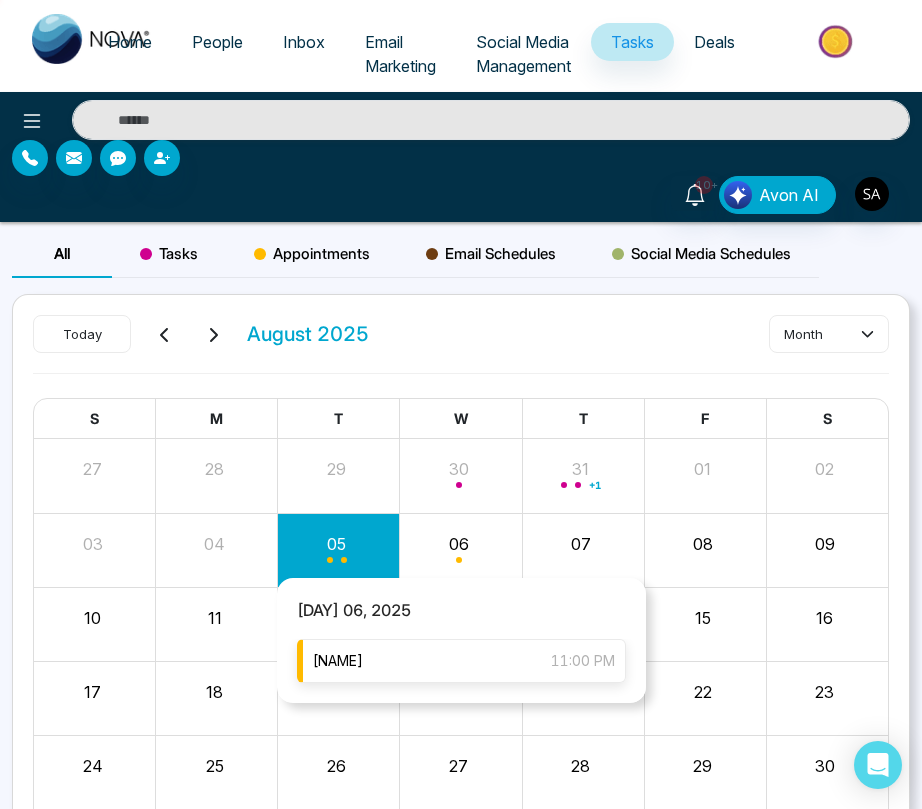click on "[FIRST] 11:00 PM" at bounding box center (461, 661) 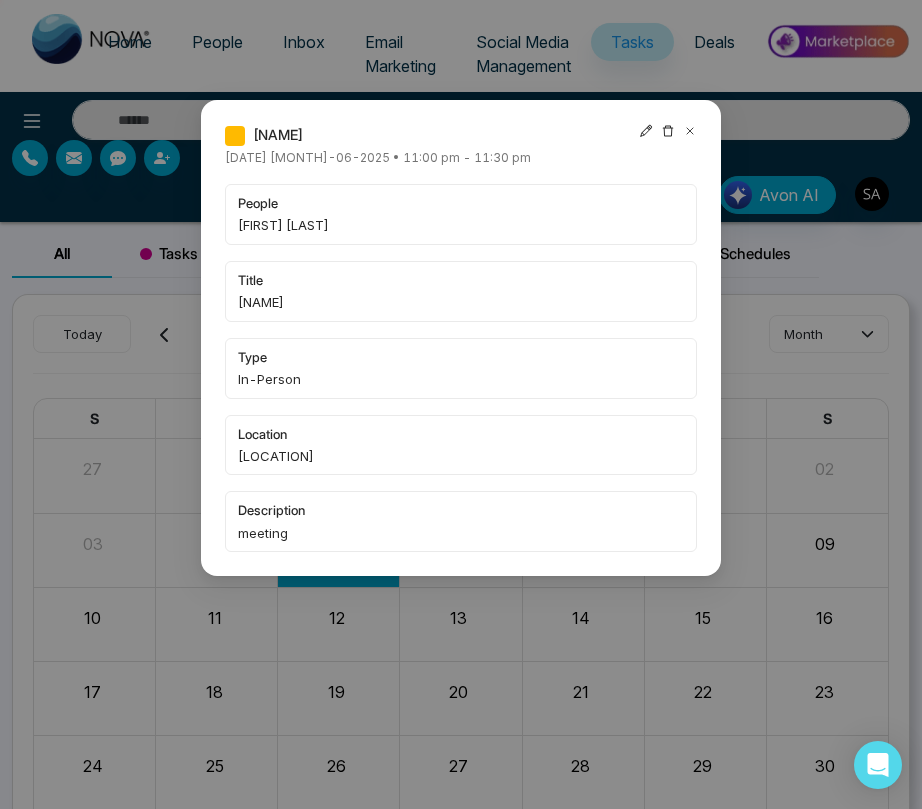 click at bounding box center [668, 135] 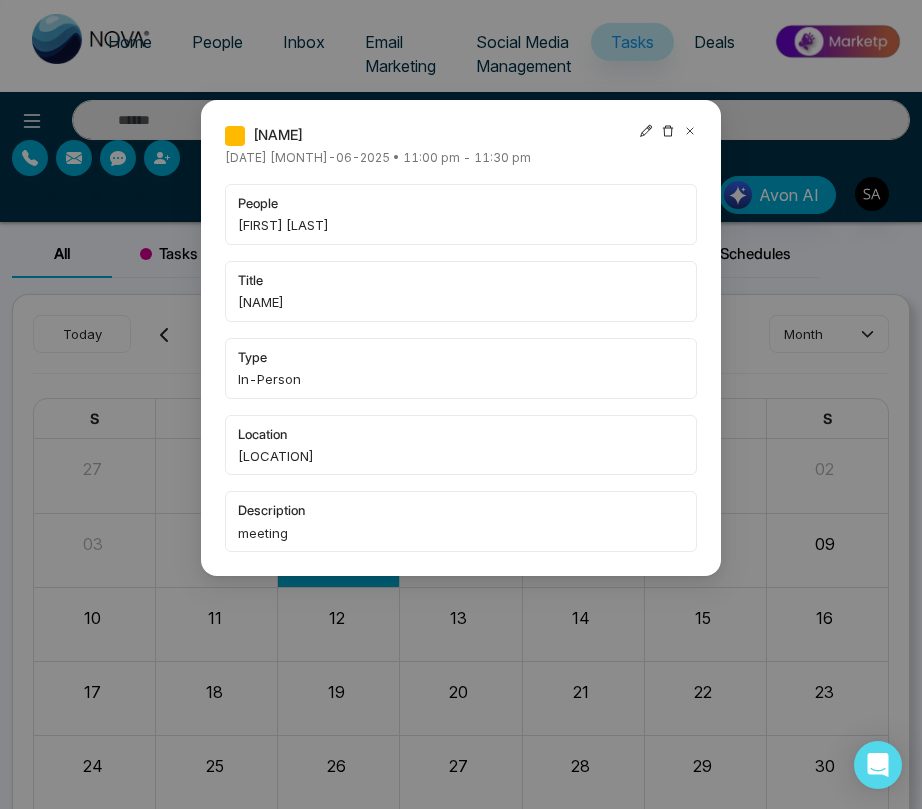 click 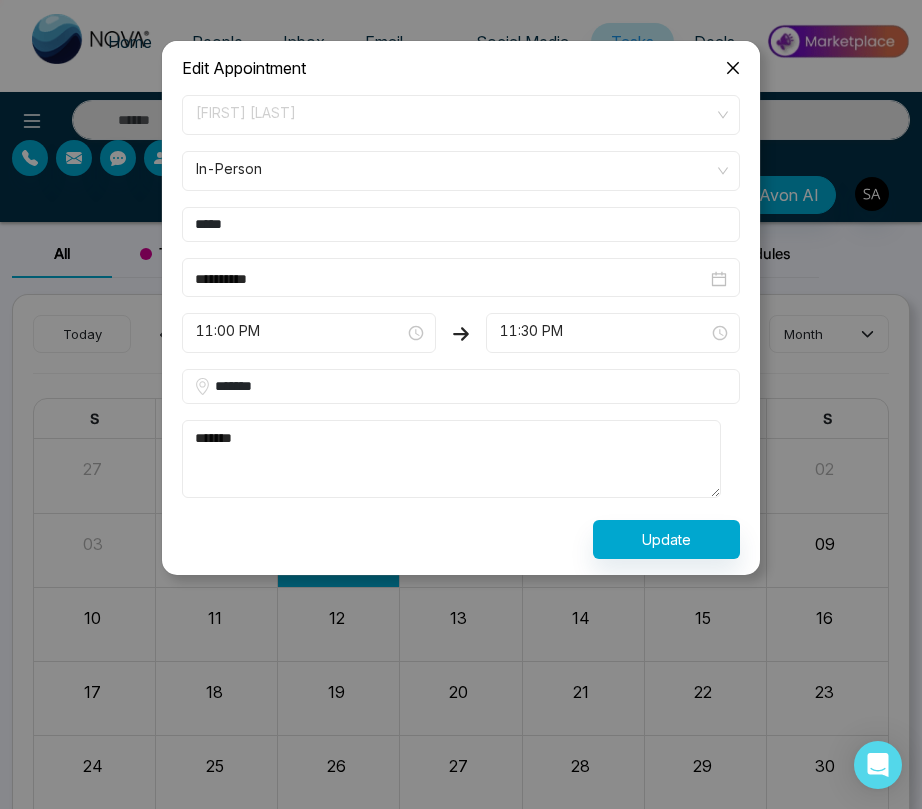 click on "**********" at bounding box center (461, 326) 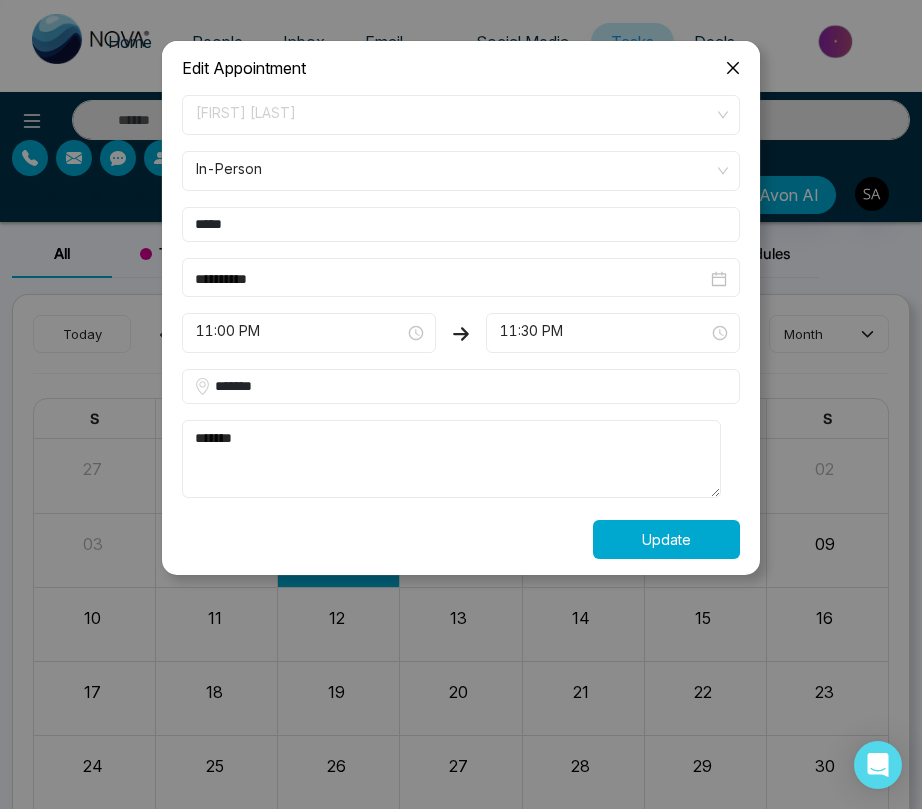 click on "Update" at bounding box center (666, 539) 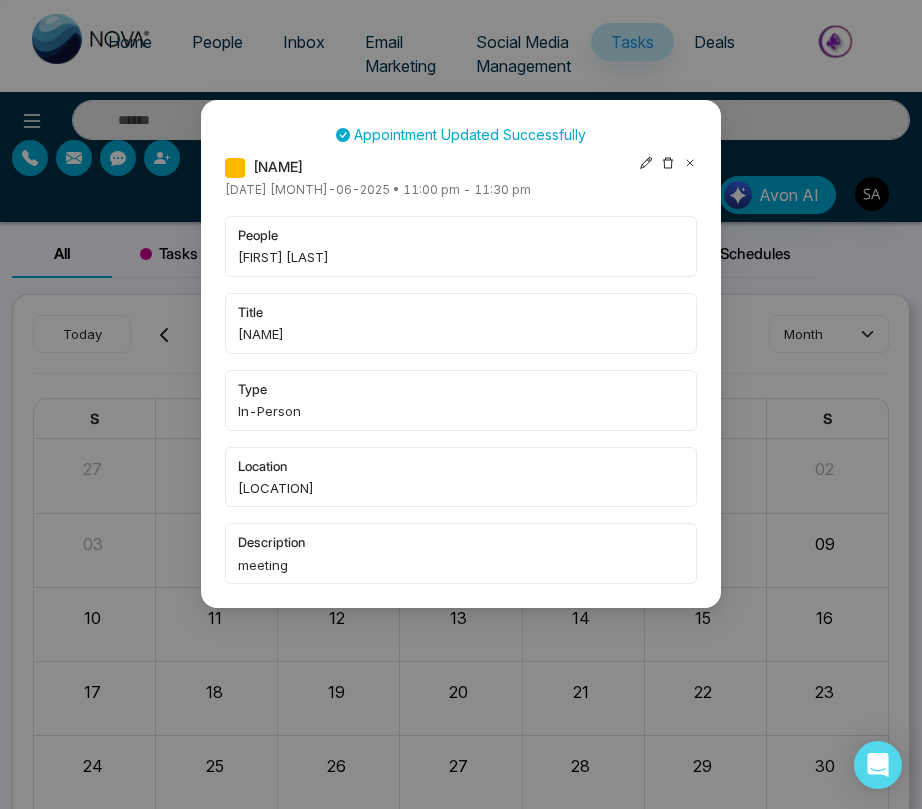 click 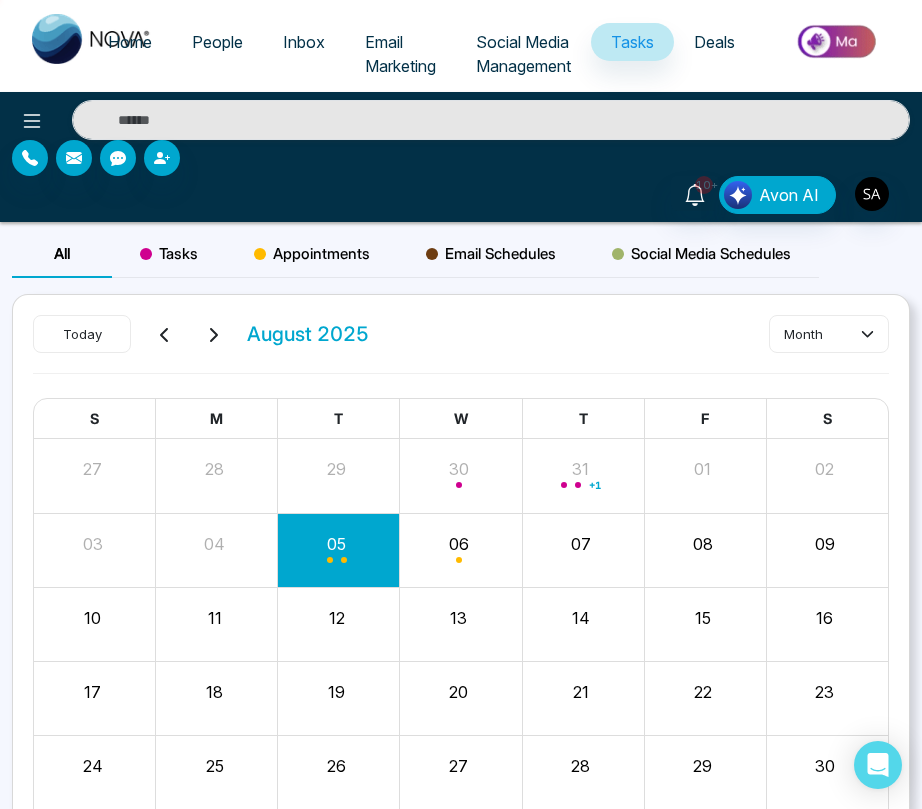 click on "Appointments" at bounding box center [312, 254] 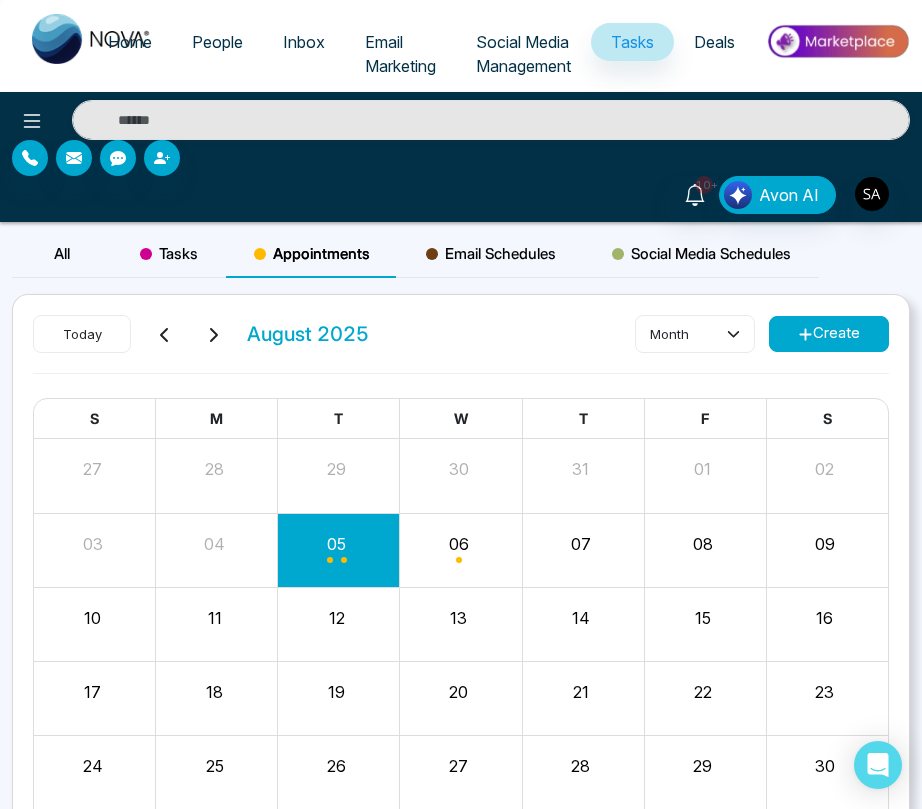 click on "People" at bounding box center (217, 42) 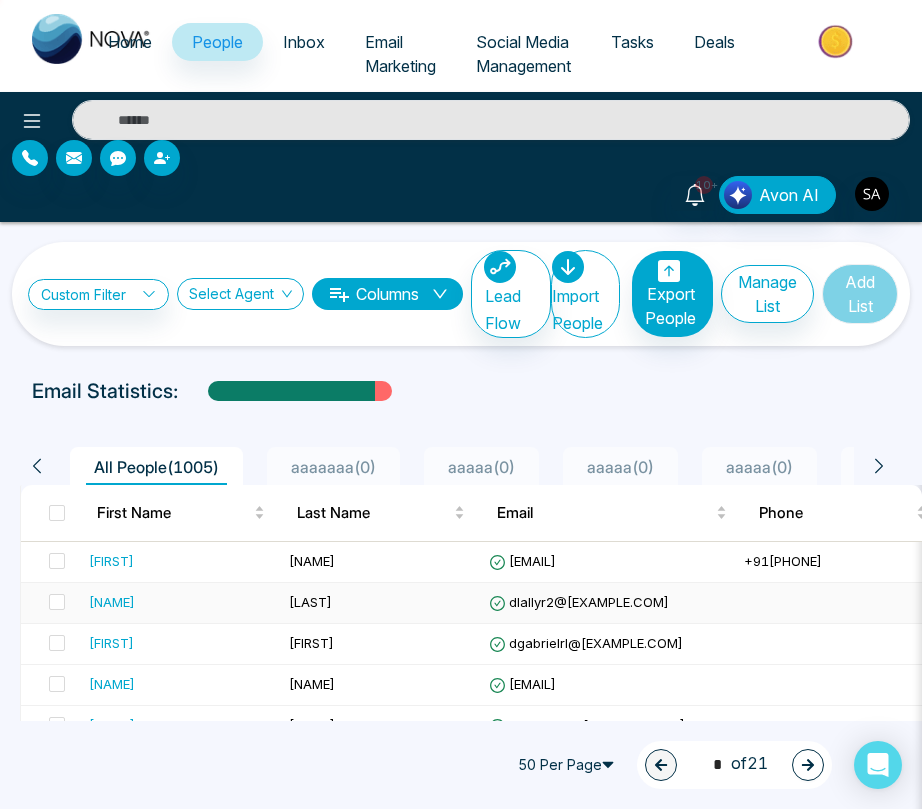 click on "Douglas" at bounding box center [112, 602] 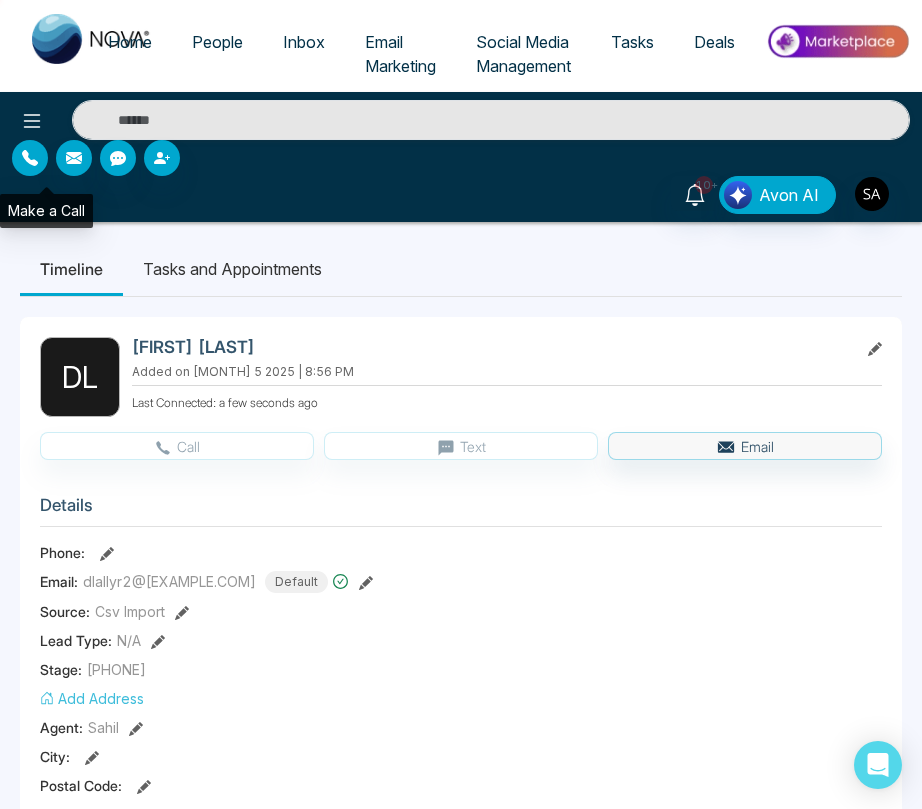 click at bounding box center (30, 158) 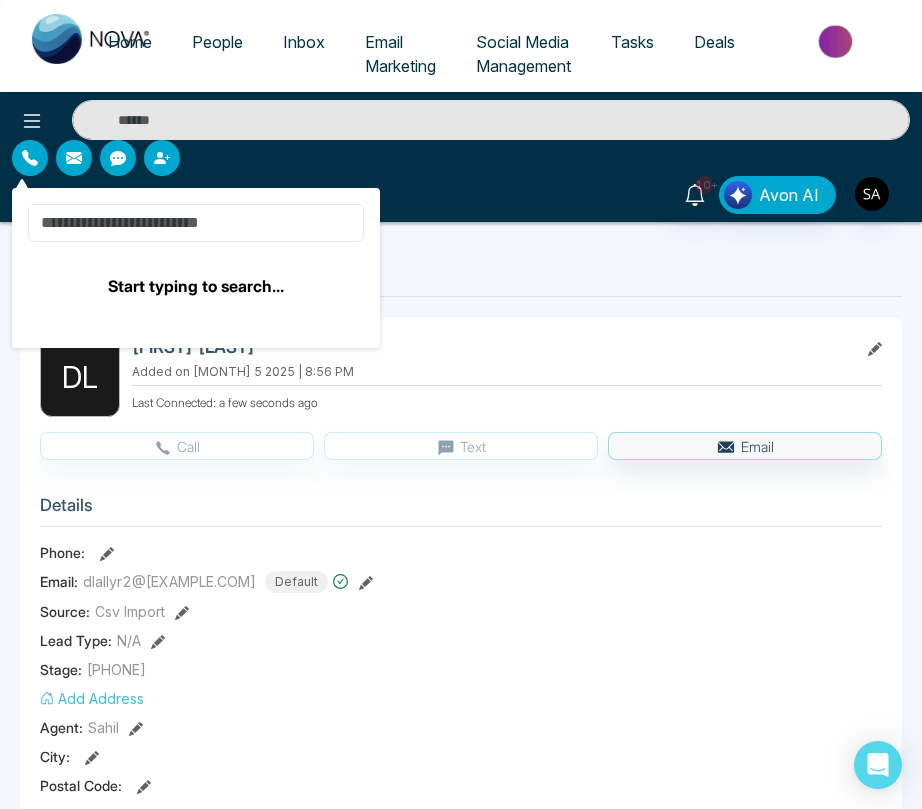 click at bounding box center [196, 223] 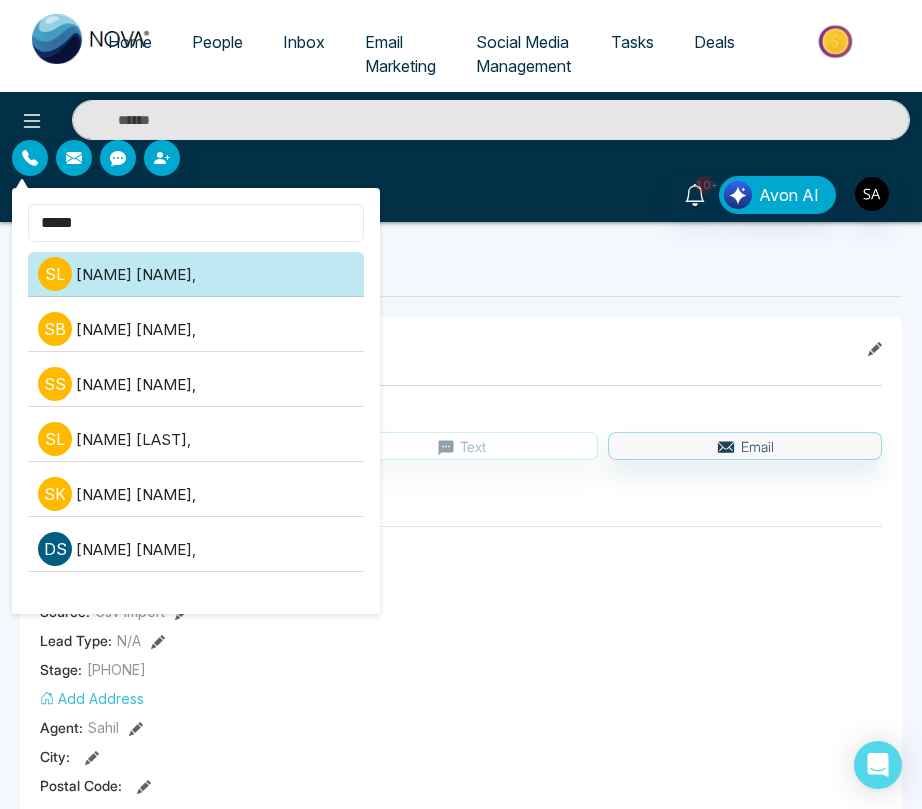 type on "*****" 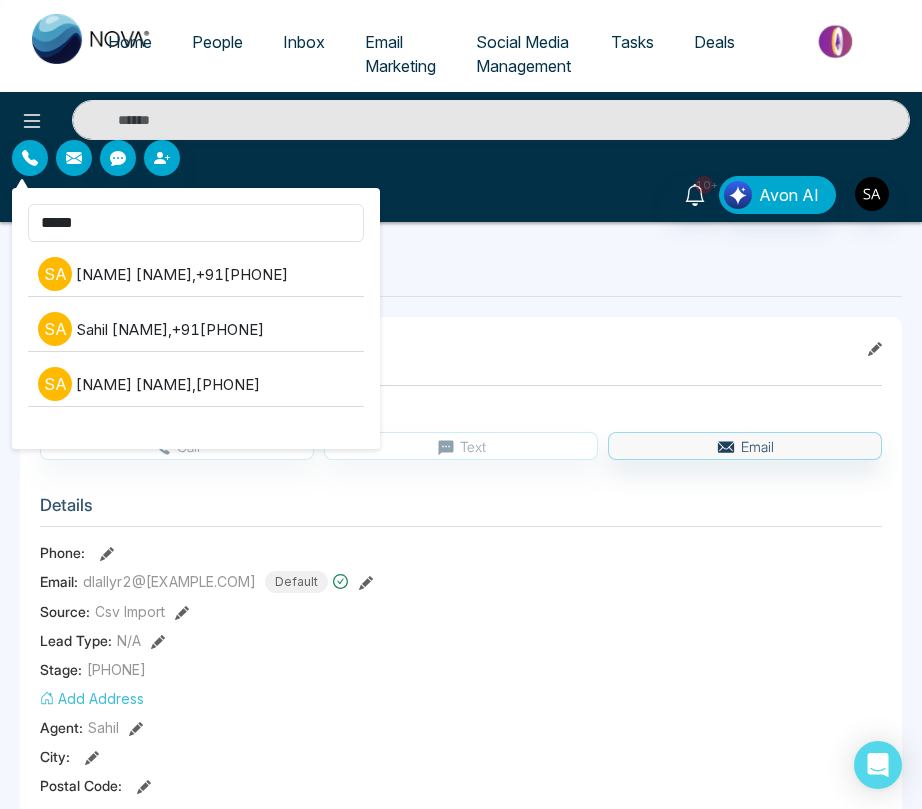 click on "s a [FIRST] [LAST] ,  [PHONE]" at bounding box center [196, 274] 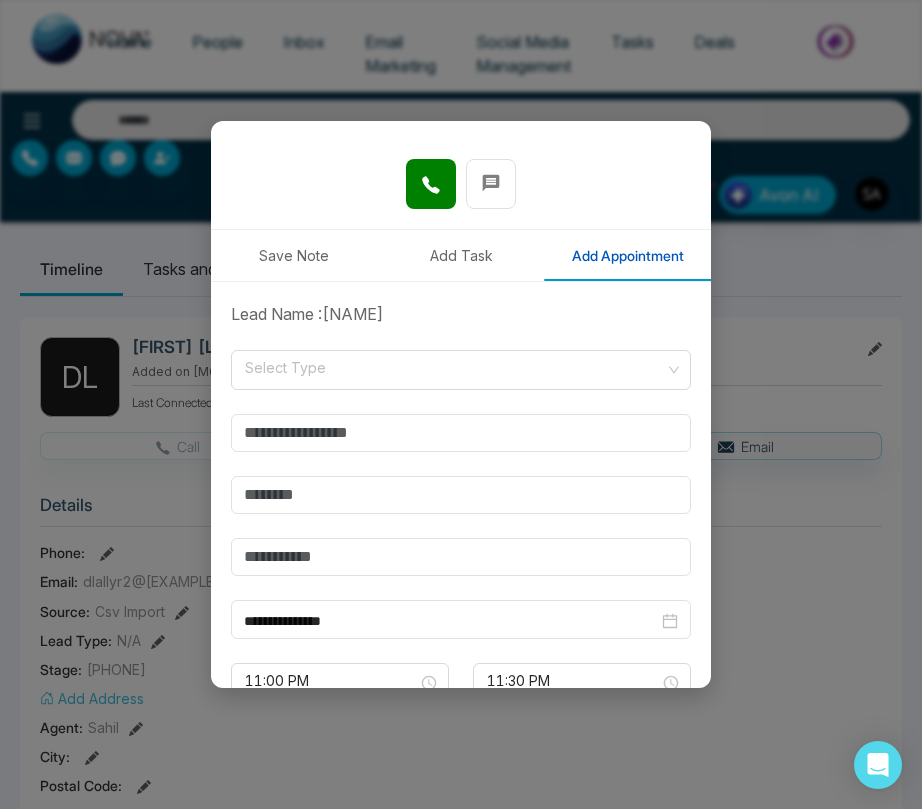 scroll, scrollTop: 380, scrollLeft: 0, axis: vertical 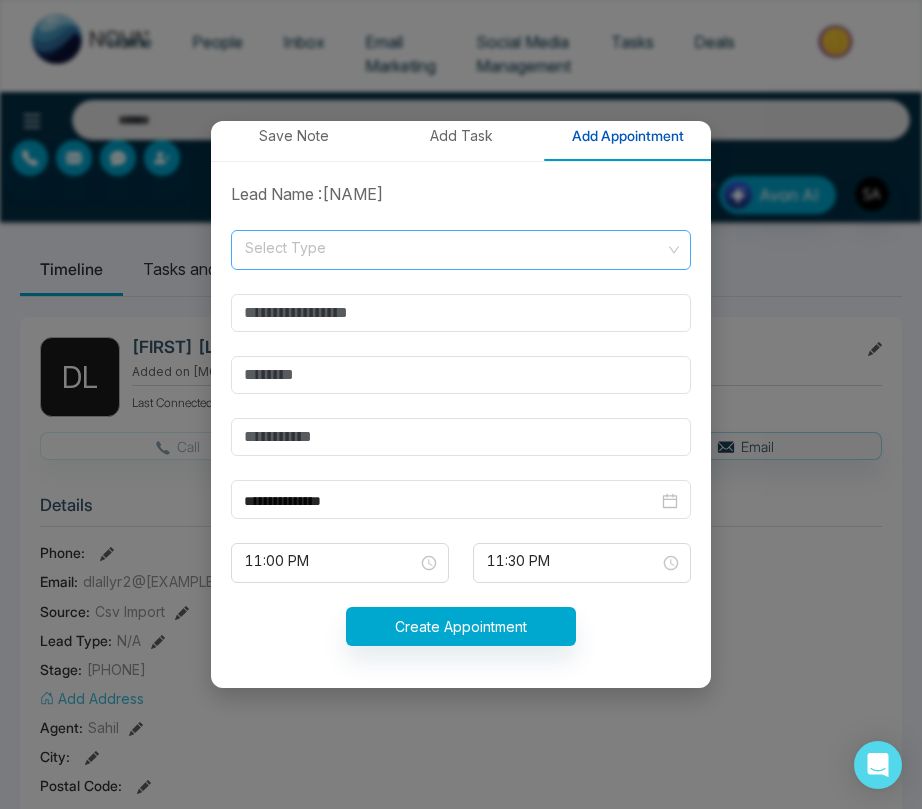 click at bounding box center (454, 246) 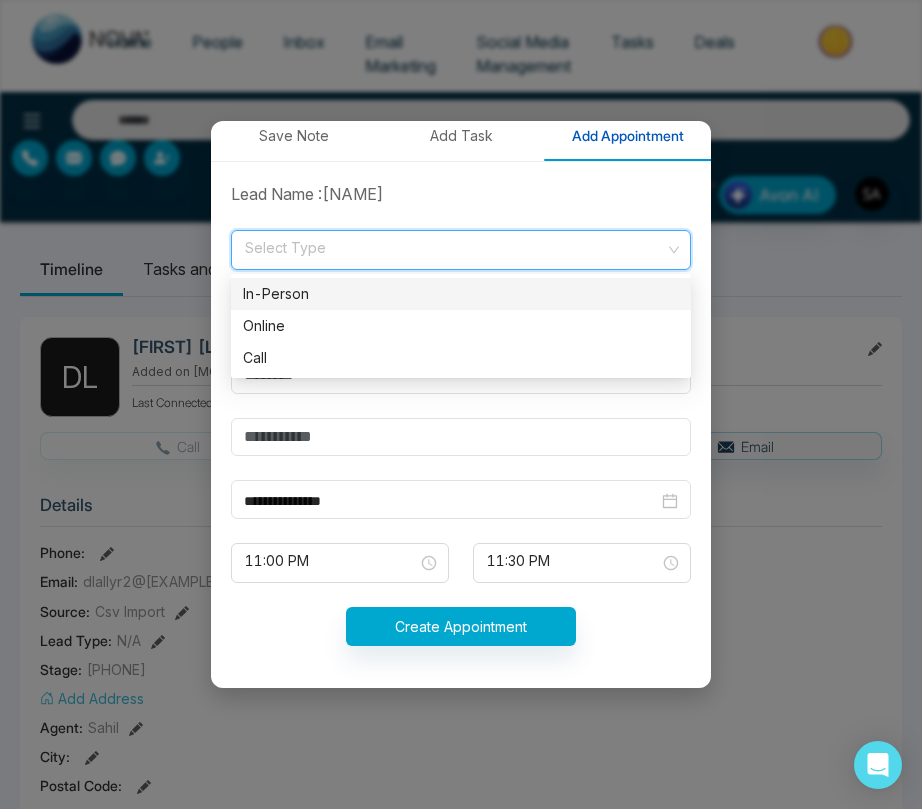 click on "In-Person" at bounding box center [461, 294] 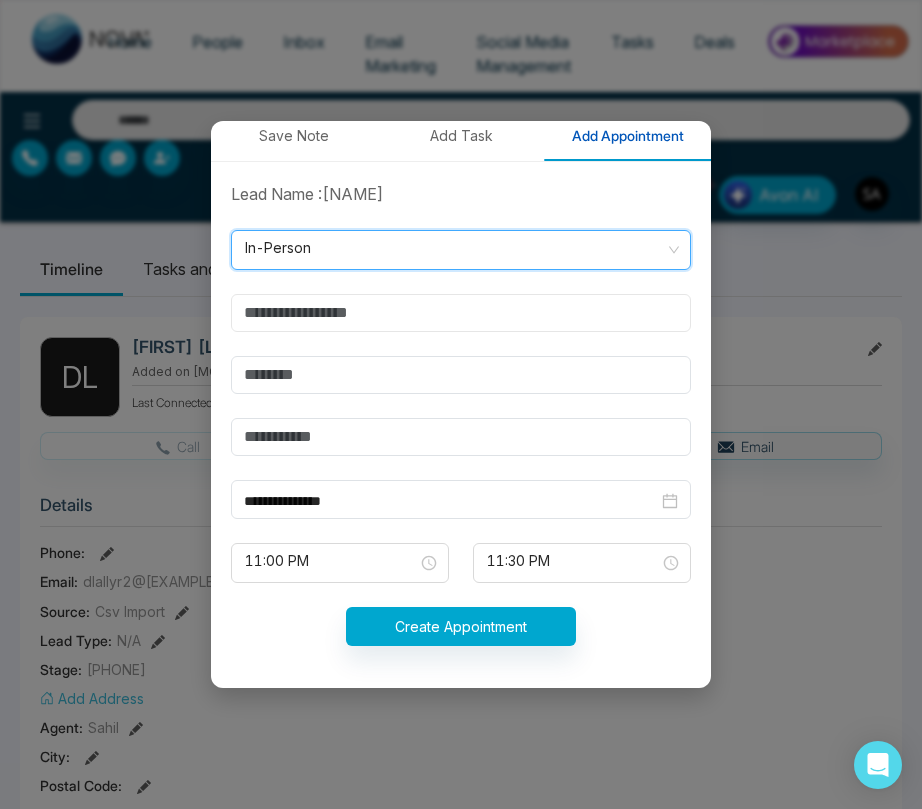 click at bounding box center (461, 313) 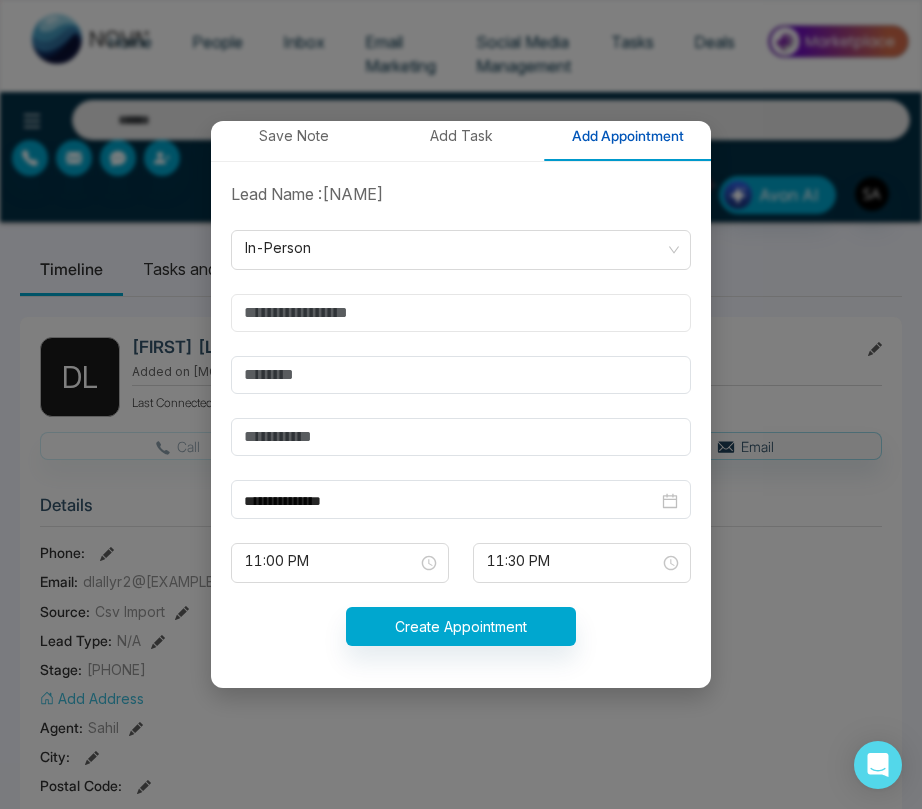 type on "*****" 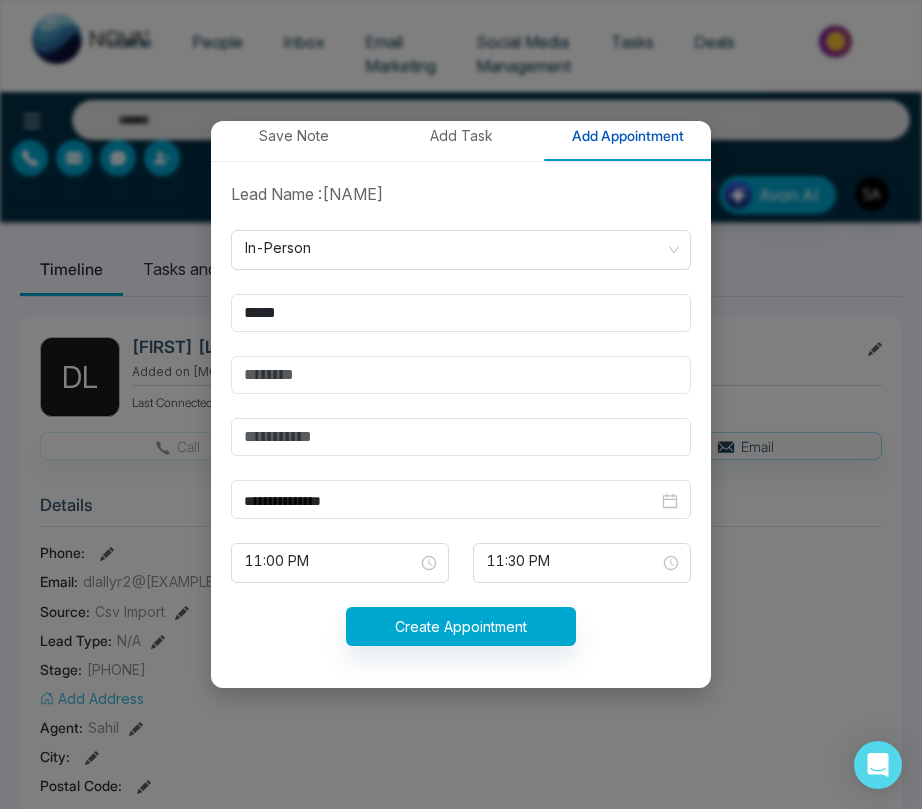 click at bounding box center (461, 375) 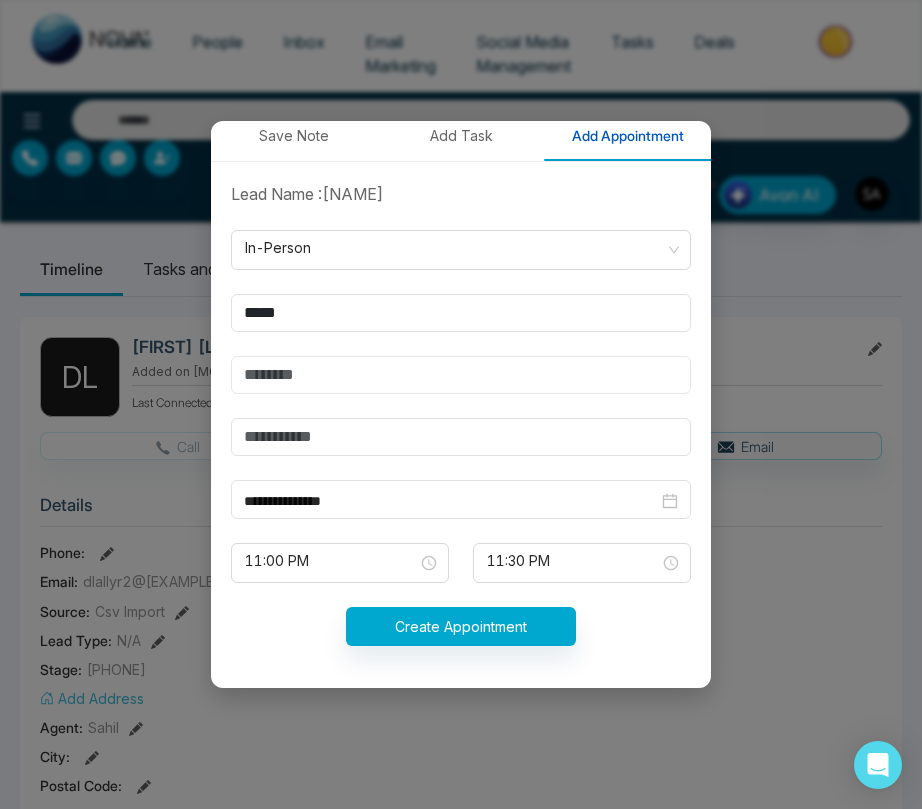 type on "*******" 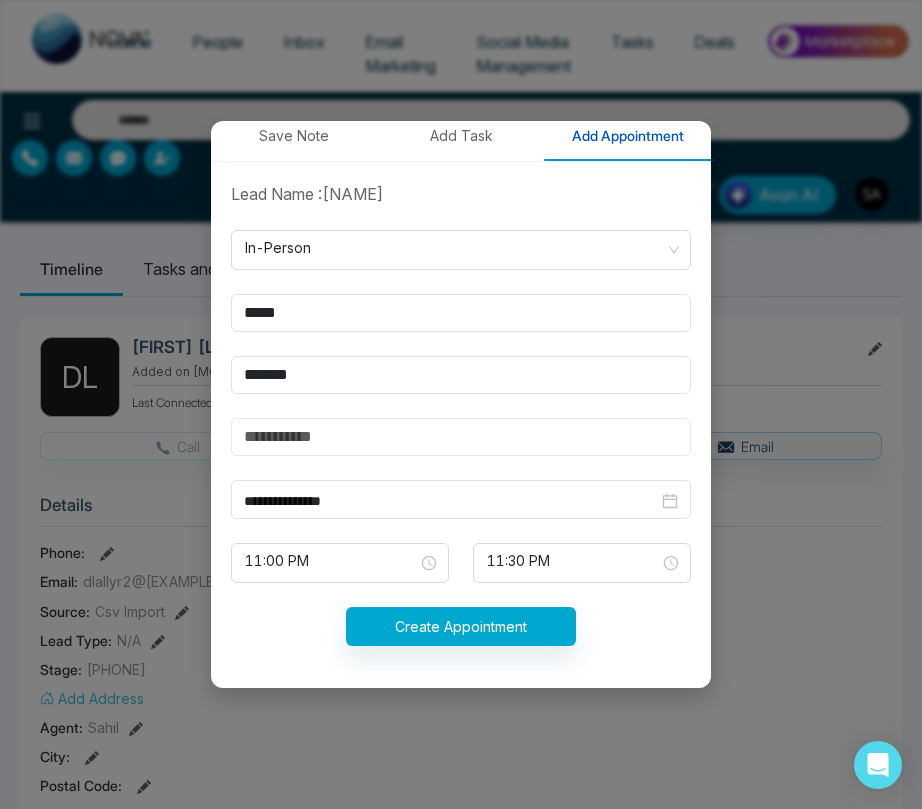click at bounding box center [461, 437] 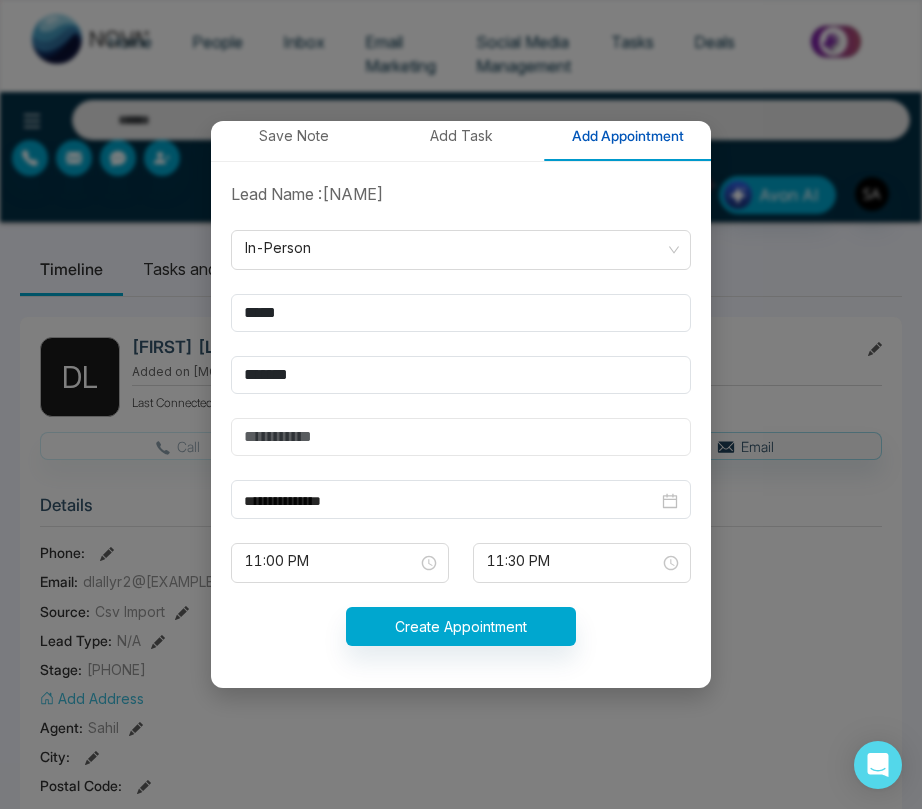 type on "*******" 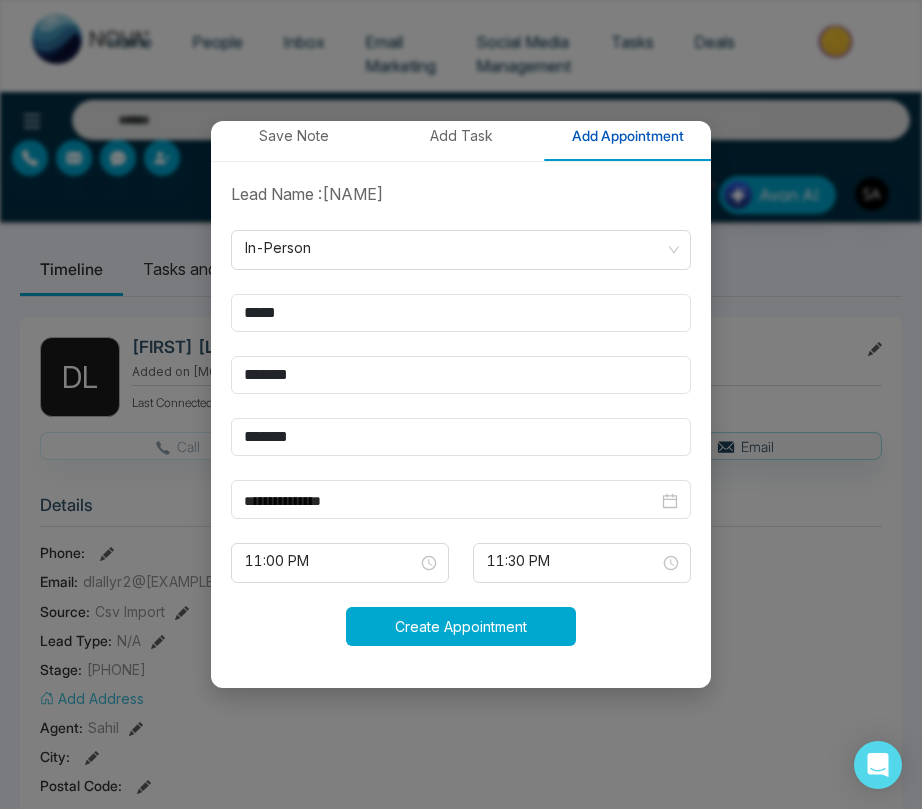 click on "Create Appointment" at bounding box center (461, 626) 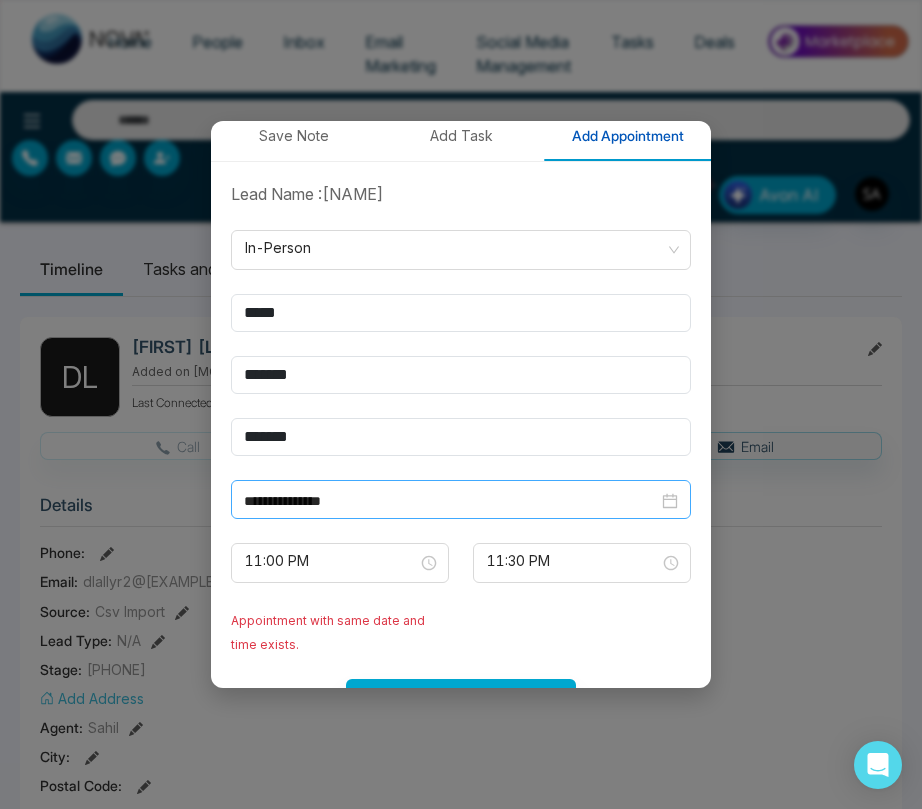 click on "**********" at bounding box center (451, 501) 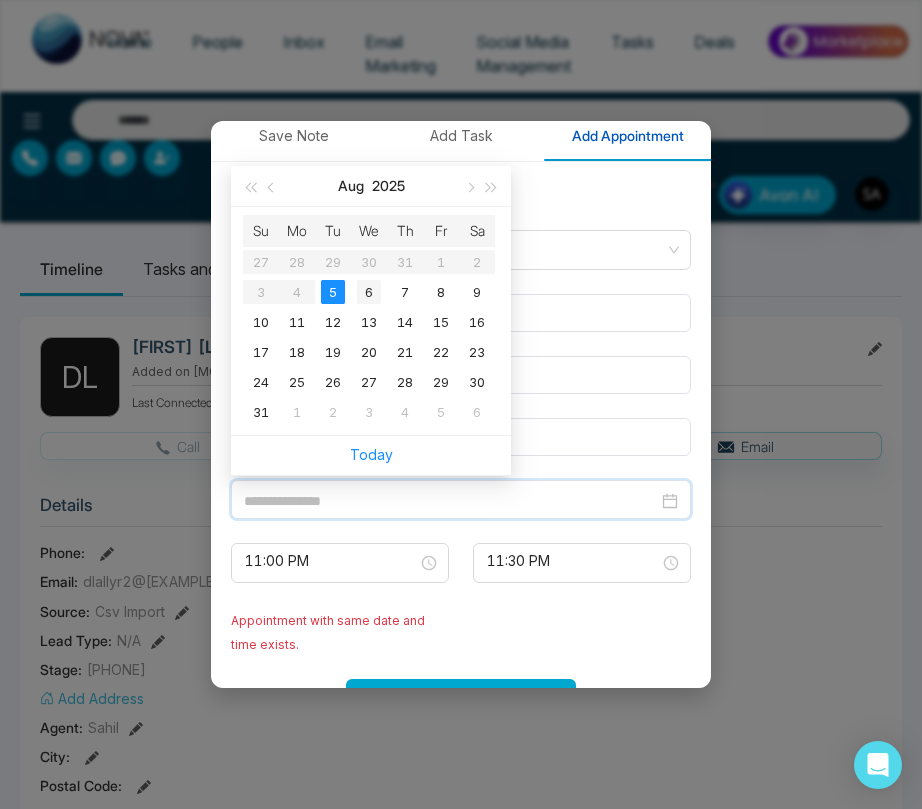 type on "**********" 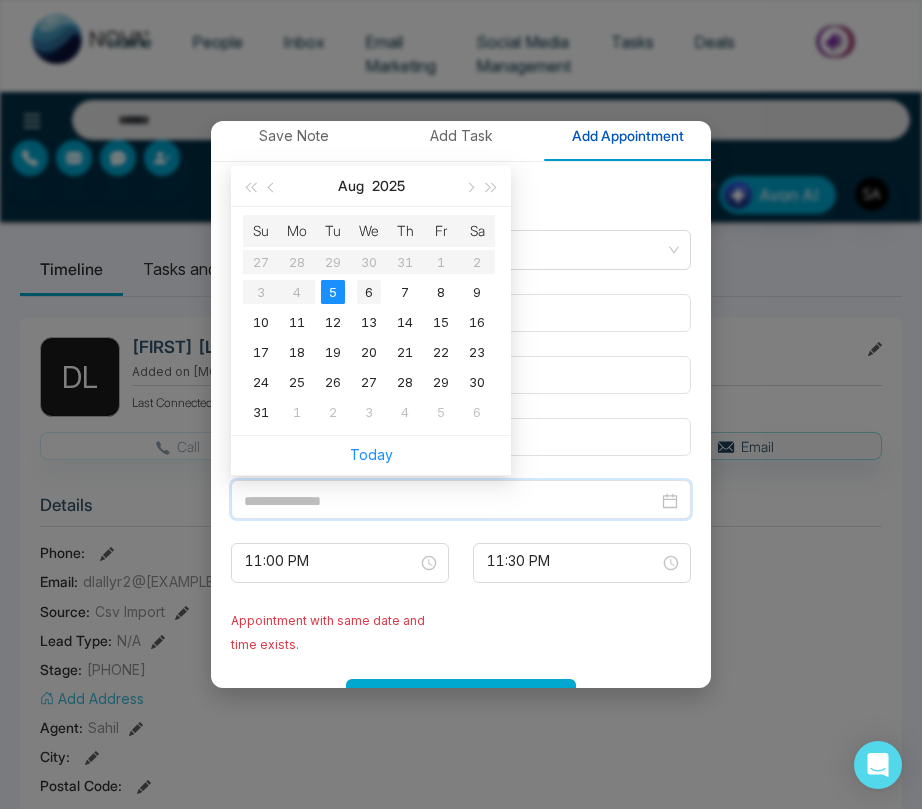 click on "6" at bounding box center (369, 292) 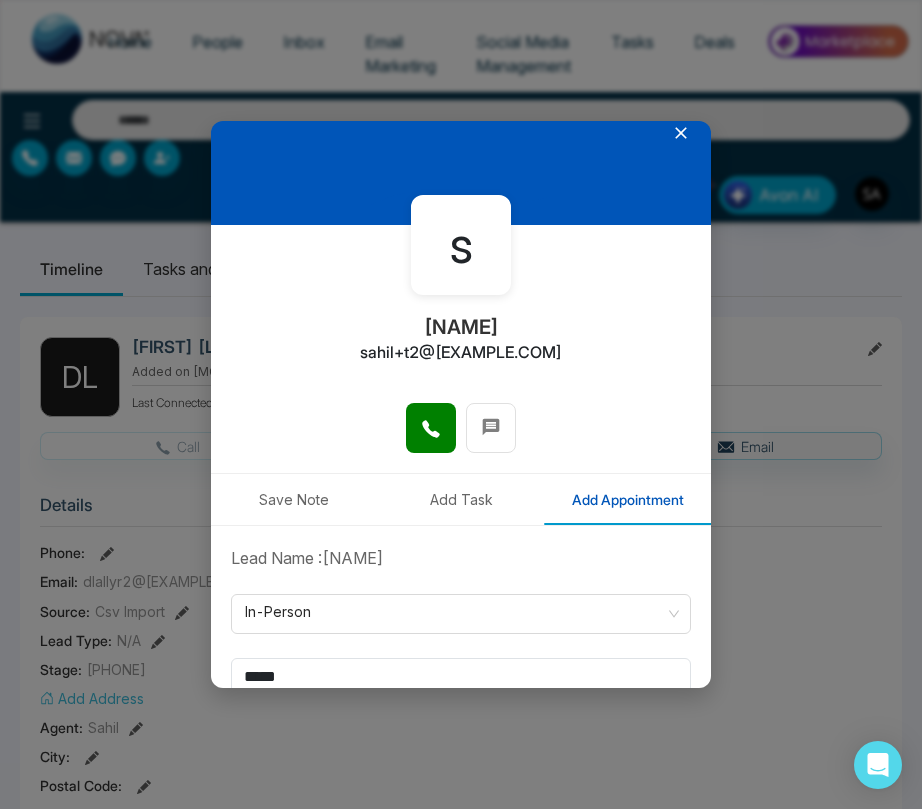 scroll, scrollTop: 0, scrollLeft: 0, axis: both 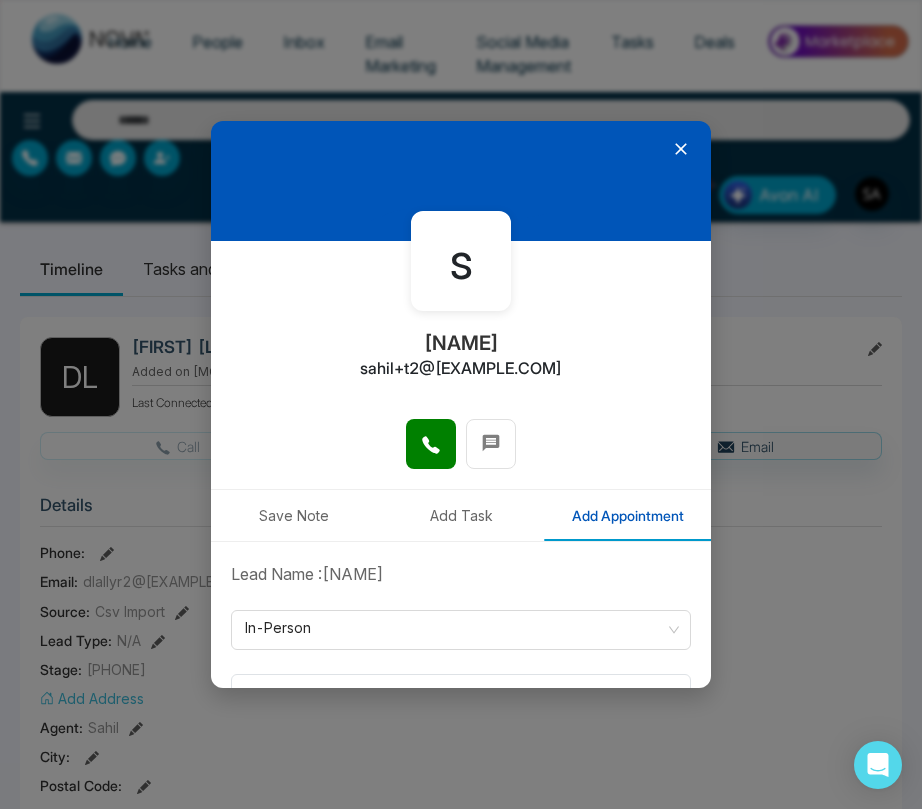click 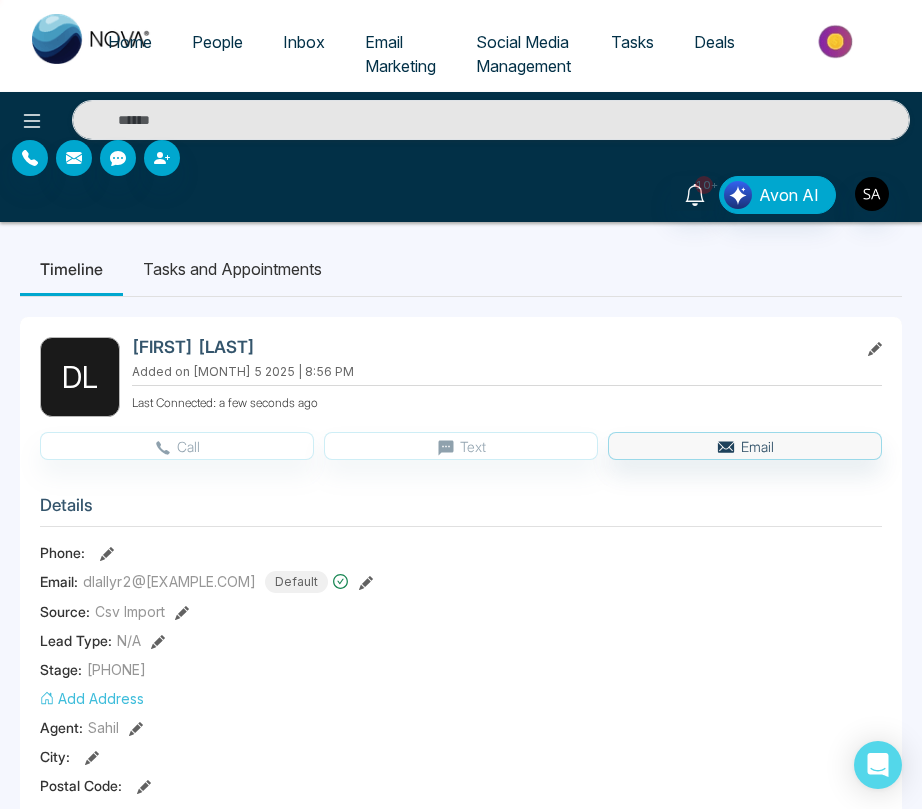 click on "Home" at bounding box center [130, 42] 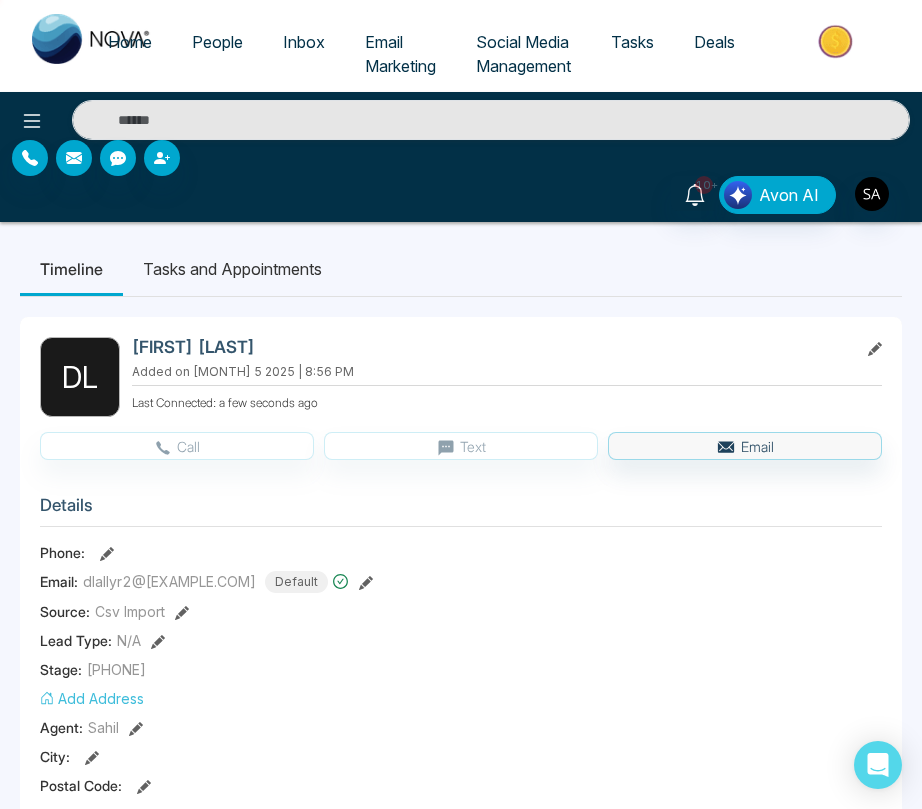select on "*" 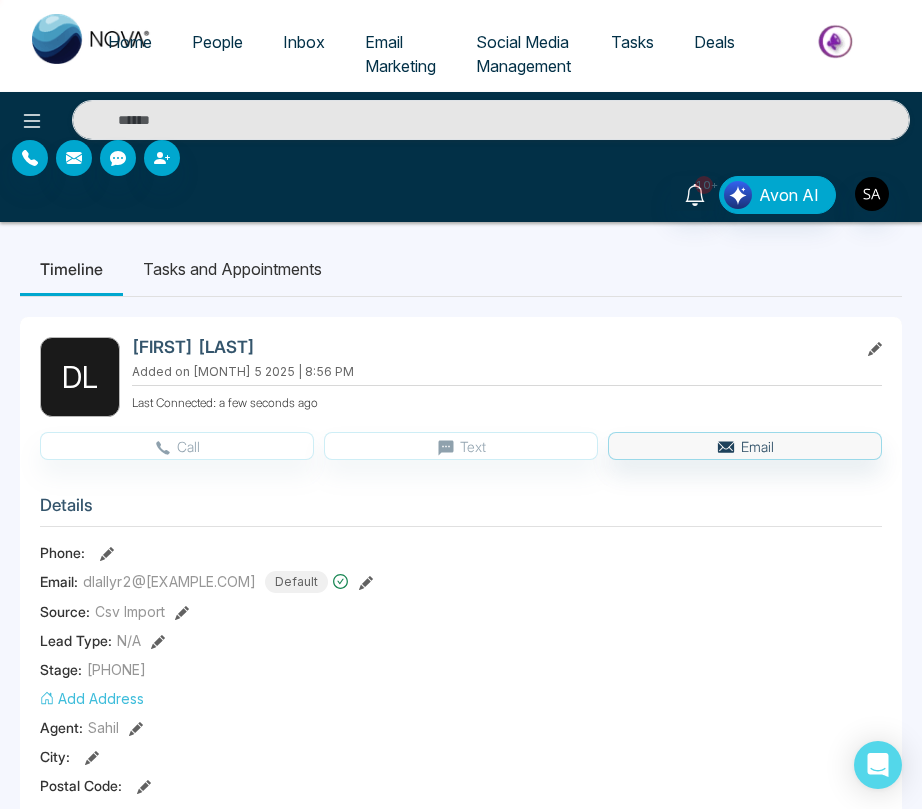 select on "*" 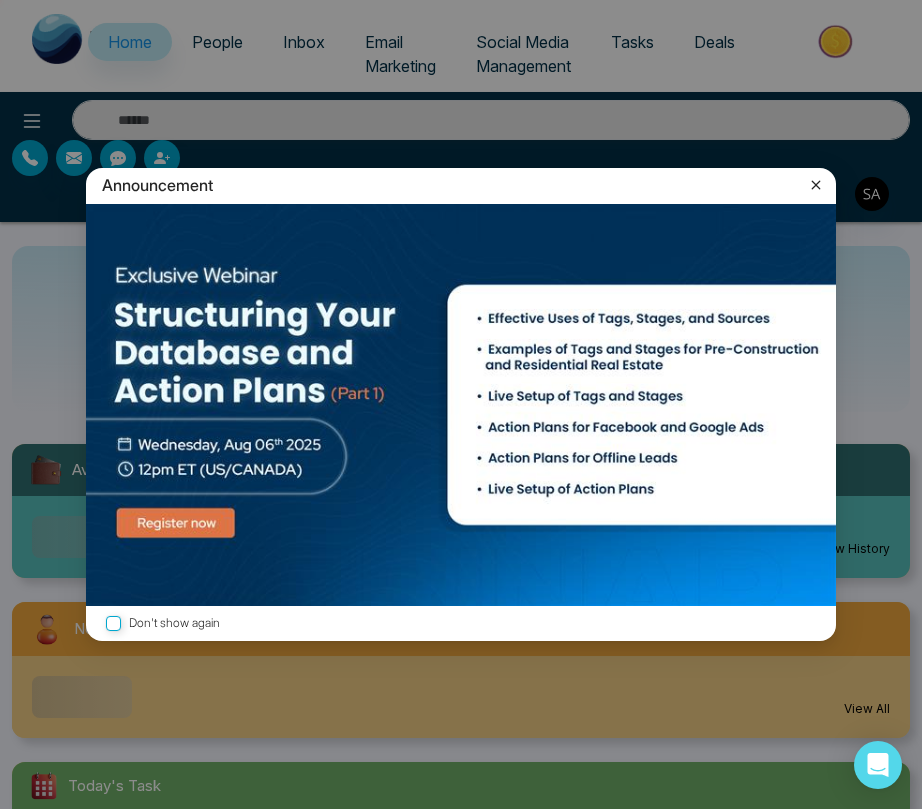 click 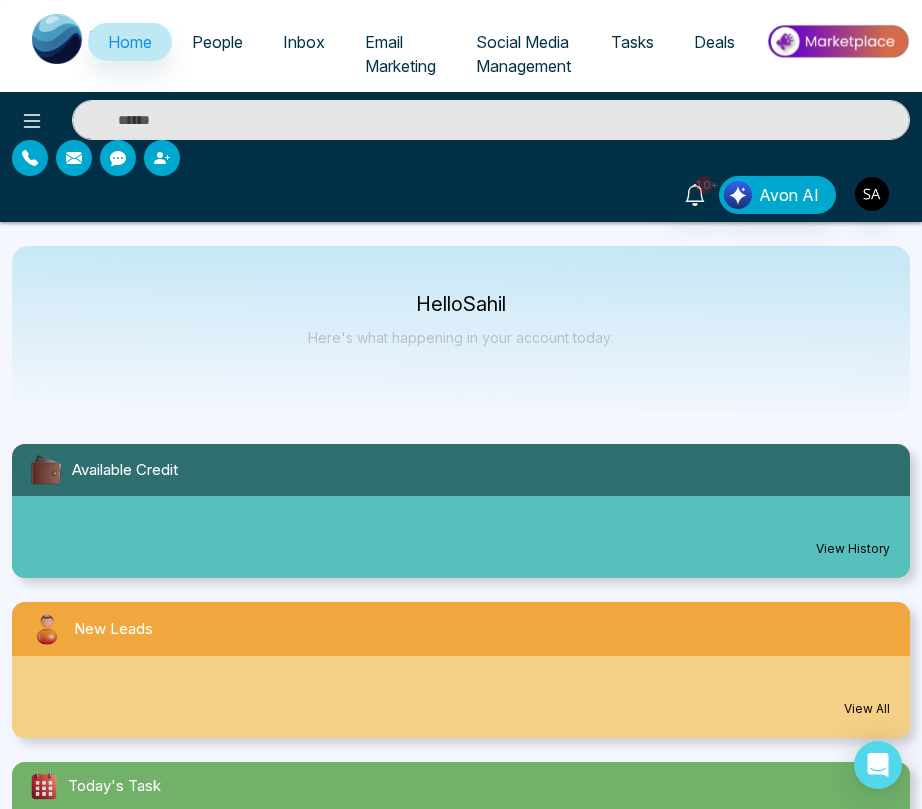 click 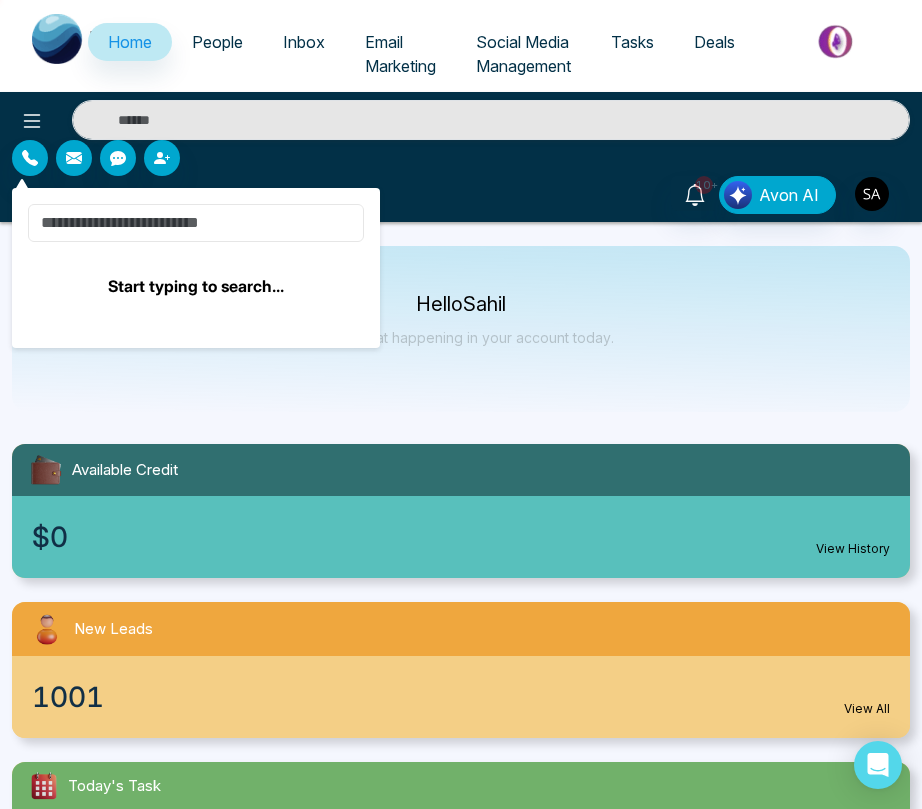click at bounding box center (196, 223) 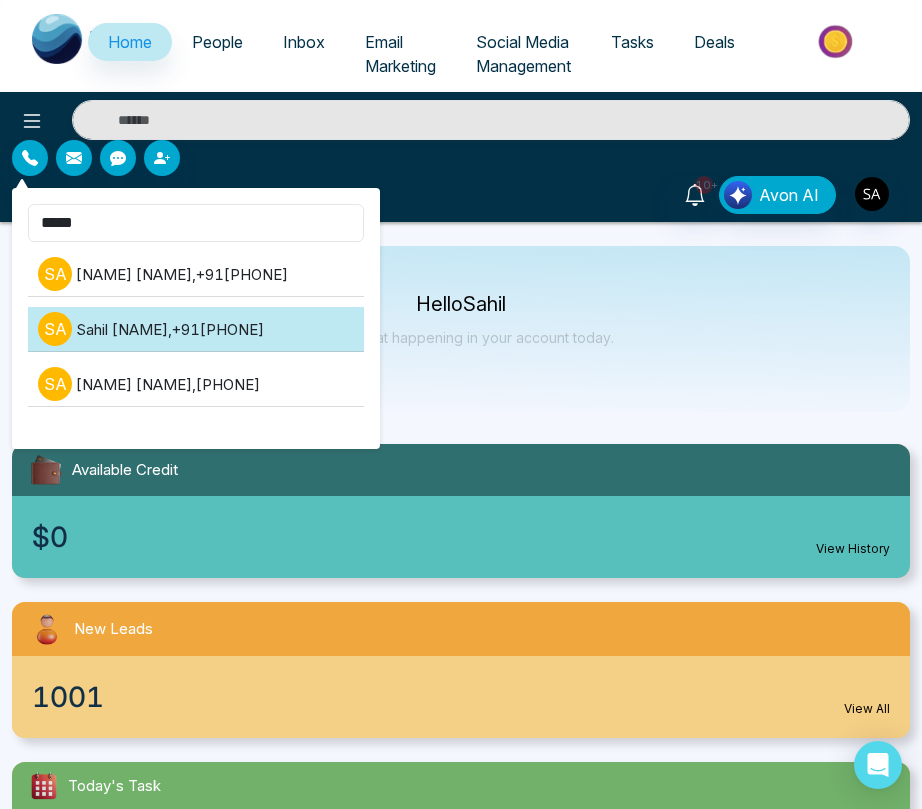 type on "*****" 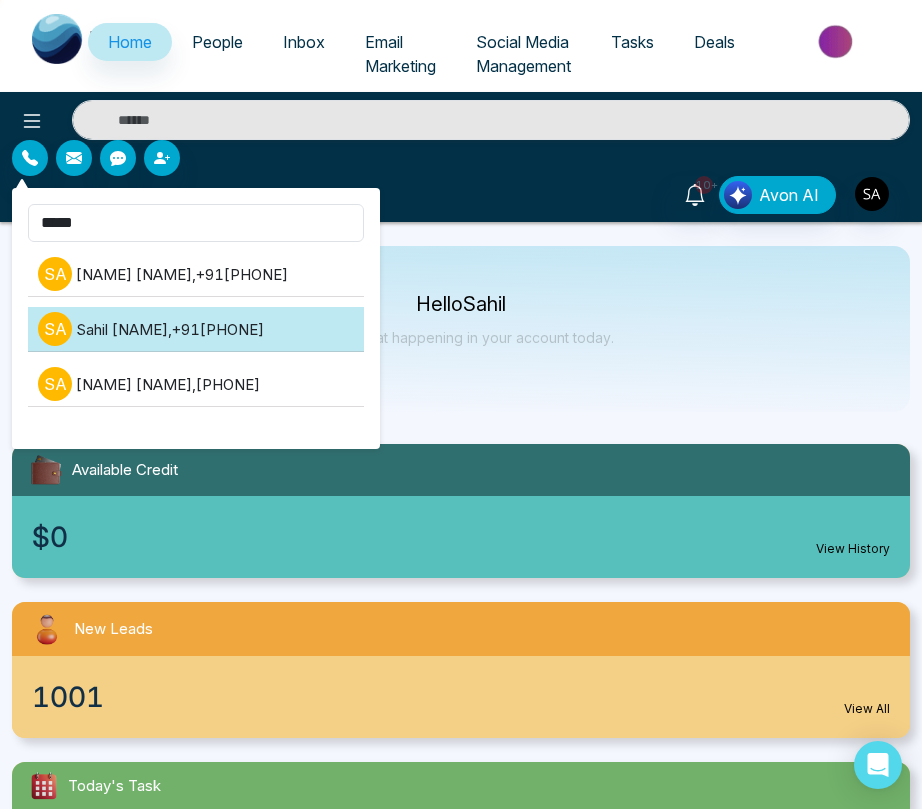 click on "S A   Sahil   Akbari ,  +918460937301" at bounding box center [196, 329] 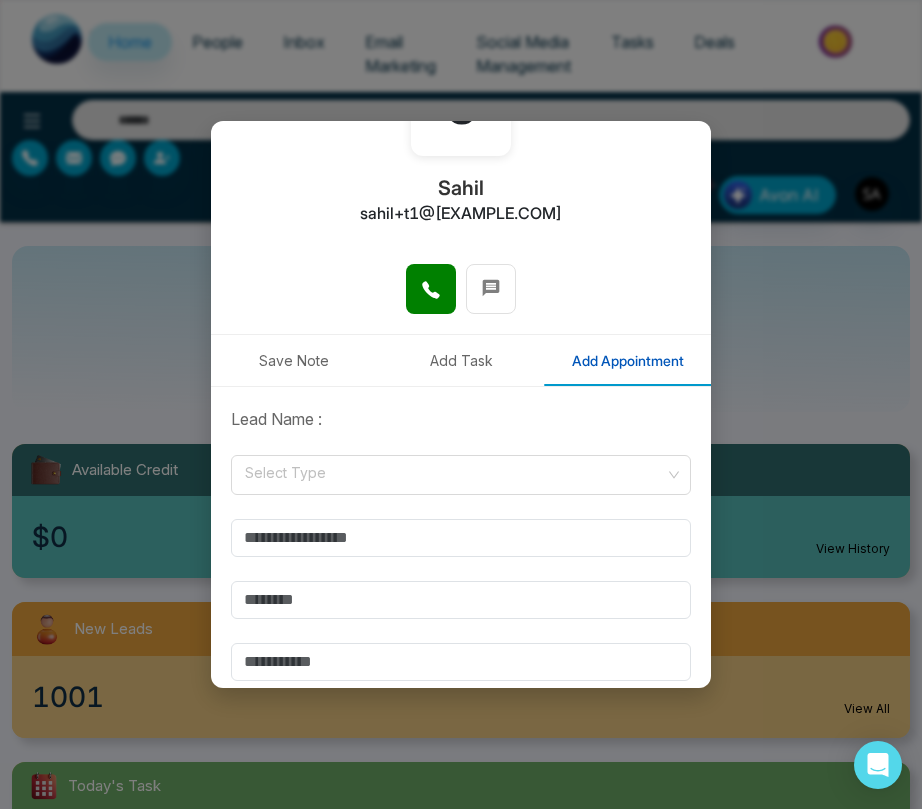 scroll, scrollTop: 211, scrollLeft: 0, axis: vertical 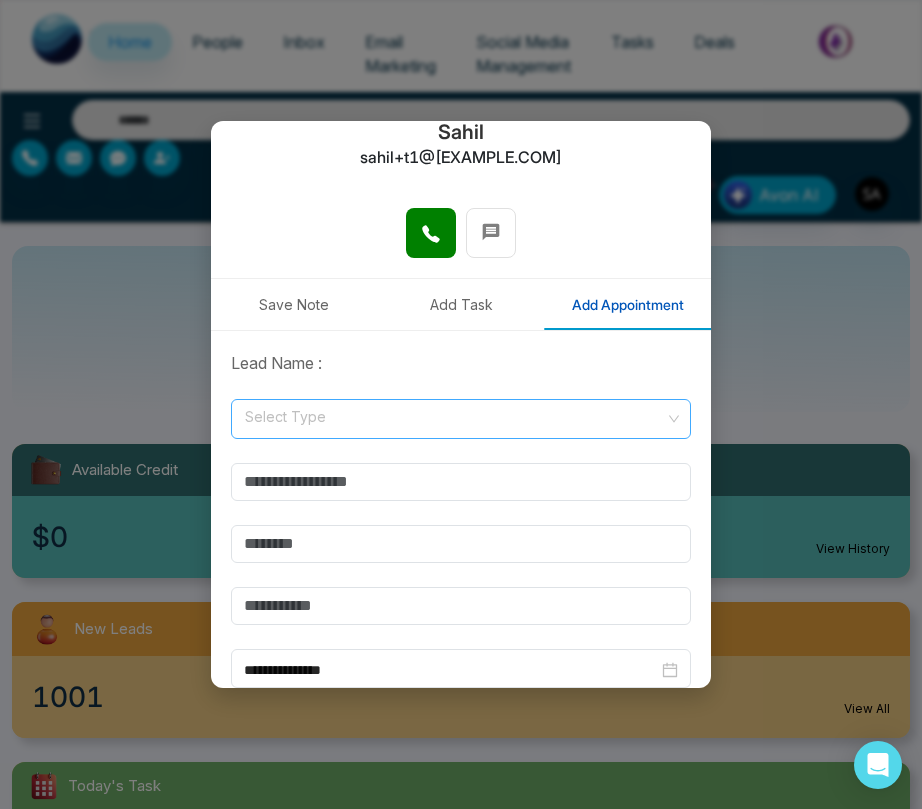 click at bounding box center (454, 415) 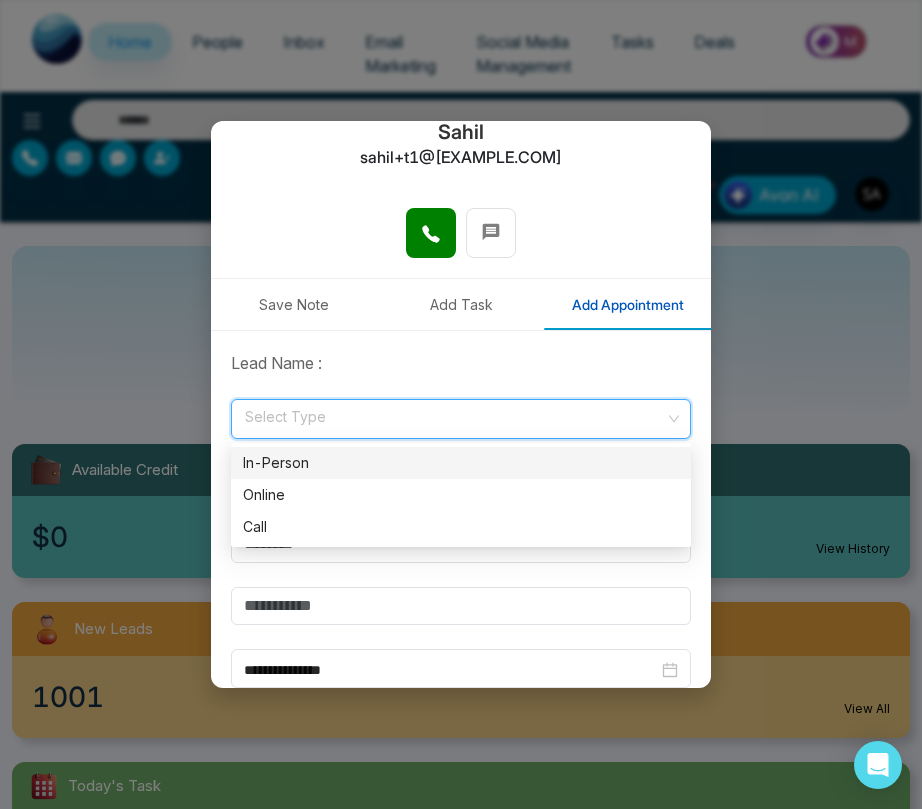 click on "In-Person" at bounding box center [461, 463] 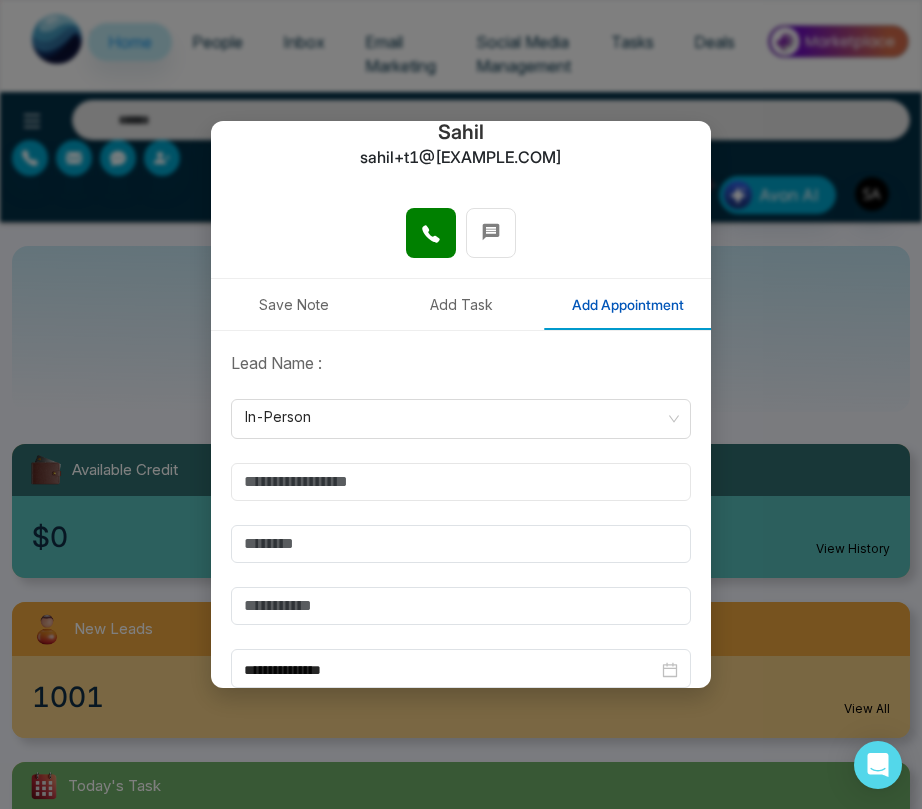 click at bounding box center [461, 482] 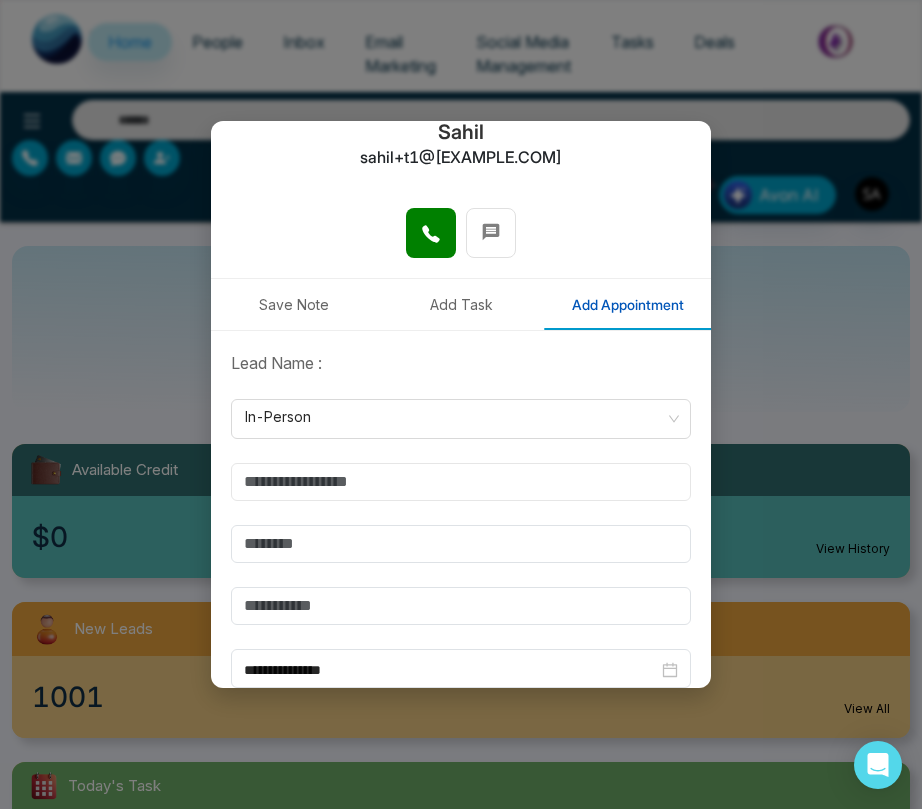 type on "*****" 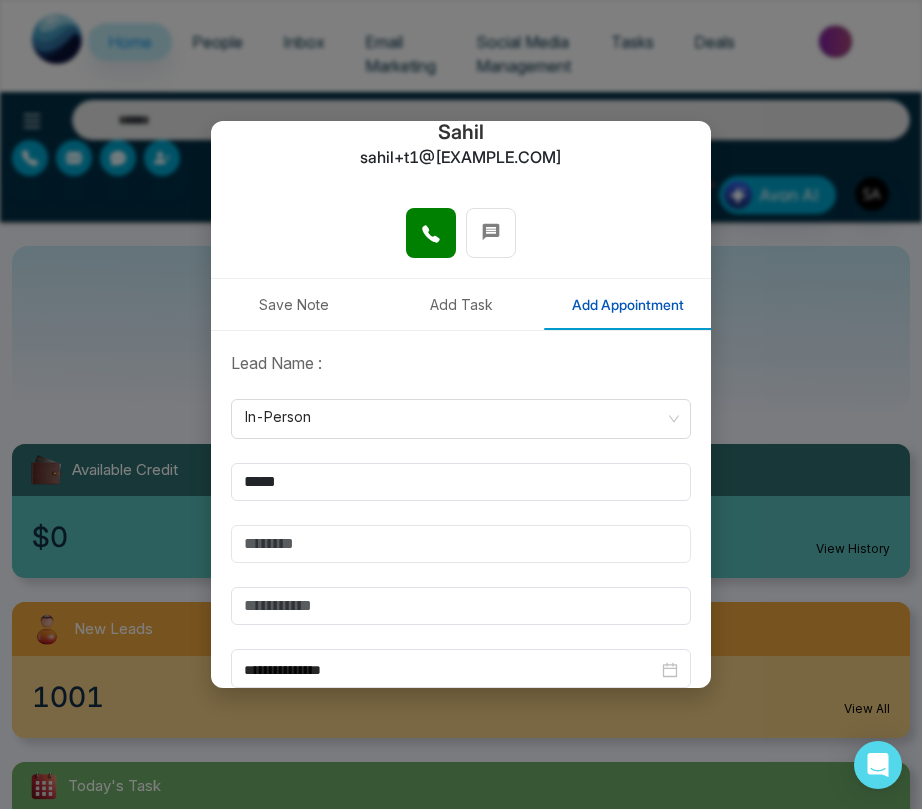 click at bounding box center (461, 544) 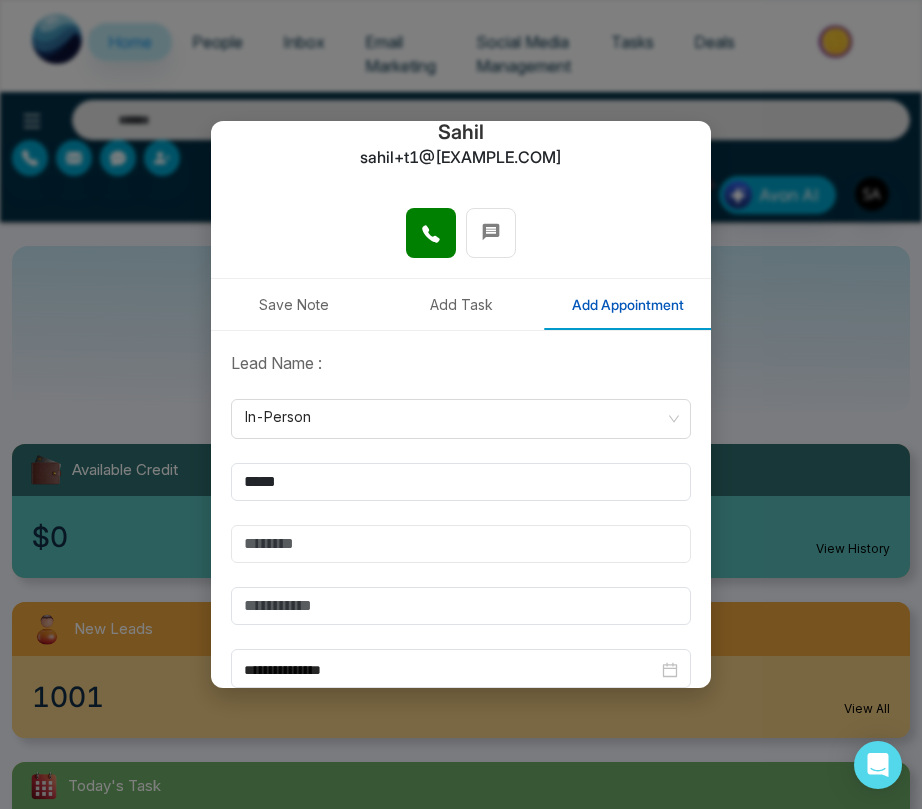 type on "*******" 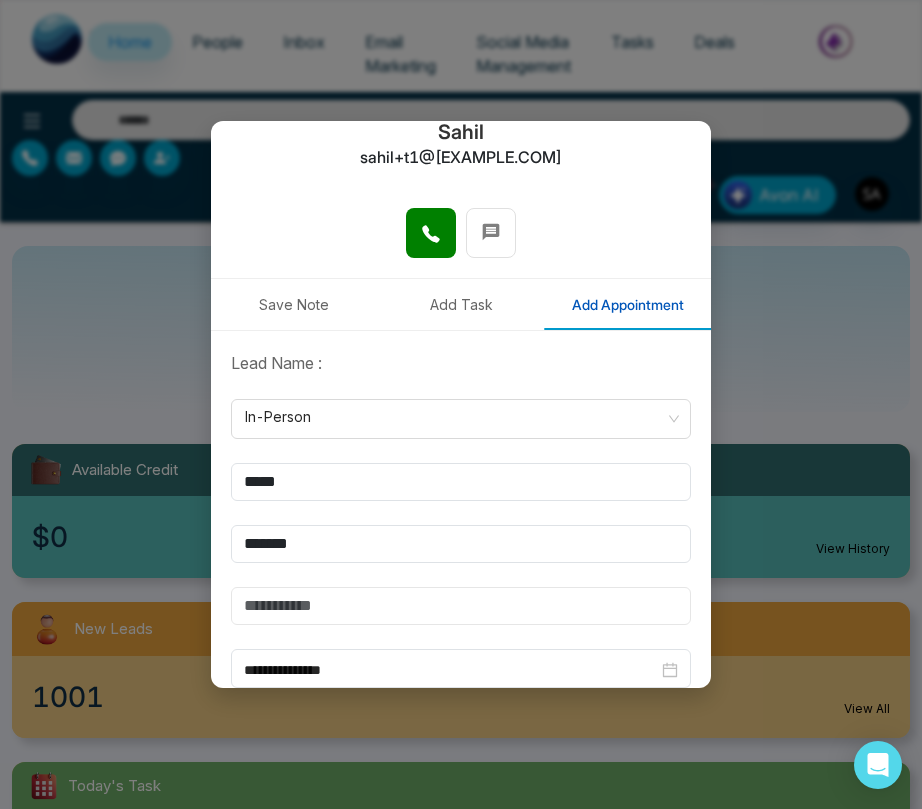 click at bounding box center [461, 606] 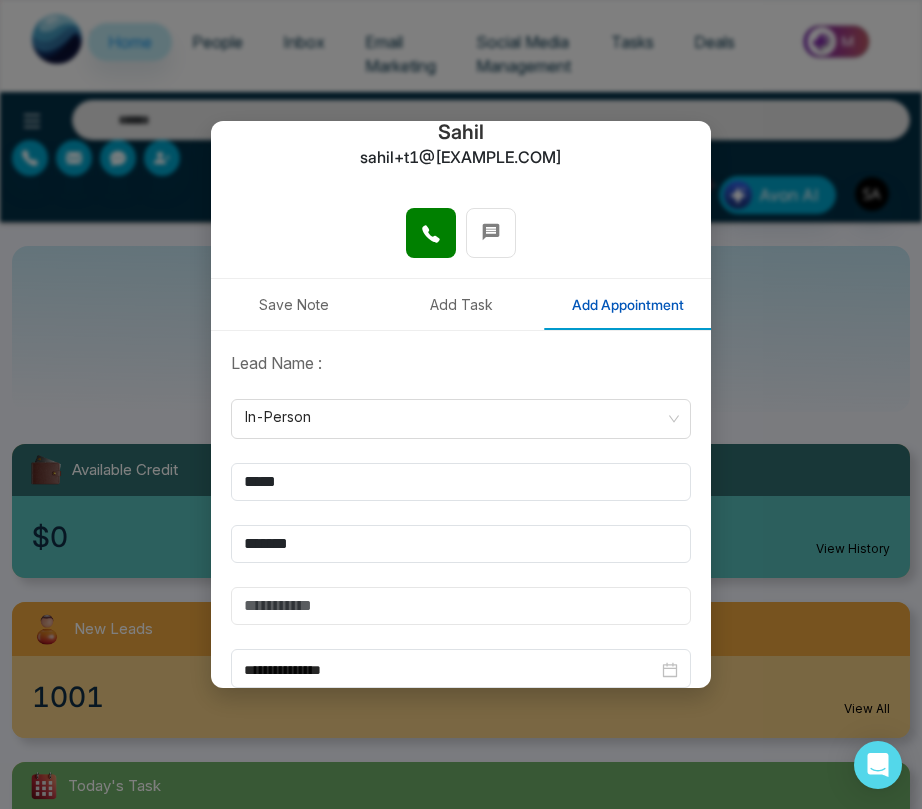 type on "*******" 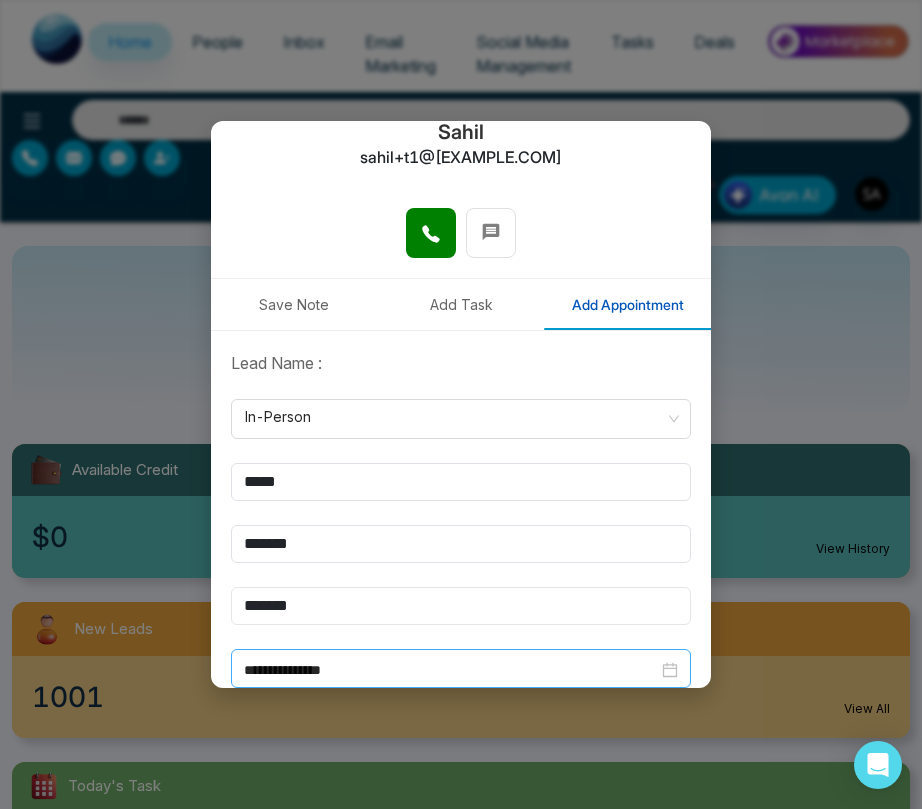 scroll, scrollTop: 380, scrollLeft: 0, axis: vertical 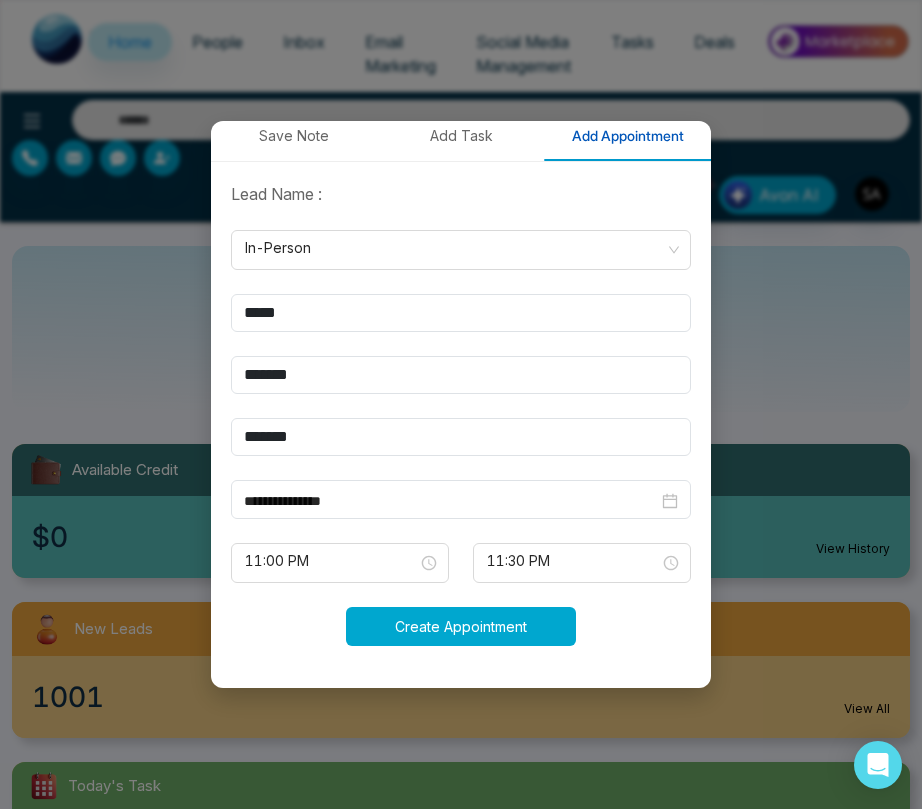 click on "Create Appointment" at bounding box center [461, 626] 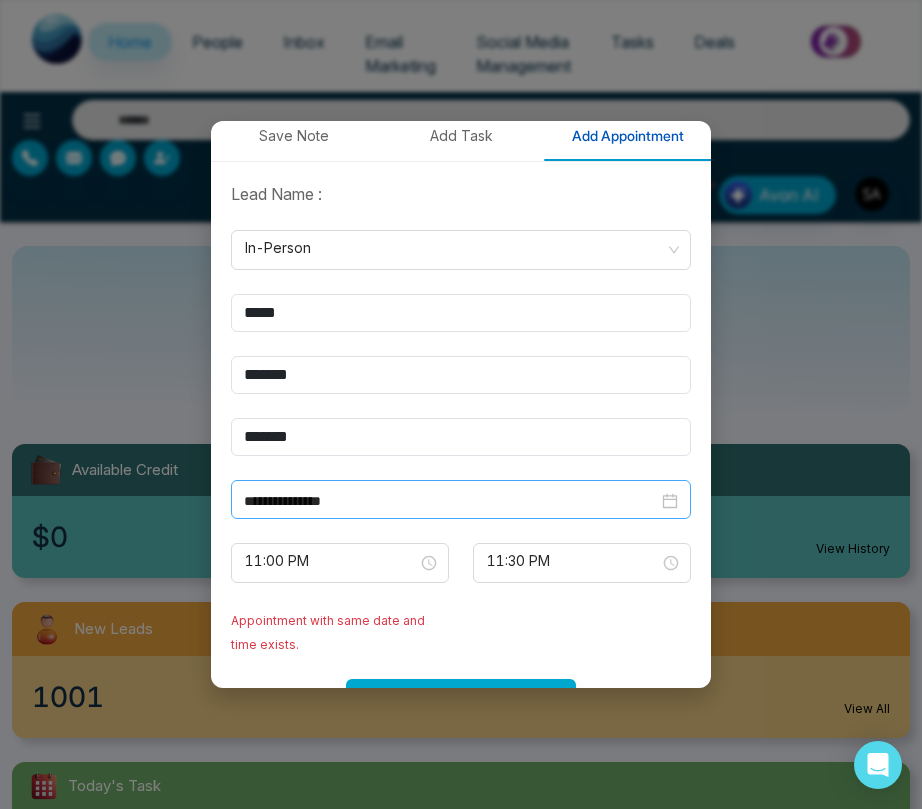 click on "**********" at bounding box center (451, 501) 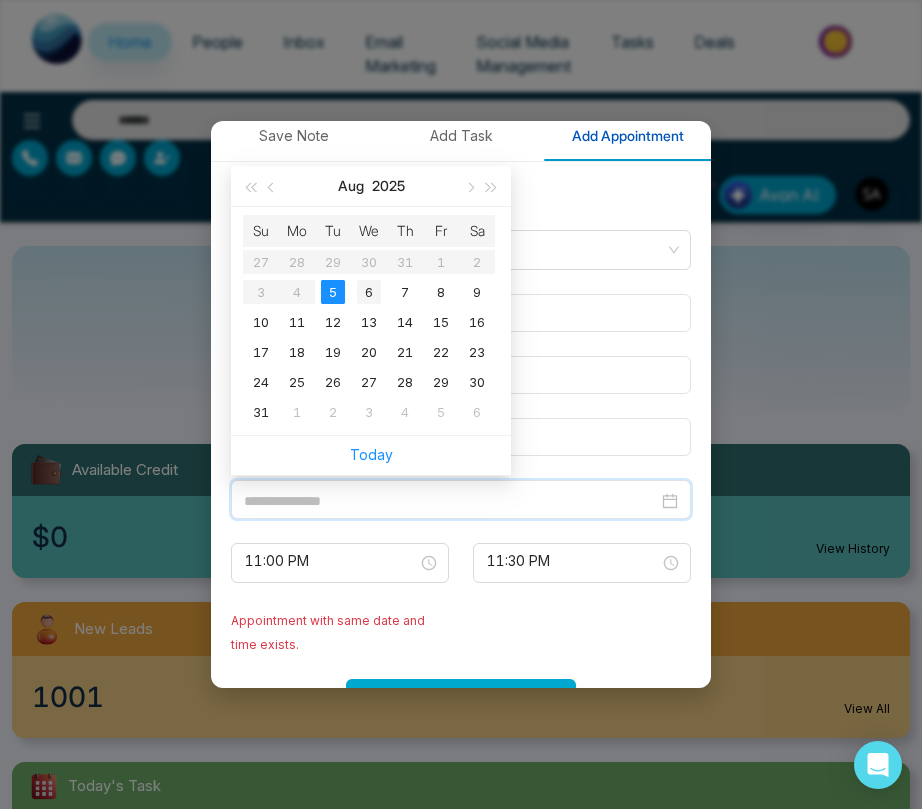 click on "6" at bounding box center (369, 292) 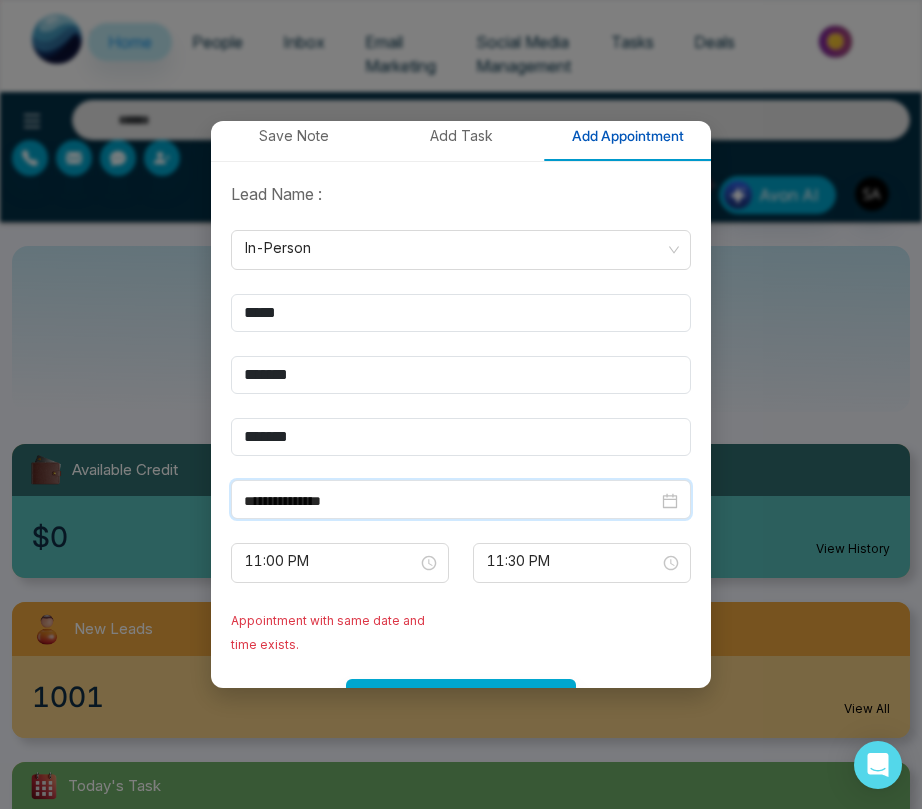 scroll, scrollTop: 452, scrollLeft: 0, axis: vertical 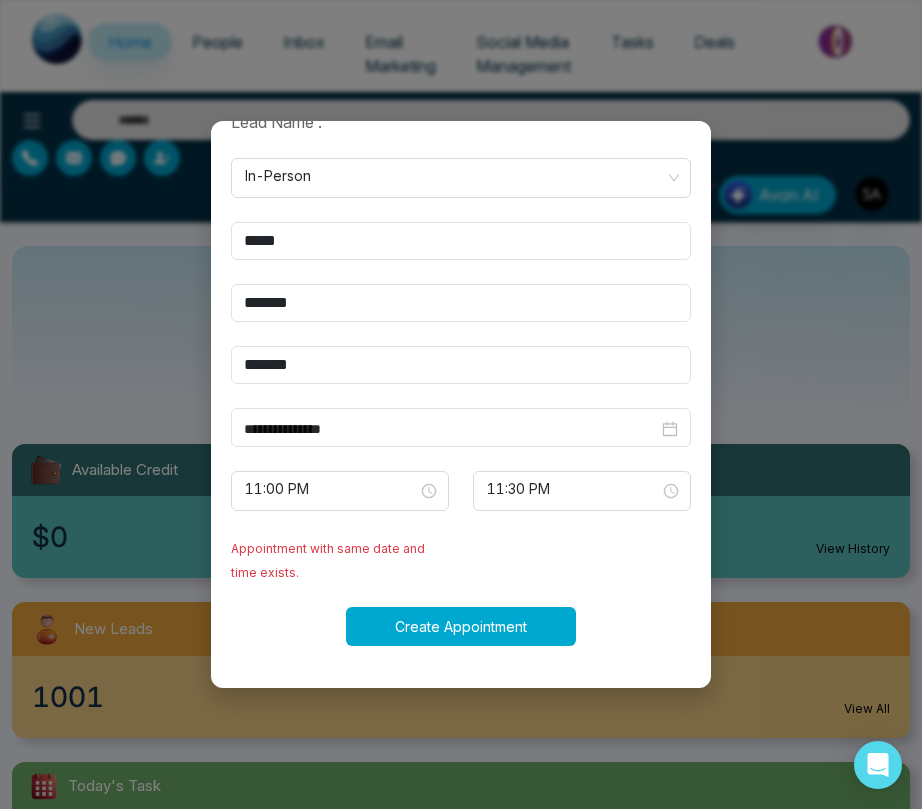 click on "Create Appointment" at bounding box center [461, 626] 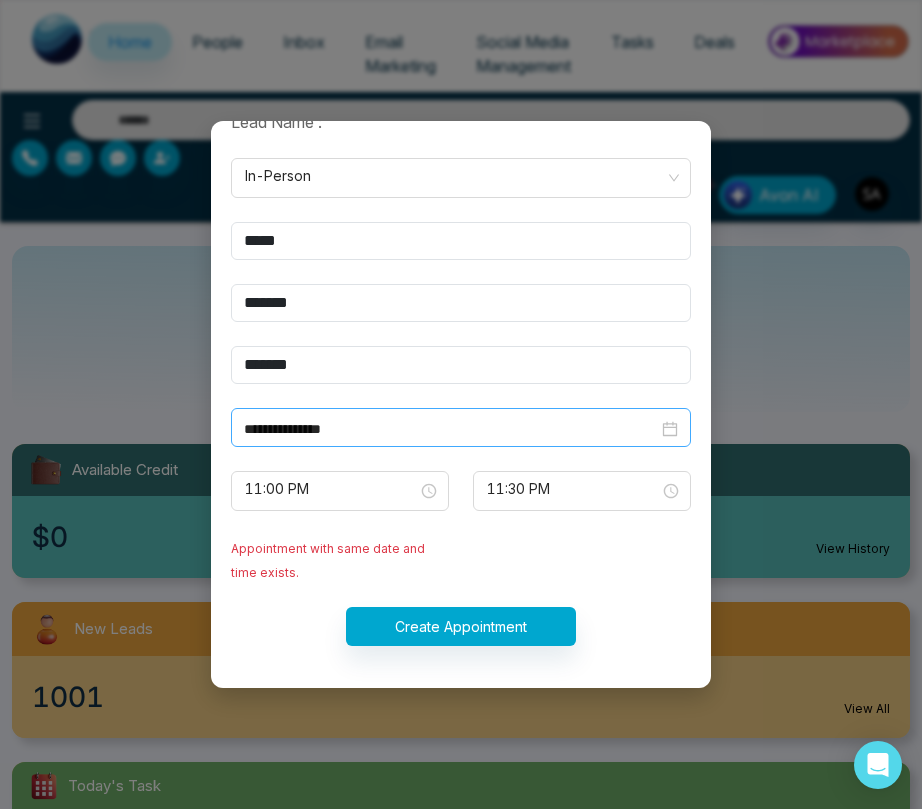 click on "**********" at bounding box center (451, 429) 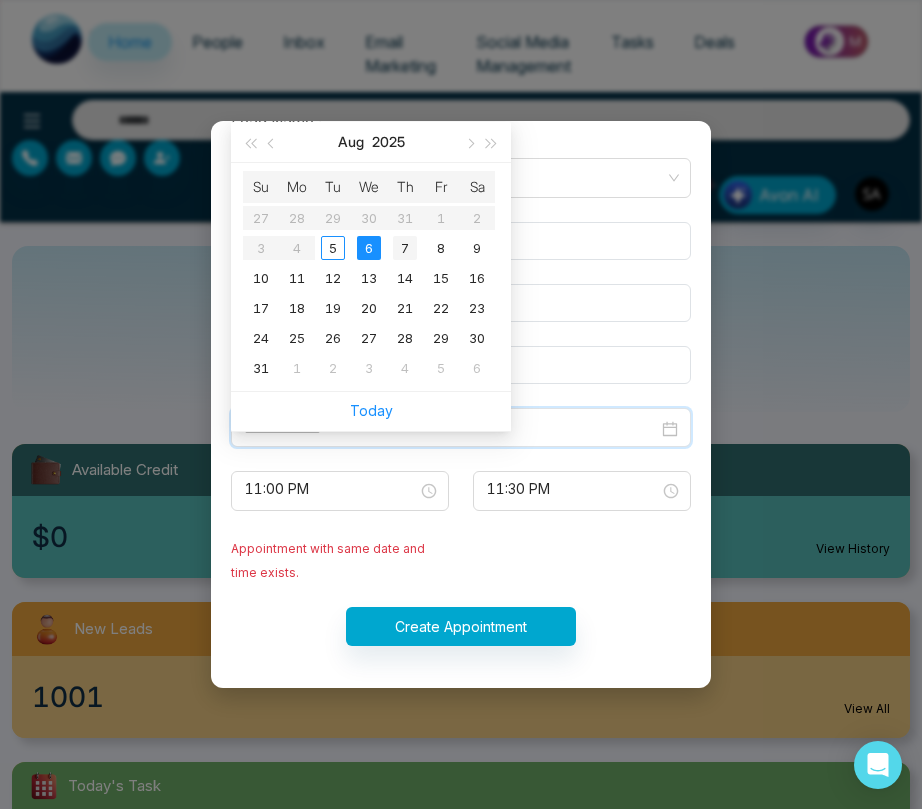 type on "**********" 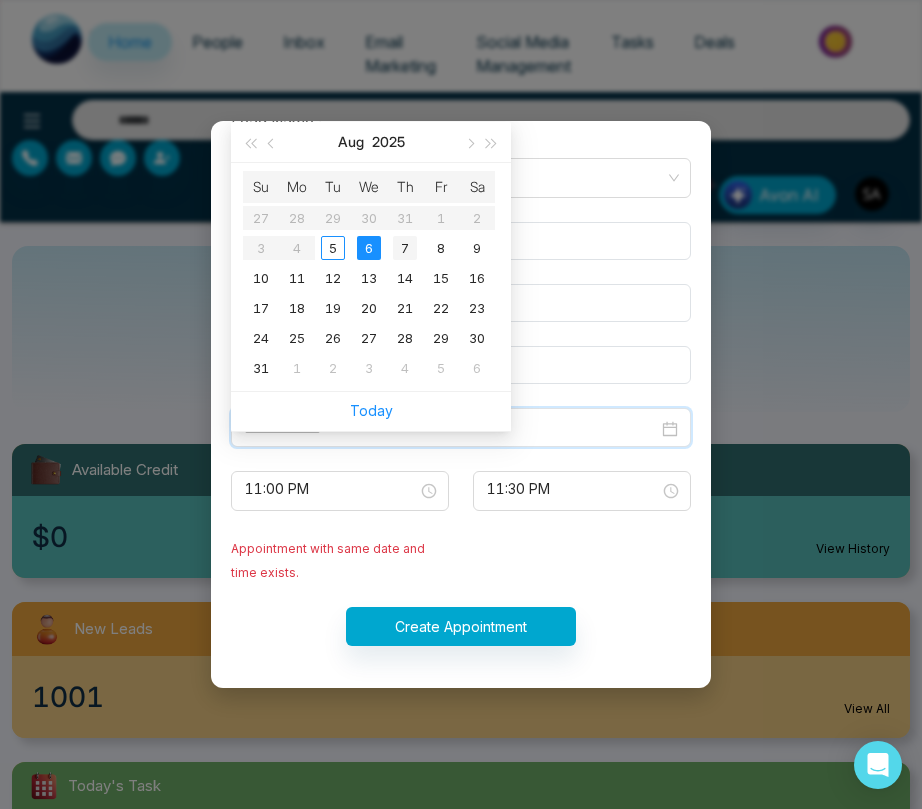 click on "7" at bounding box center [405, 248] 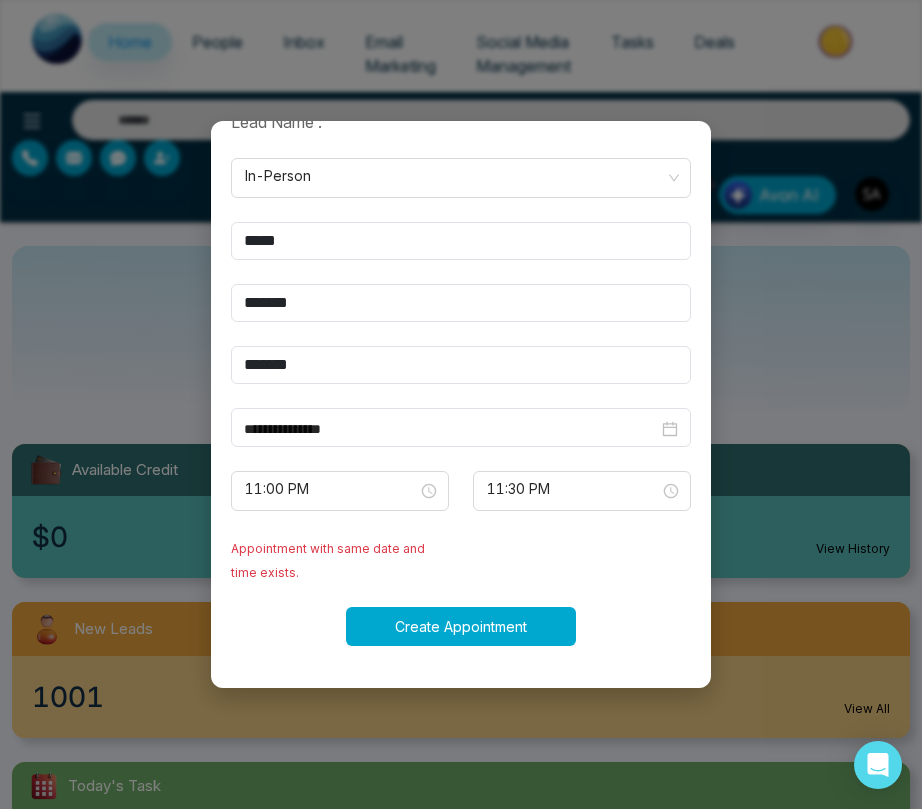 click on "Create Appointment" at bounding box center (461, 626) 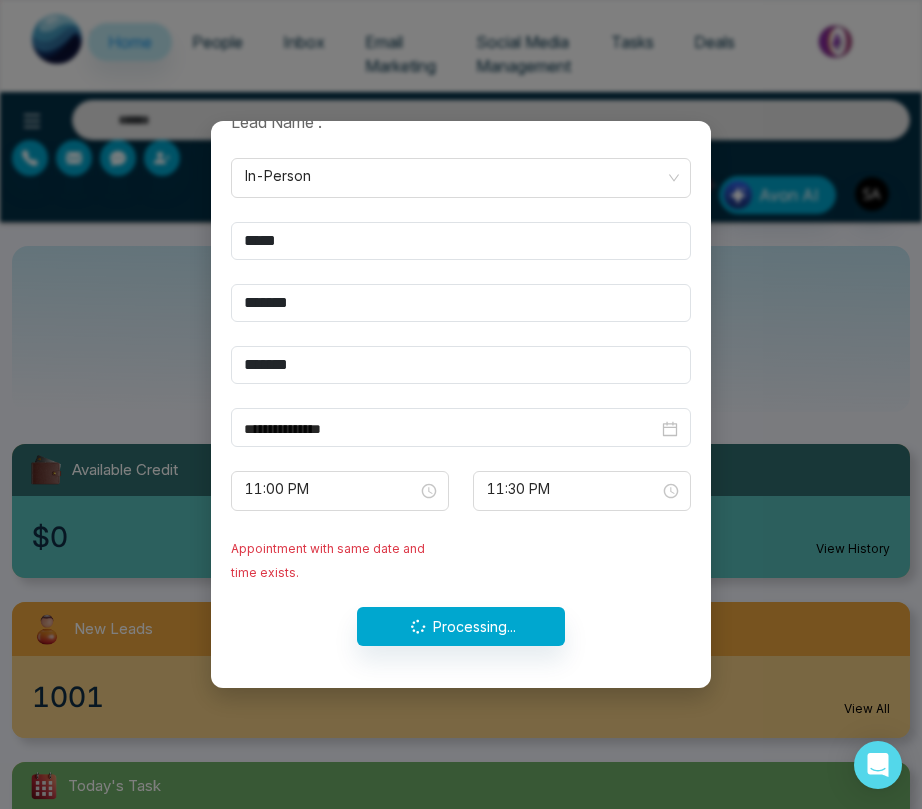 type 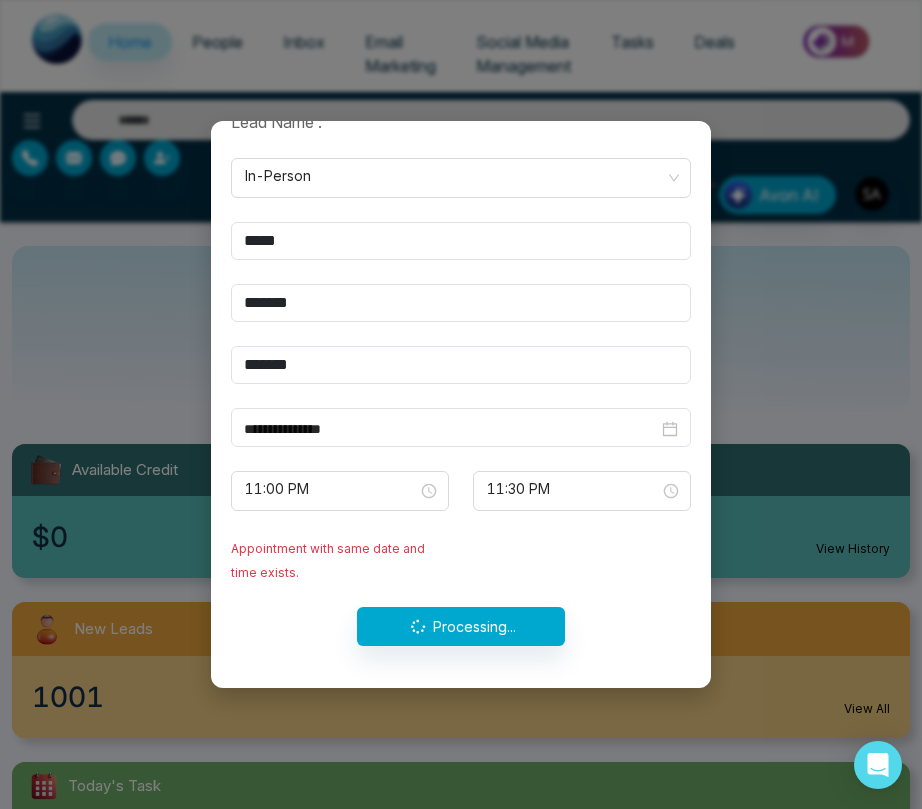 type 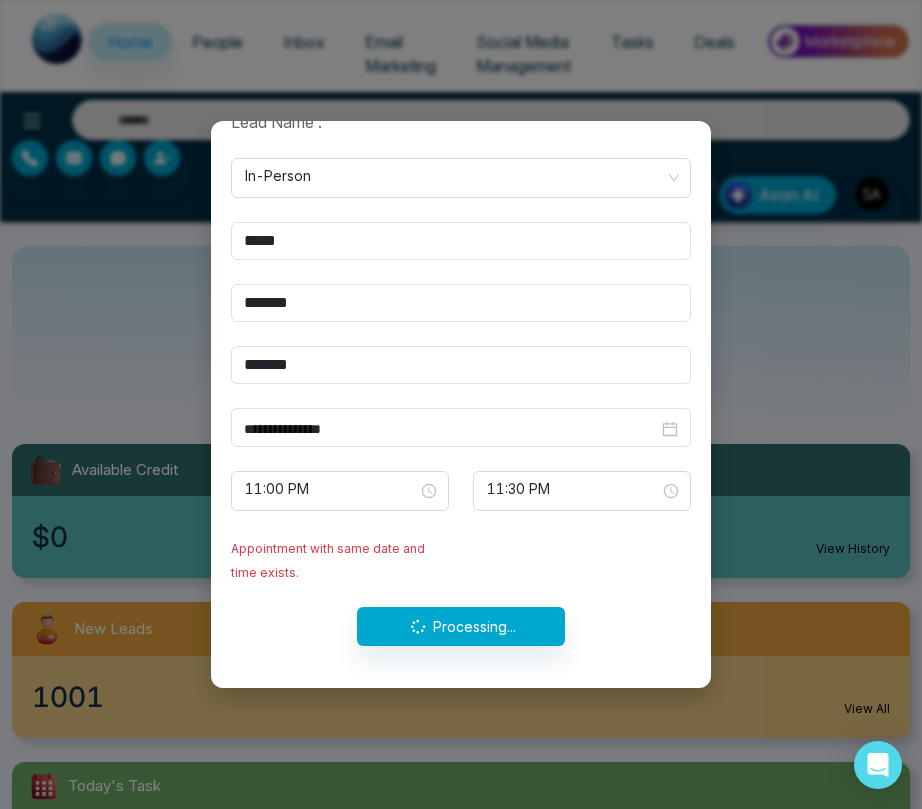 type 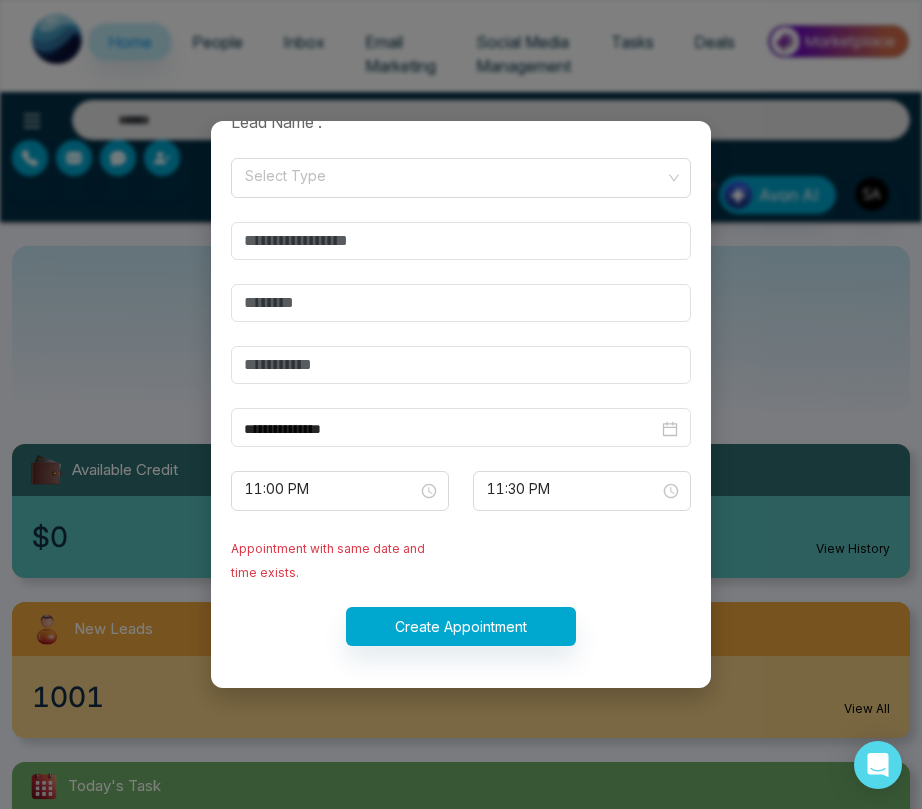 type on "**********" 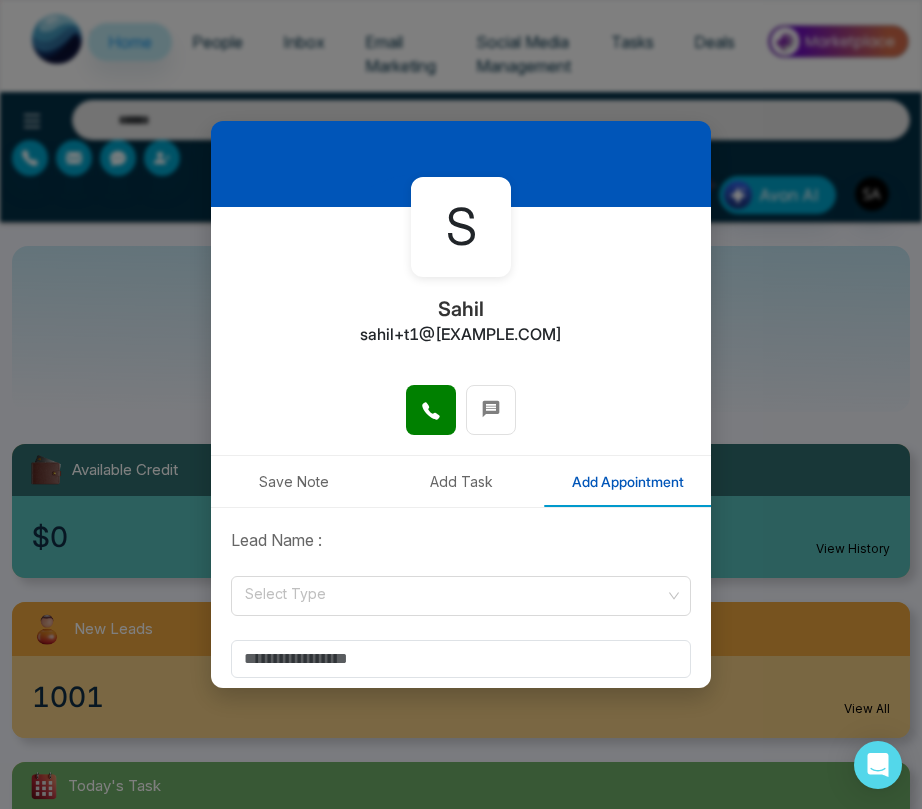 scroll, scrollTop: 0, scrollLeft: 0, axis: both 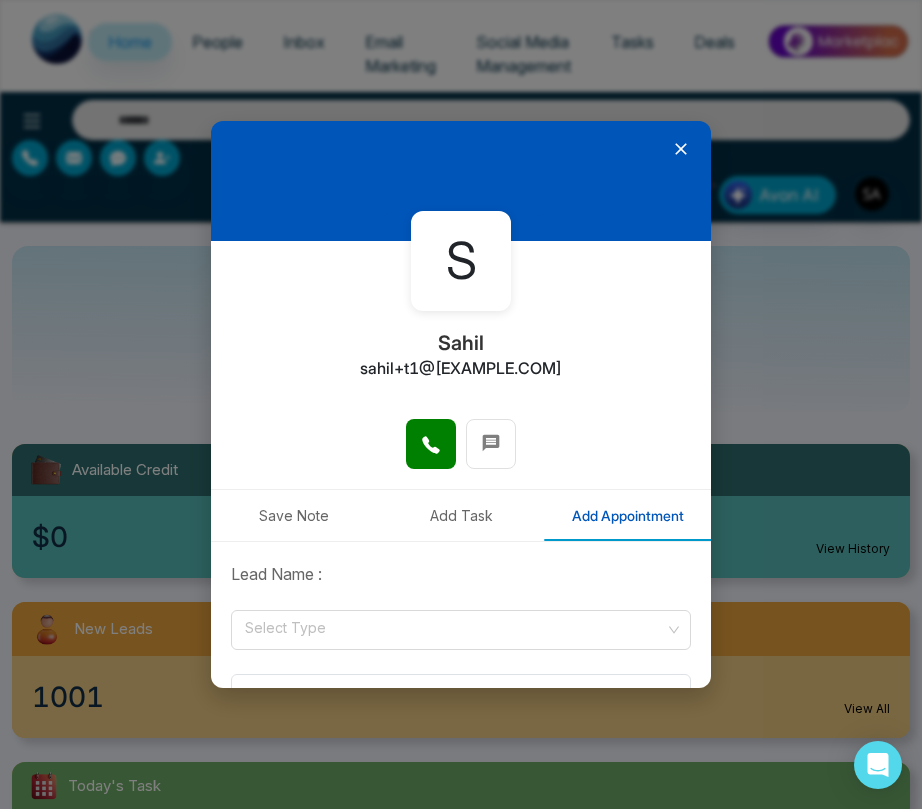 click 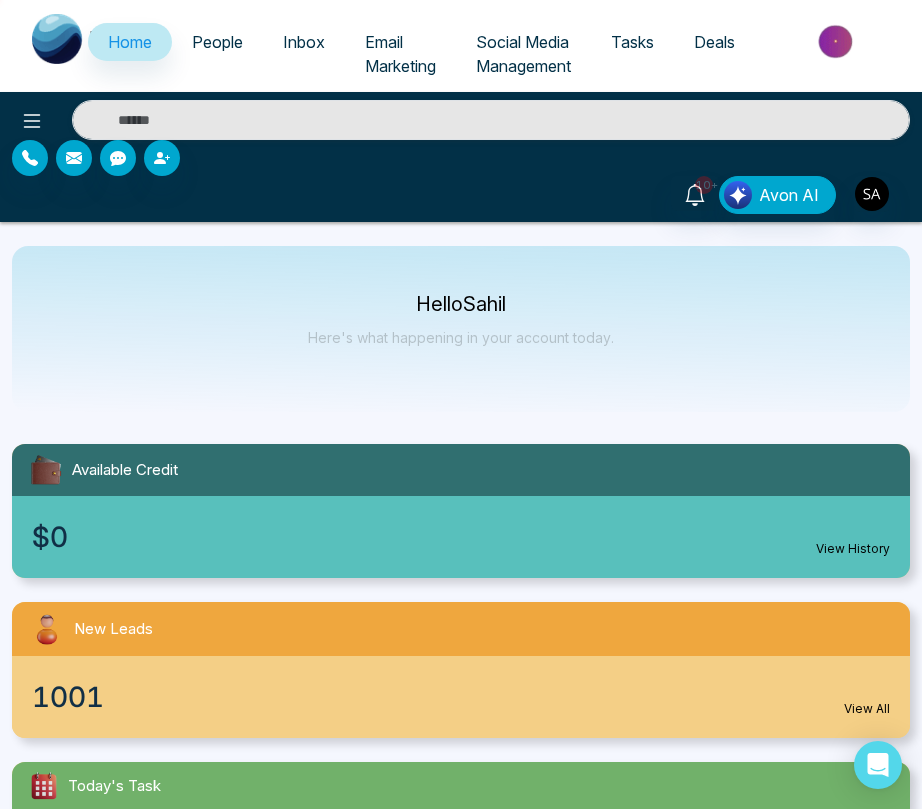 click on "Tasks" at bounding box center [632, 42] 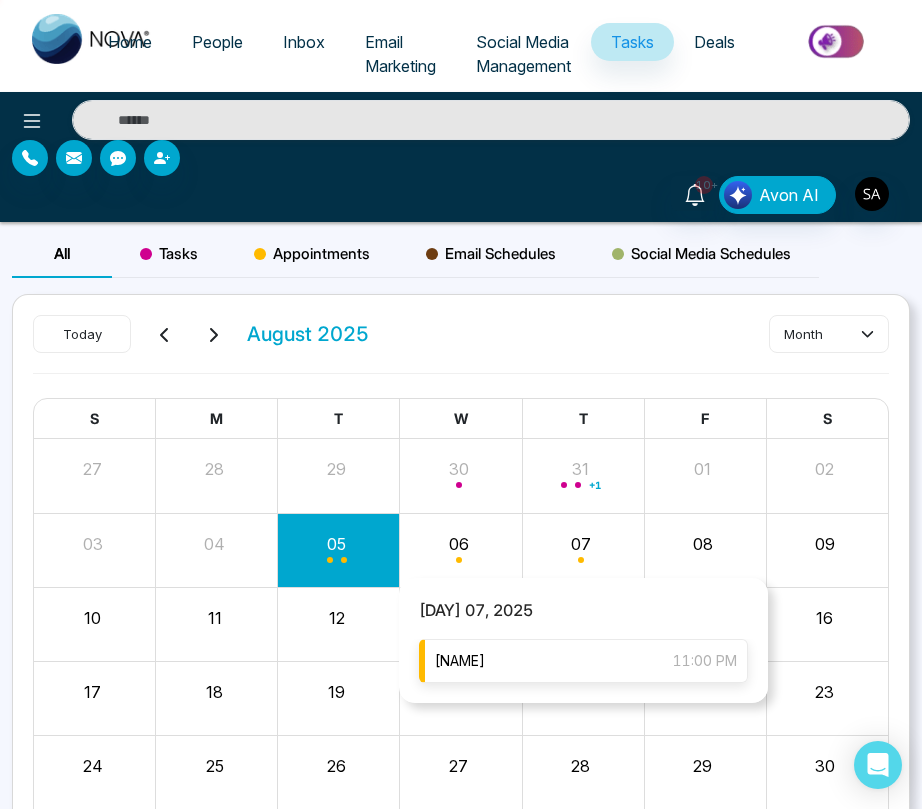 click on "sahil 11:00 PM" at bounding box center (583, 661) 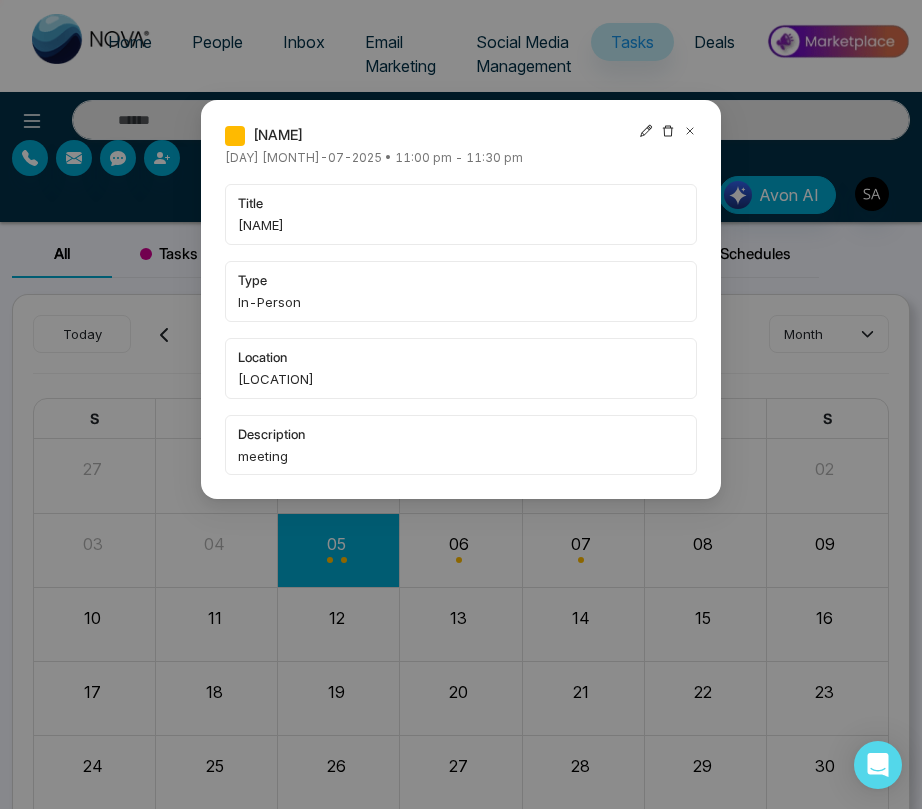 click 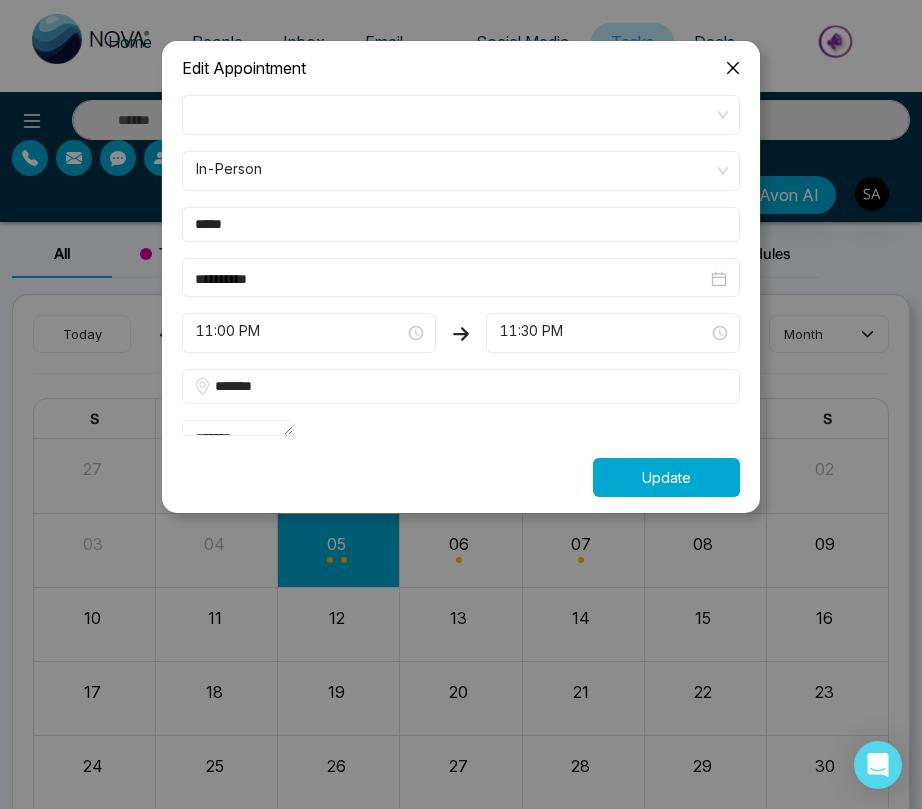 click on "Update" at bounding box center [666, 477] 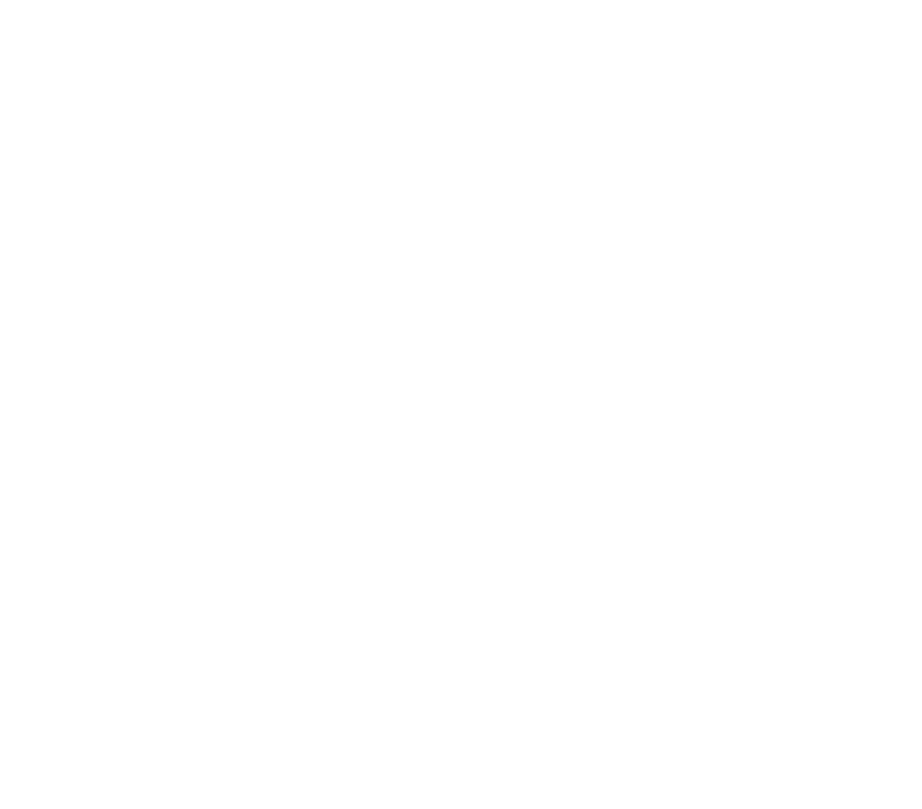 scroll, scrollTop: 0, scrollLeft: 0, axis: both 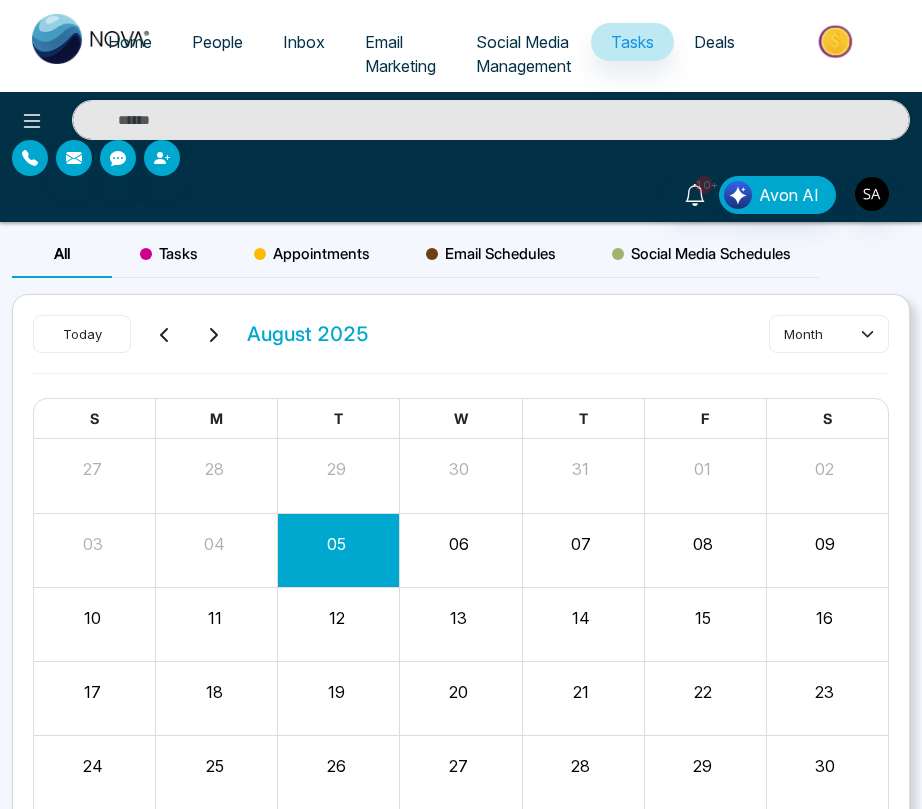 click 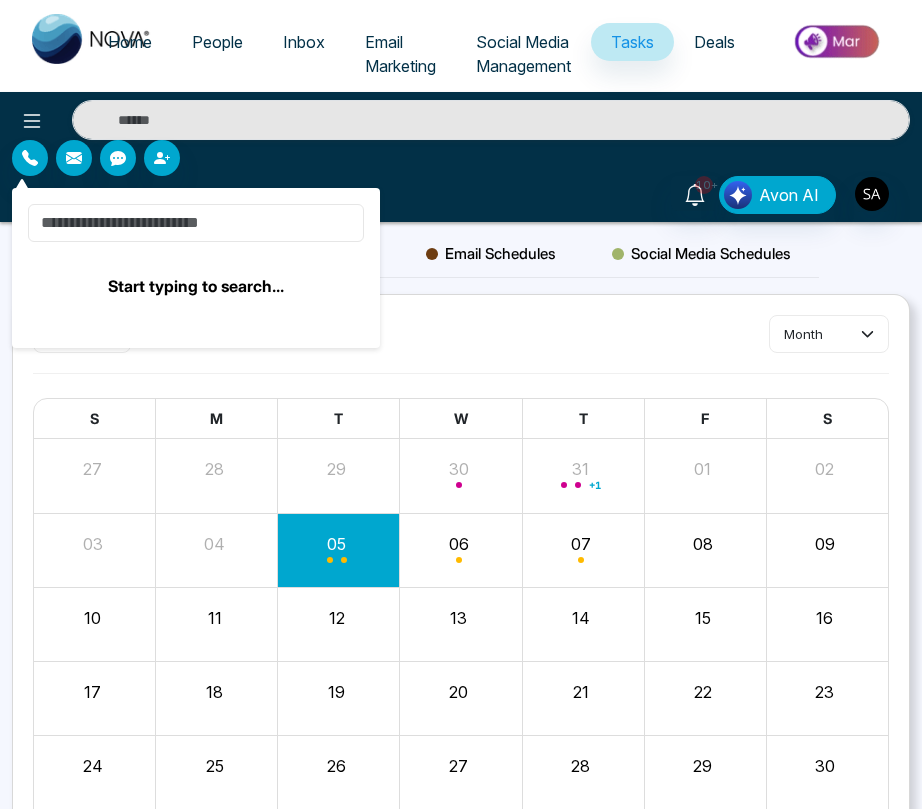 click at bounding box center (196, 223) 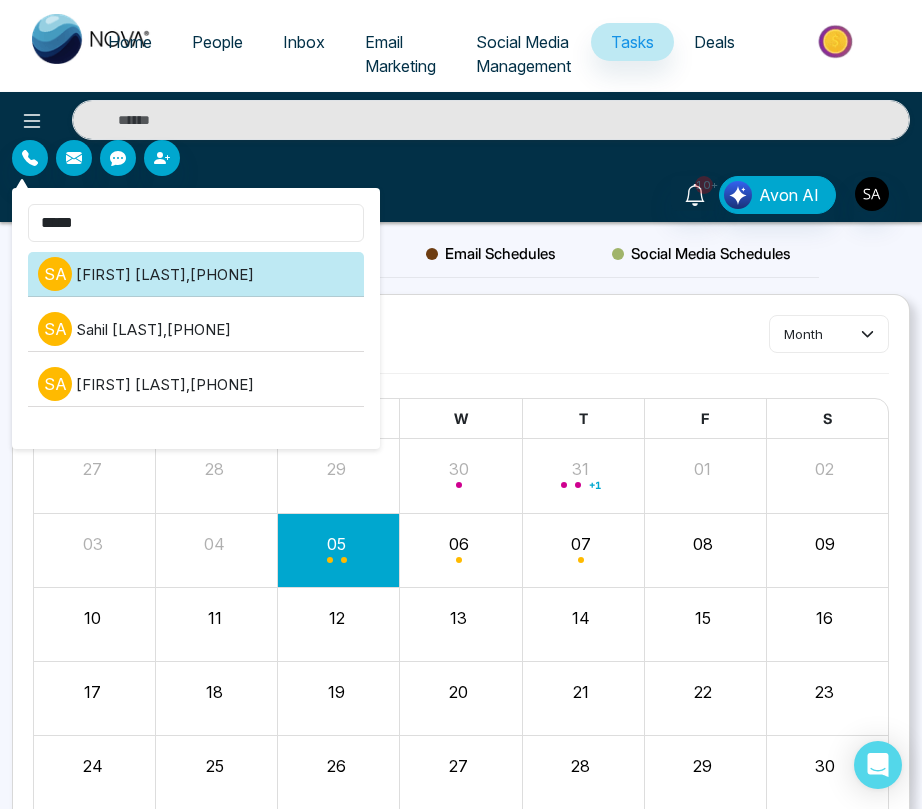 type on "*****" 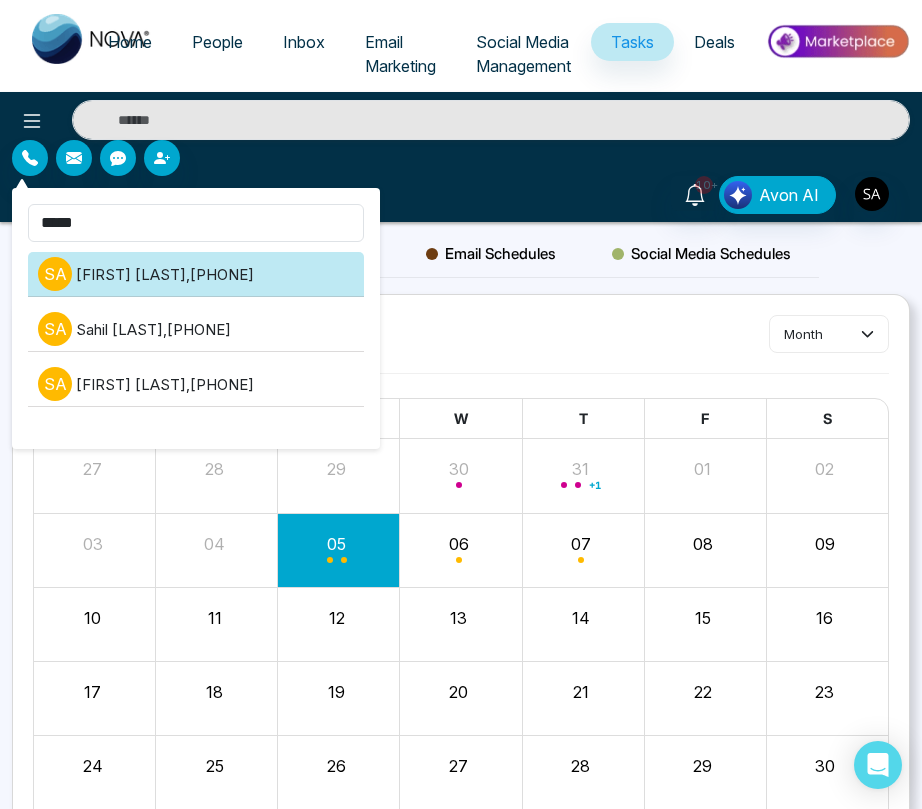 click on "s a [FIRST] [LAST] ,  [PHONE]" at bounding box center [196, 274] 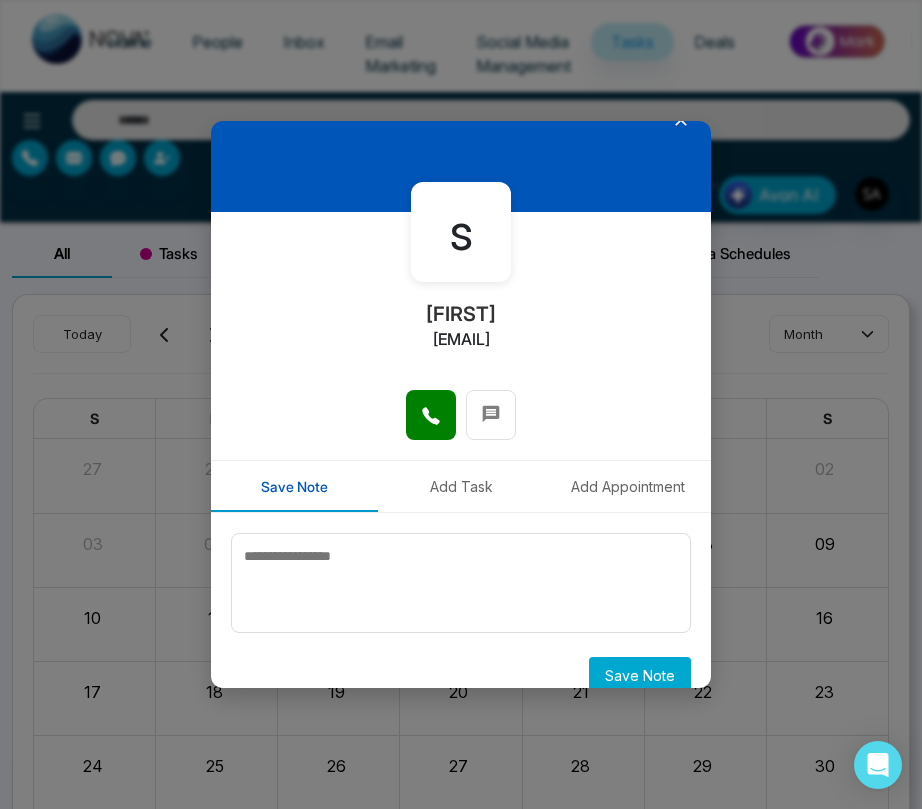 scroll, scrollTop: 54, scrollLeft: 0, axis: vertical 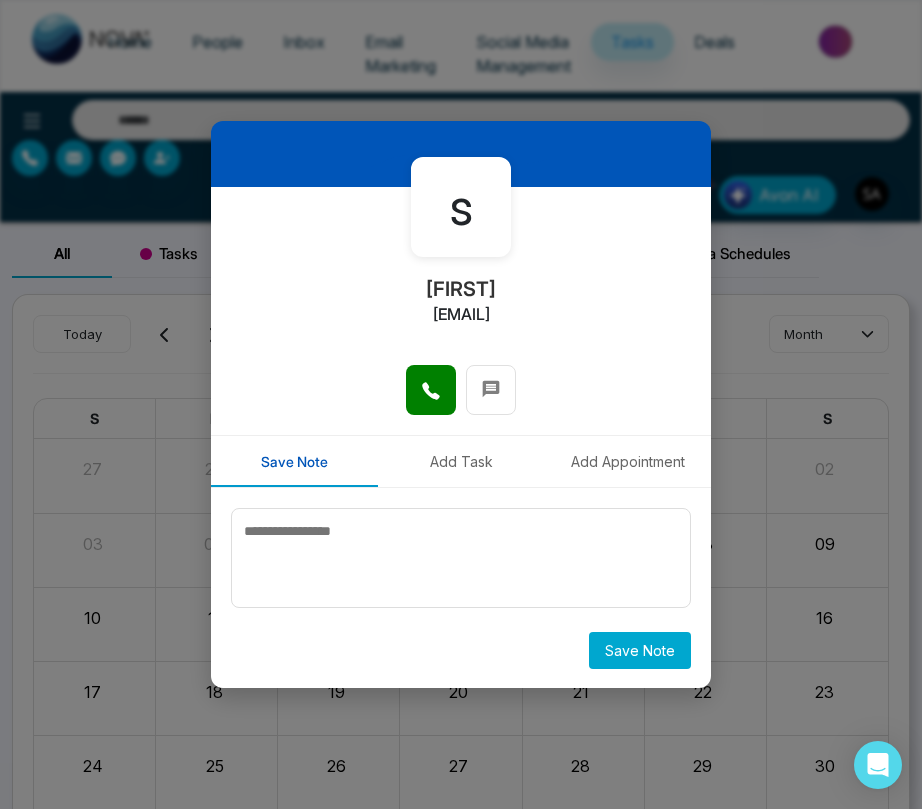 click on "Add Task" at bounding box center (461, 461) 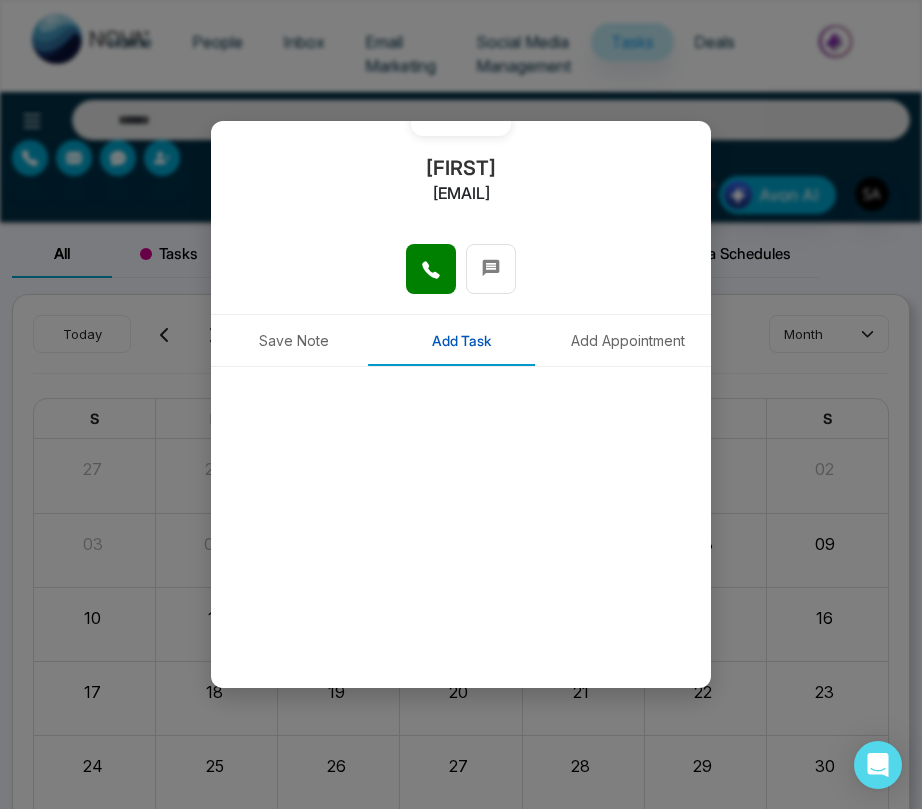 scroll, scrollTop: 195, scrollLeft: 0, axis: vertical 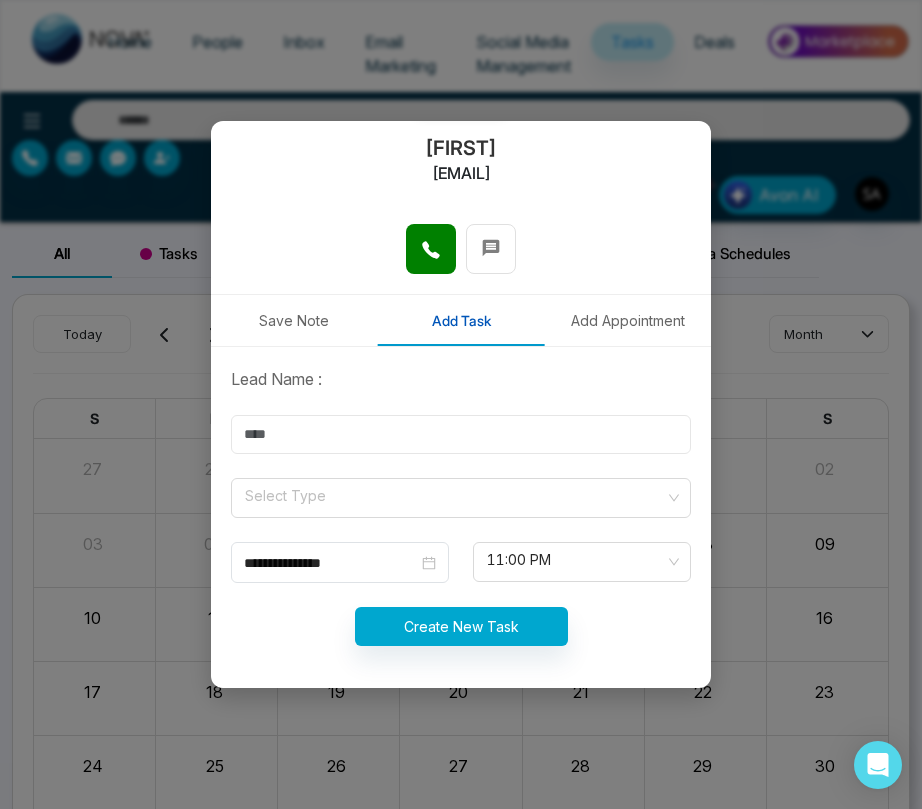click at bounding box center [461, 434] 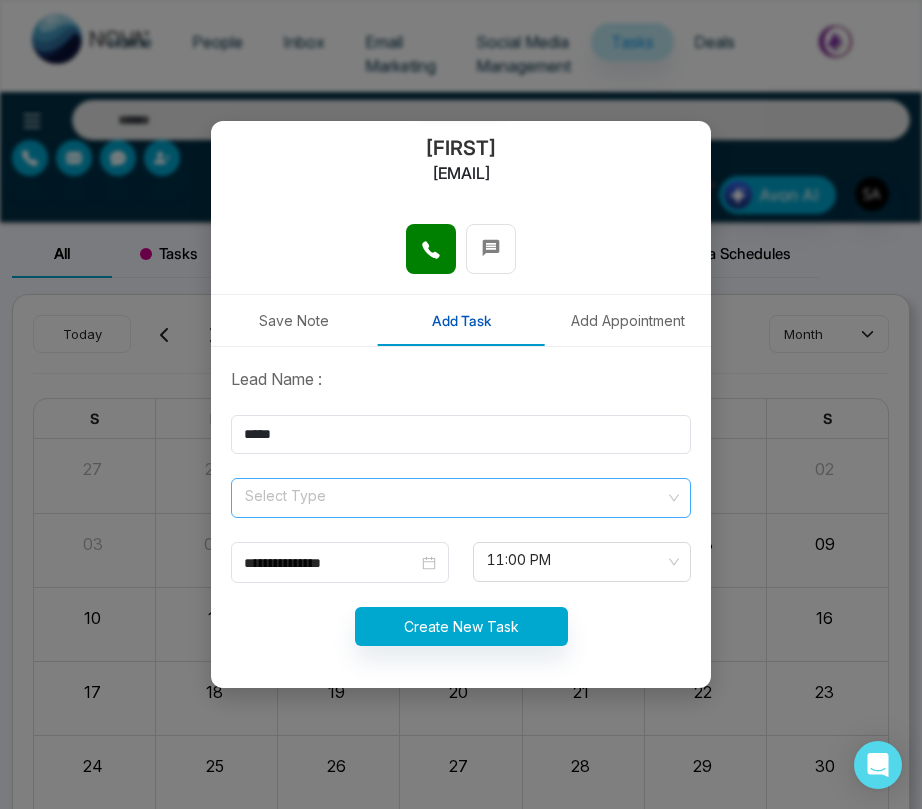 click at bounding box center [454, 494] 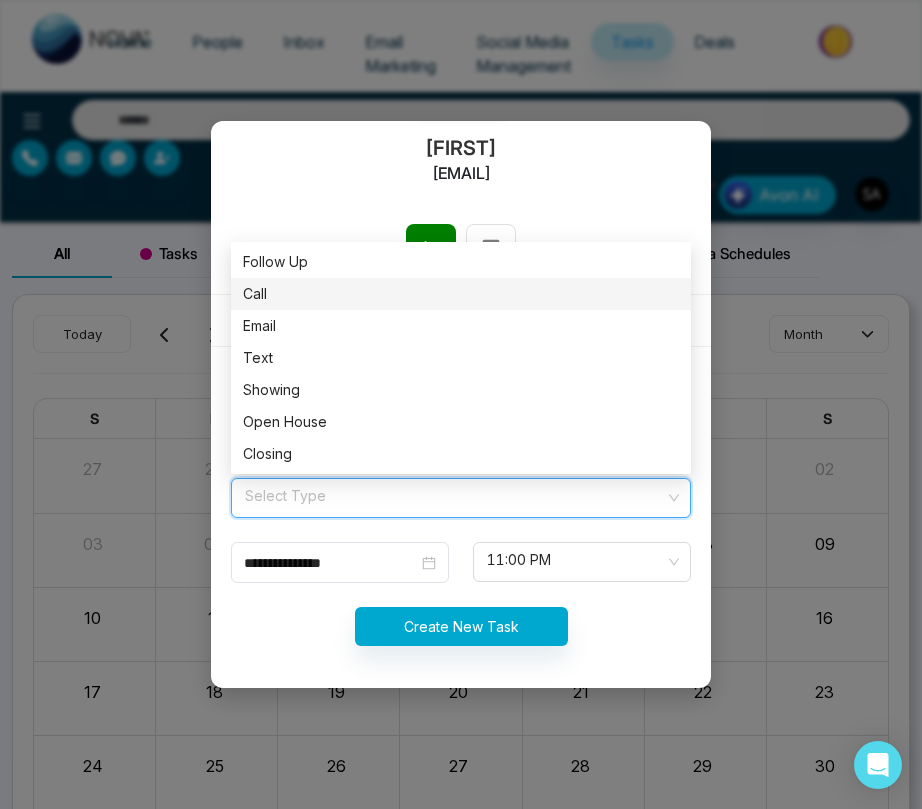 click on "Follow Up" at bounding box center [461, 262] 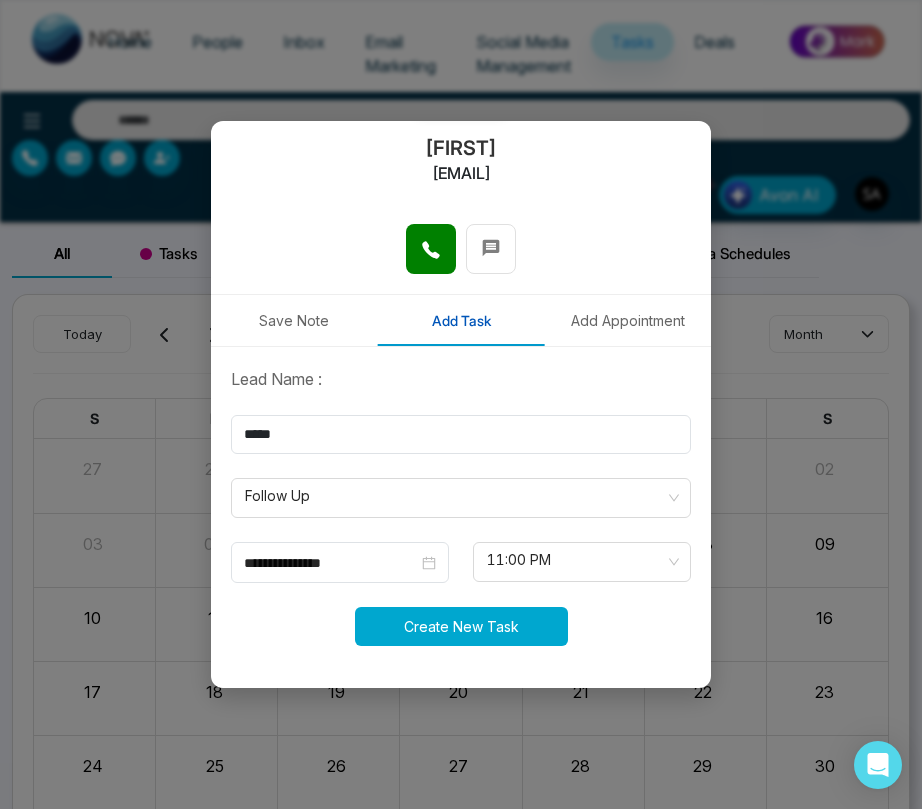 click on "Create New Task" at bounding box center (461, 626) 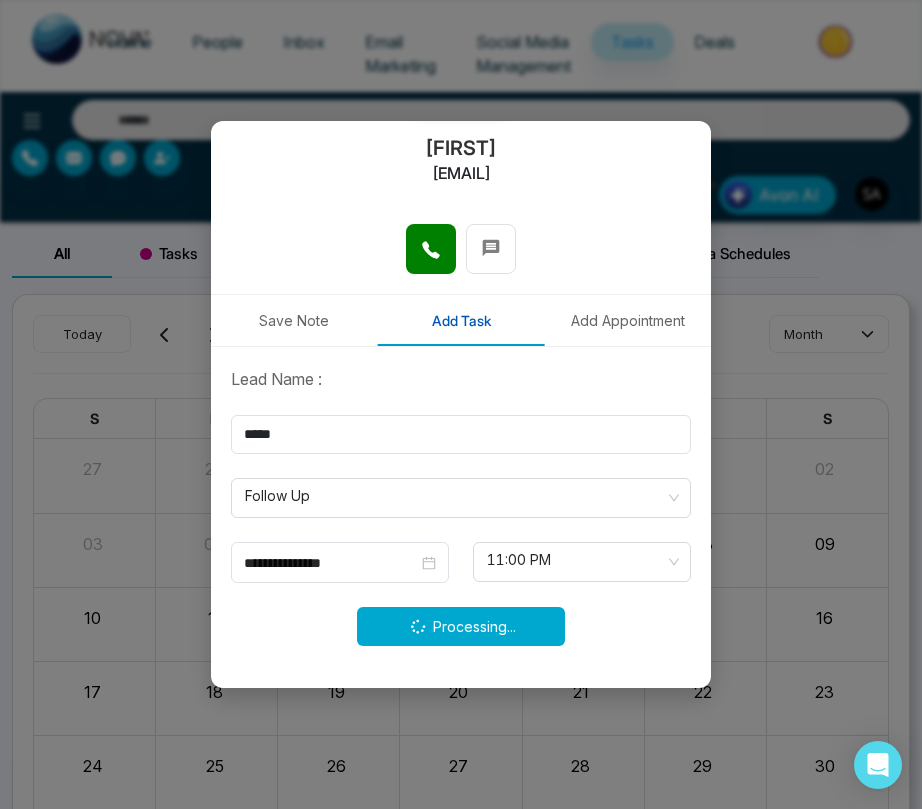 type 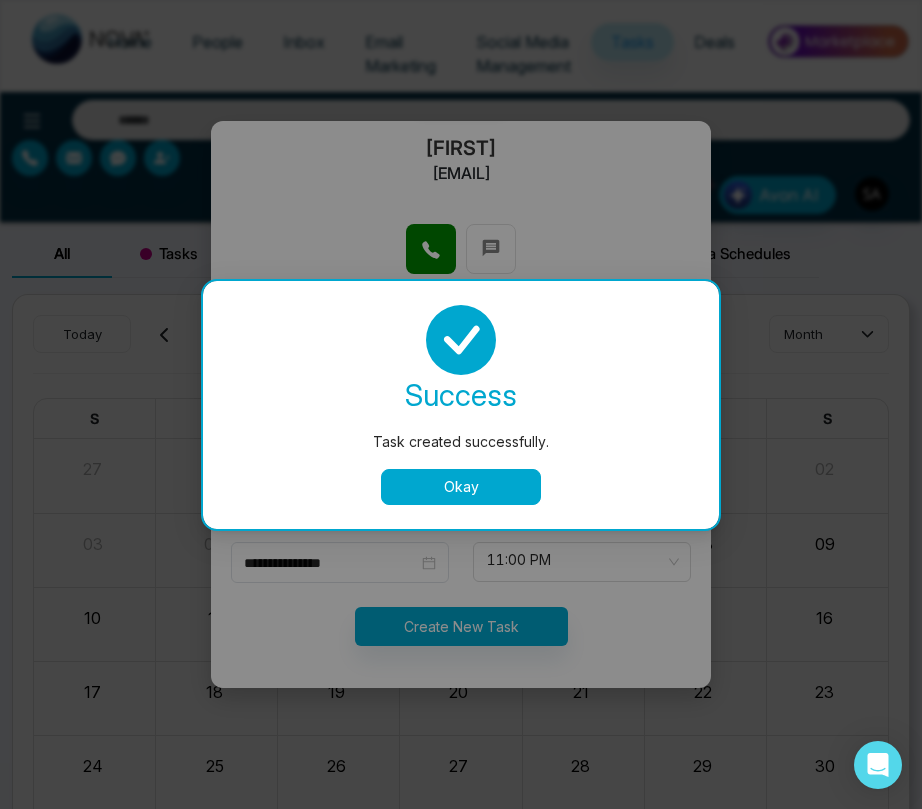 click on "Okay" at bounding box center (461, 487) 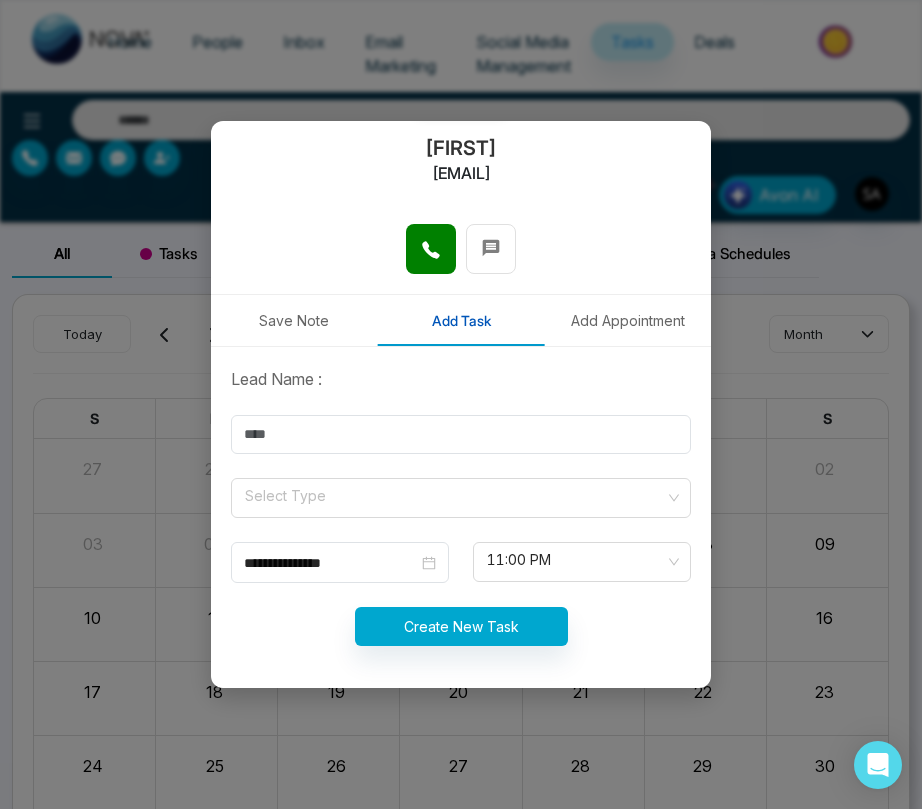 scroll, scrollTop: 0, scrollLeft: 0, axis: both 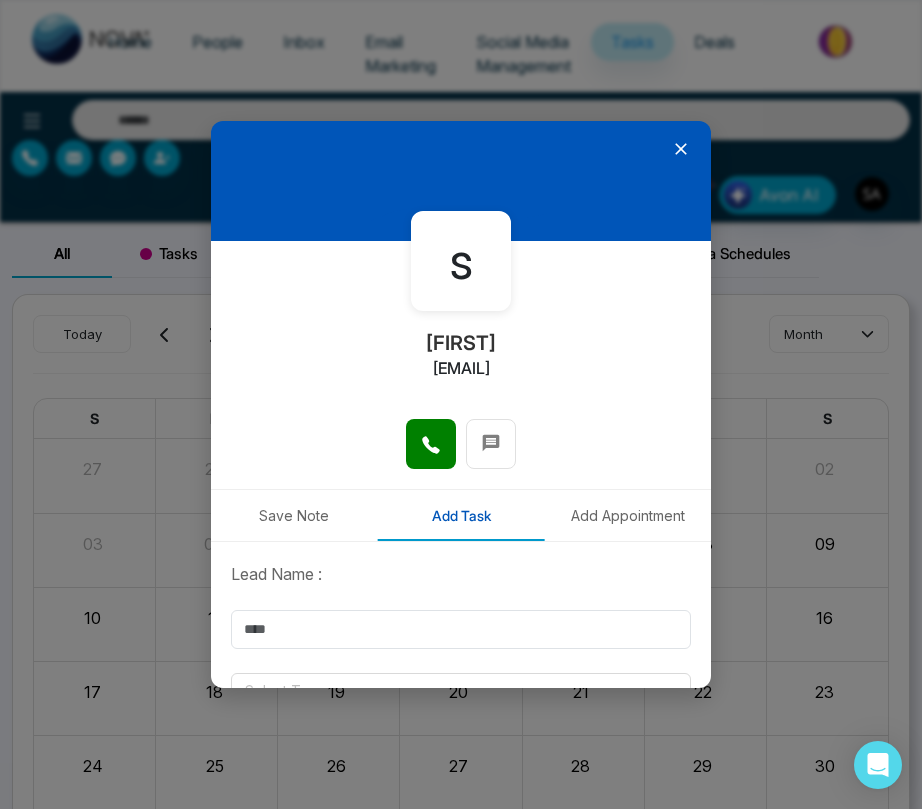 click 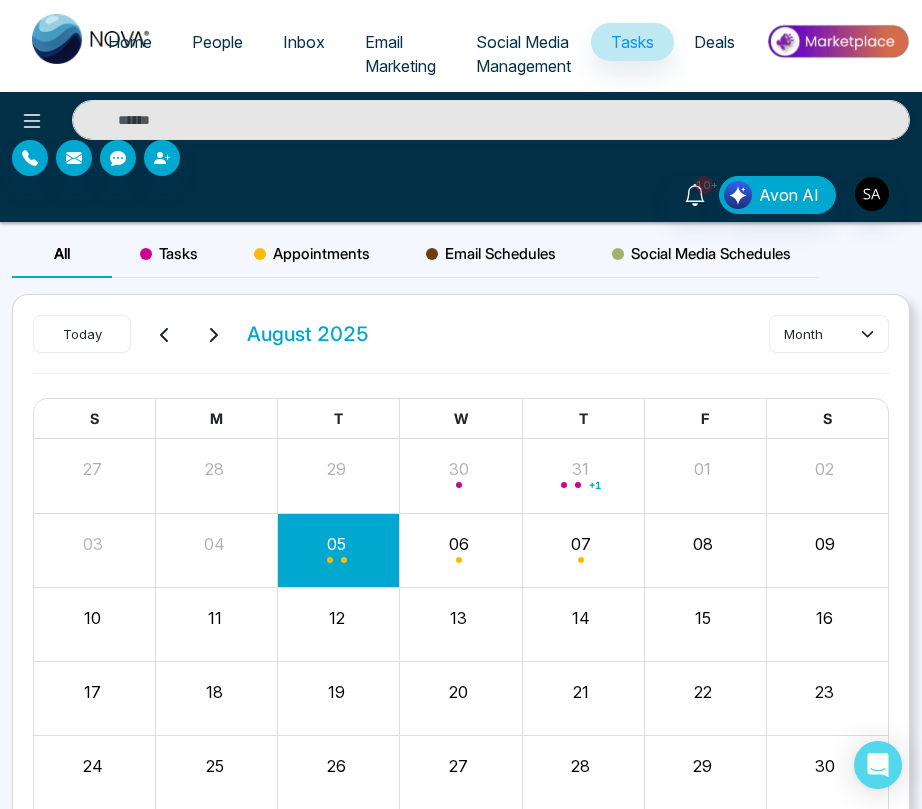 click on "20" at bounding box center (458, 692) 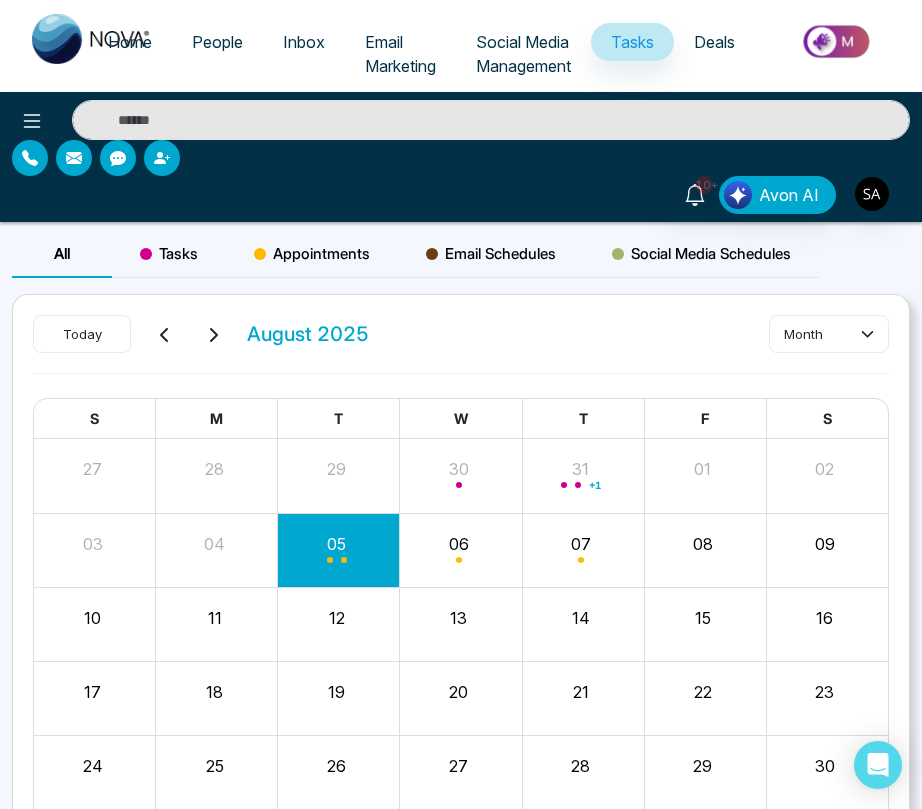 click on "Tasks" at bounding box center (169, 254) 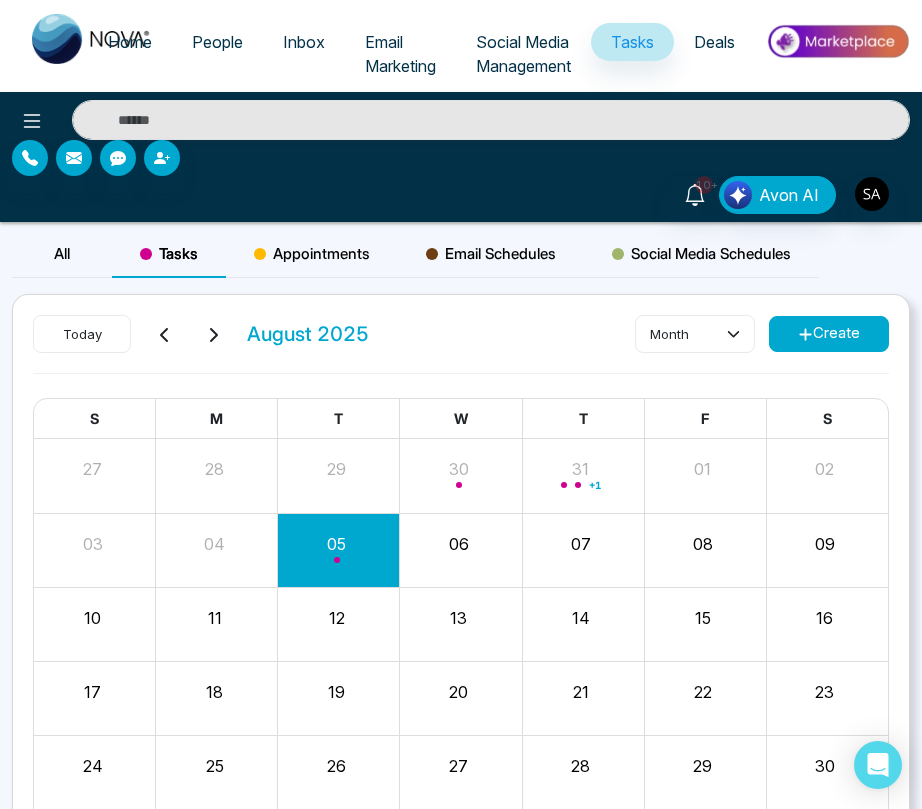 click on "Appointments" at bounding box center (312, 254) 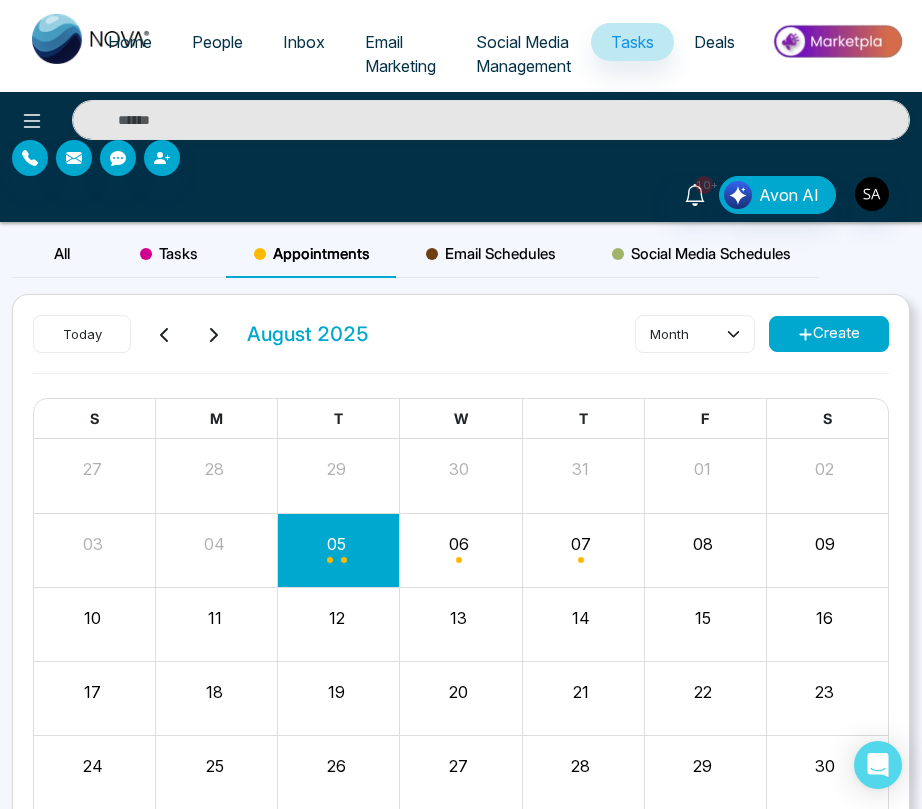 click on "Tasks" at bounding box center [169, 254] 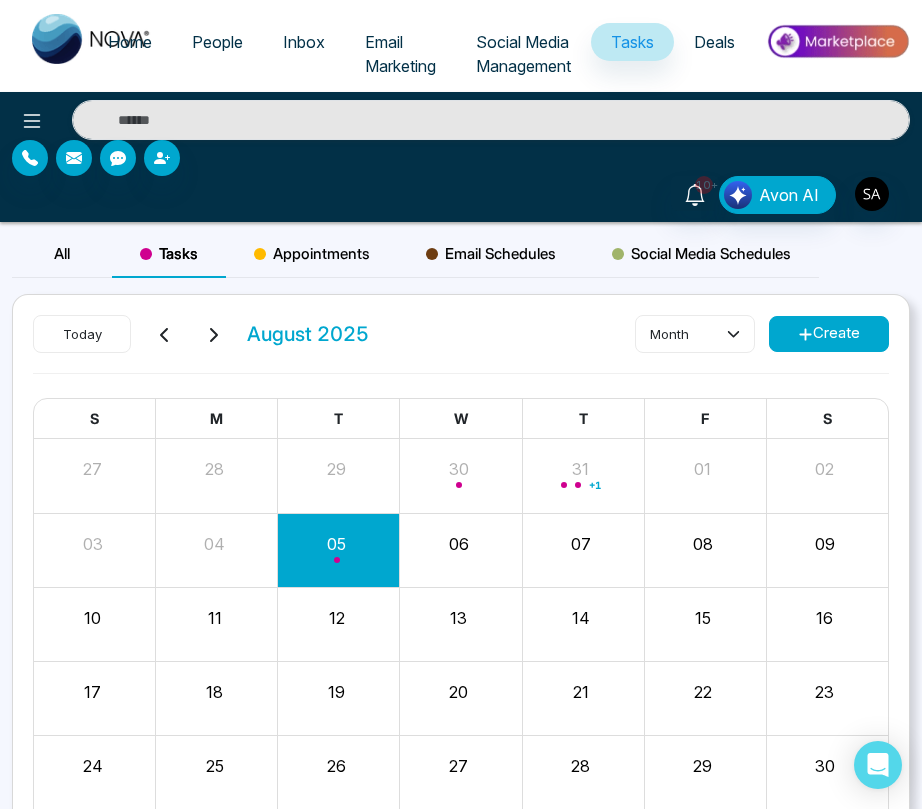 click on "Create" at bounding box center [829, 334] 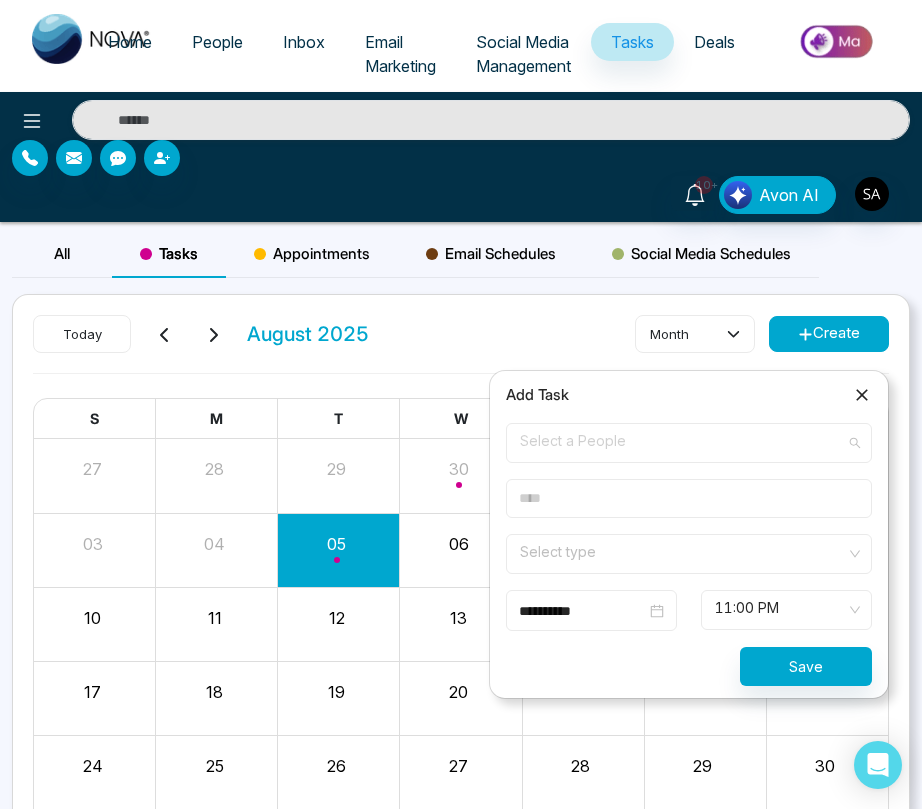 click on "Select a People" at bounding box center (689, 443) 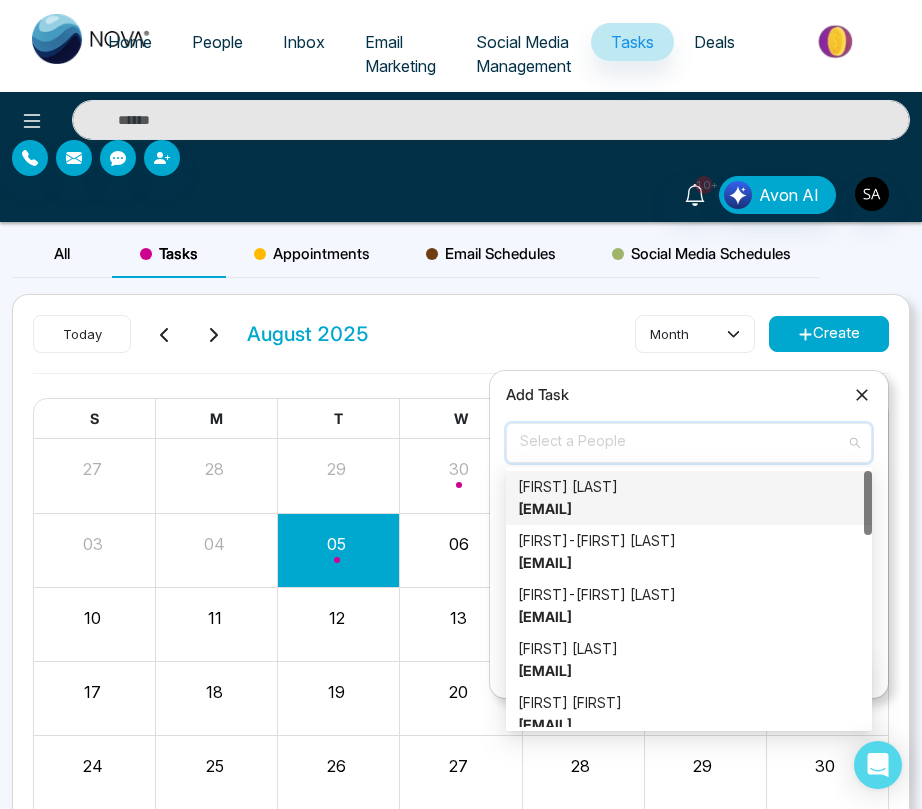 click on "anit gupta anit@mmnovatech.com" at bounding box center (689, 498) 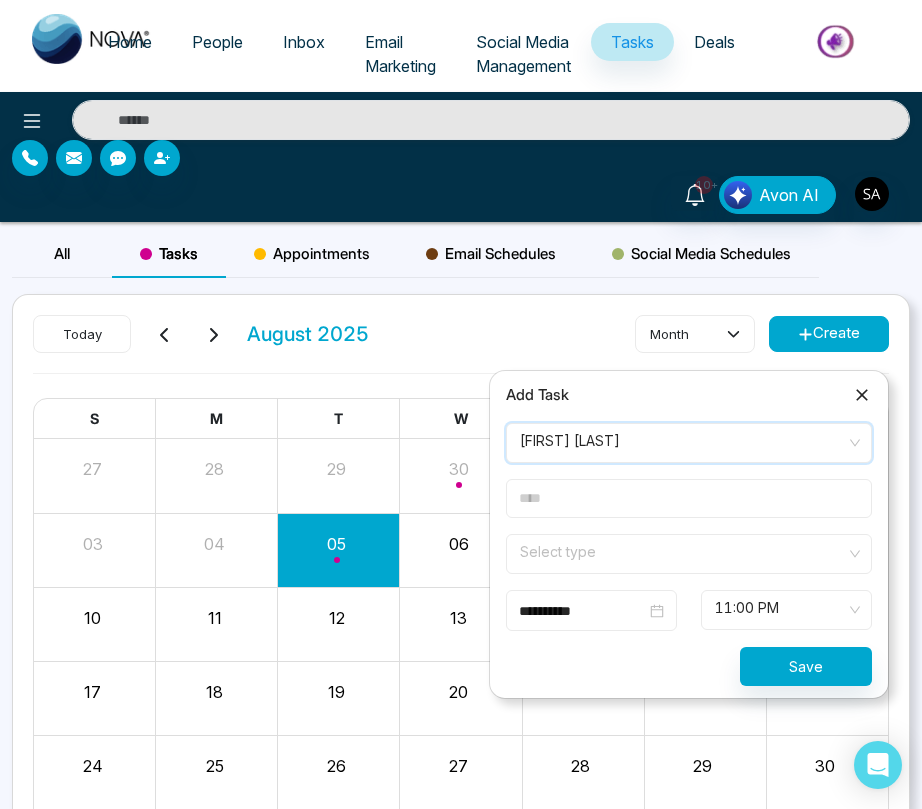 click on "anit gupta anit@mmnovatech.com" at bounding box center [689, 443] 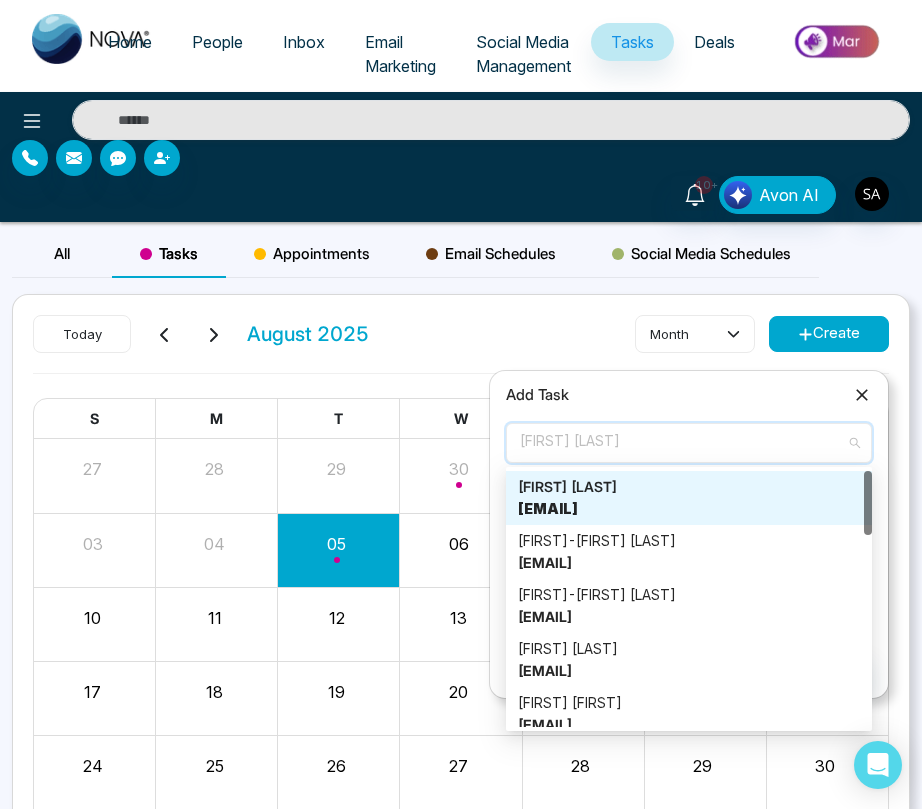 click 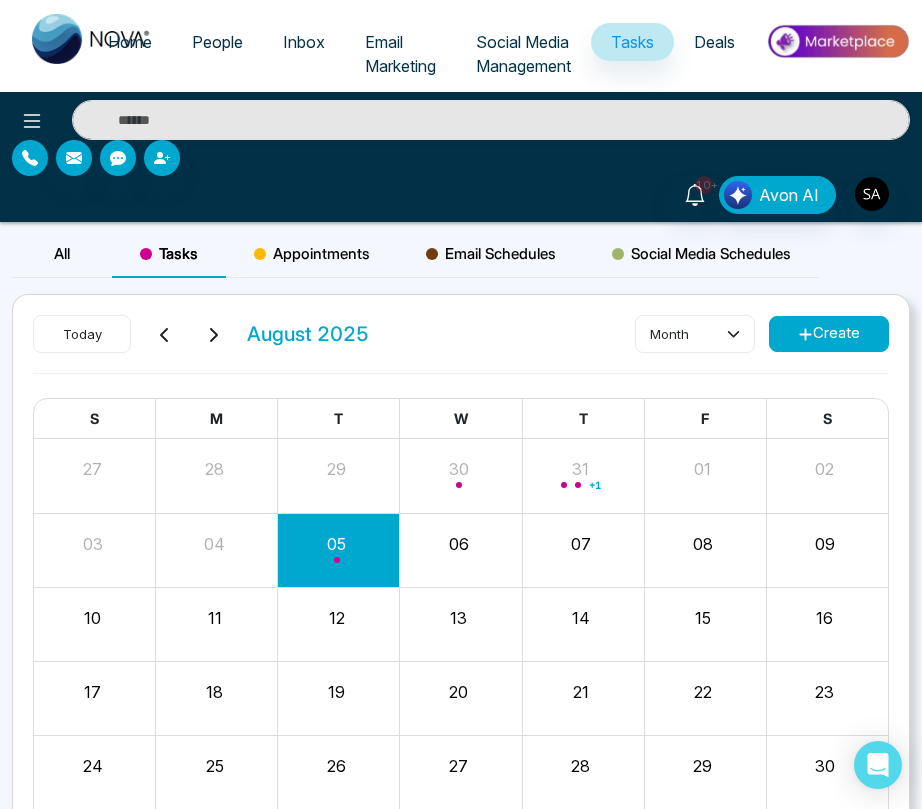 click at bounding box center (30, 158) 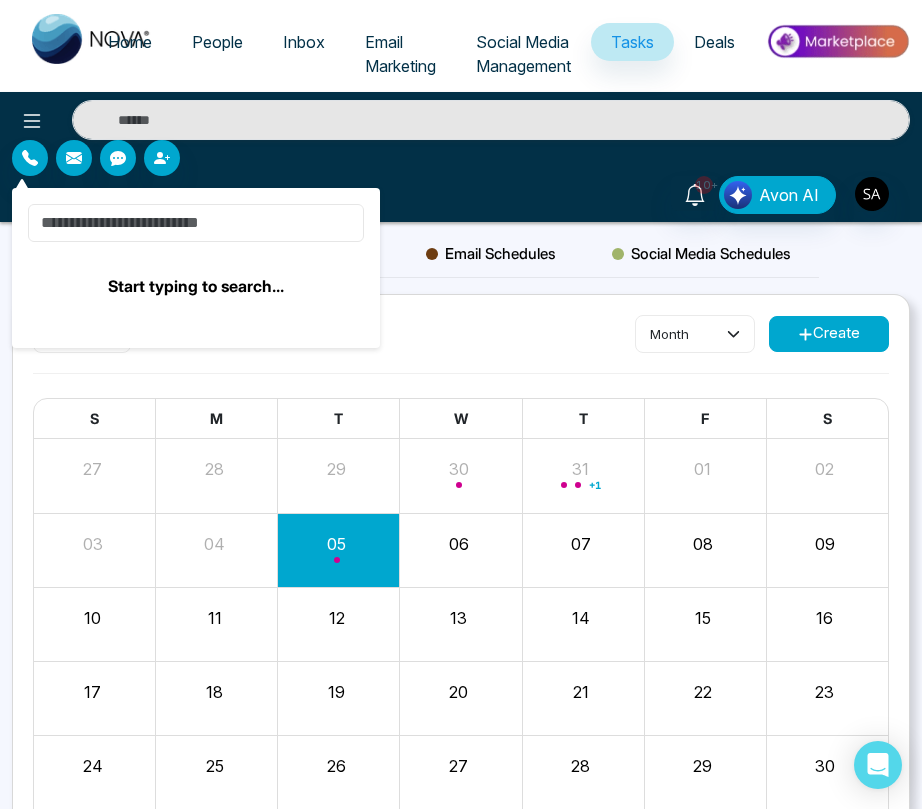 click at bounding box center (196, 223) 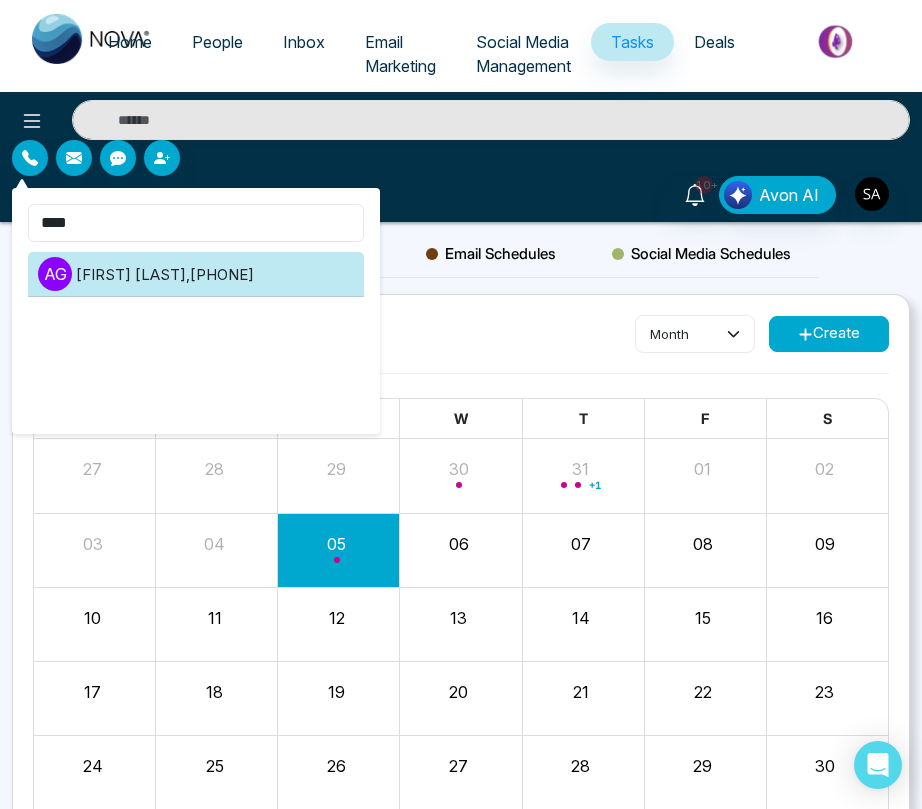 type on "****" 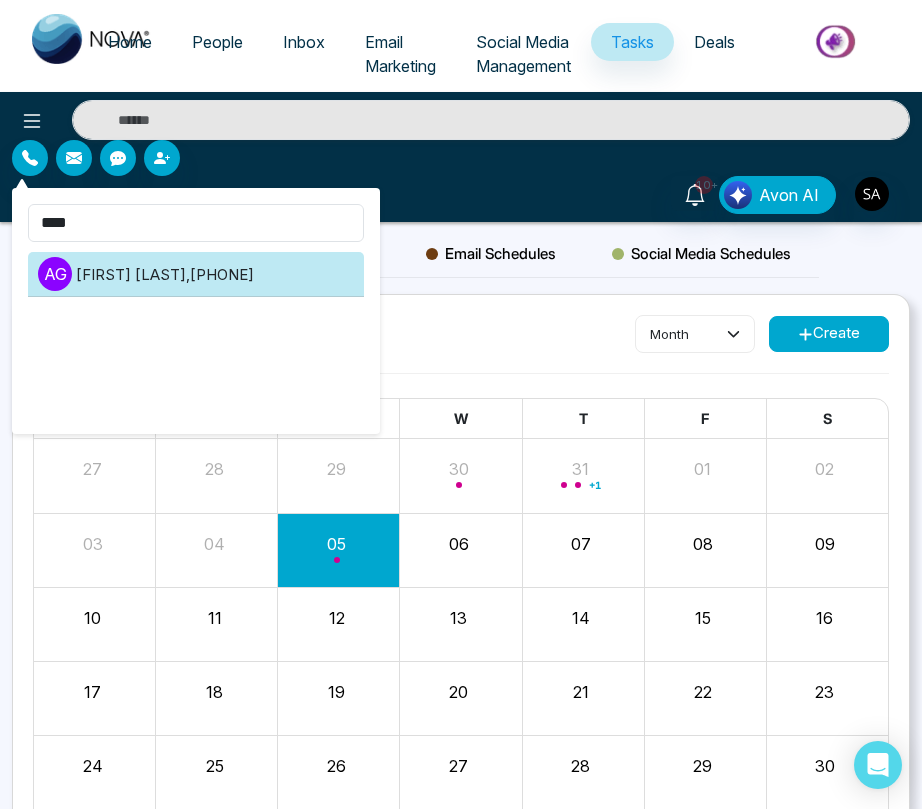 click on "a g   anit   gupta ,  +919930053035" at bounding box center (196, 274) 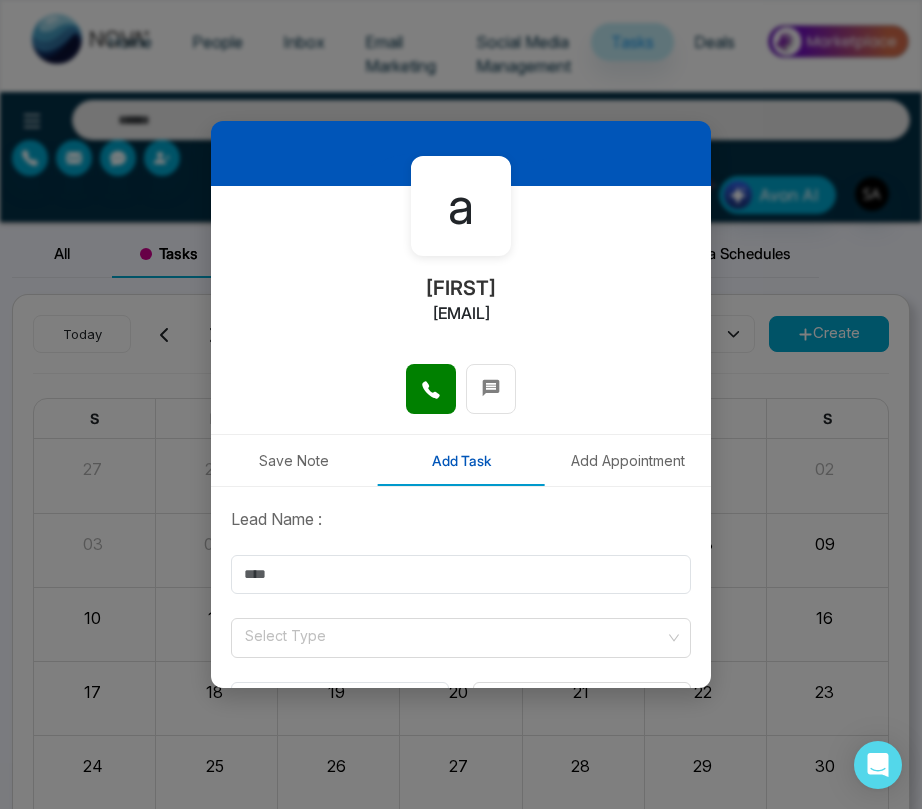 scroll, scrollTop: 195, scrollLeft: 0, axis: vertical 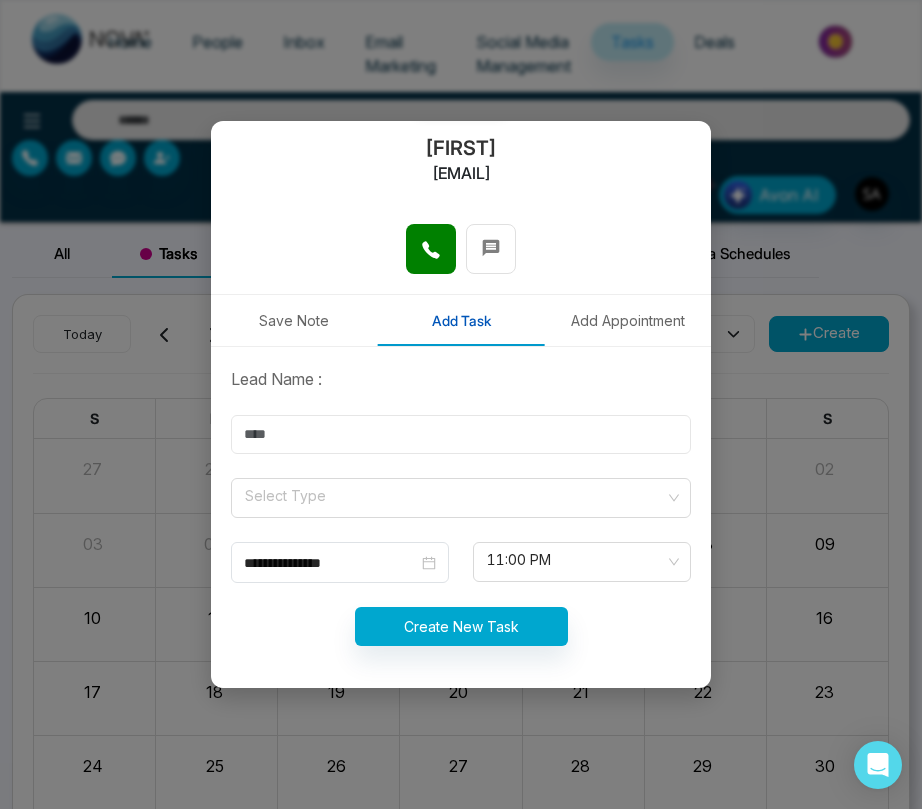 click at bounding box center (461, 434) 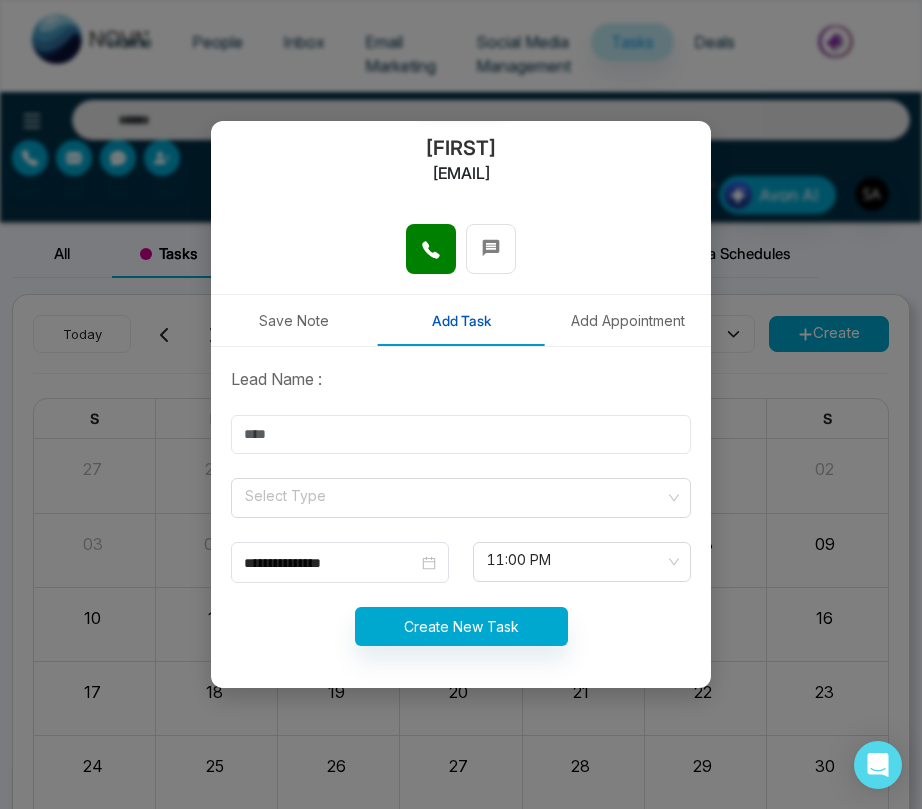 type on "*****" 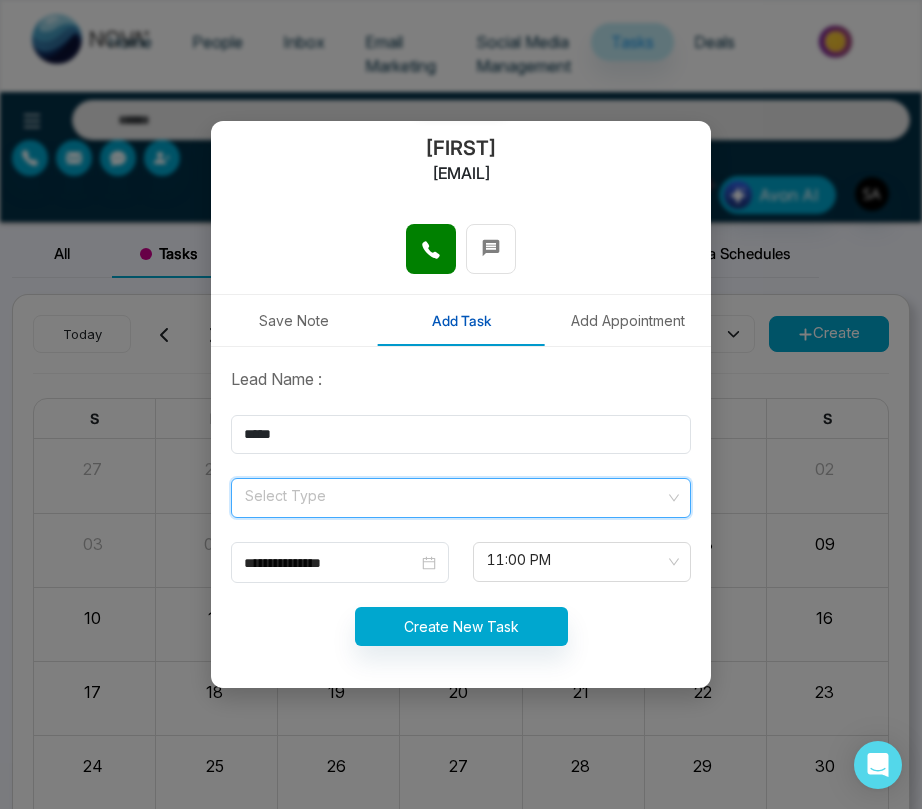 click at bounding box center [454, 494] 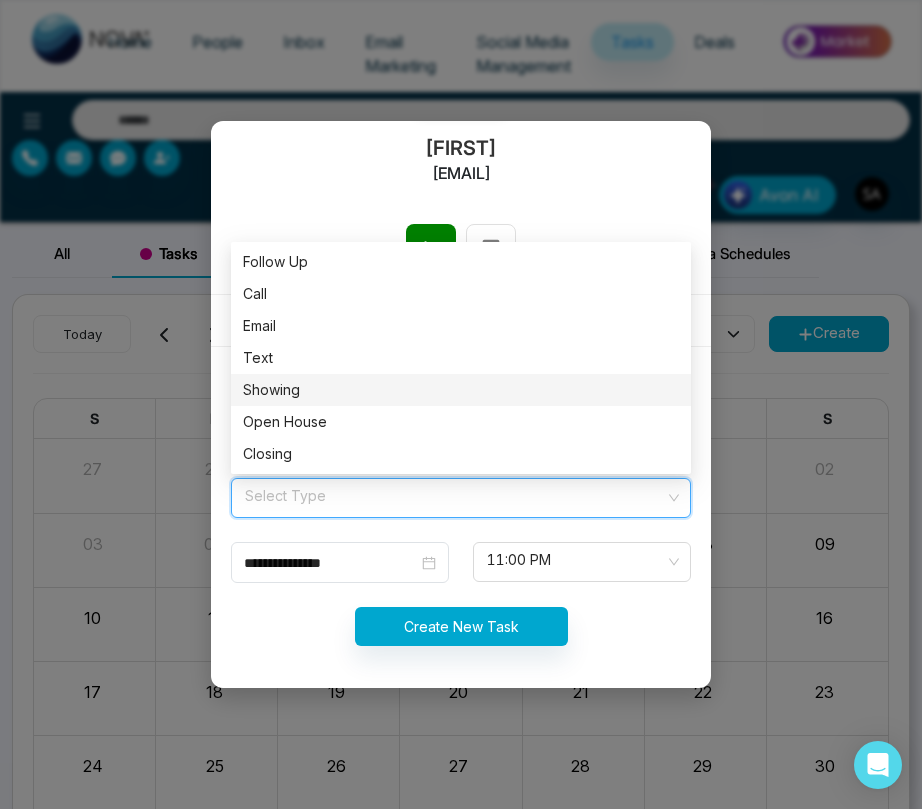 click on "Text" at bounding box center [461, 358] 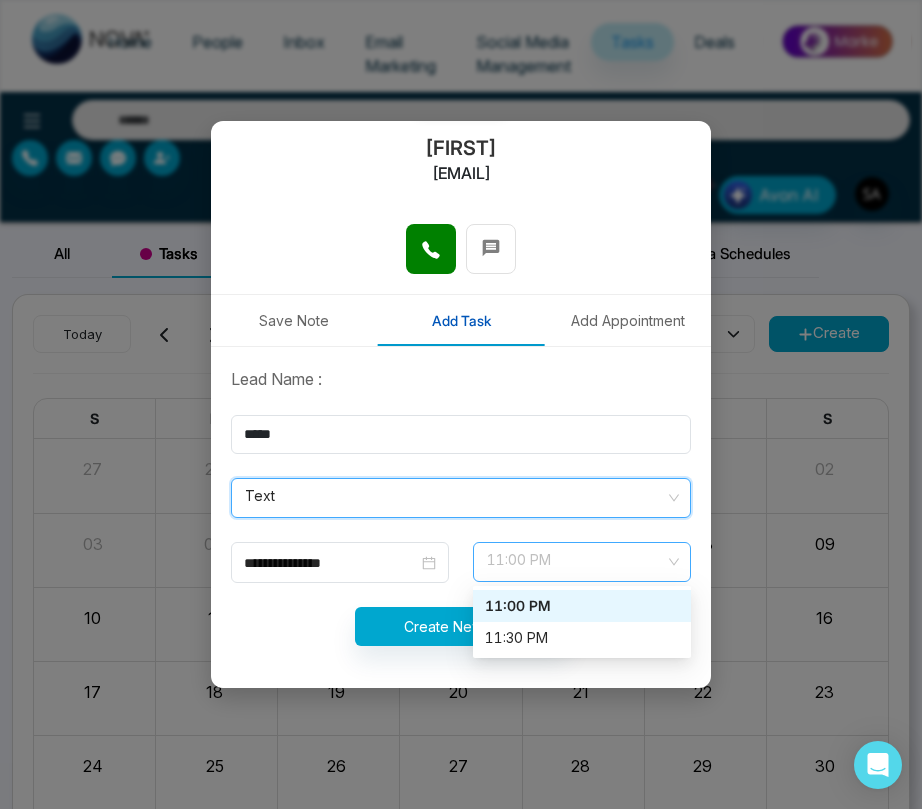 click on "11:00 PM" at bounding box center [582, 562] 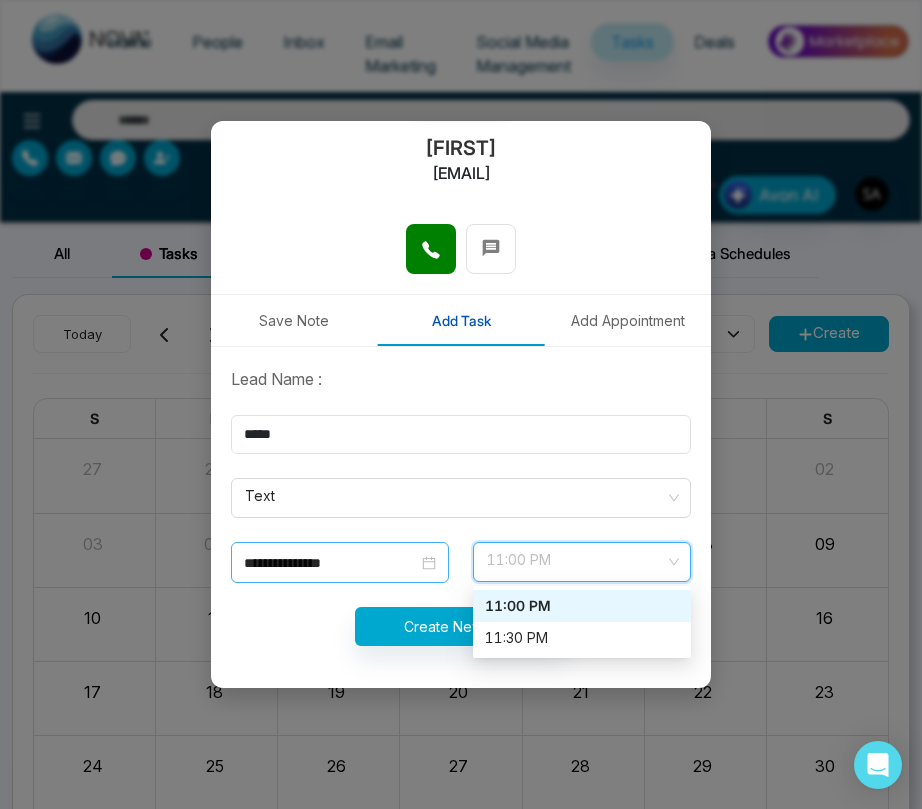 click on "**********" at bounding box center (331, 563) 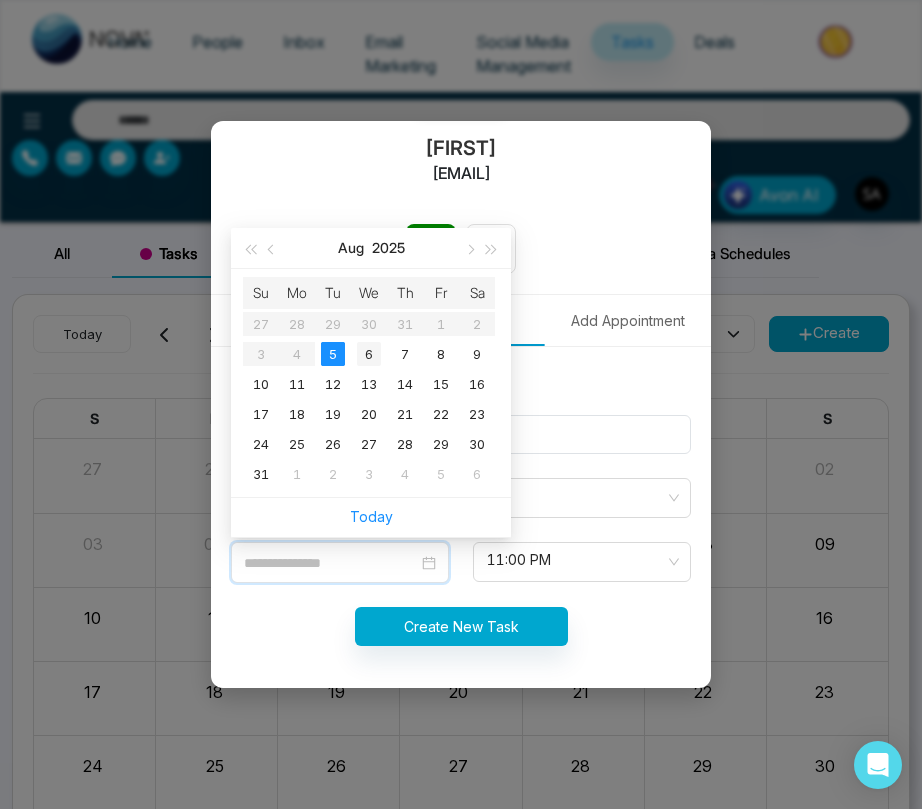type on "**********" 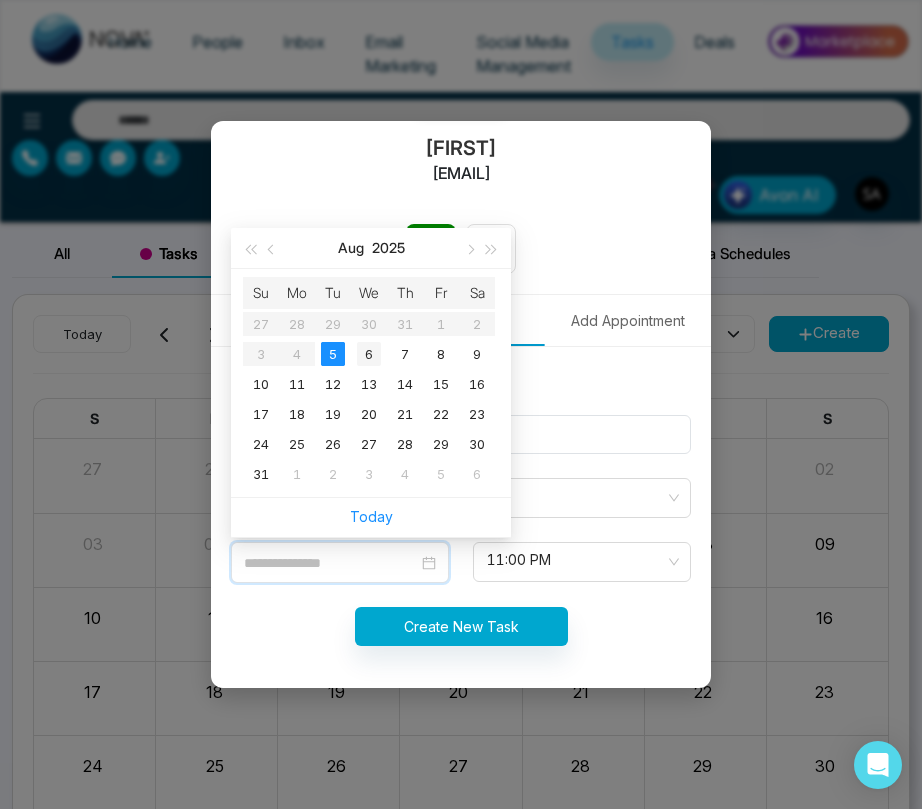 click on "6" at bounding box center [369, 354] 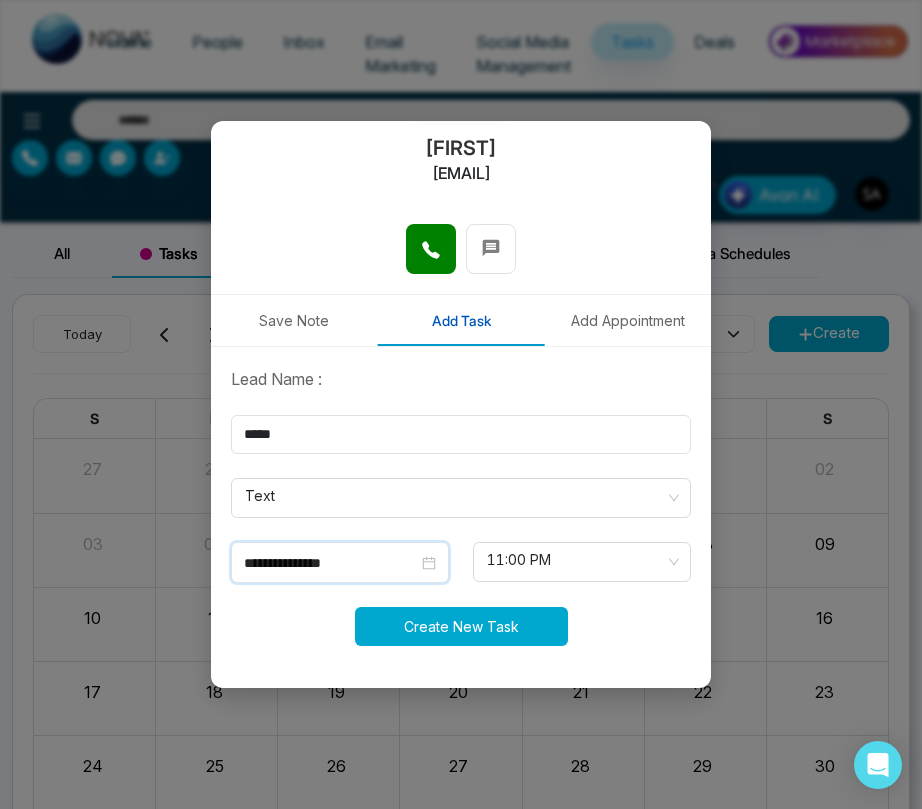 click on "Create New Task" at bounding box center (461, 626) 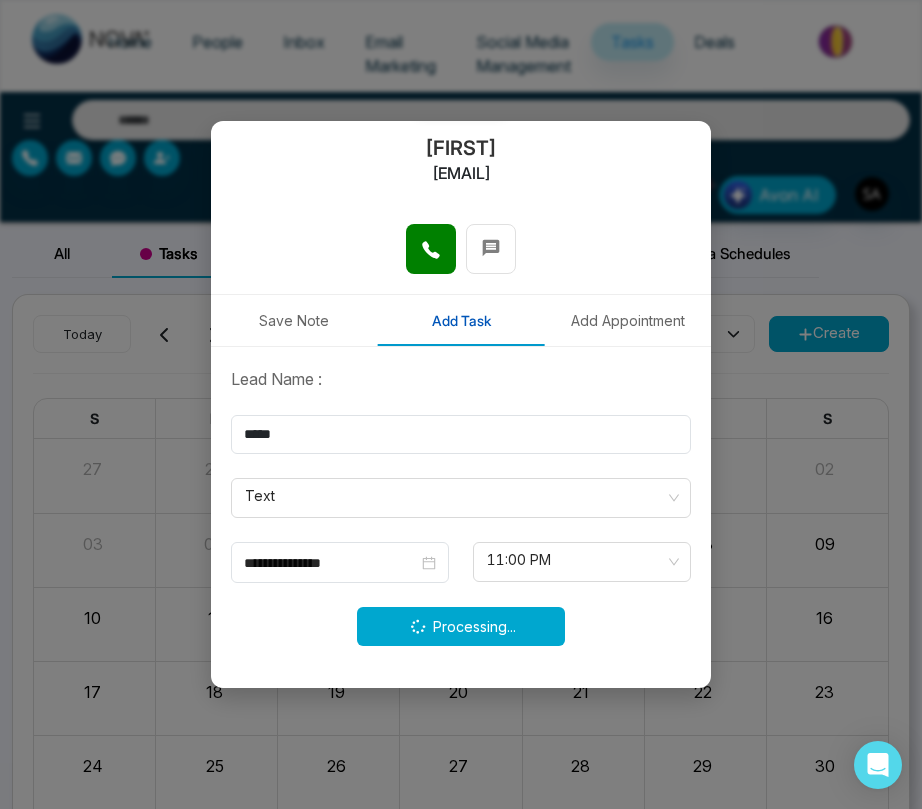 type 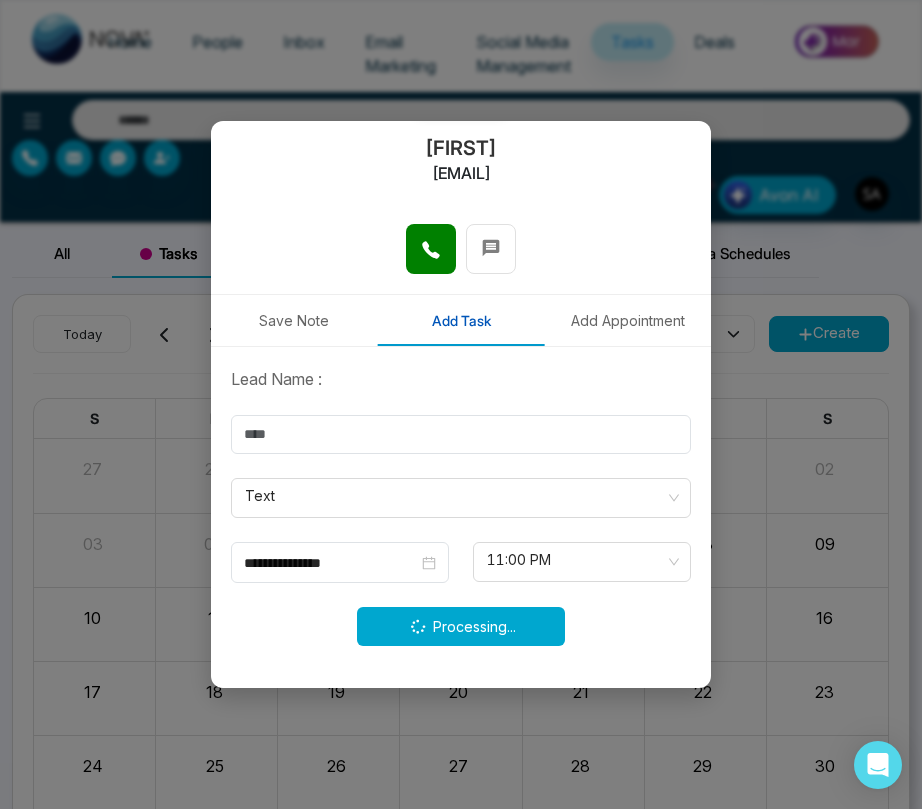 type on "**********" 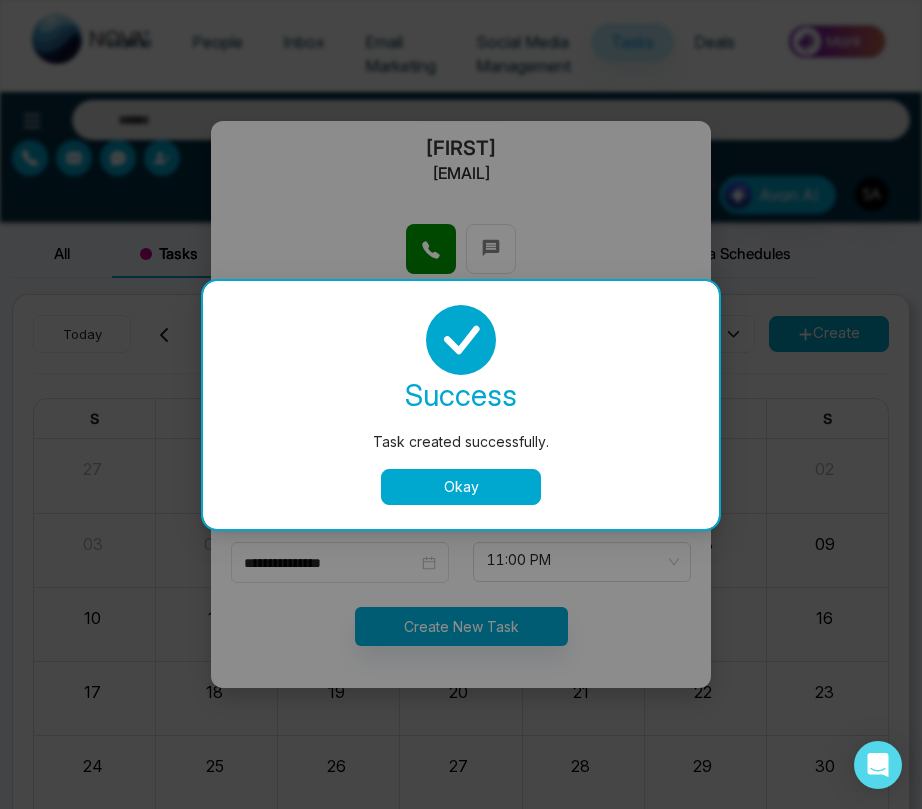 click on "Okay" at bounding box center (461, 487) 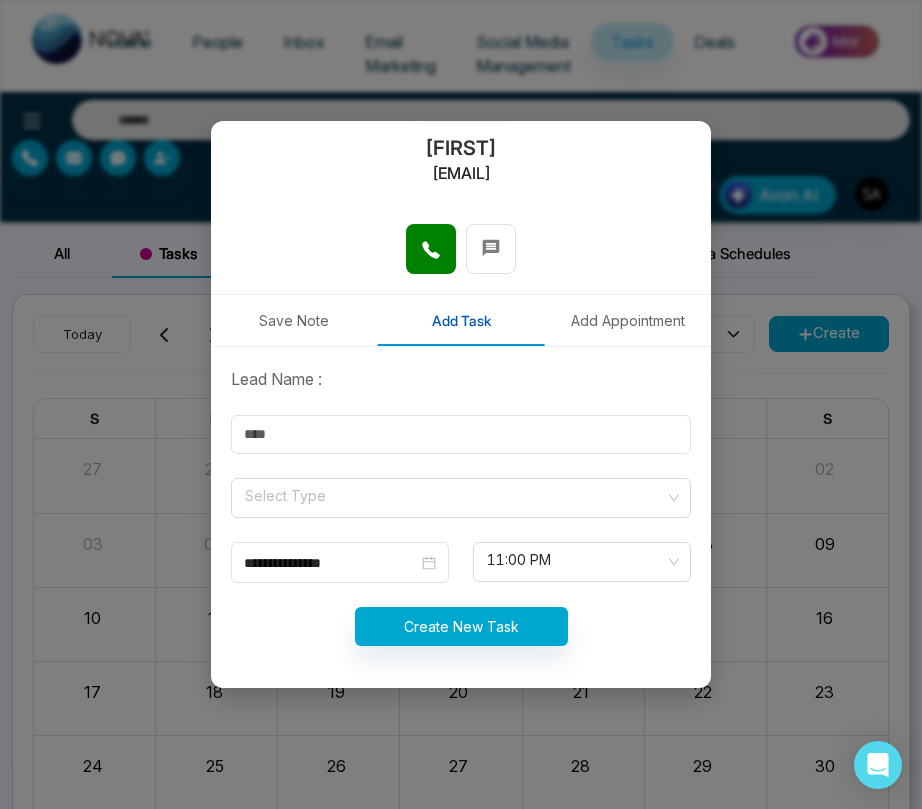 scroll, scrollTop: 0, scrollLeft: 0, axis: both 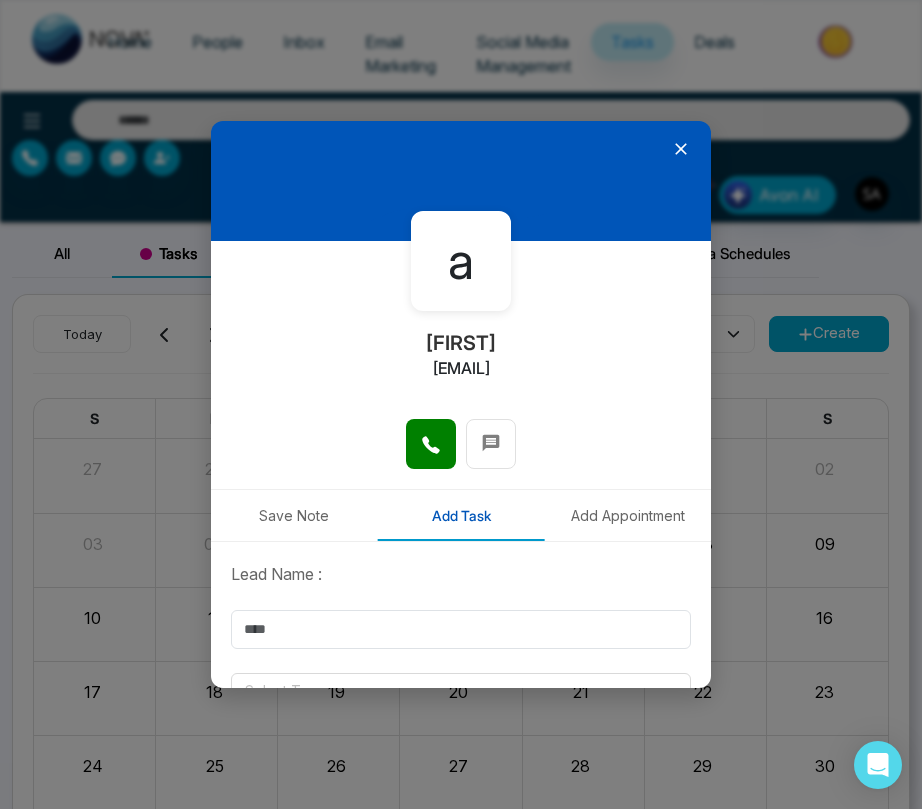 click 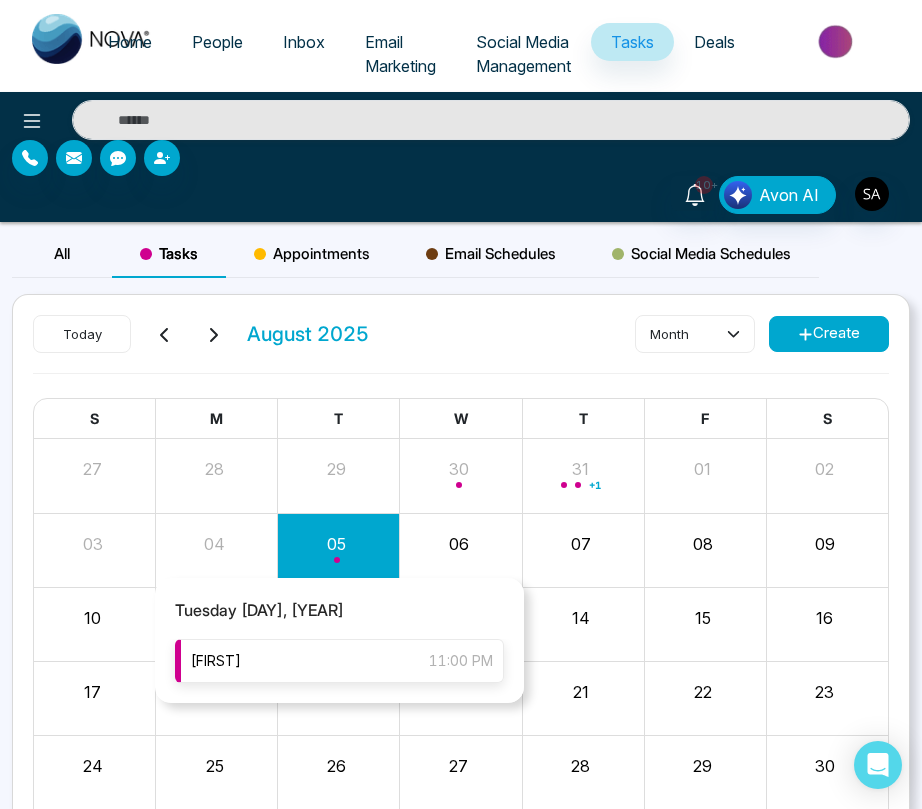 click on "sahil 11:00 PM" at bounding box center [339, 661] 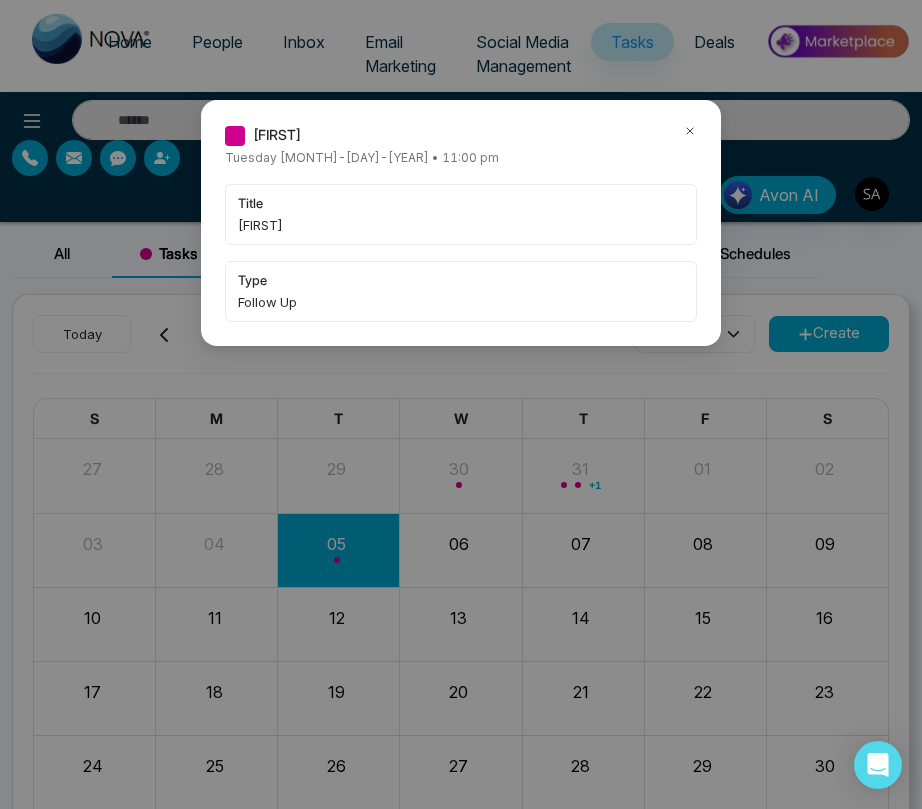click 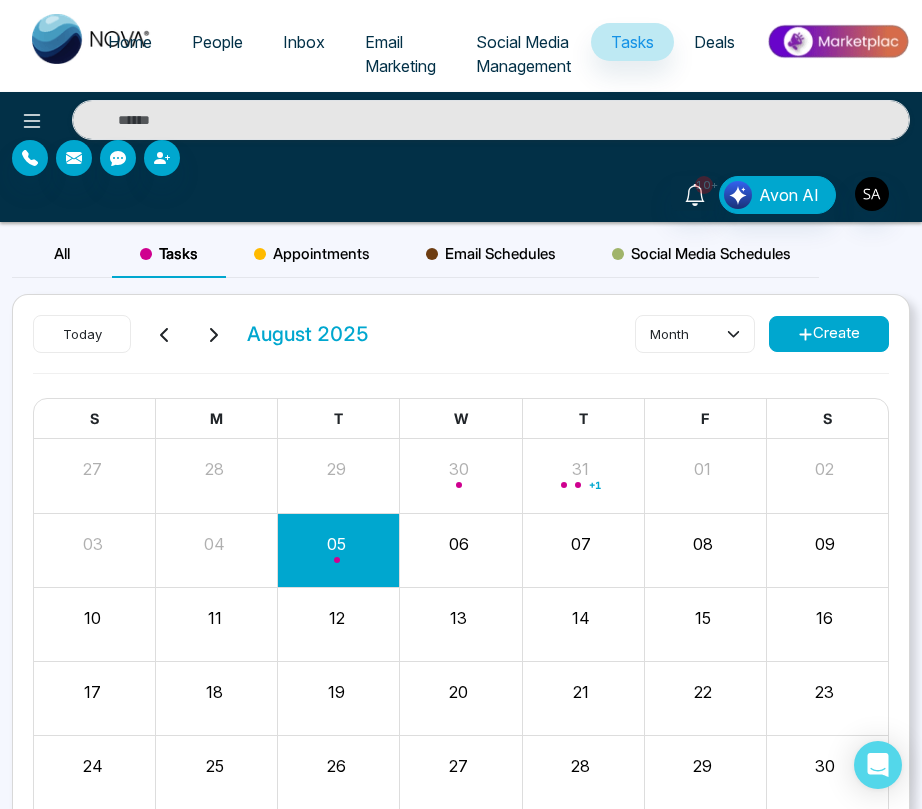 click on "Appointments" at bounding box center (312, 254) 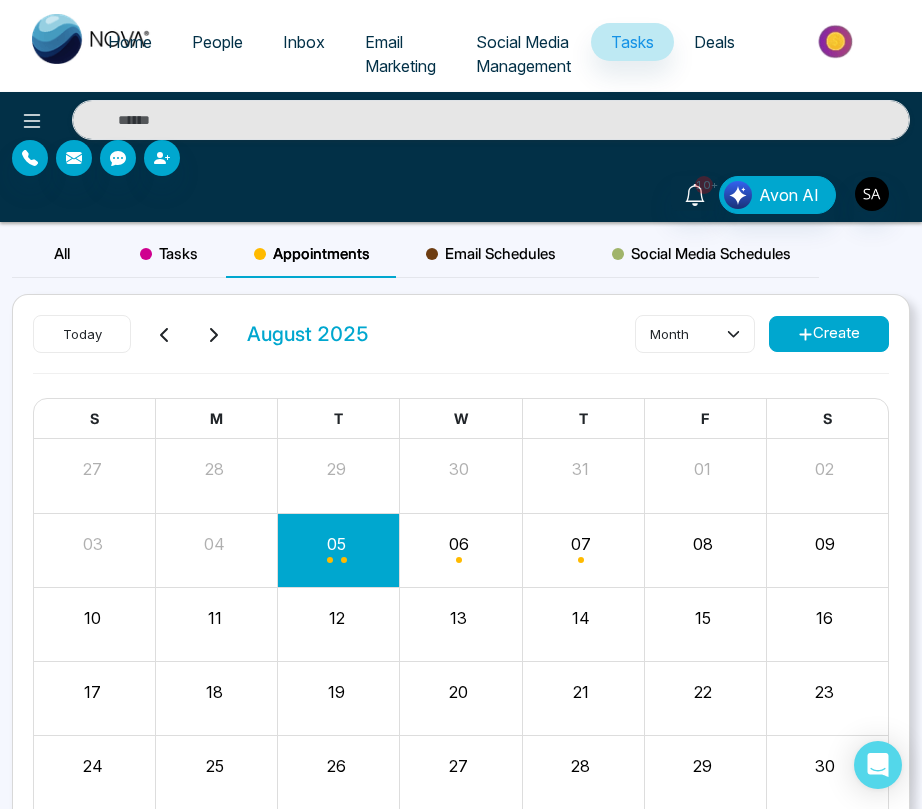 click on "Tasks" at bounding box center (169, 254) 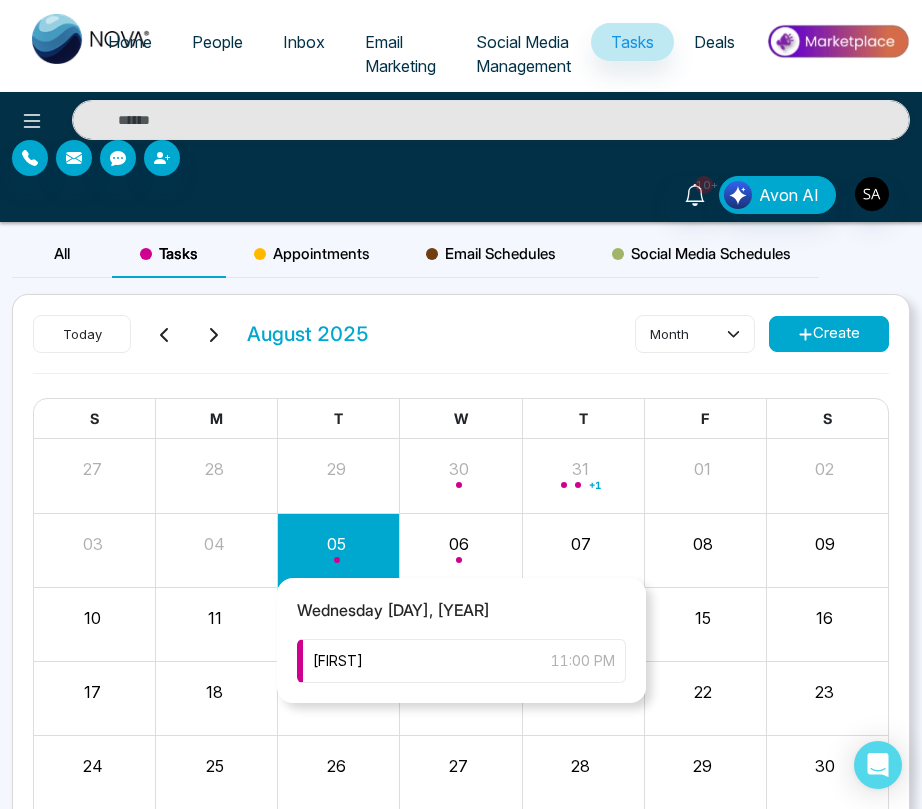 click on "Wednesday 06, 2025" at bounding box center (393, 620) 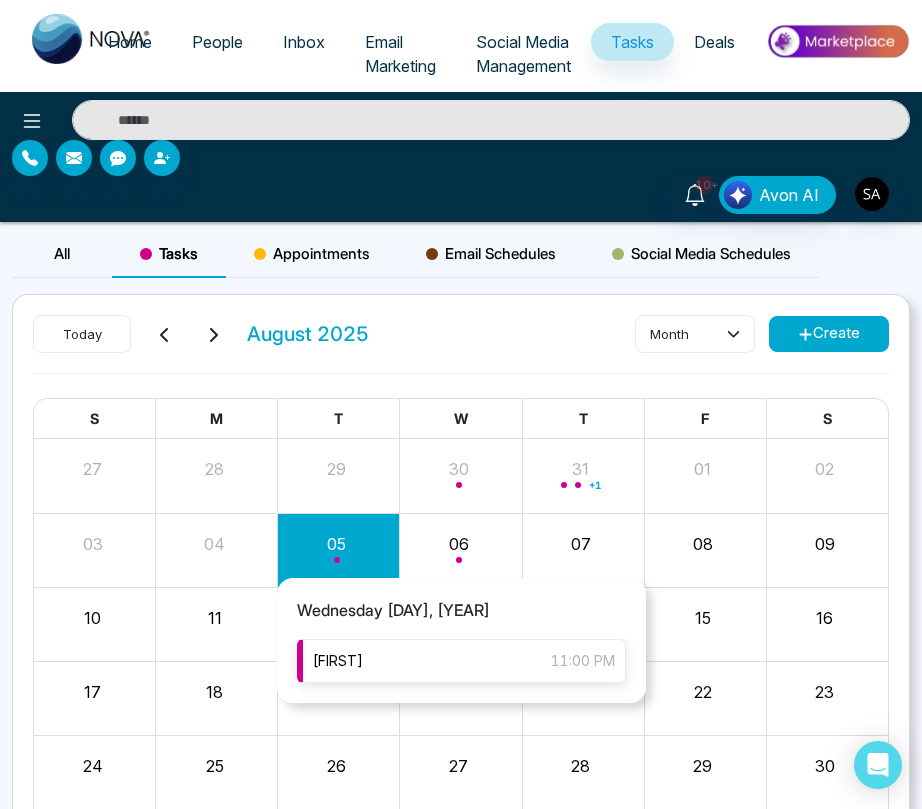 click on "sahil 11:00 PM" at bounding box center (461, 661) 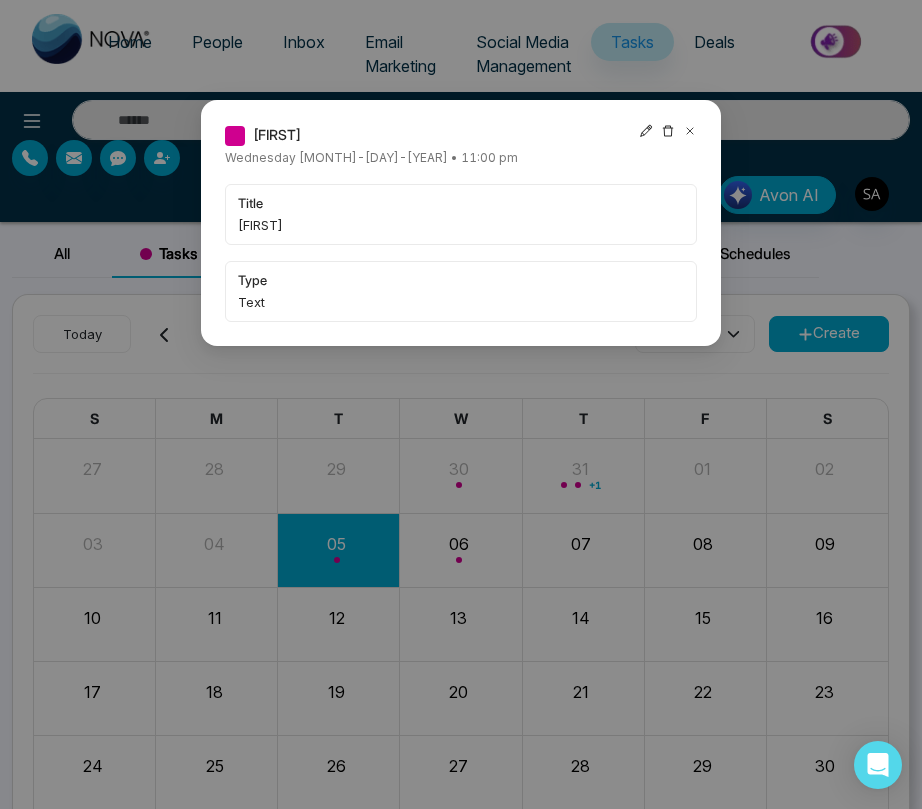 click 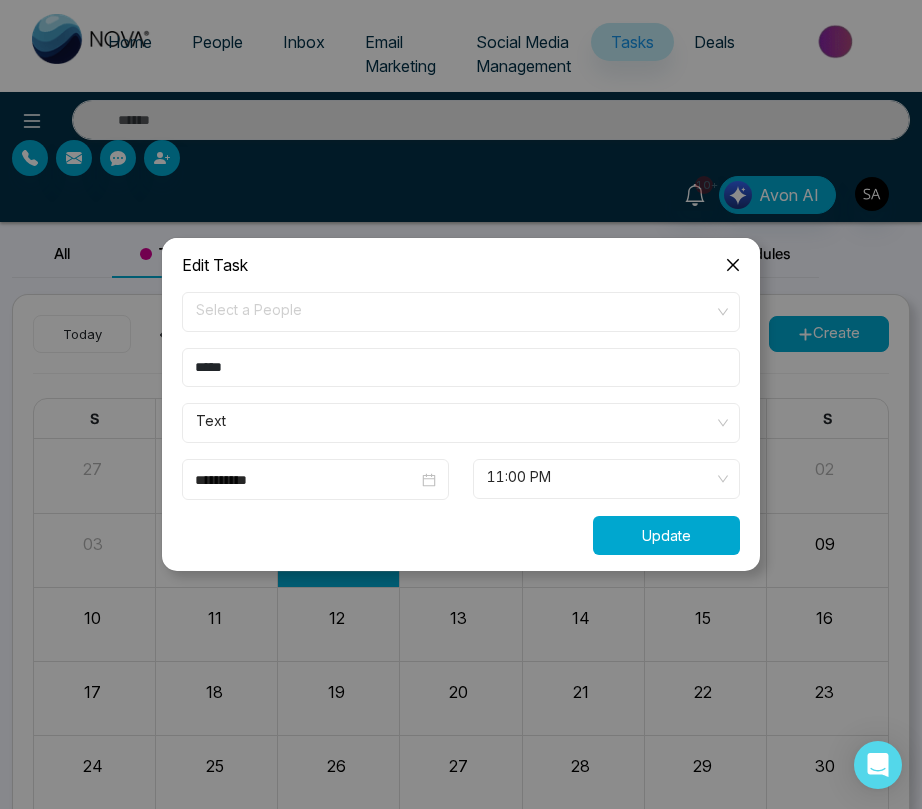 click on "Update" at bounding box center (666, 535) 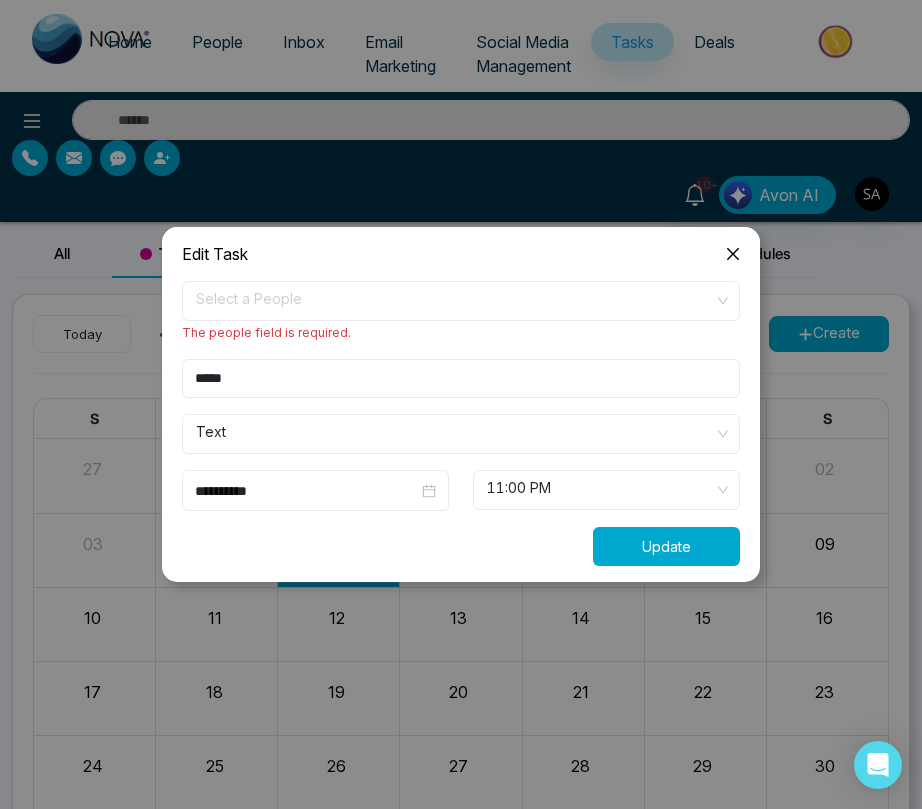 click on "Update" at bounding box center (666, 546) 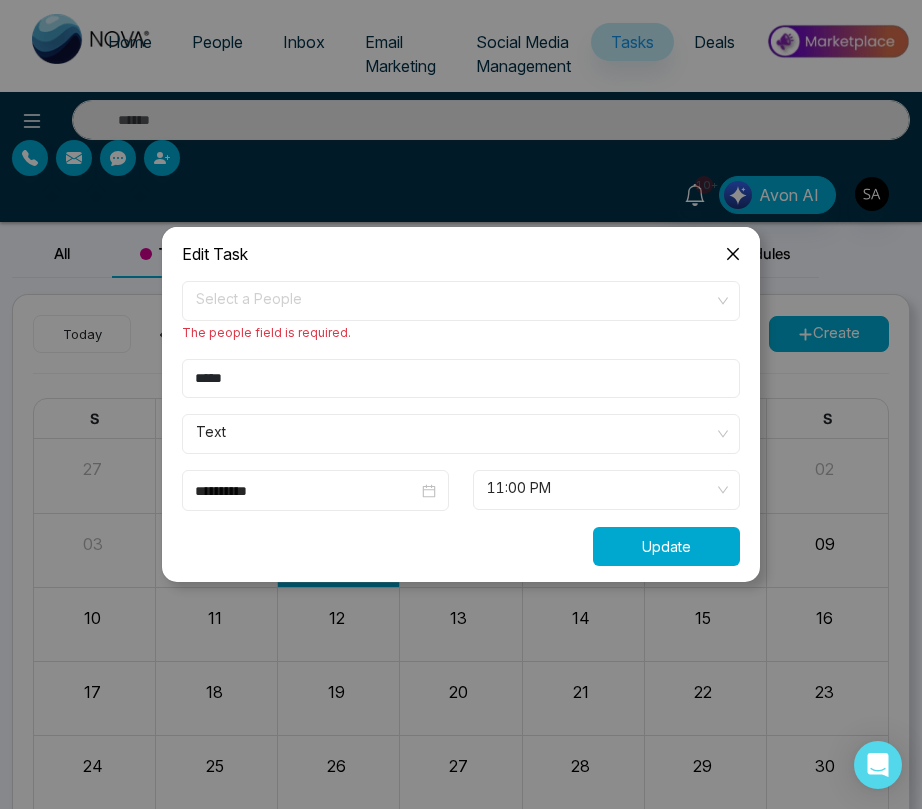 click on "Update" at bounding box center (666, 546) 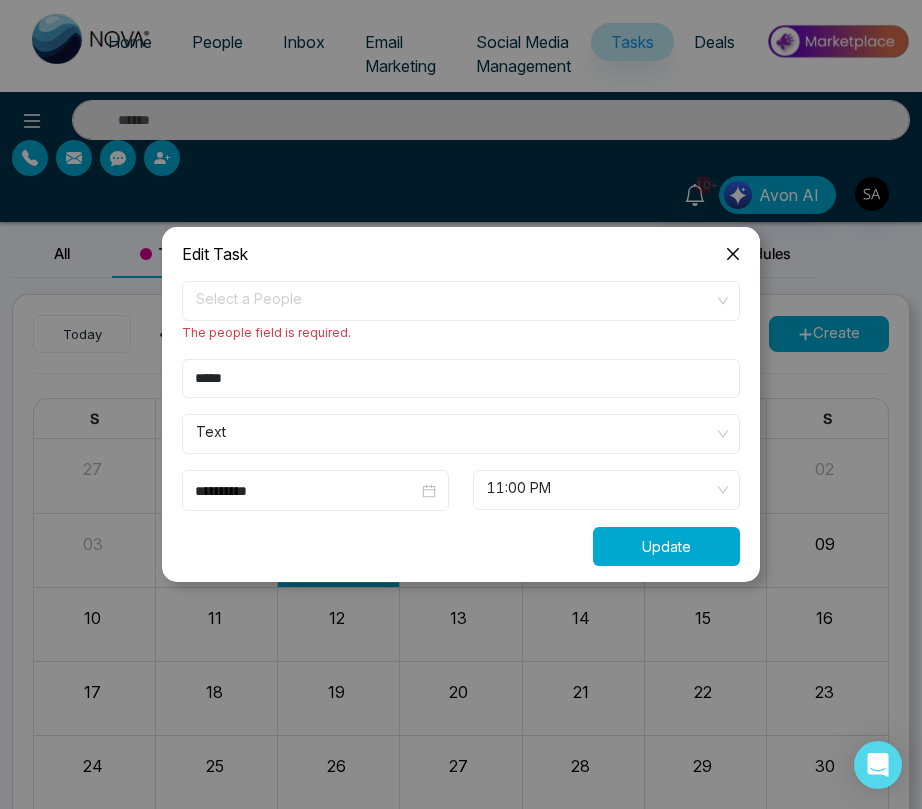 click on "Update" at bounding box center (666, 546) 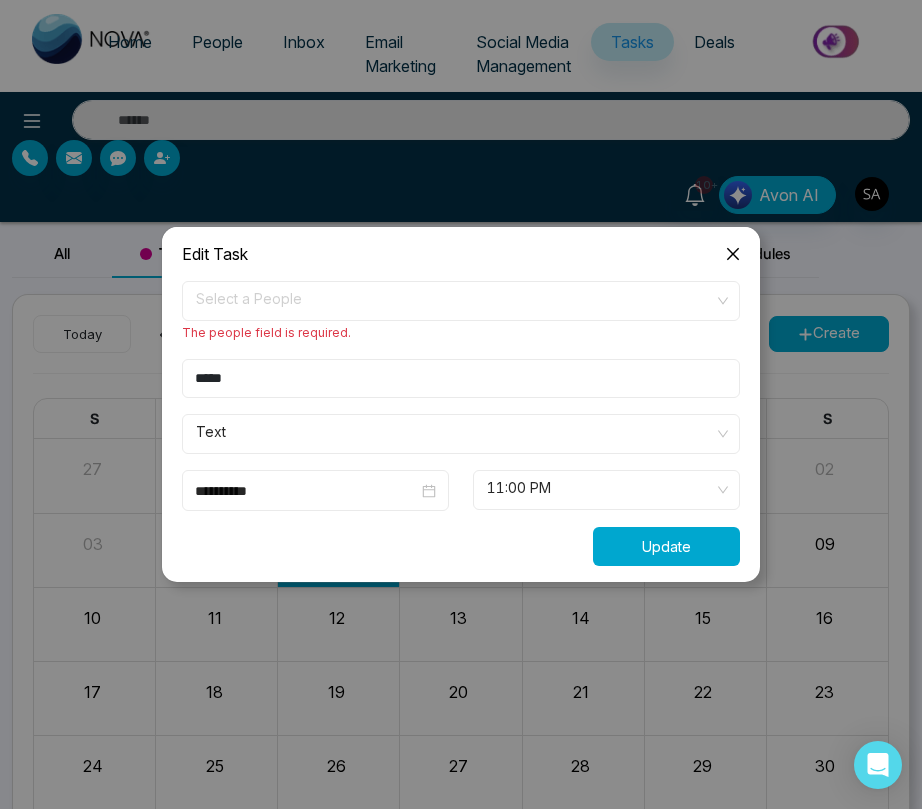 click on "Update" at bounding box center [666, 546] 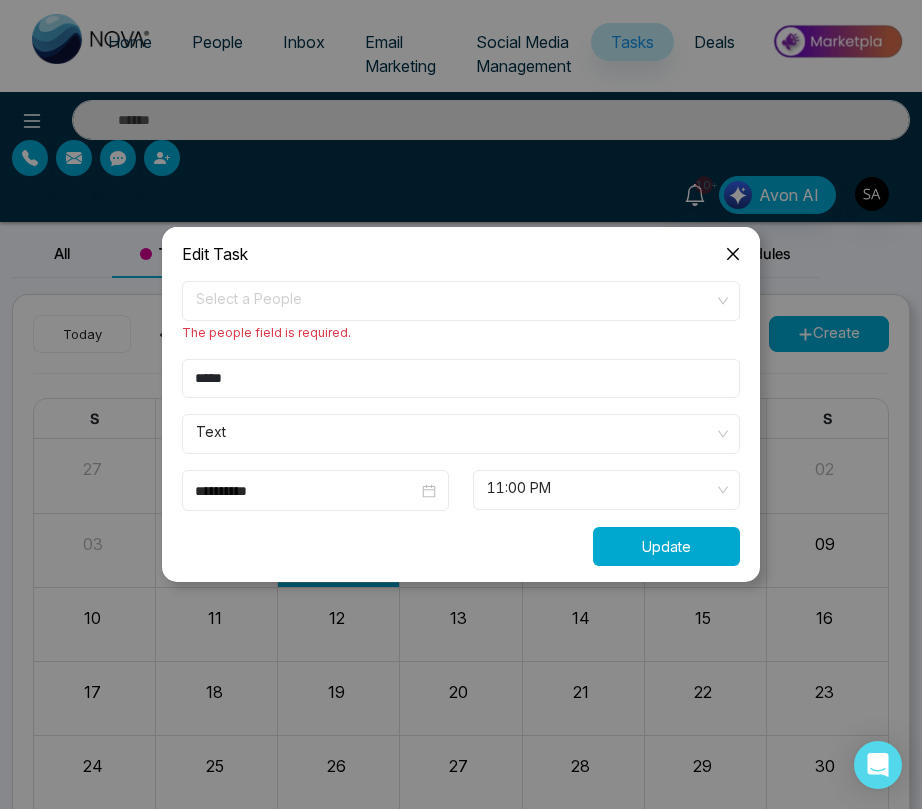 click on "Update" at bounding box center [666, 546] 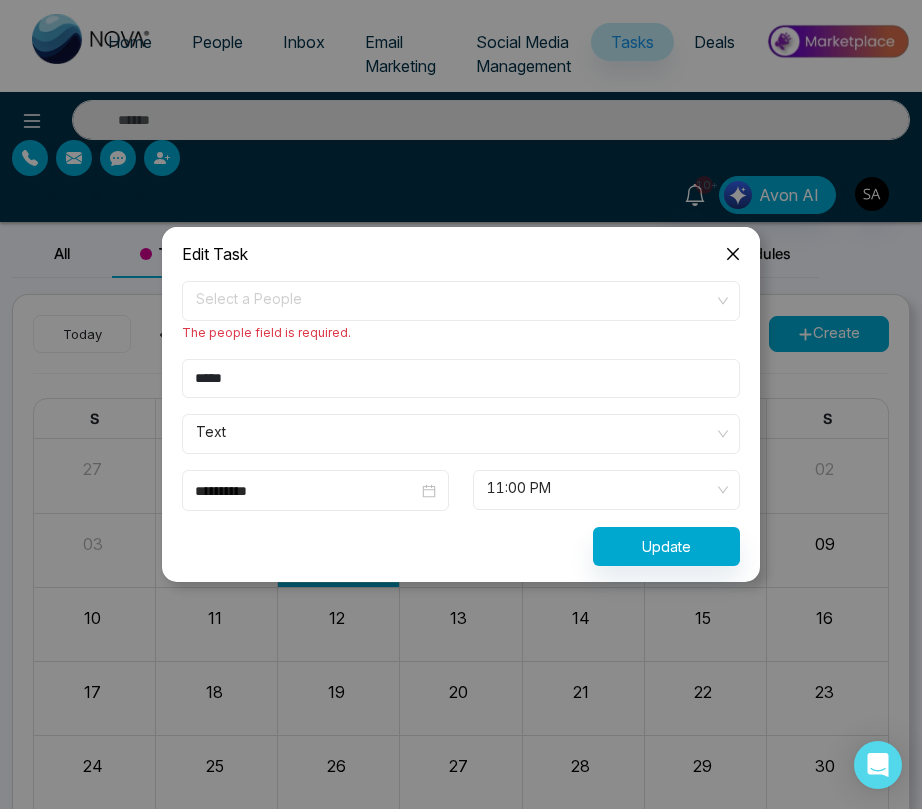 click on "**********" at bounding box center [461, 423] 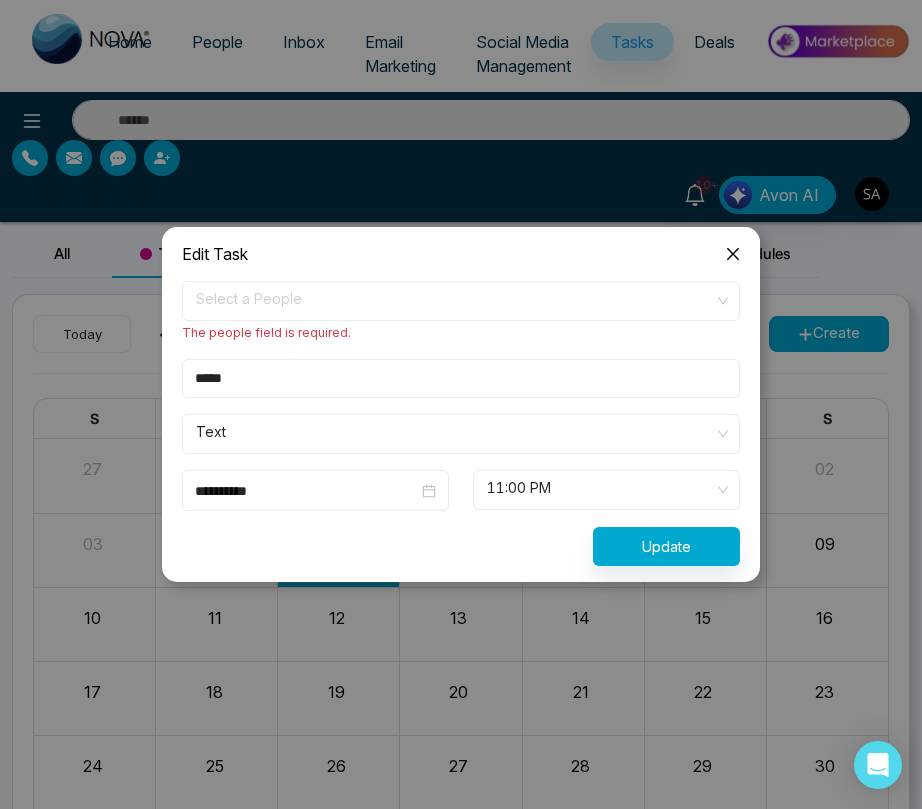 click on "Select a People" at bounding box center (461, 301) 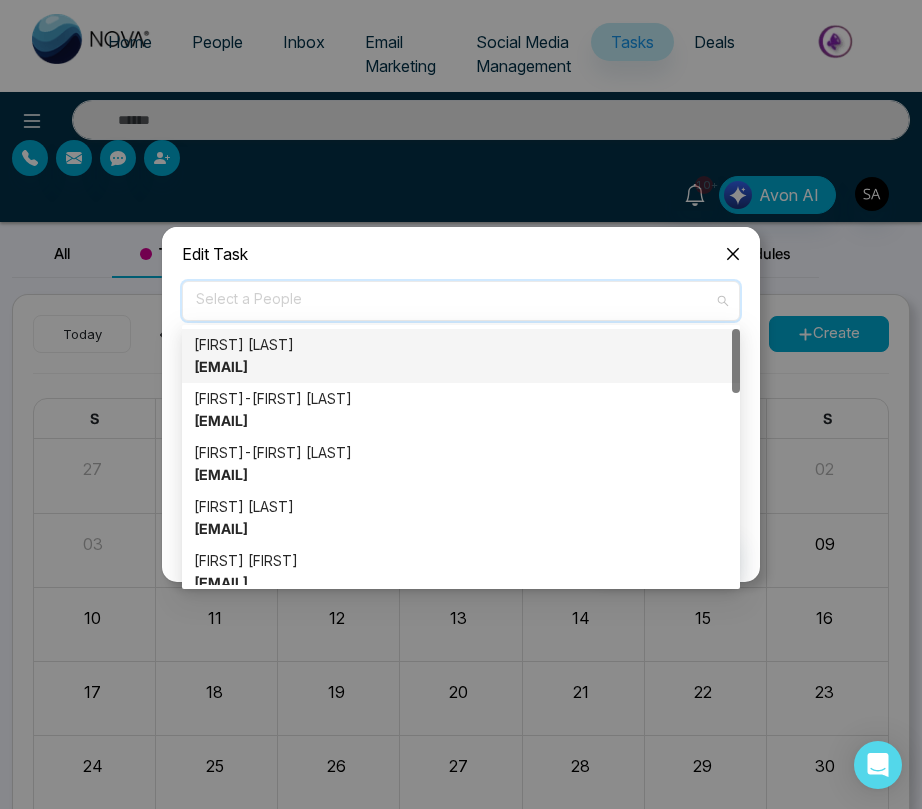 click on "anit gupta anit@mmnovatech.com" at bounding box center (461, 356) 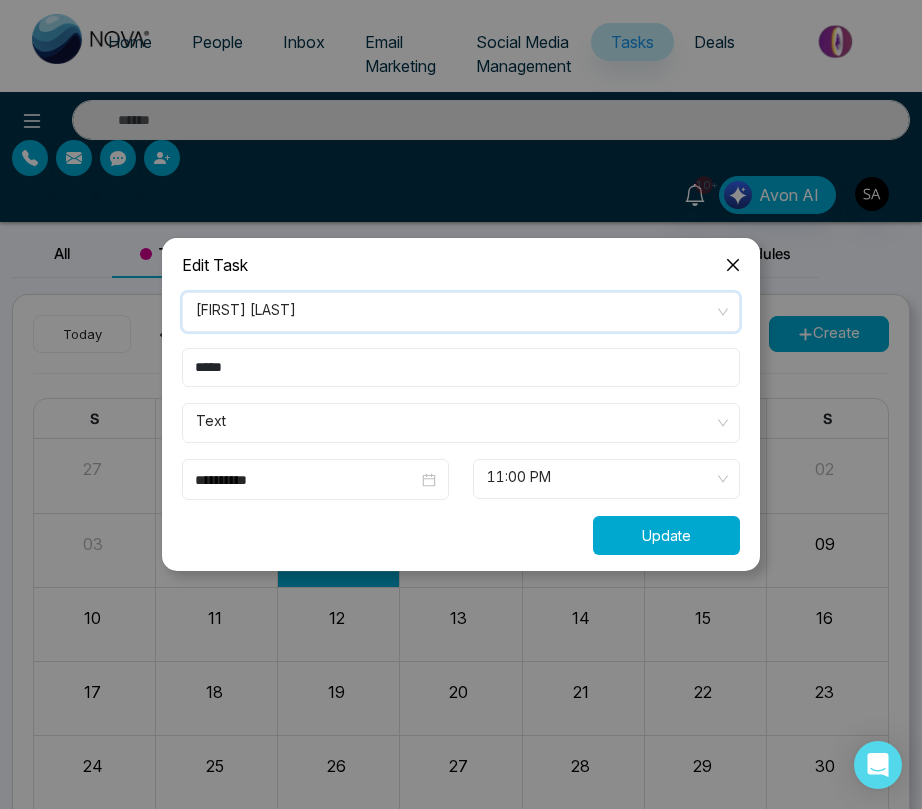 click on "Update" at bounding box center (666, 535) 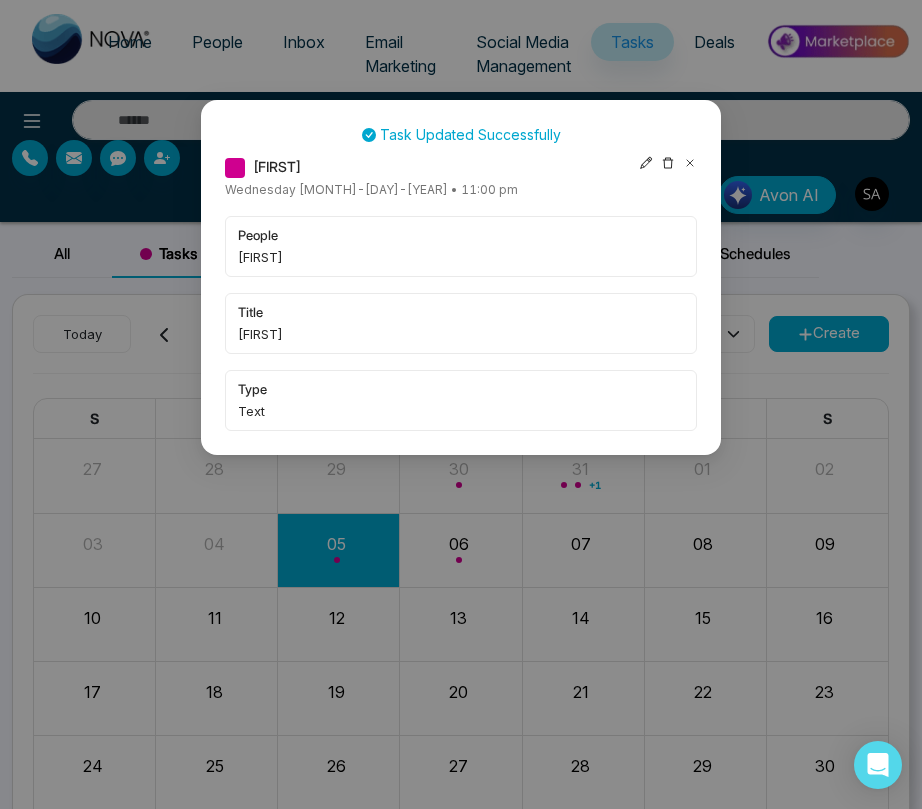 click 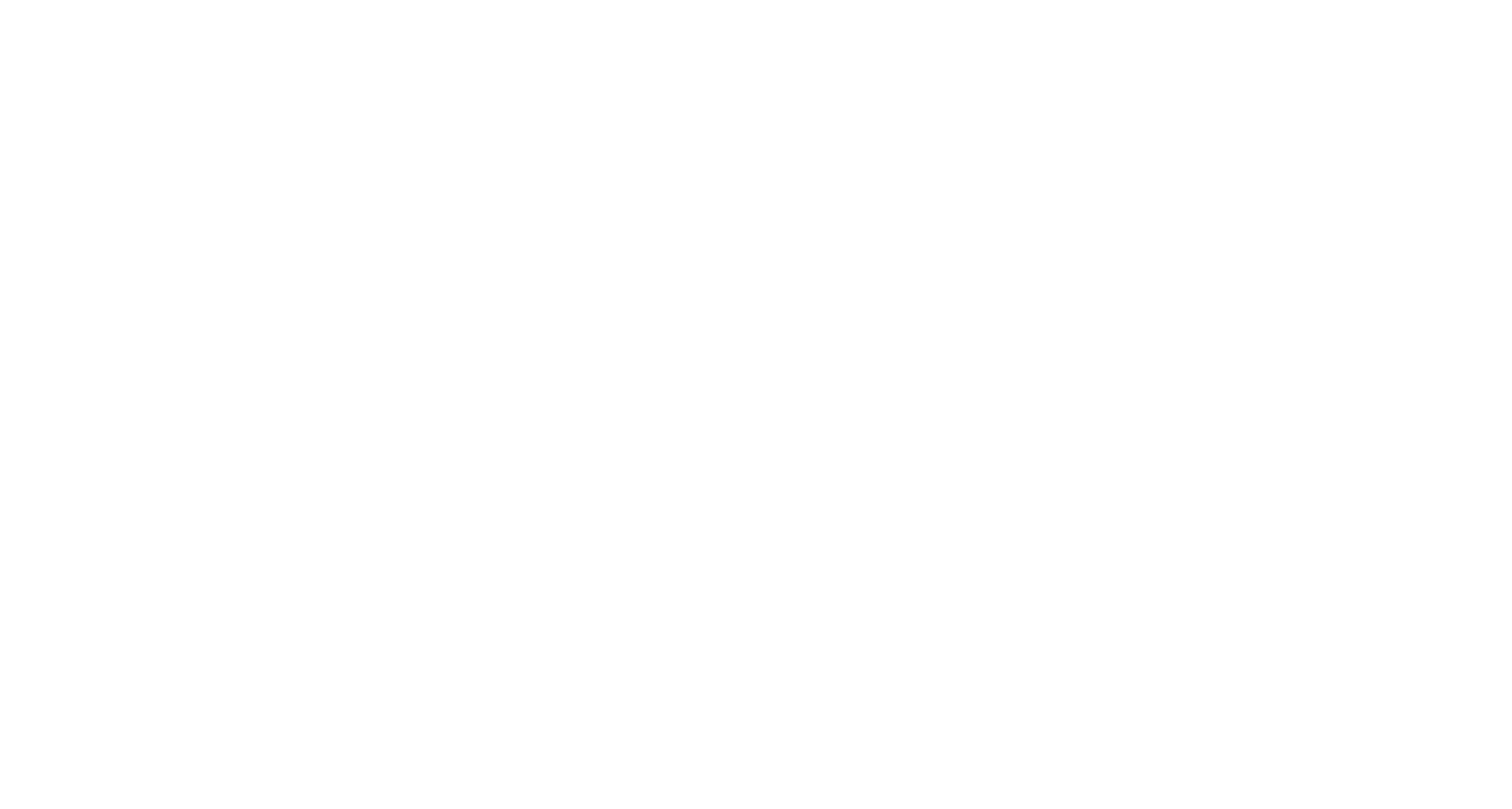 scroll, scrollTop: 0, scrollLeft: 0, axis: both 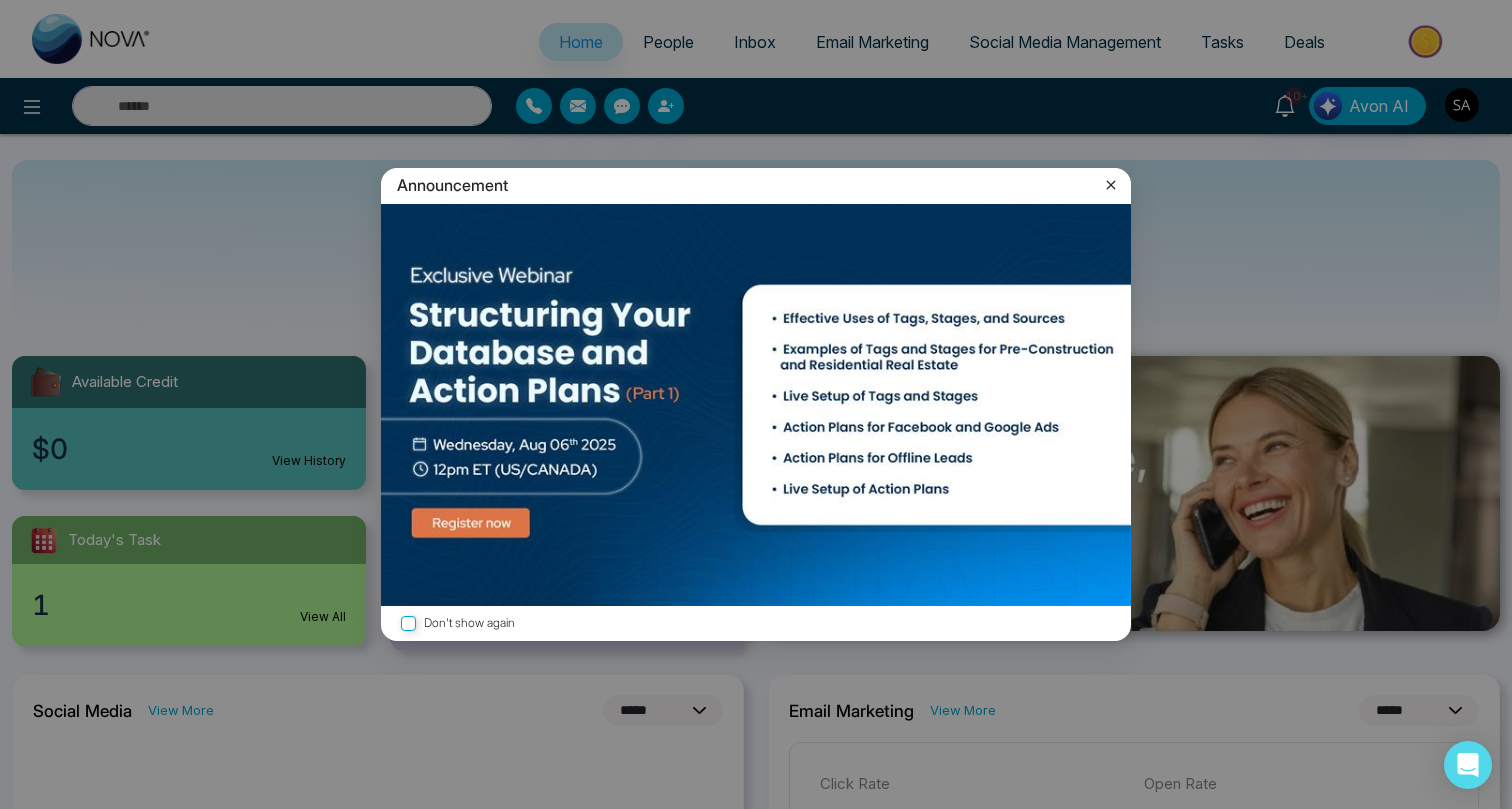 click 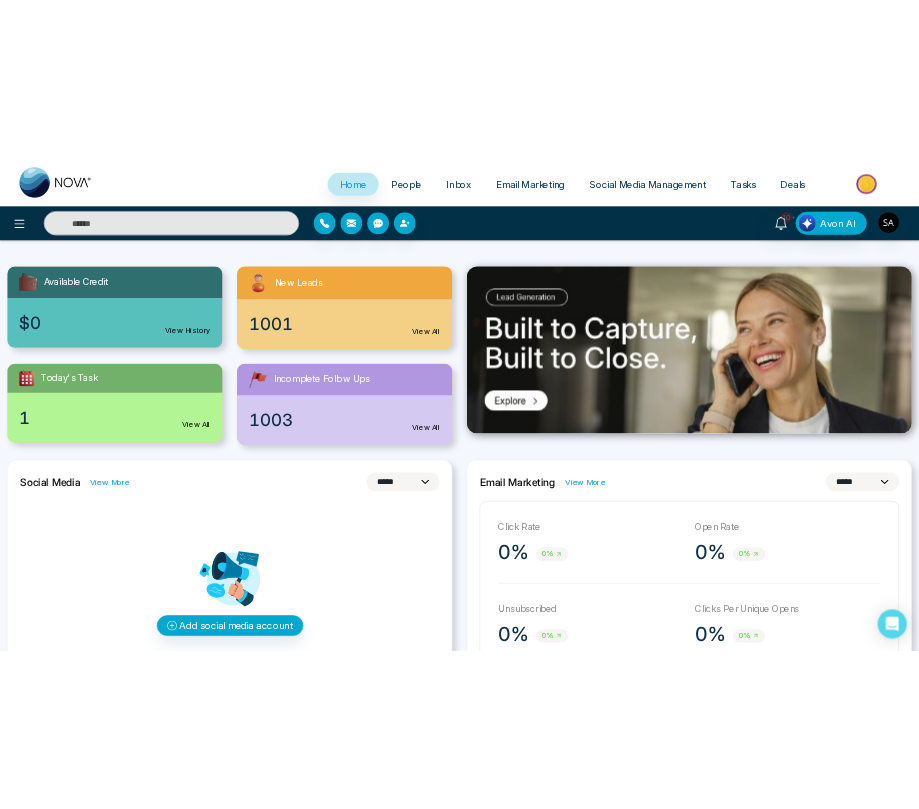 scroll, scrollTop: 0, scrollLeft: 0, axis: both 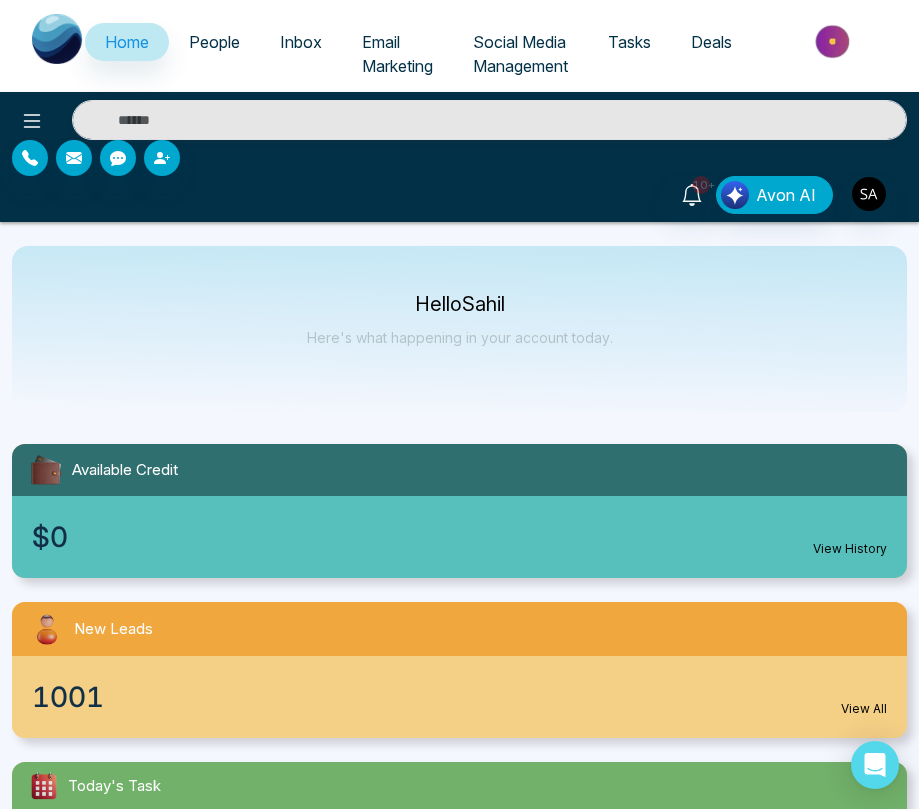 click on "Deals" at bounding box center (711, 42) 